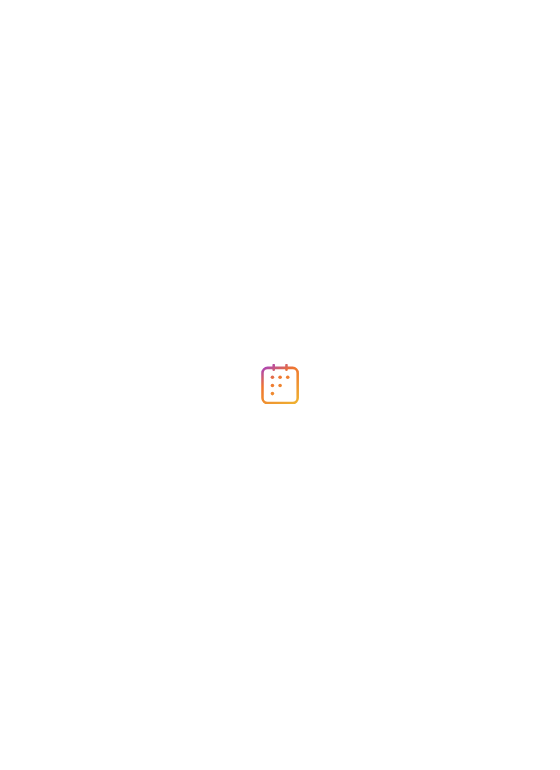 scroll, scrollTop: 0, scrollLeft: 0, axis: both 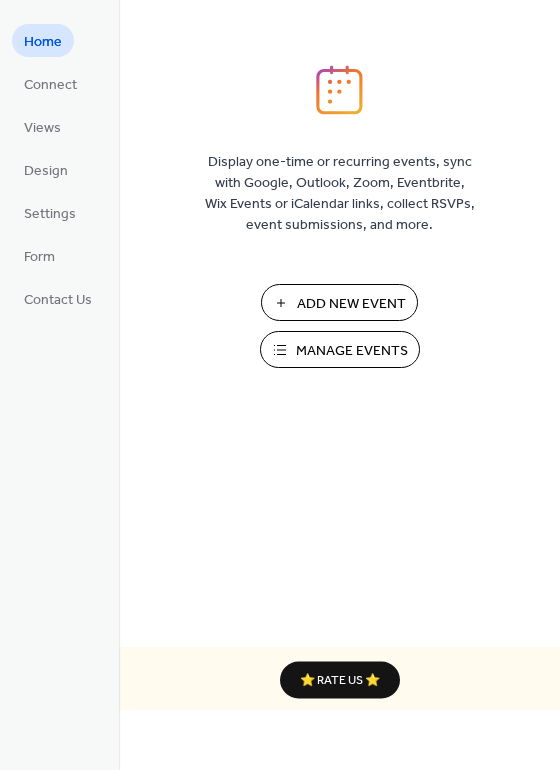 click on "Manage Events" at bounding box center (352, 351) 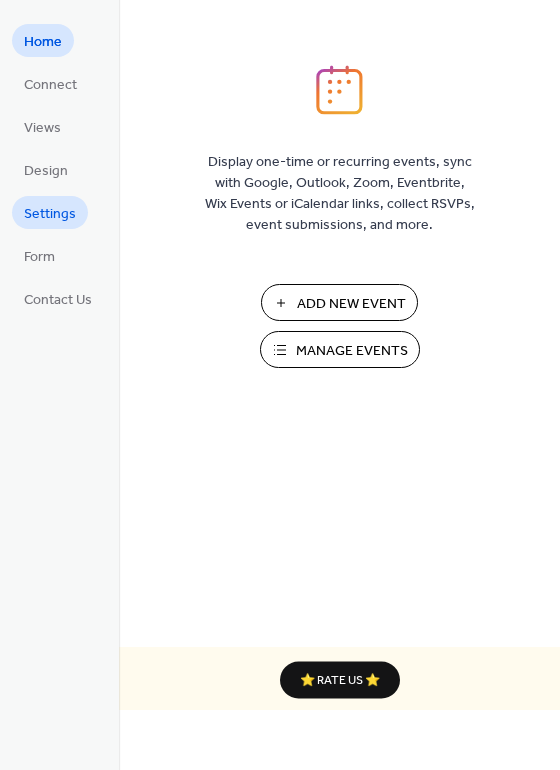 click on "Settings" at bounding box center (50, 214) 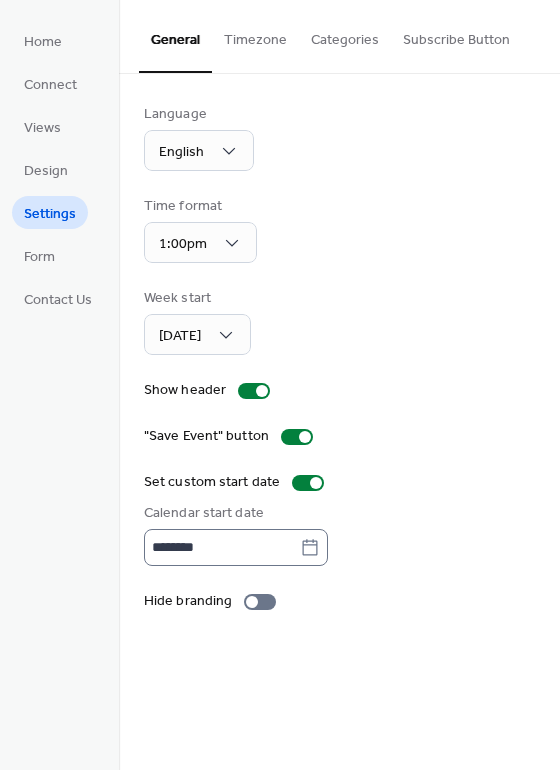 click on "********" at bounding box center (236, 547) 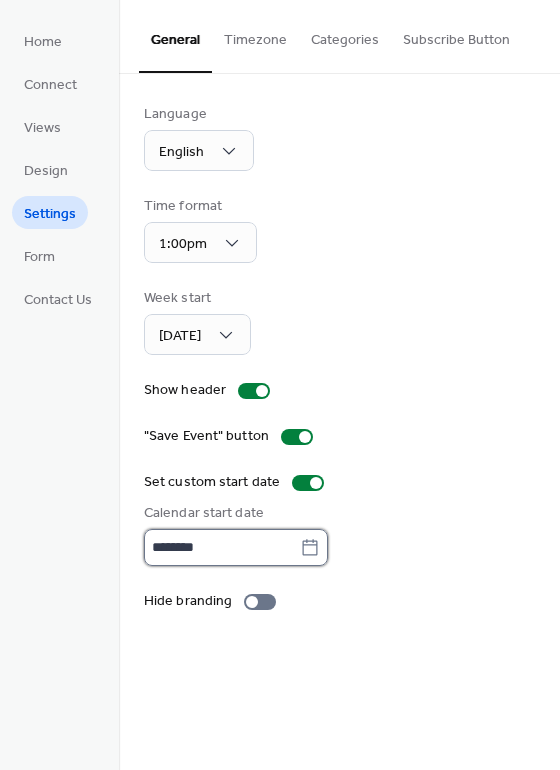 click on "********" at bounding box center (222, 547) 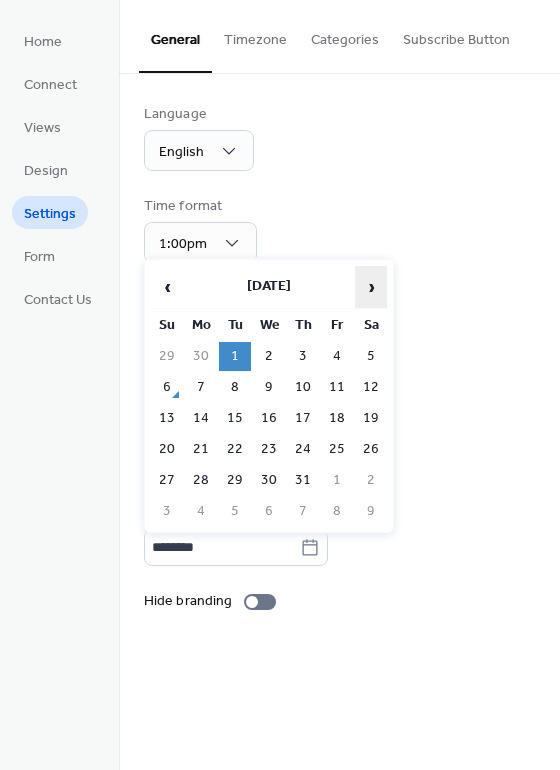 click on "›" at bounding box center [371, 287] 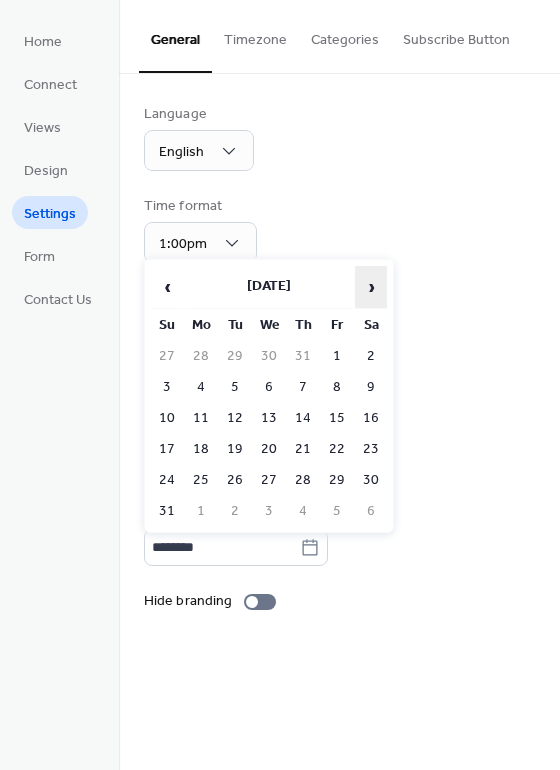 click on "›" at bounding box center [371, 287] 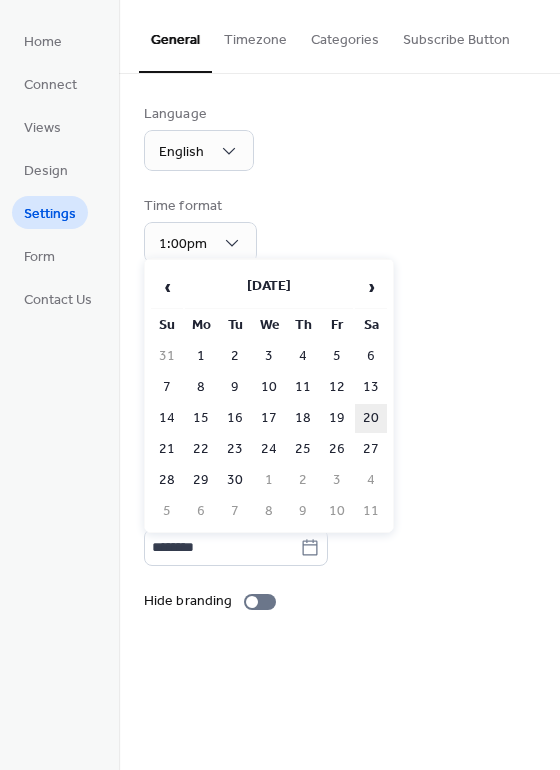 click on "20" at bounding box center (371, 418) 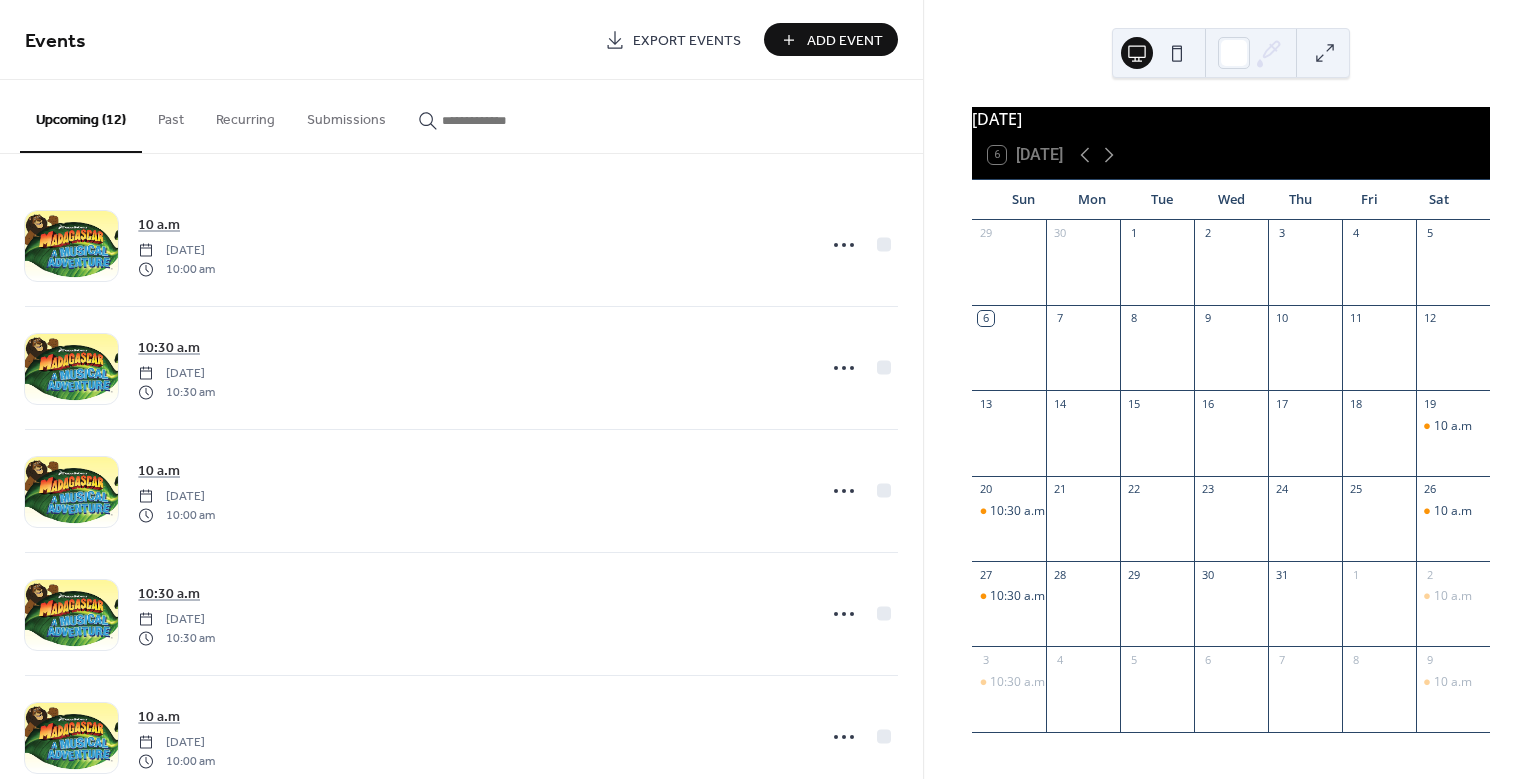 scroll, scrollTop: 0, scrollLeft: 0, axis: both 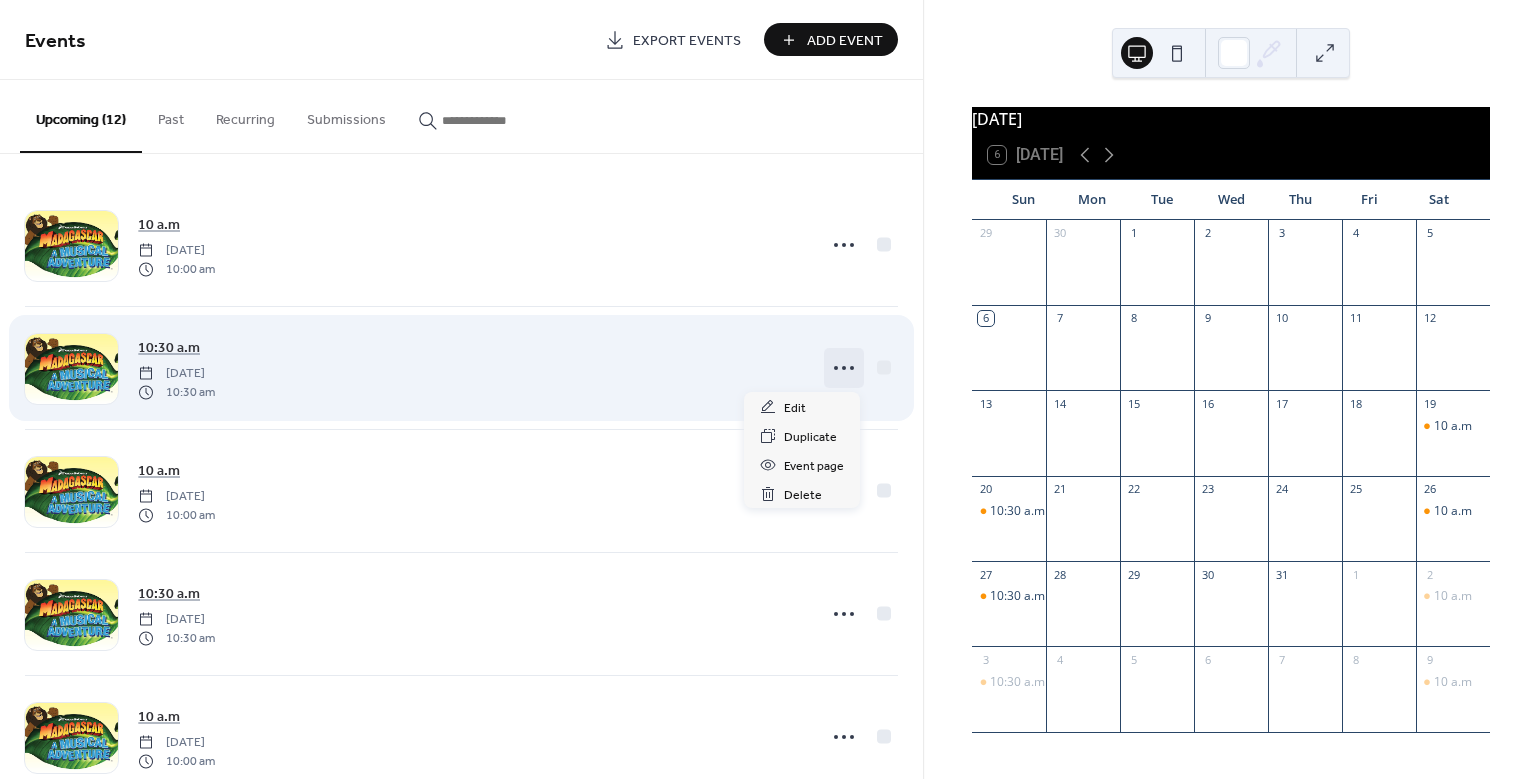 click 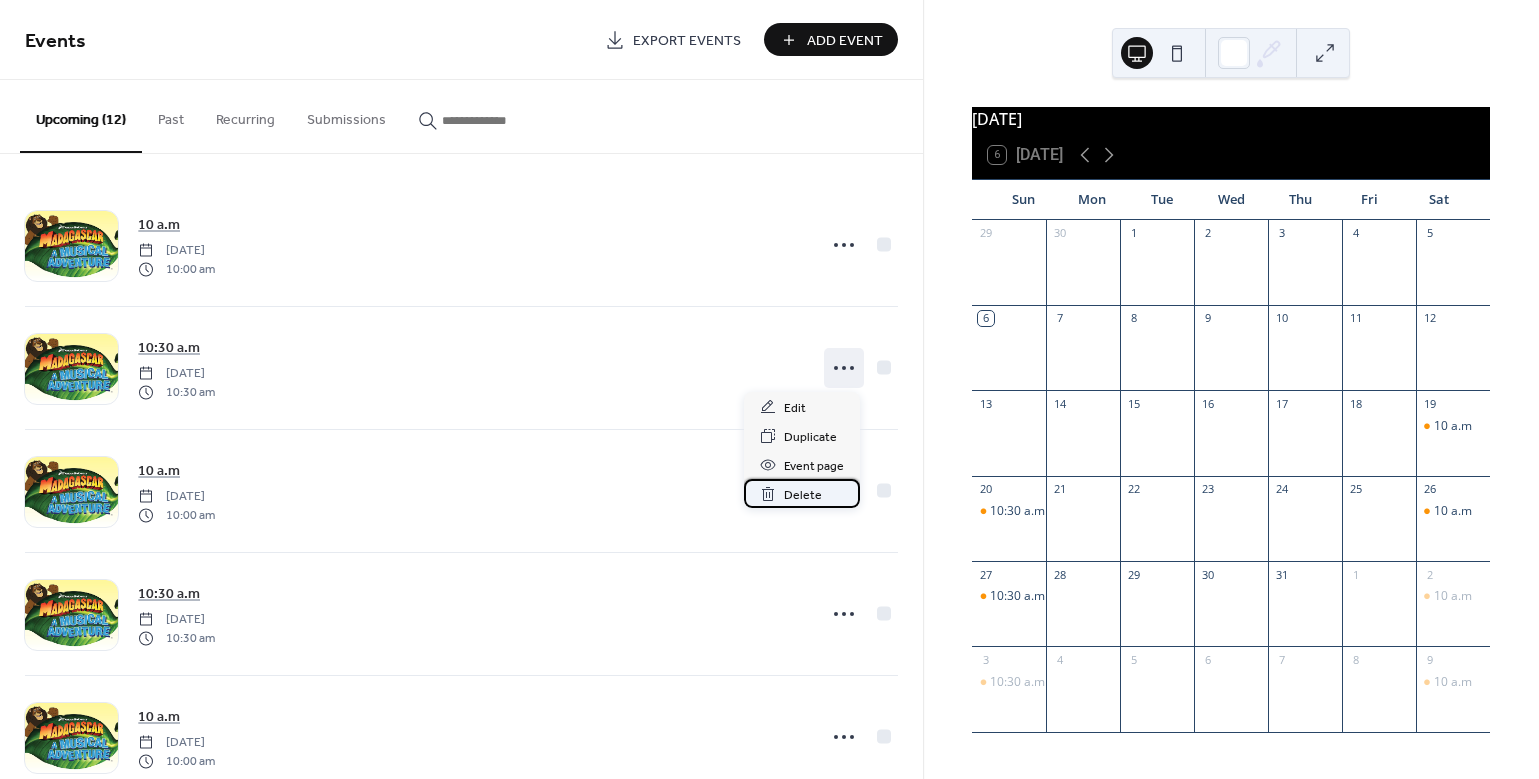 click on "Delete" at bounding box center (803, 495) 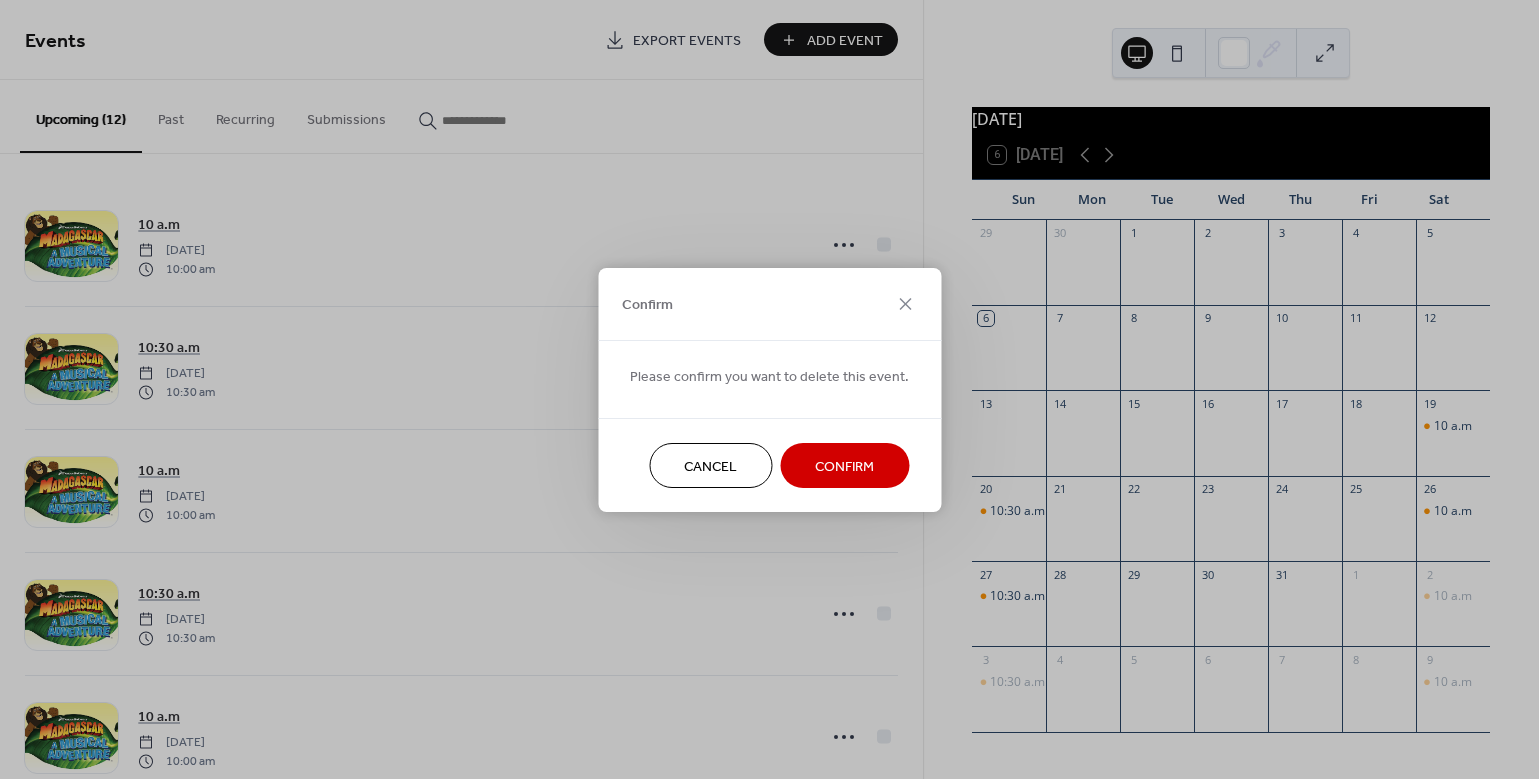 click on "Confirm" at bounding box center (844, 466) 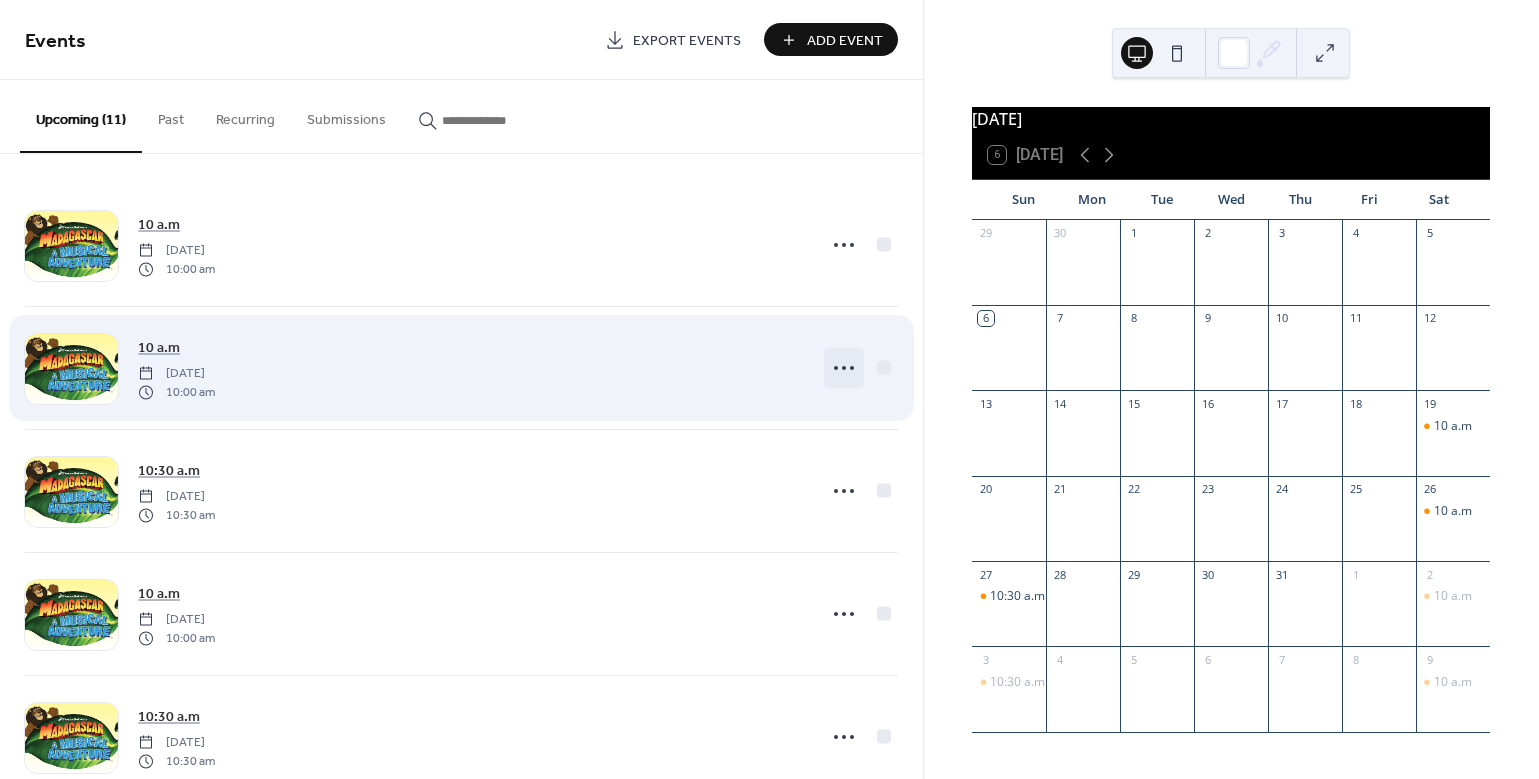 click 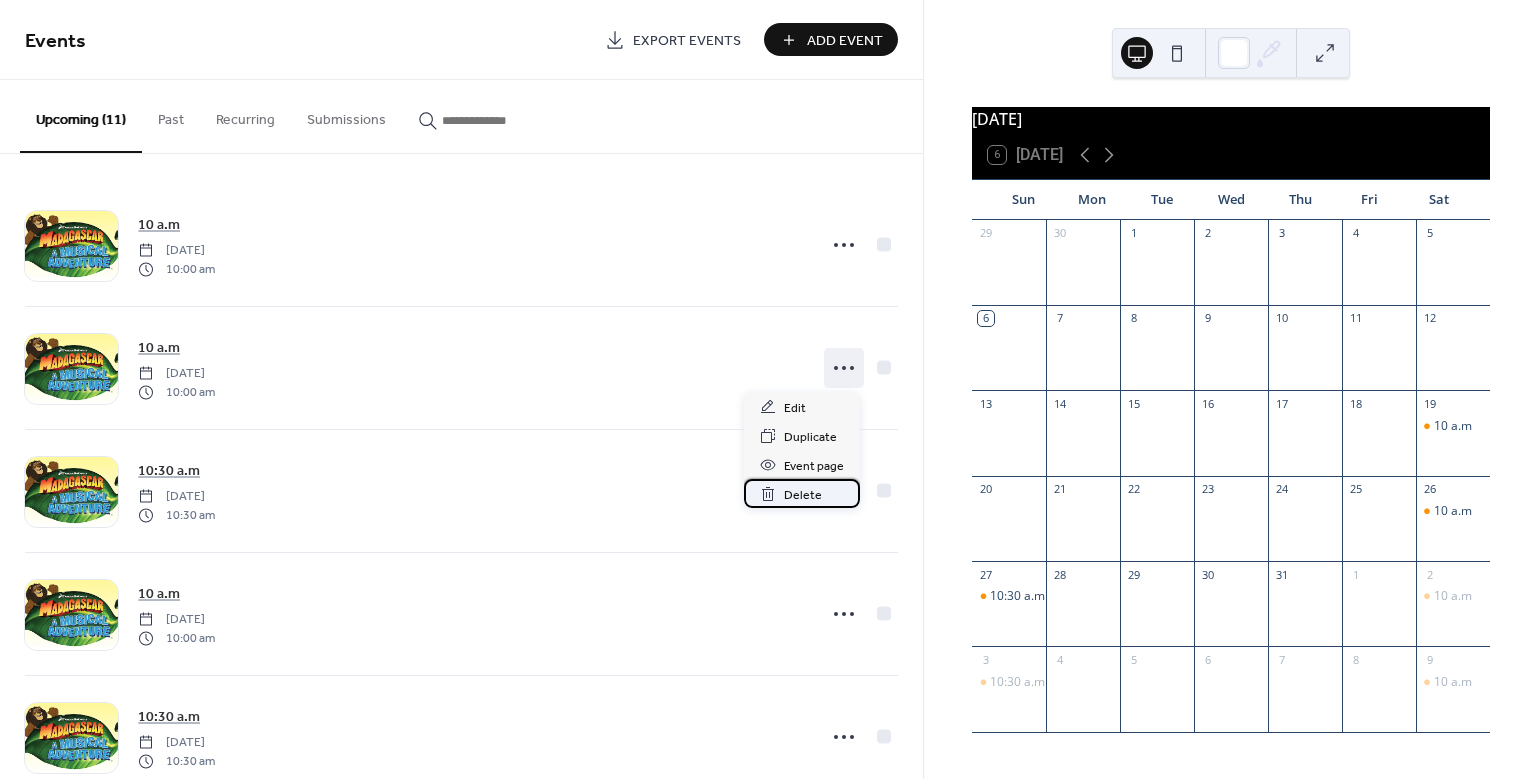 click on "Delete" at bounding box center (803, 495) 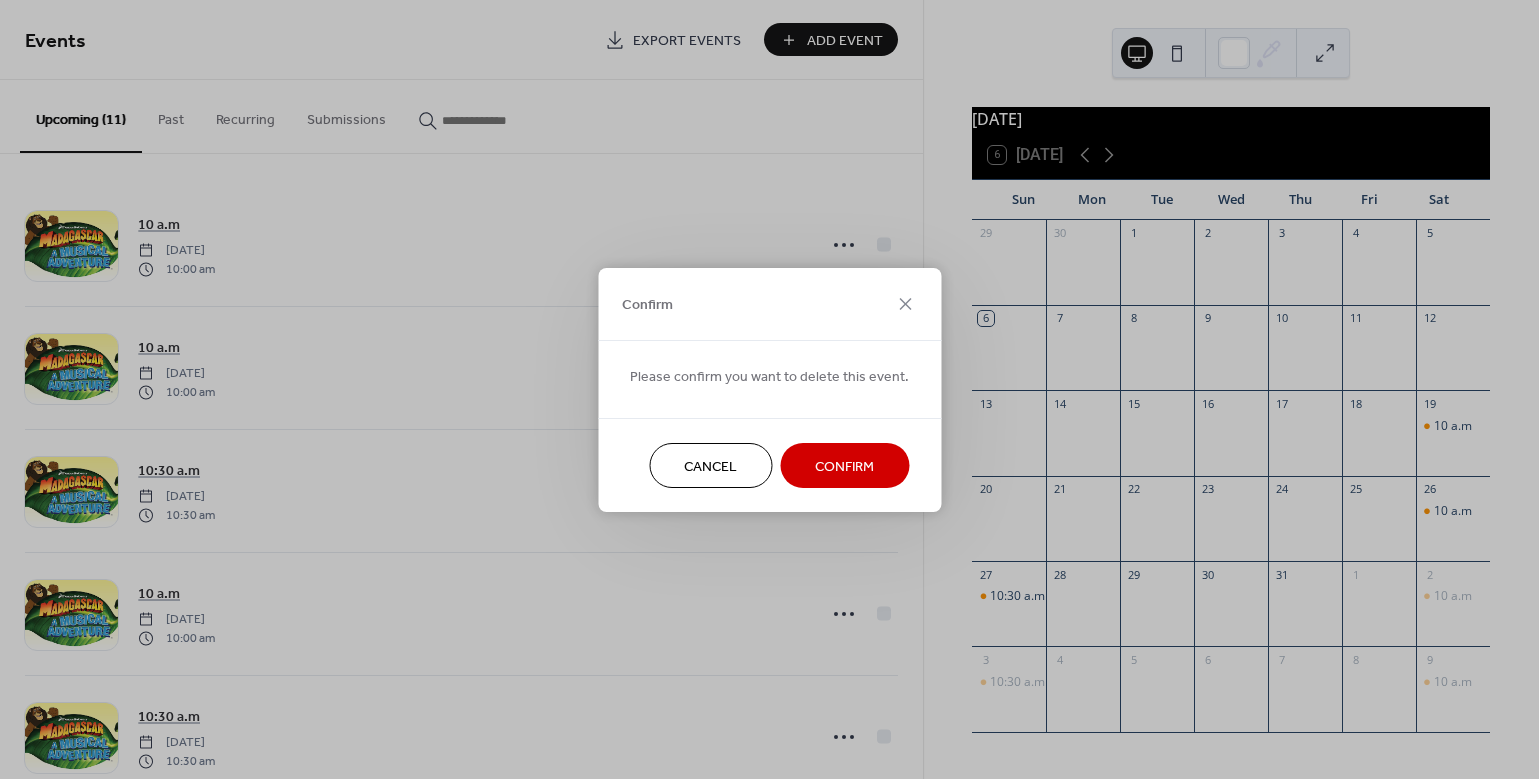 click on "Confirm" at bounding box center [844, 465] 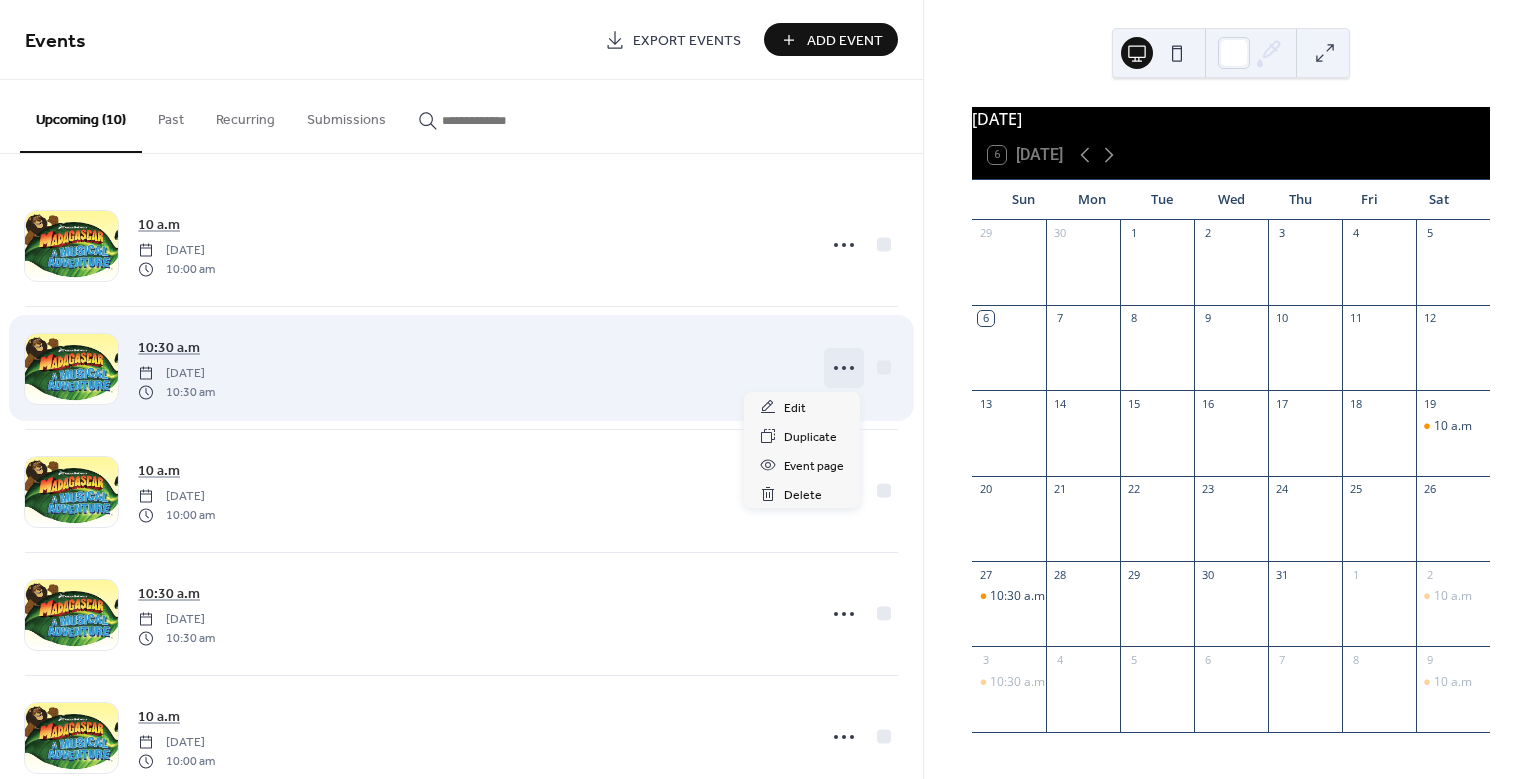 click 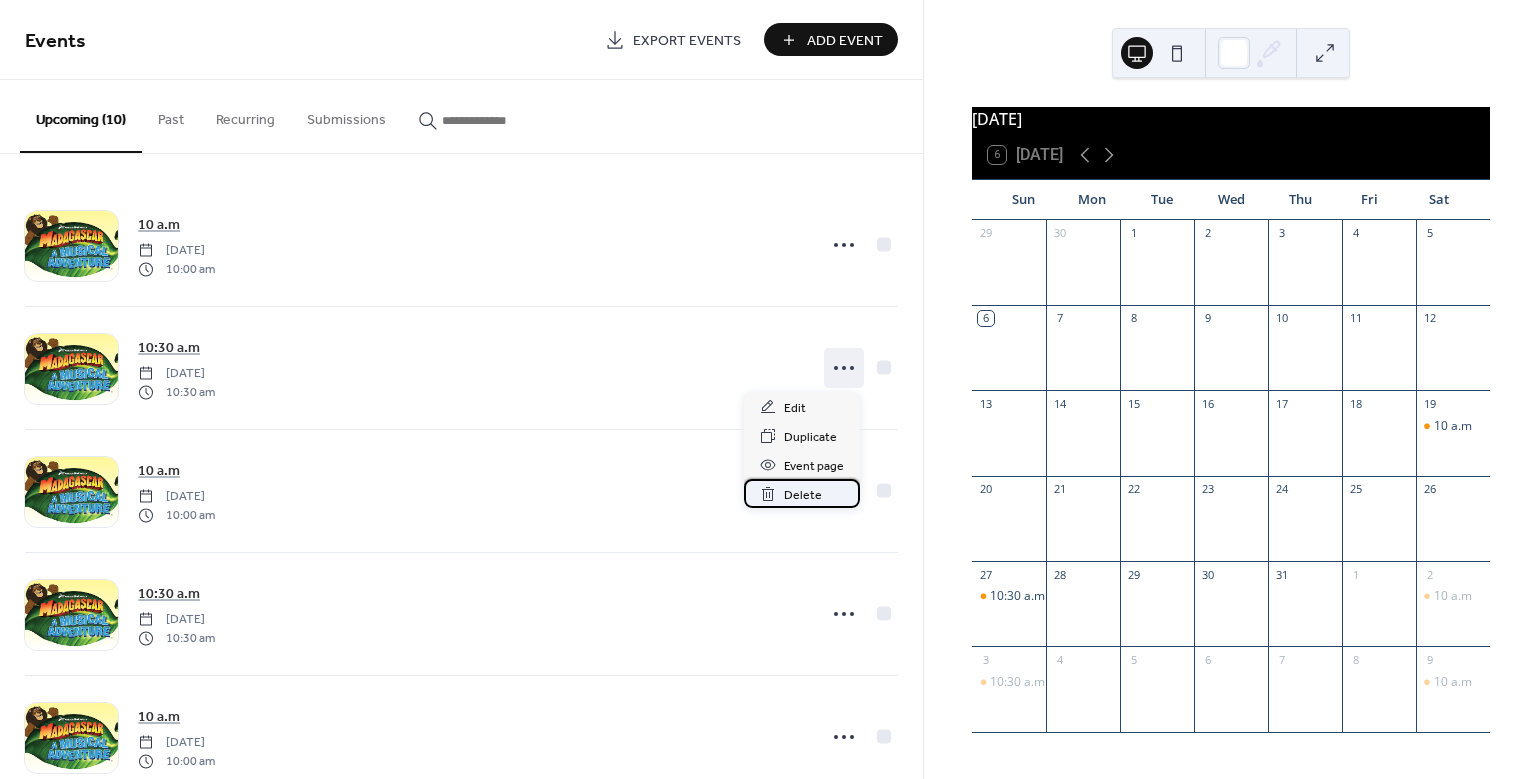click on "Delete" at bounding box center (803, 495) 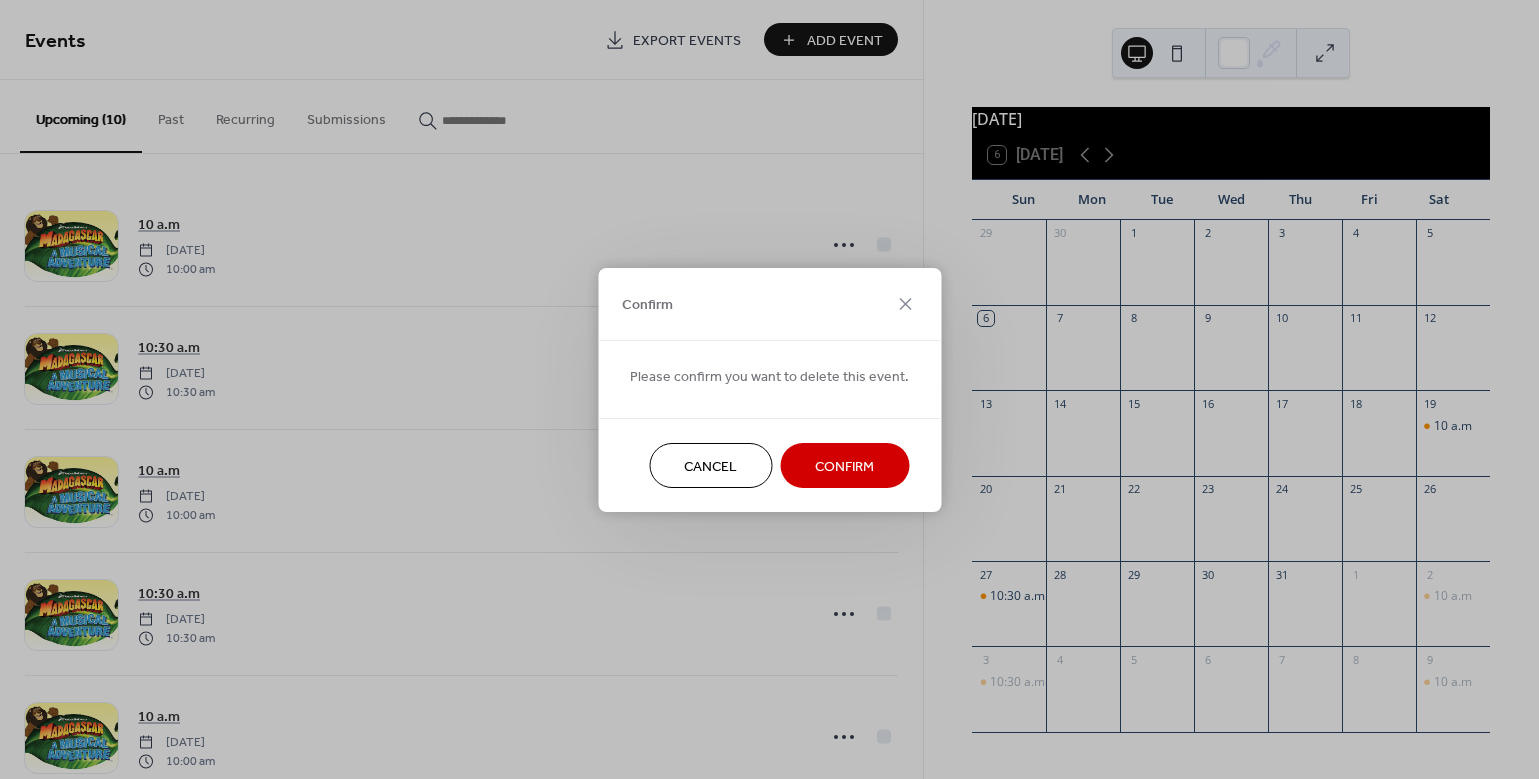click on "Confirm" at bounding box center (844, 466) 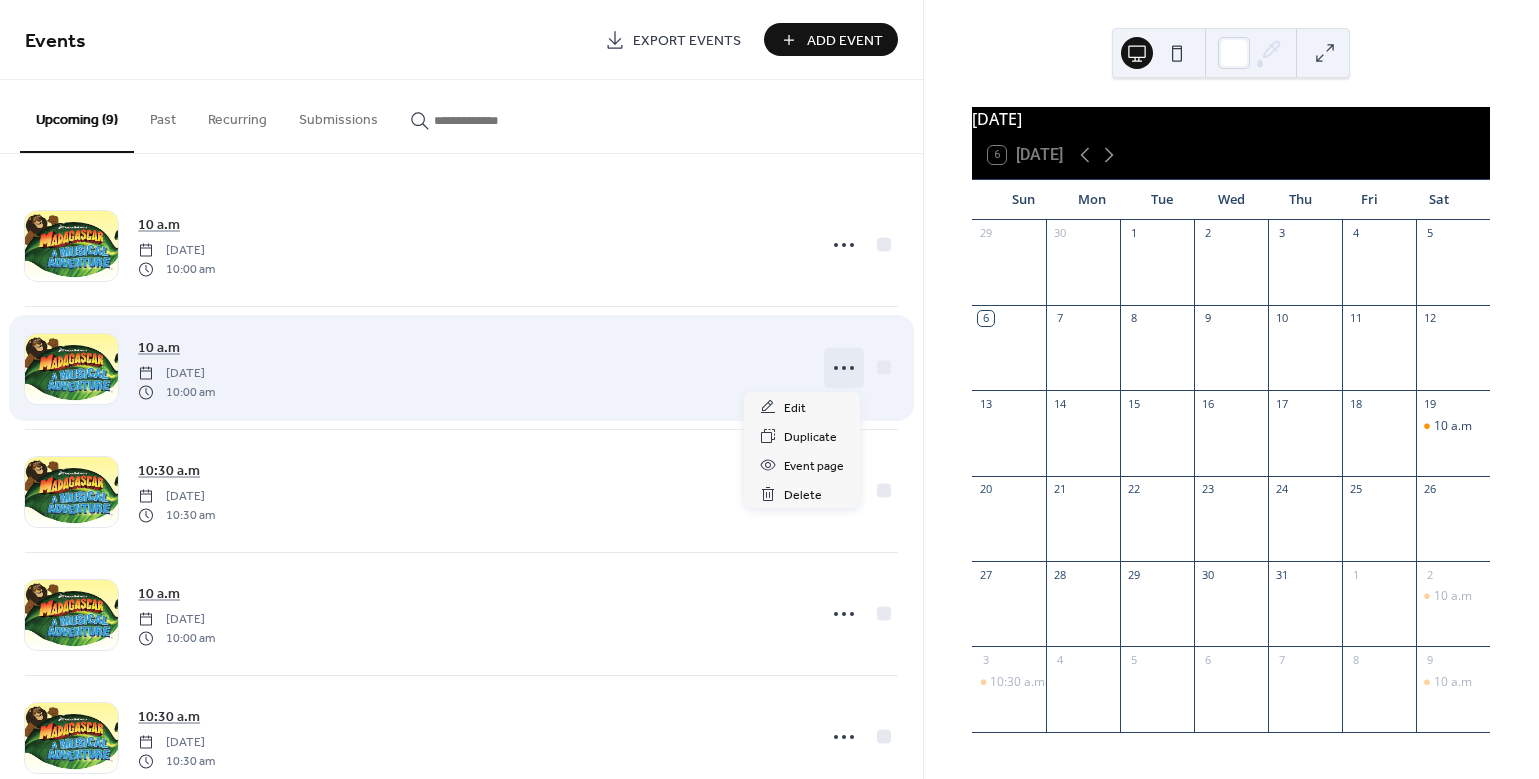 click 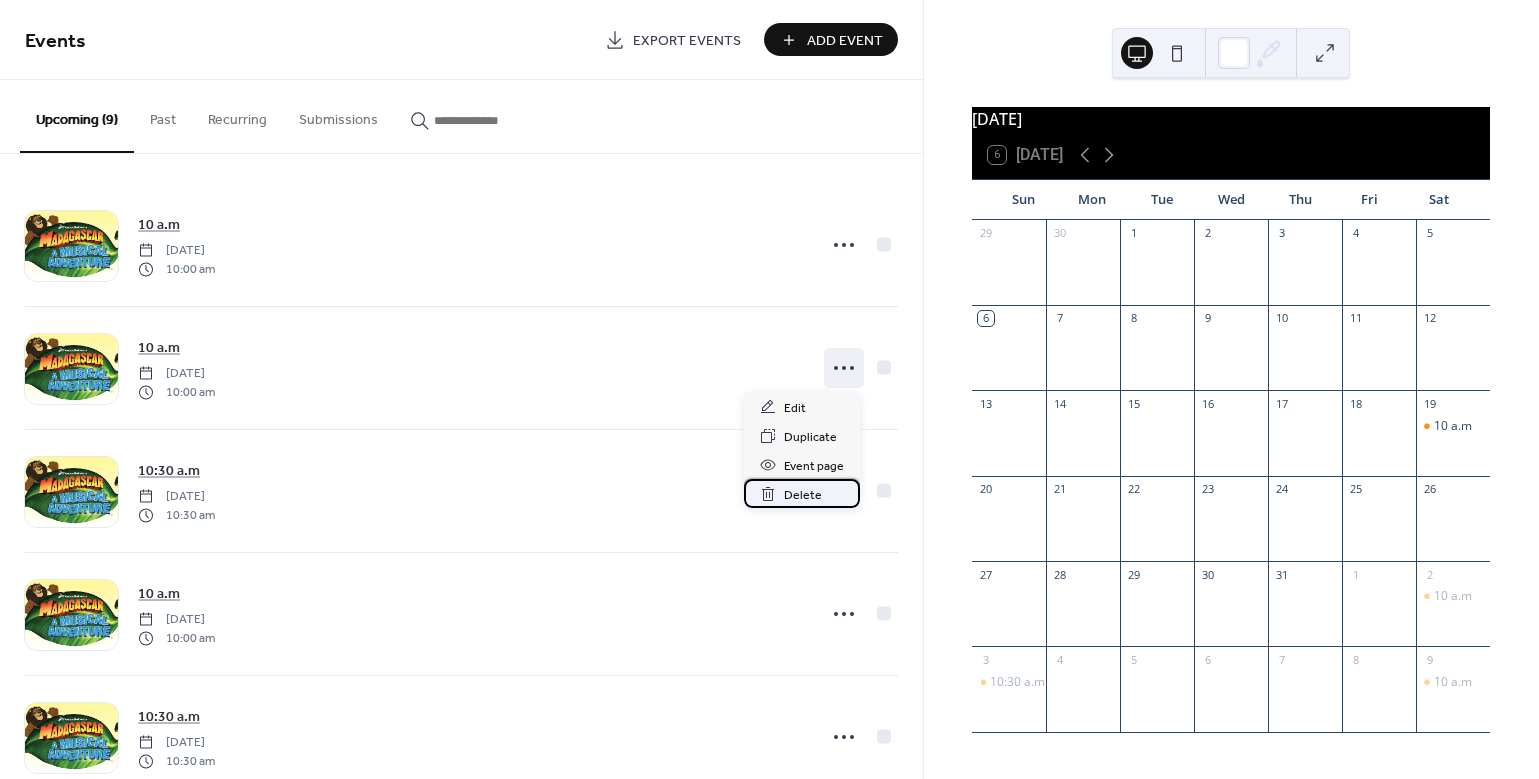 click on "Delete" at bounding box center [803, 495] 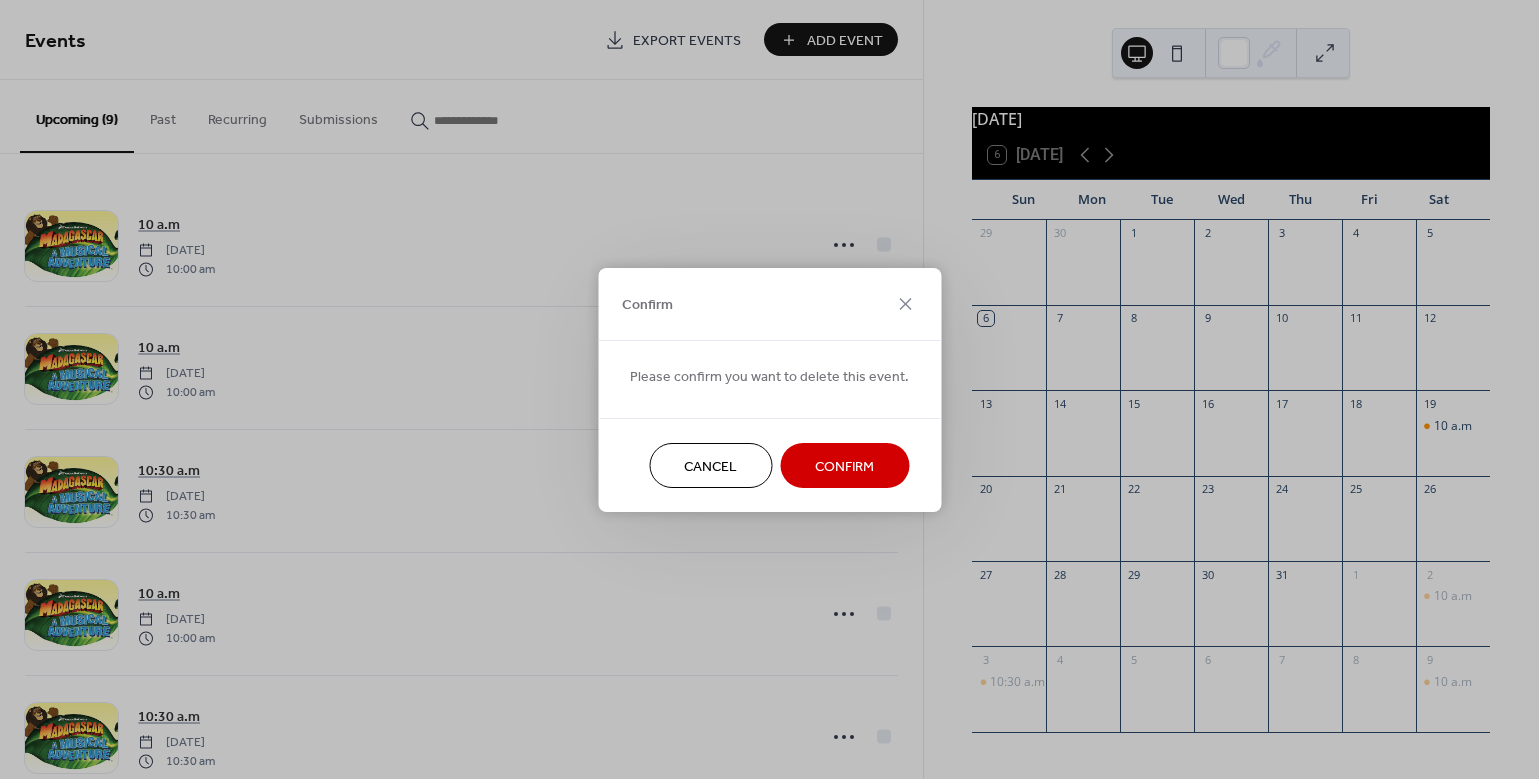 click on "Confirm" at bounding box center [844, 466] 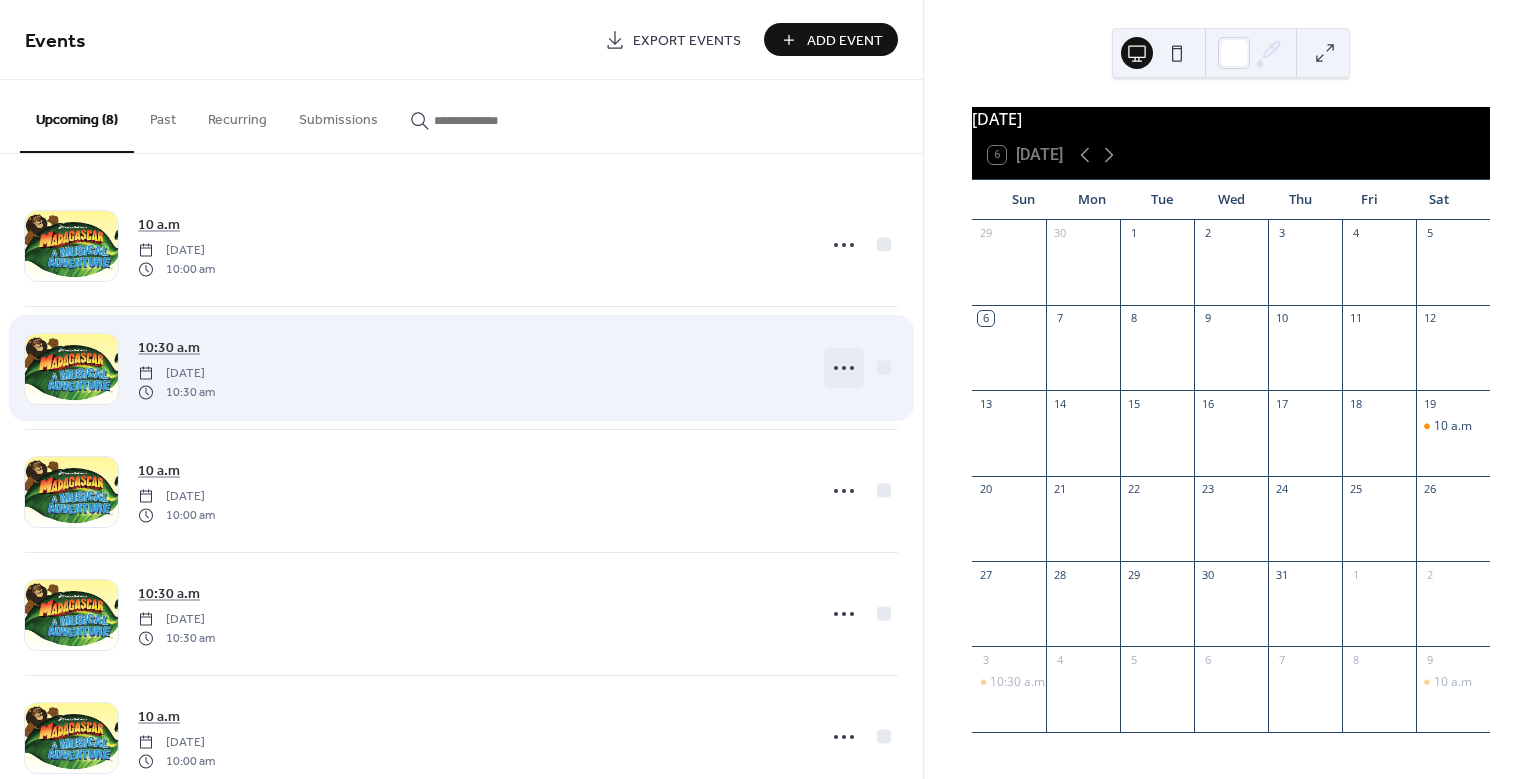 click 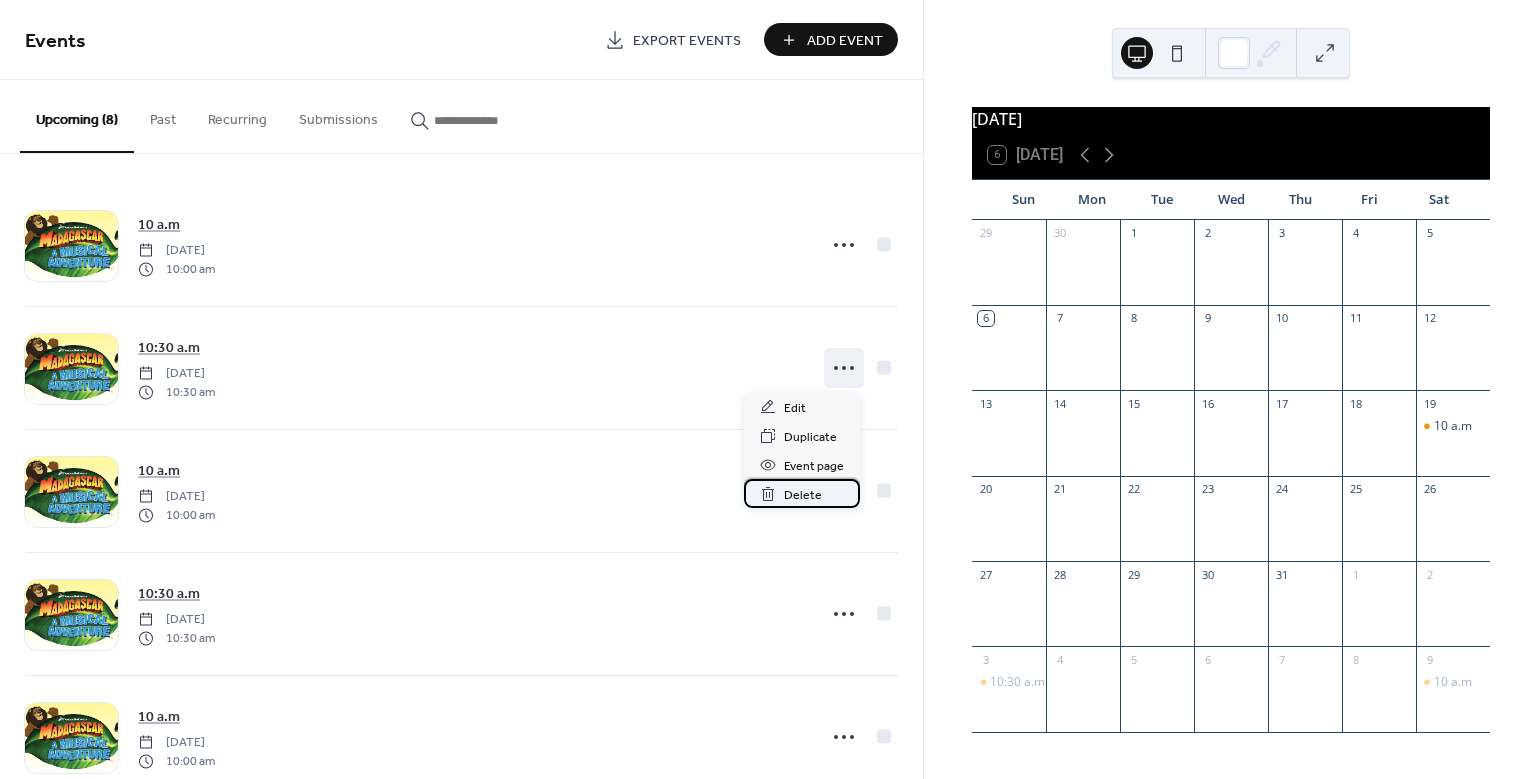 click on "Delete" at bounding box center (803, 495) 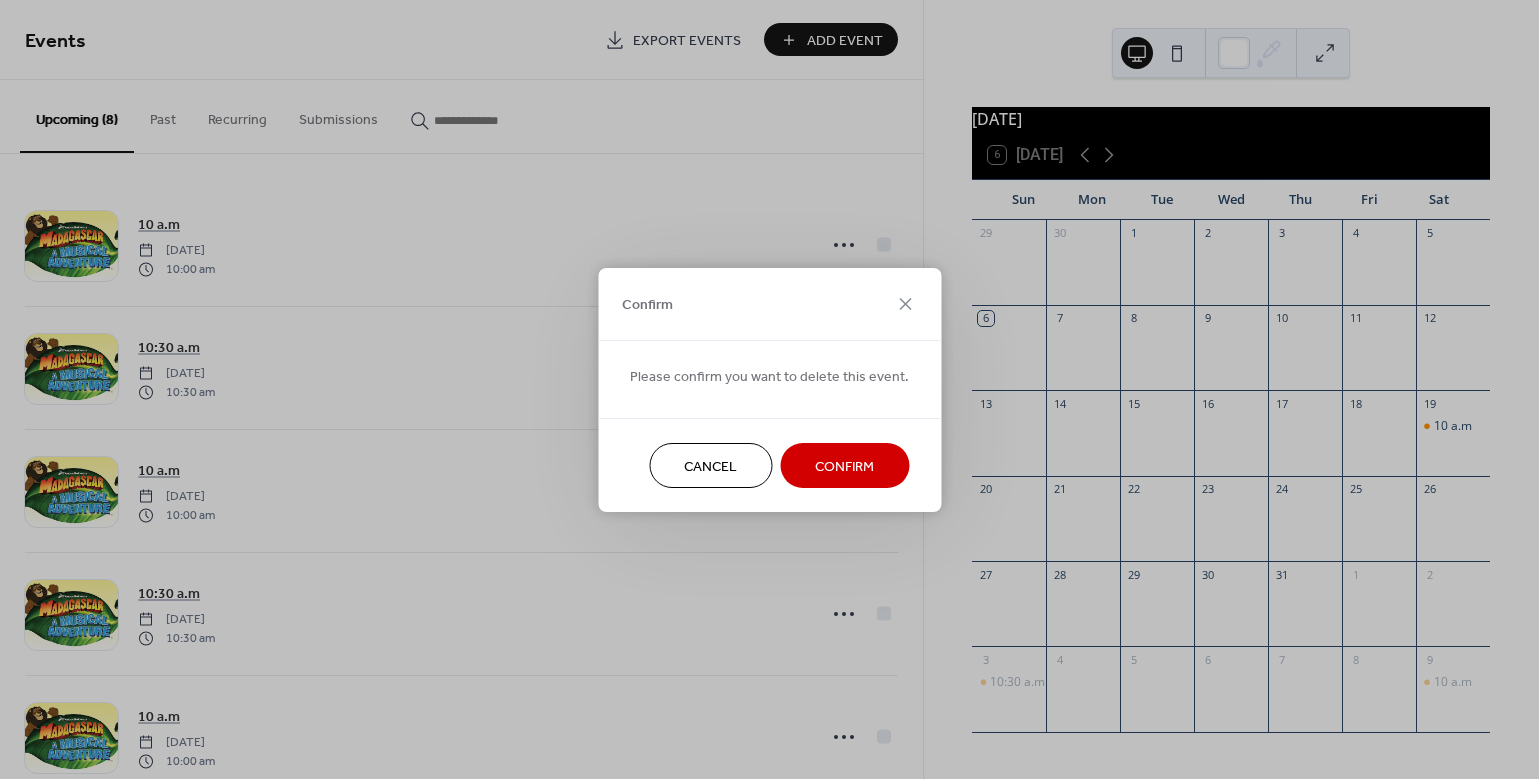 click on "Confirm" at bounding box center [844, 466] 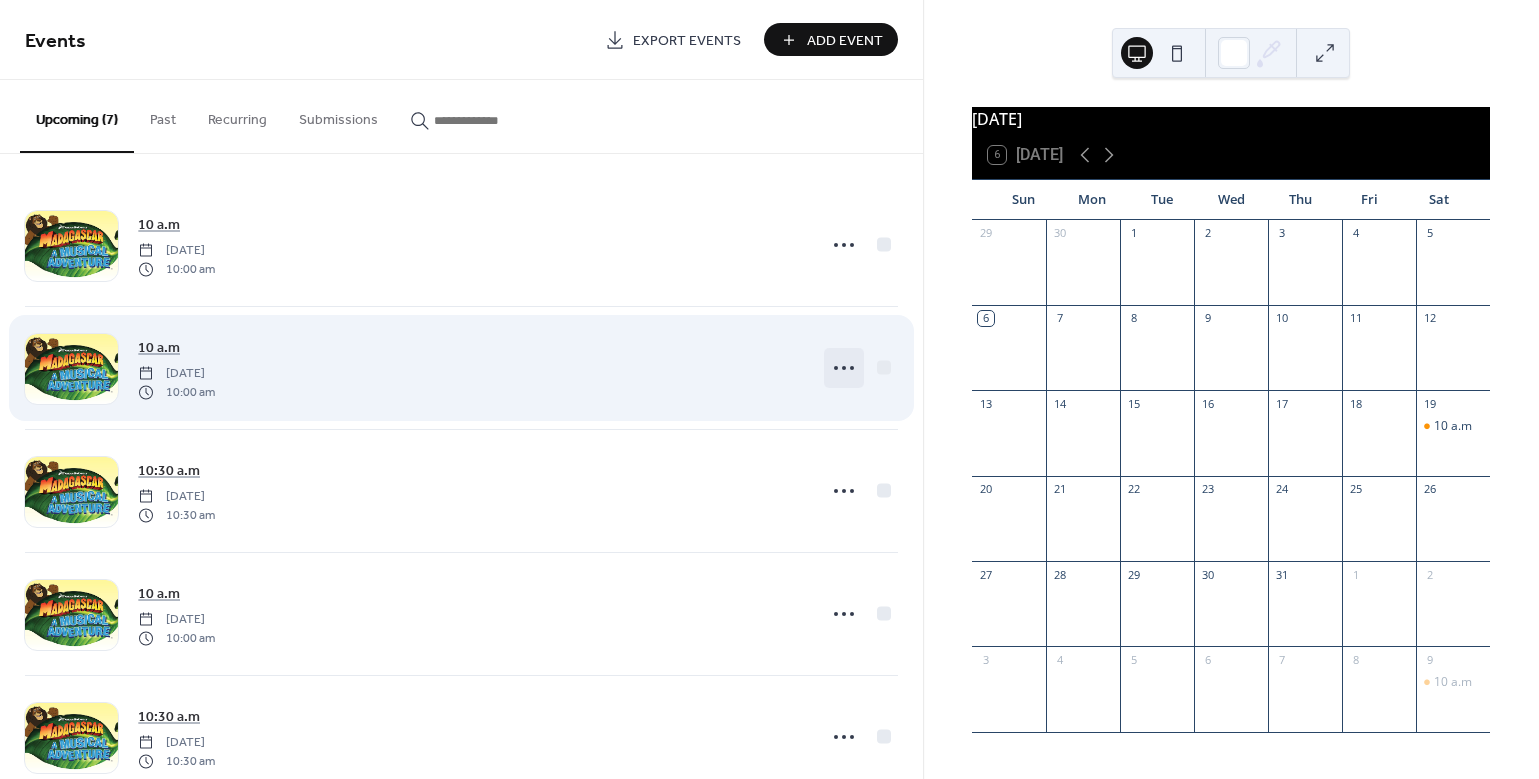 click 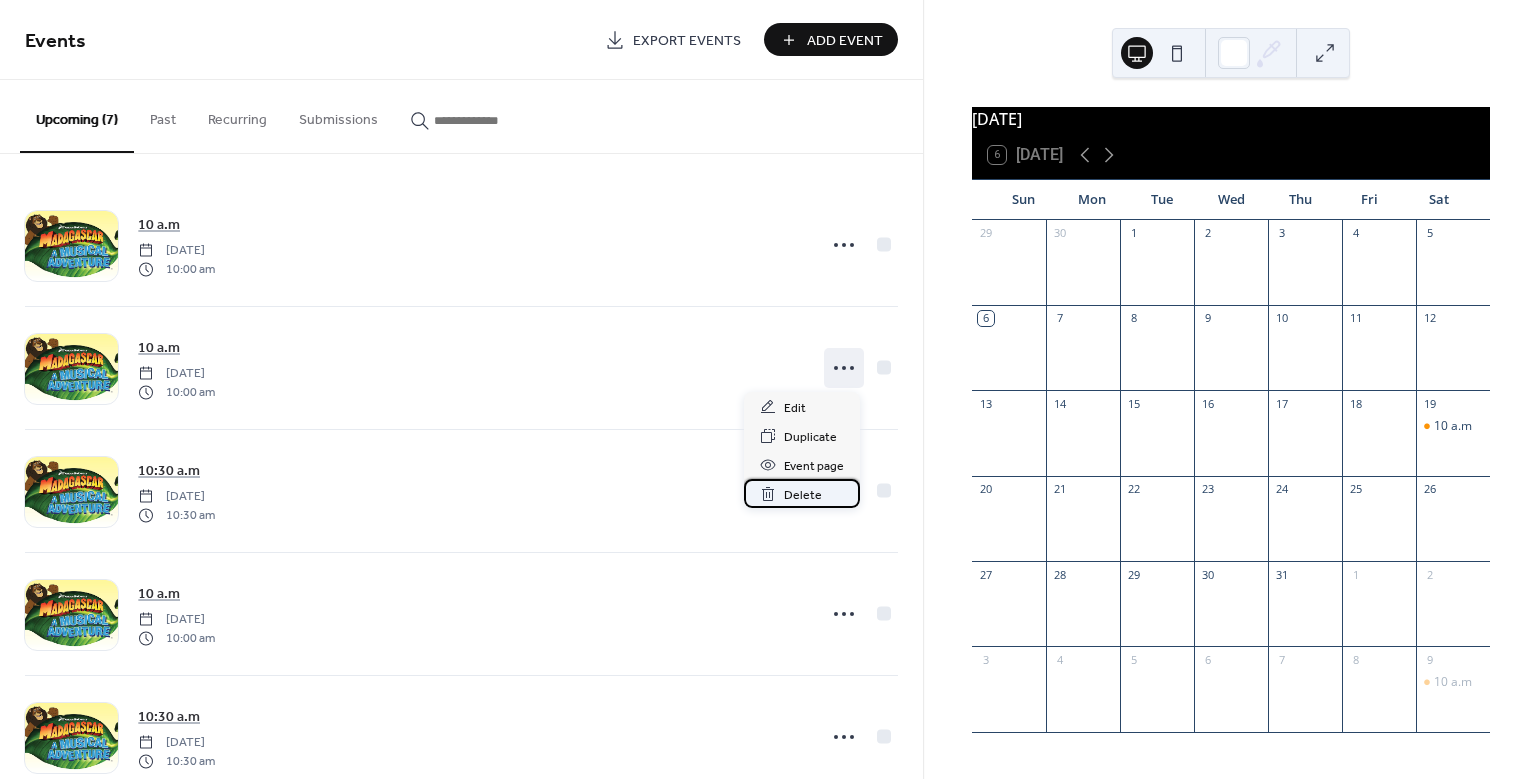click on "Delete" at bounding box center [803, 495] 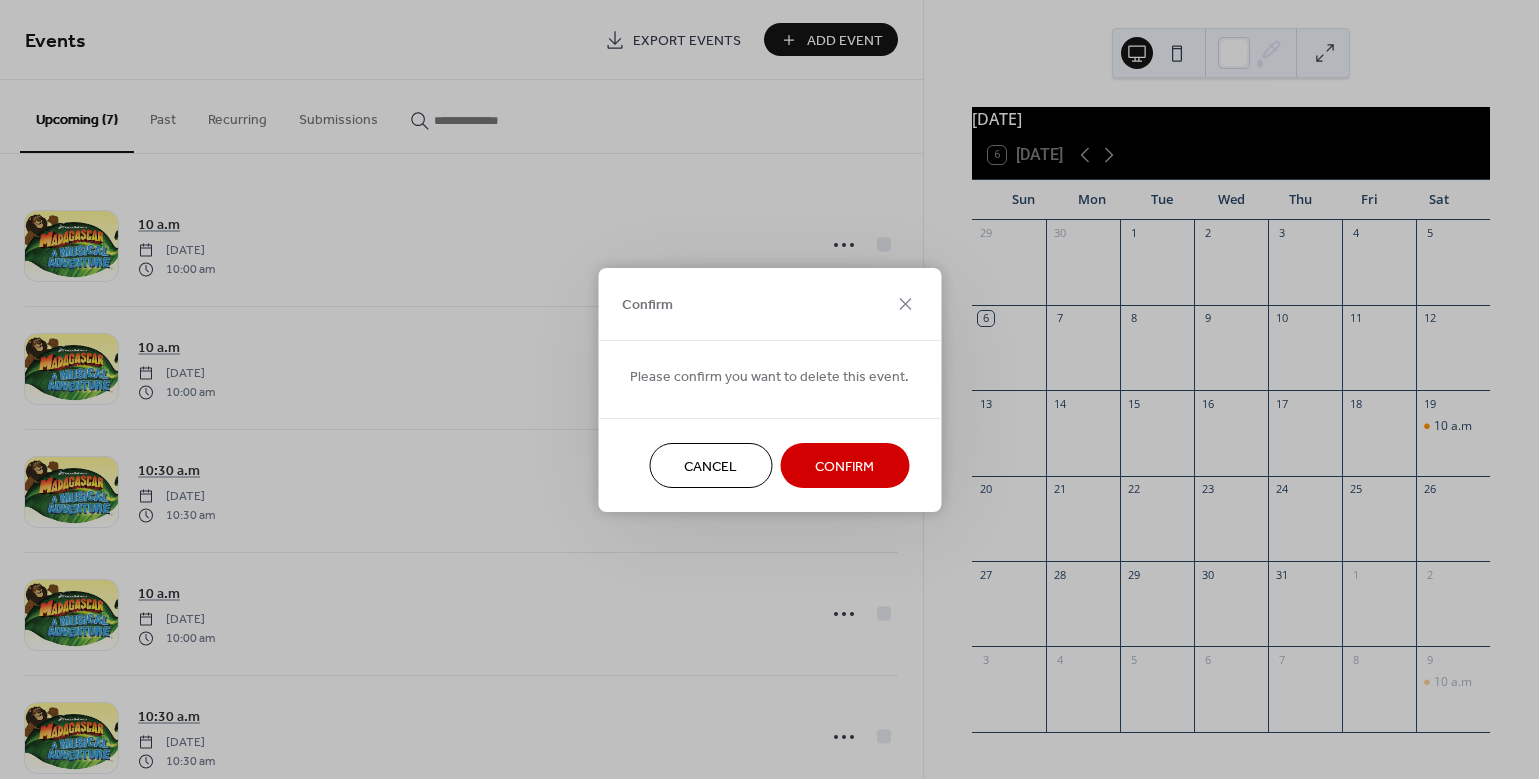 click on "Confirm" at bounding box center [844, 466] 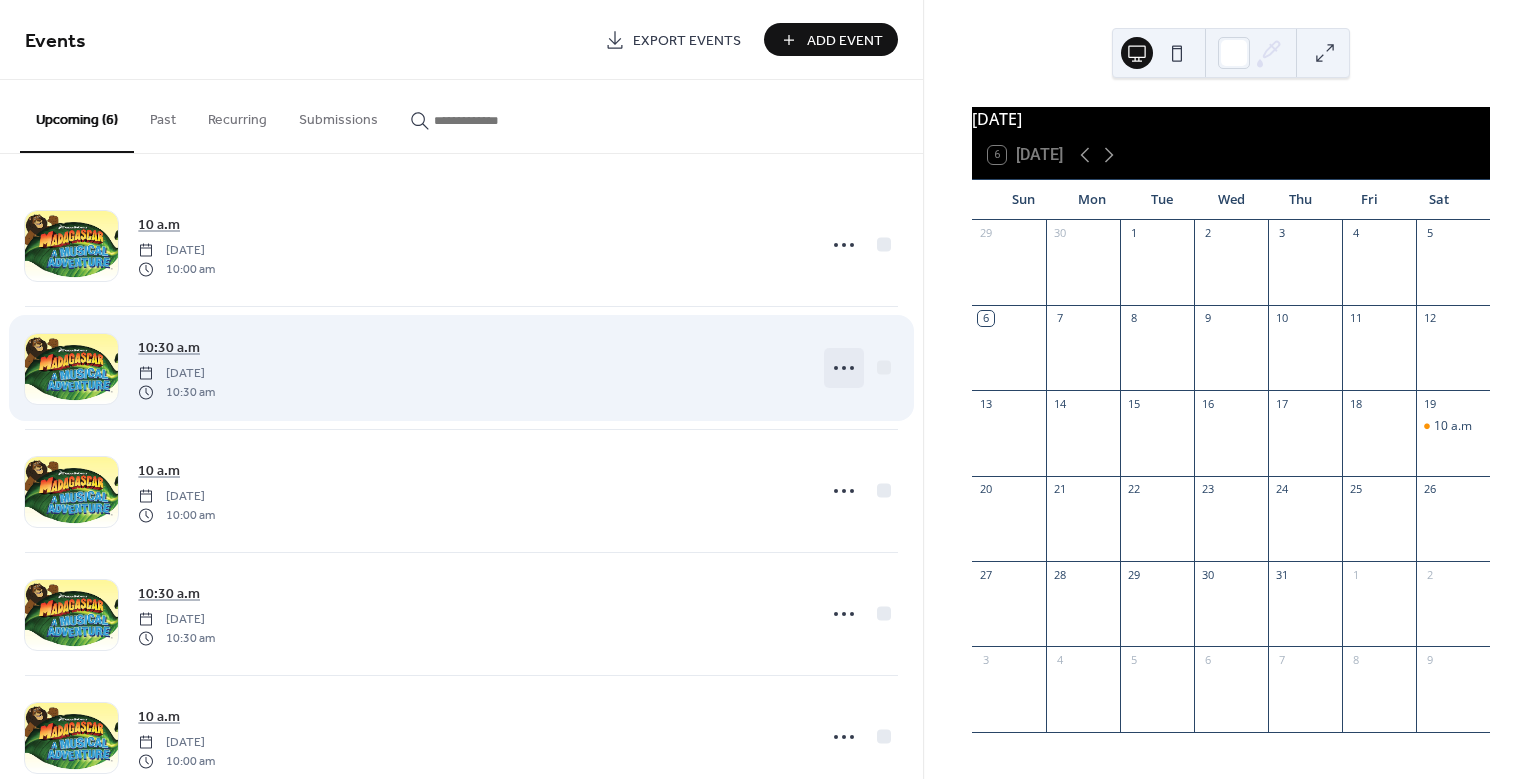 click 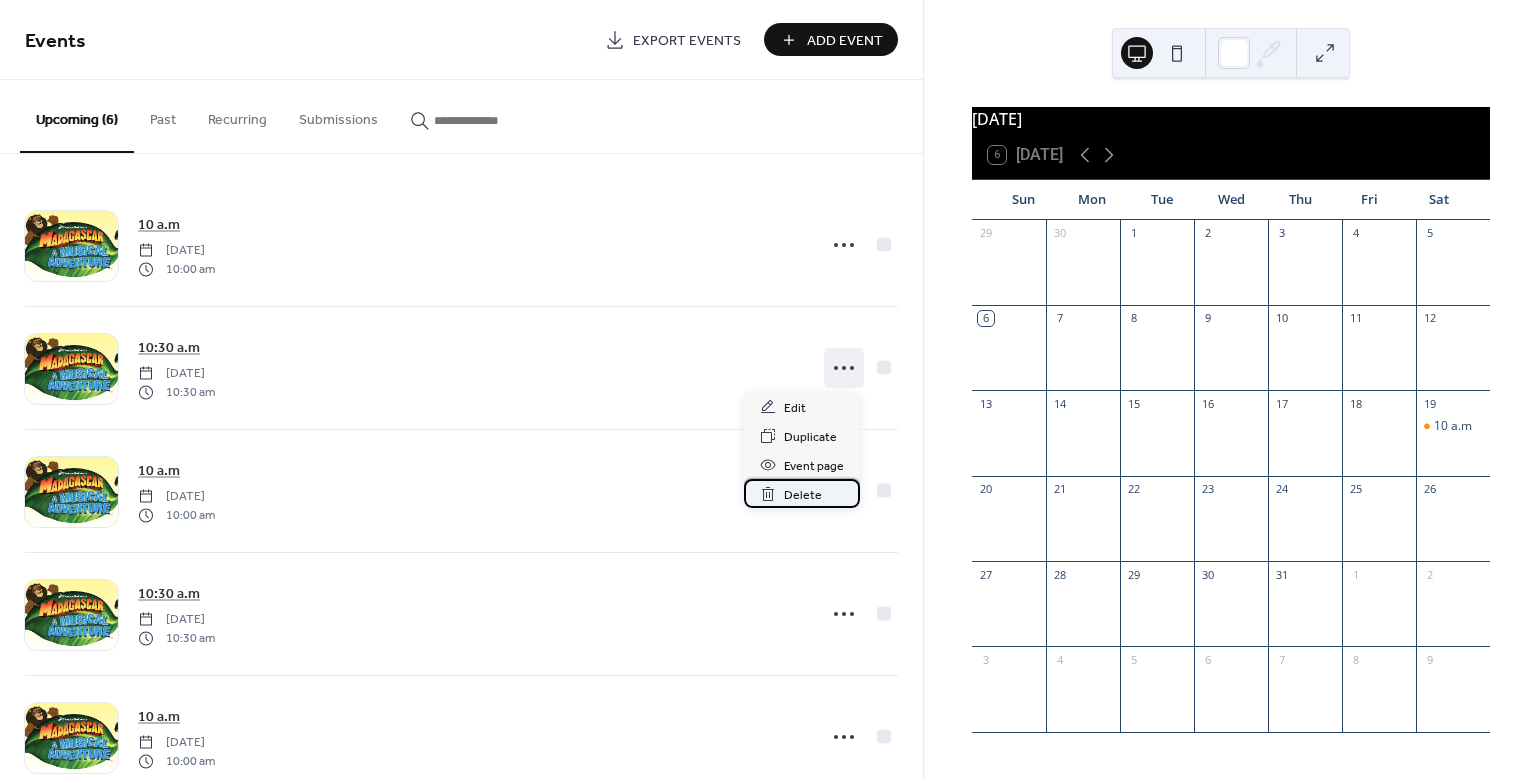 click on "Delete" at bounding box center (803, 495) 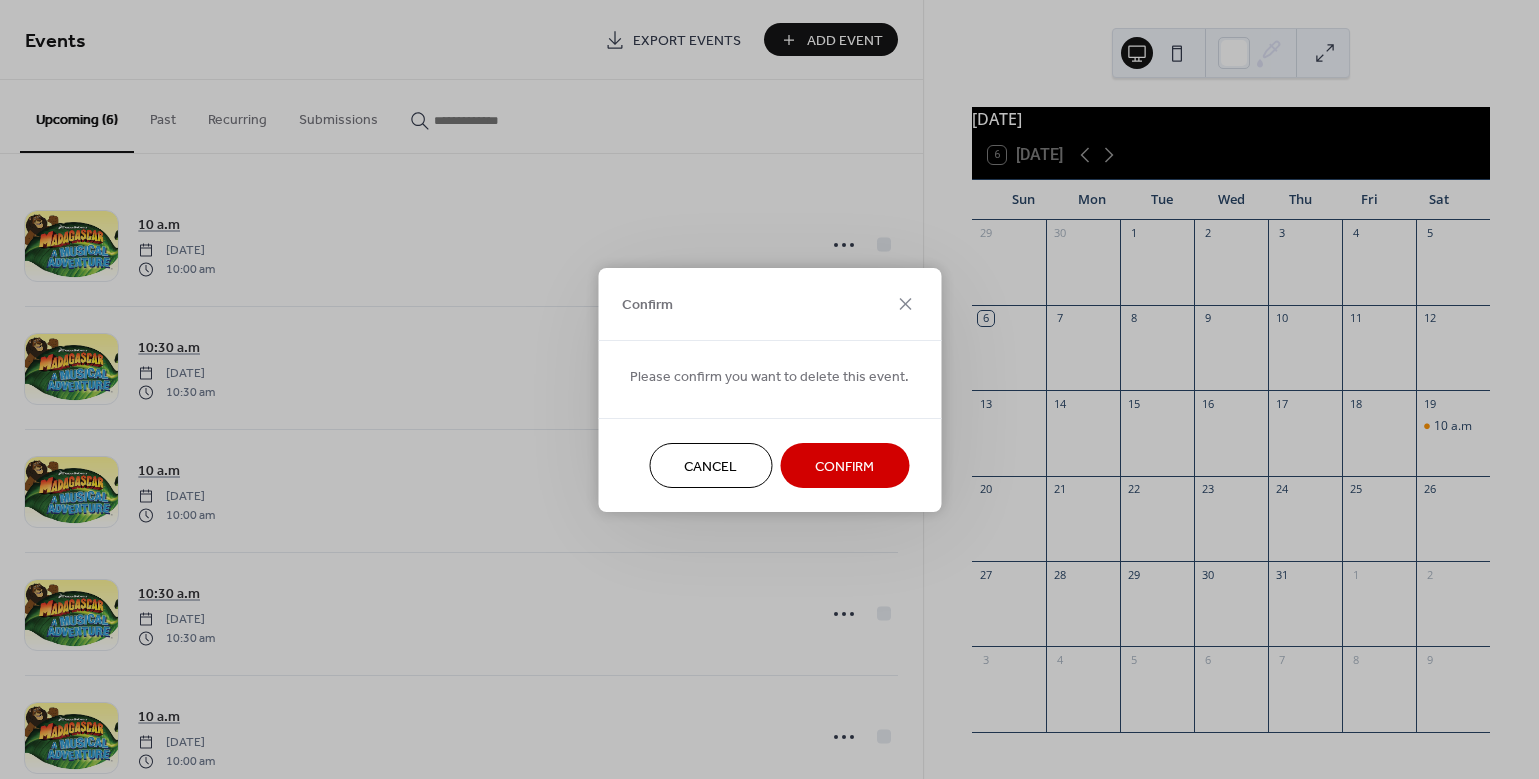 click on "Confirm" at bounding box center (844, 466) 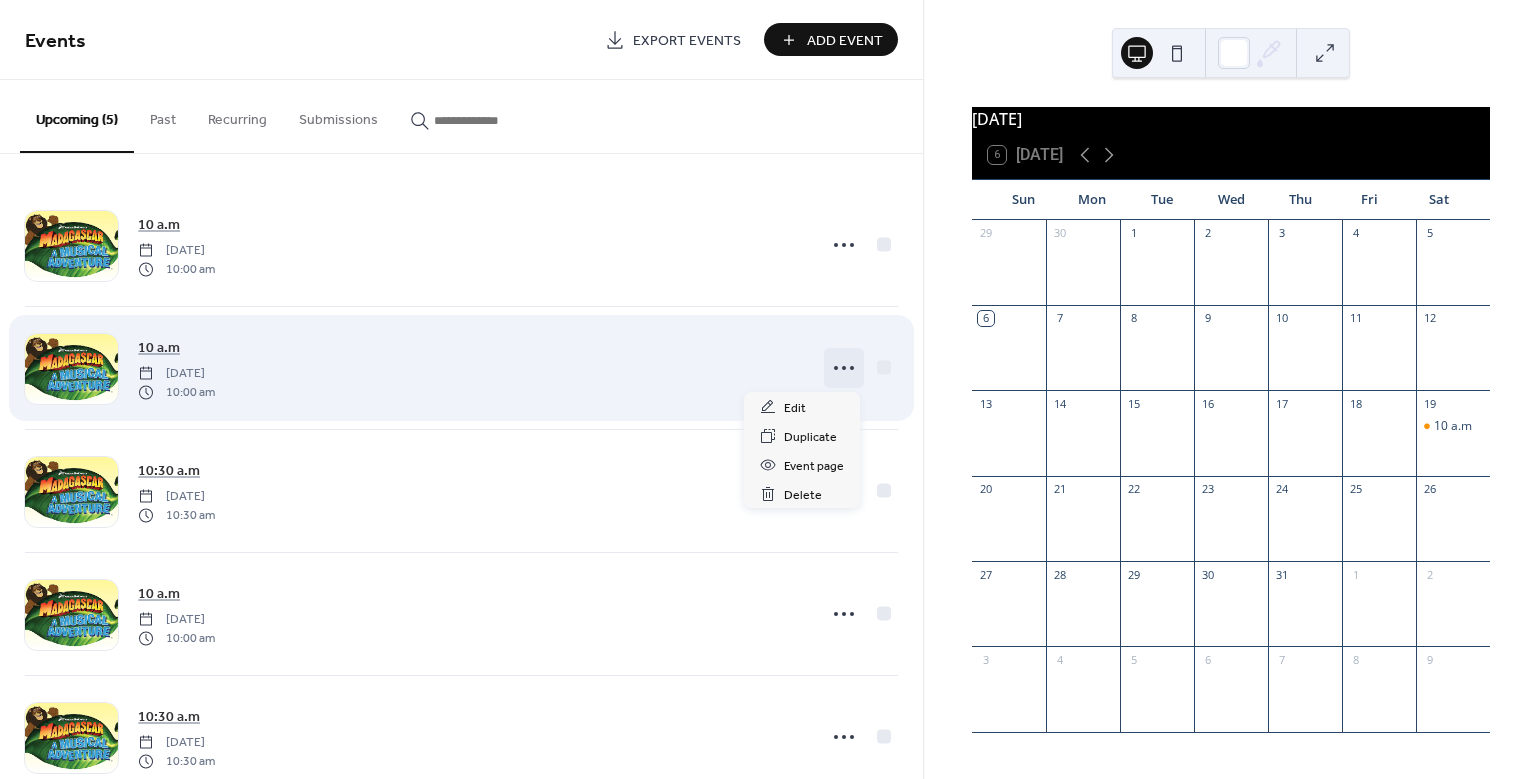 click 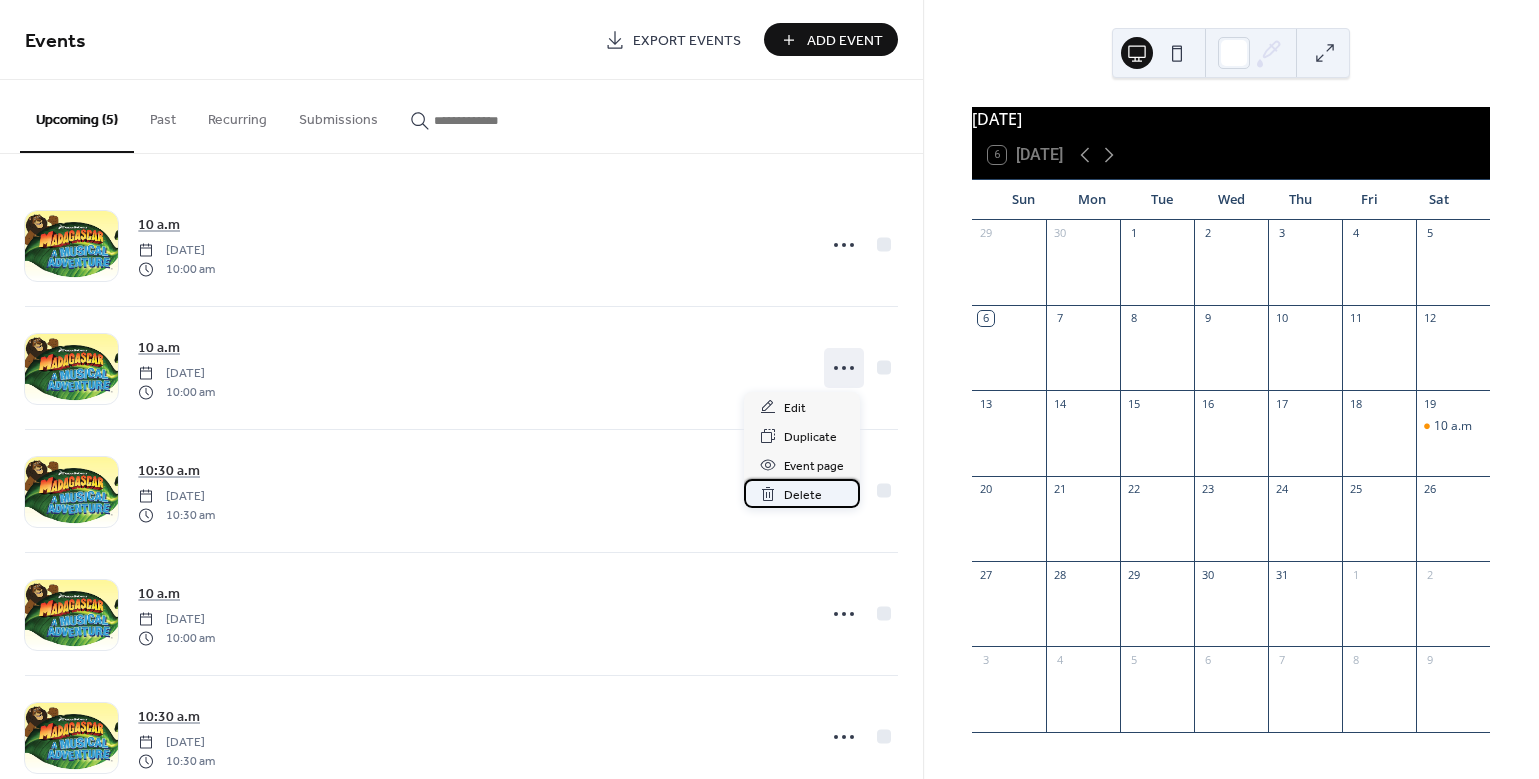 click on "Delete" at bounding box center [803, 495] 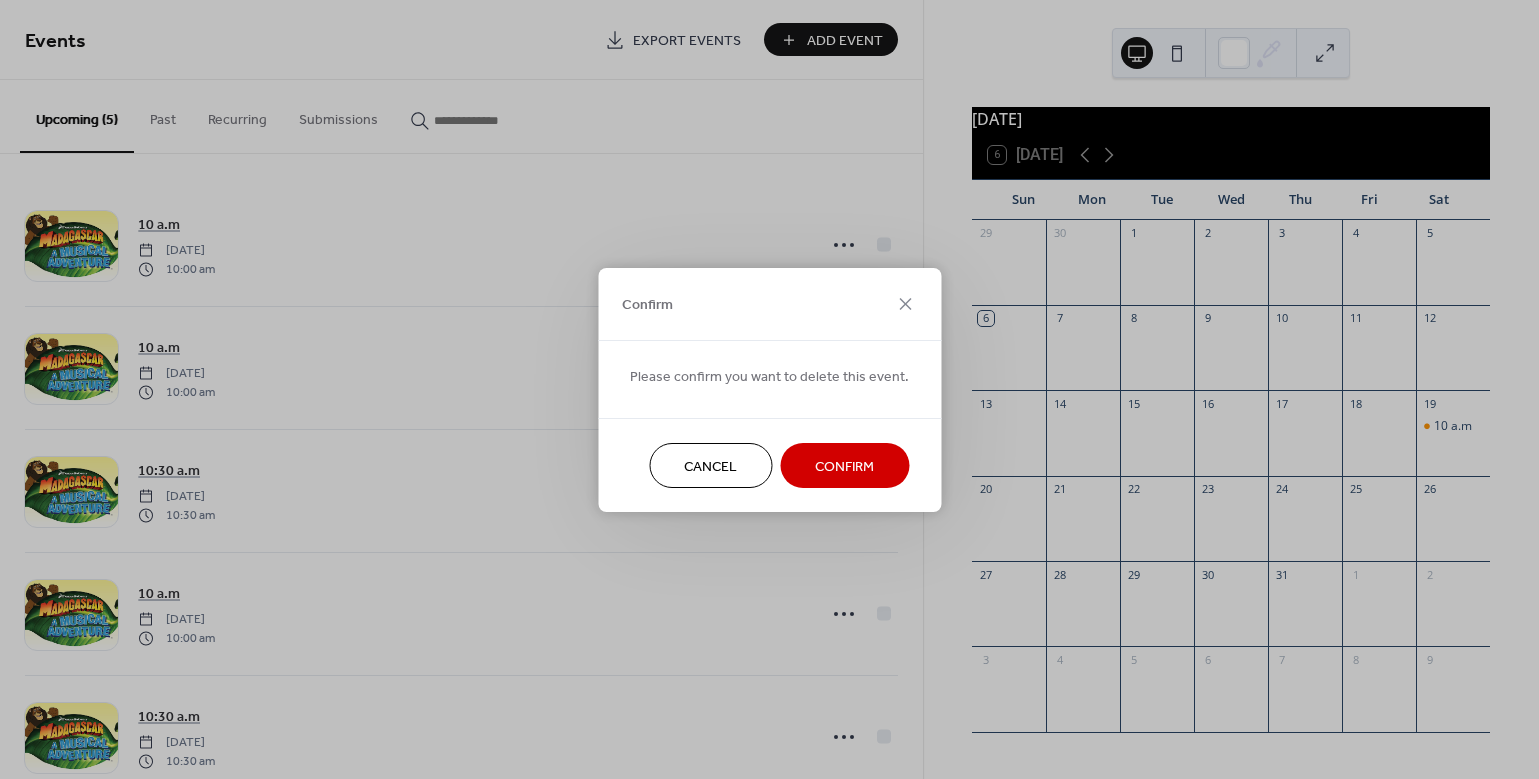 click on "Confirm" at bounding box center (844, 466) 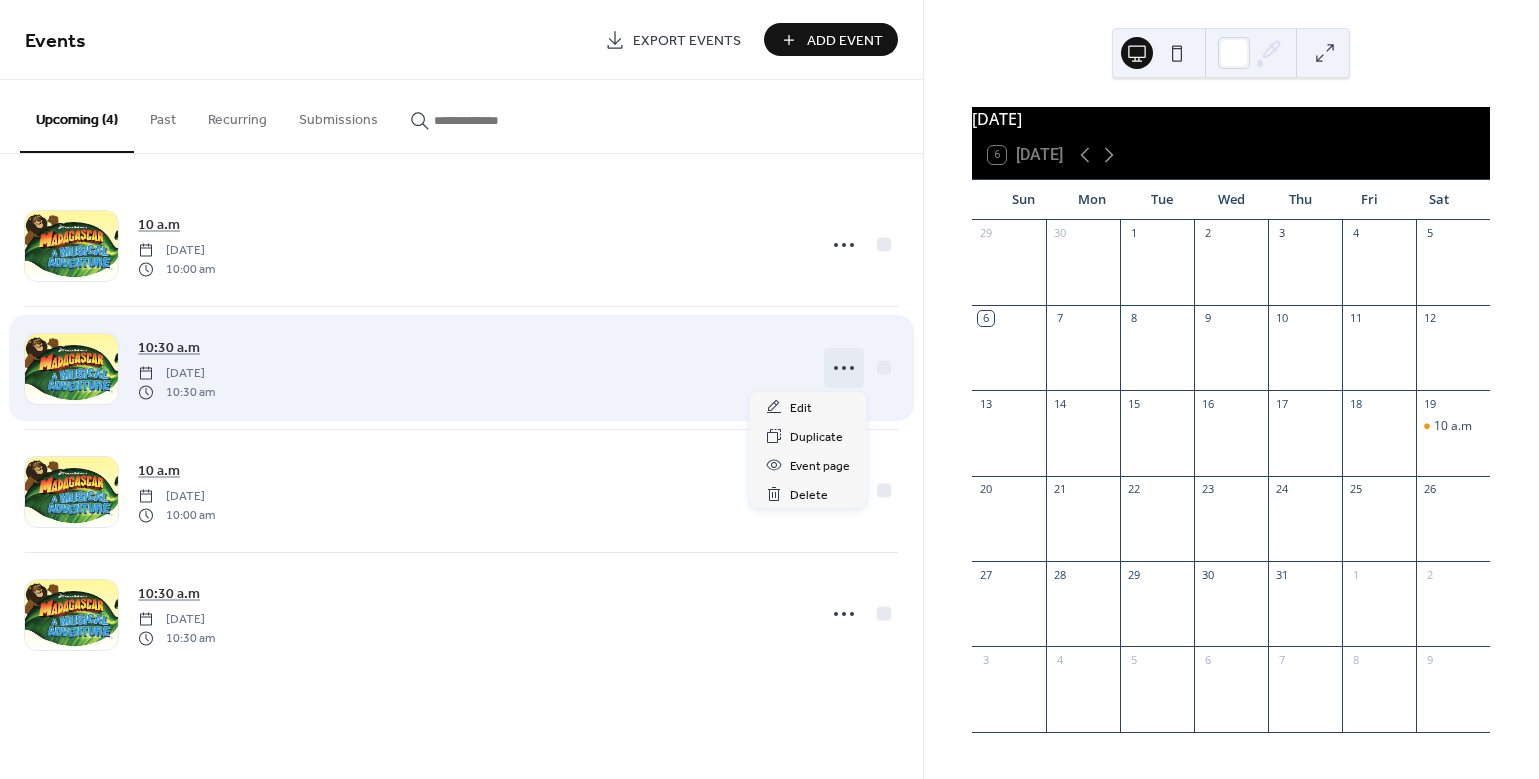 click 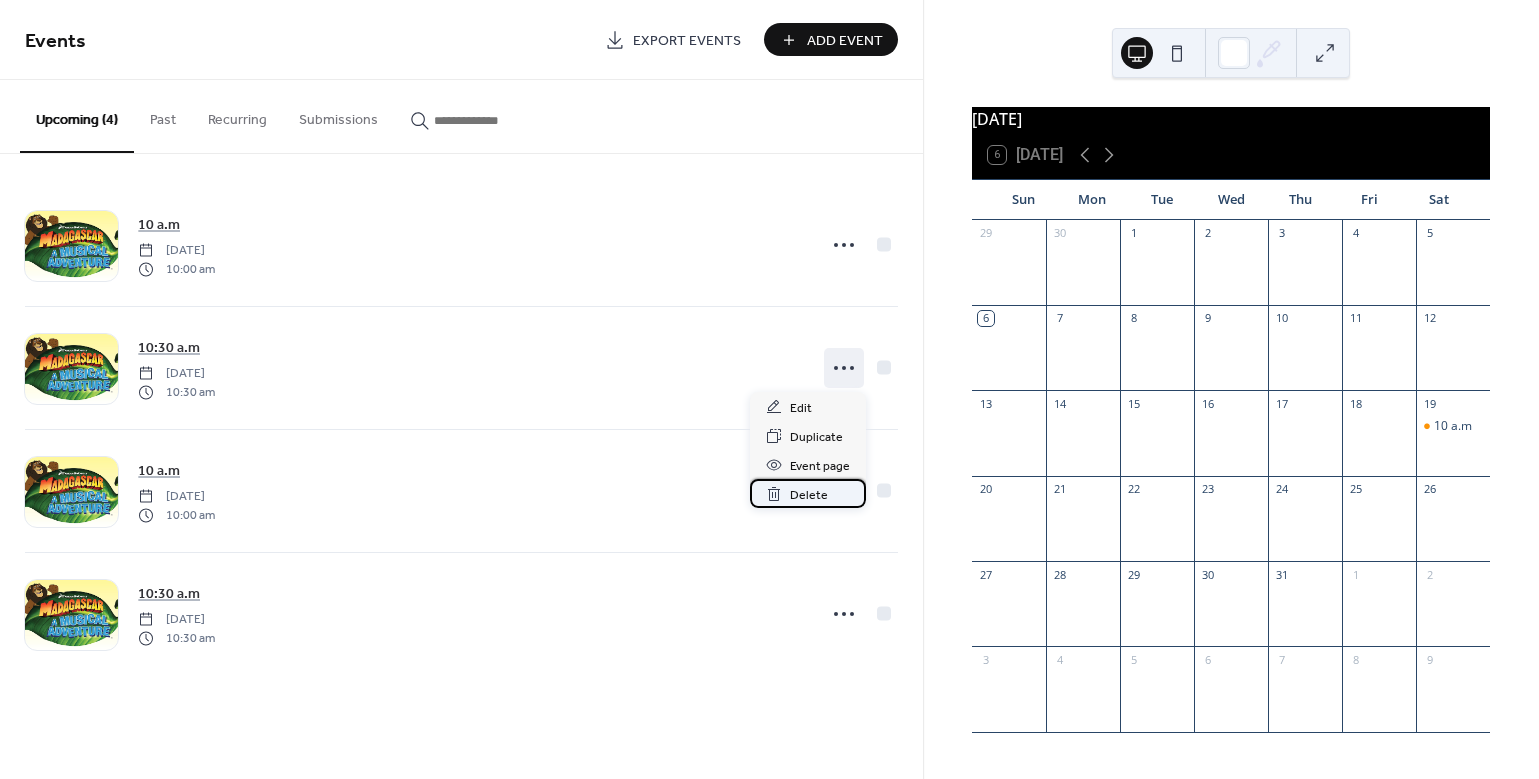 click on "Delete" at bounding box center (809, 495) 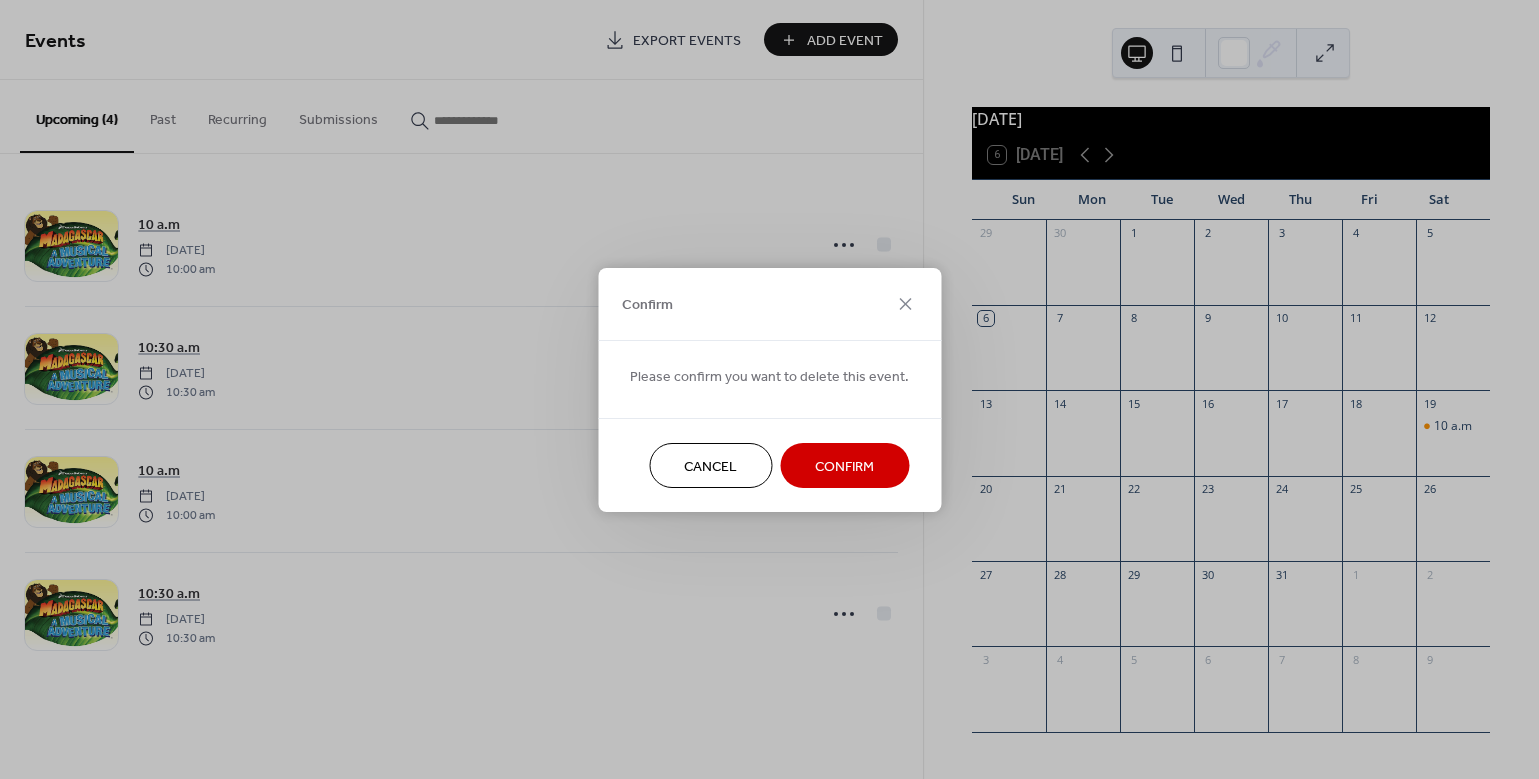 click on "Confirm" at bounding box center [844, 466] 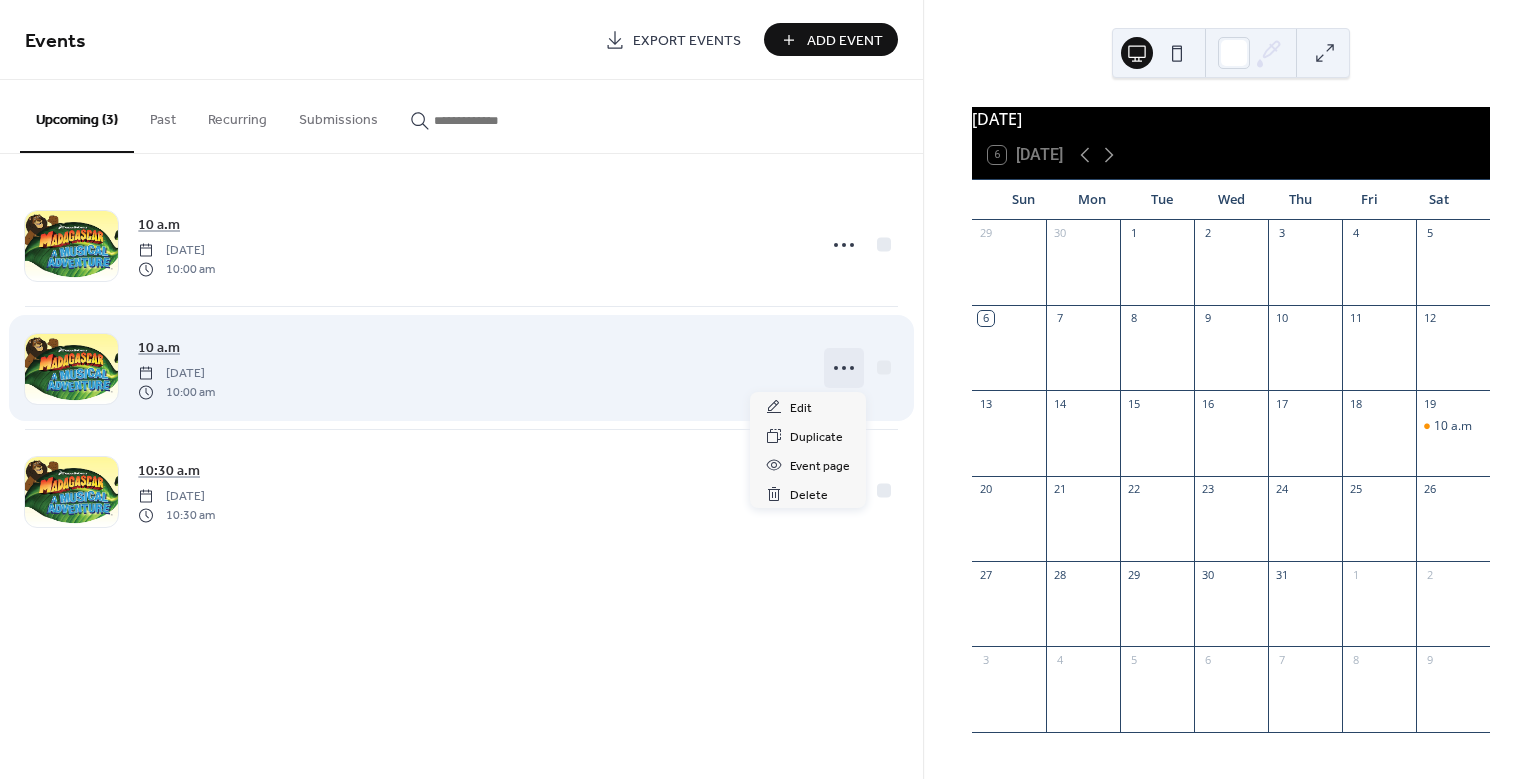 click 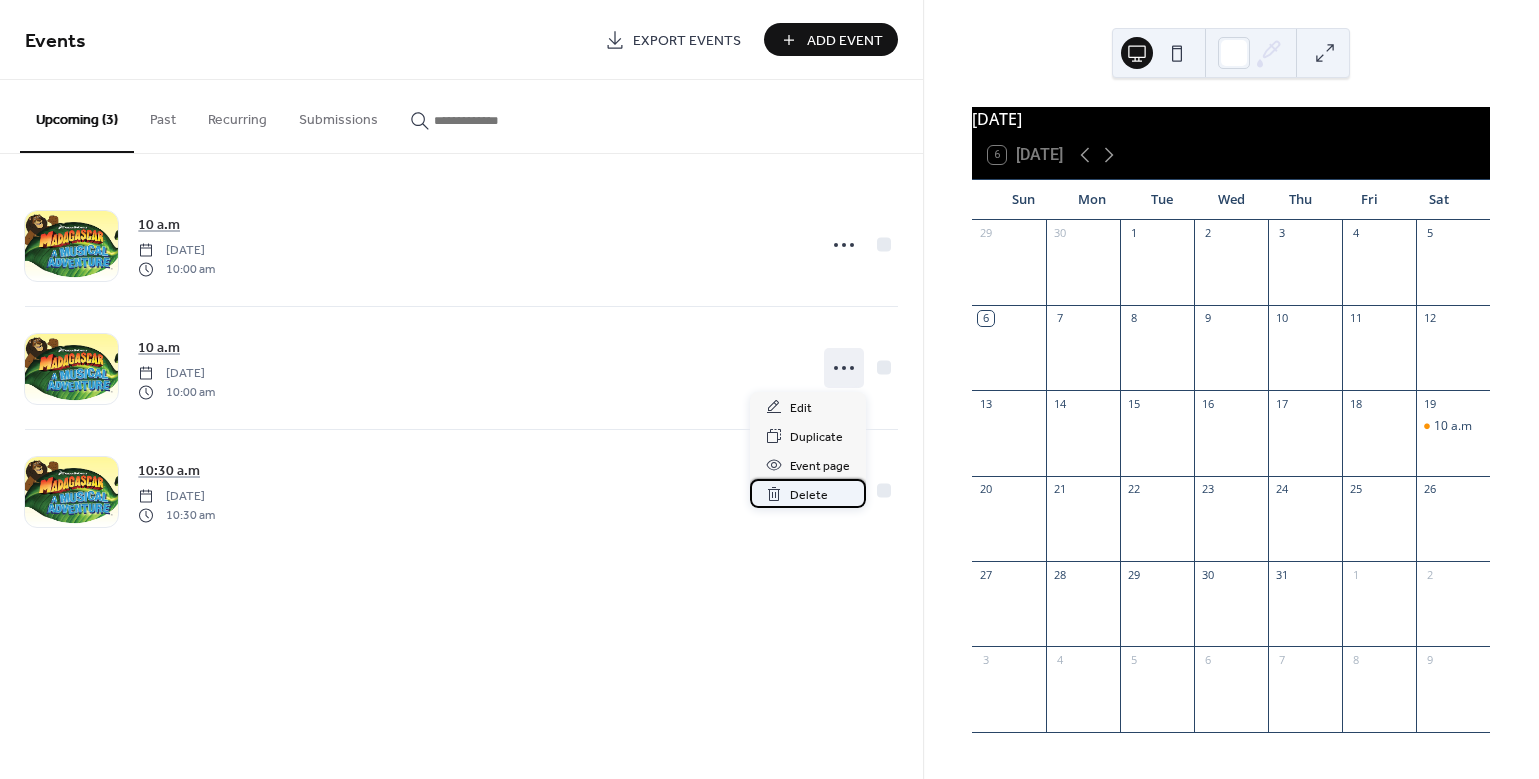 click on "Delete" at bounding box center [809, 495] 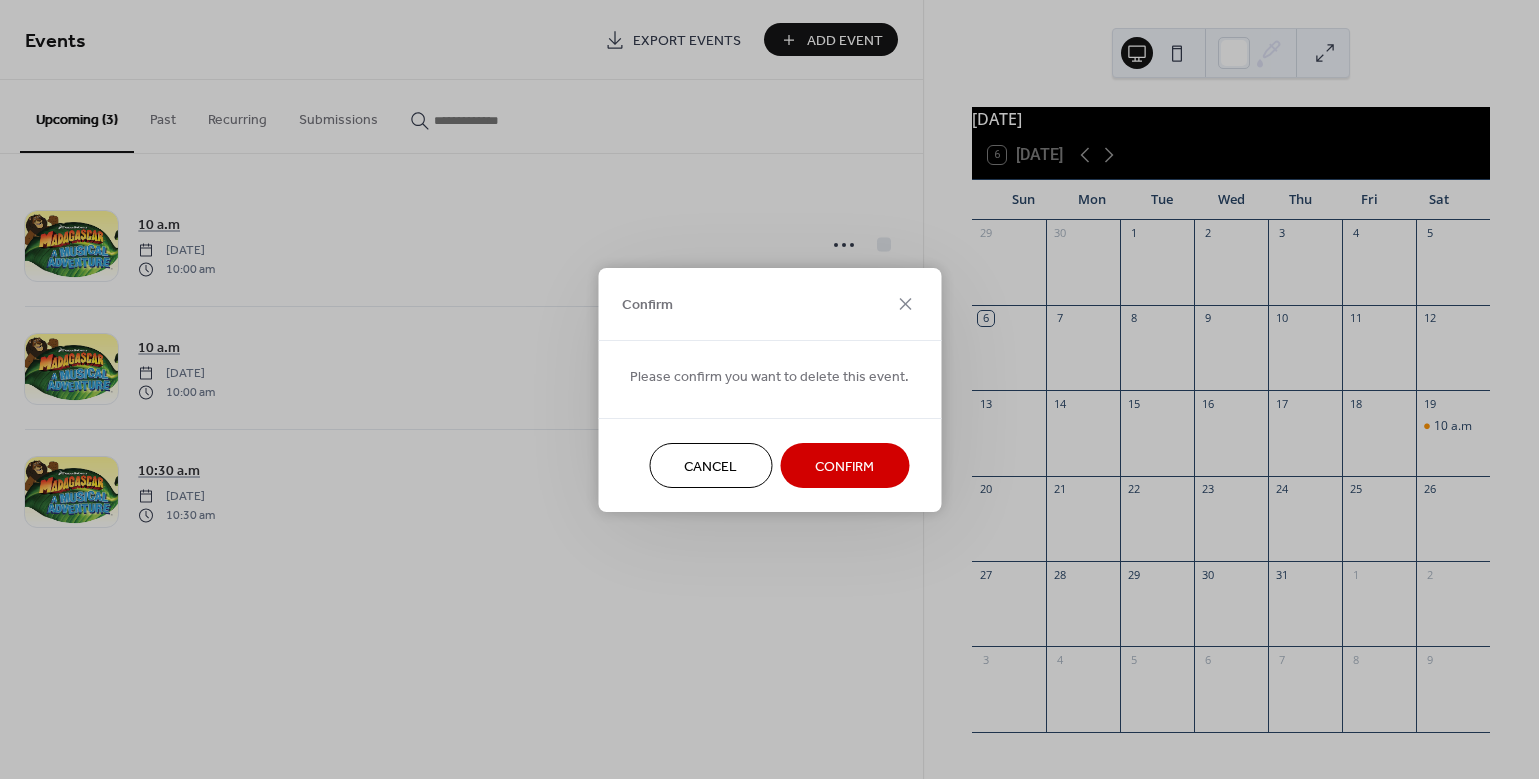 click on "Confirm" at bounding box center (844, 466) 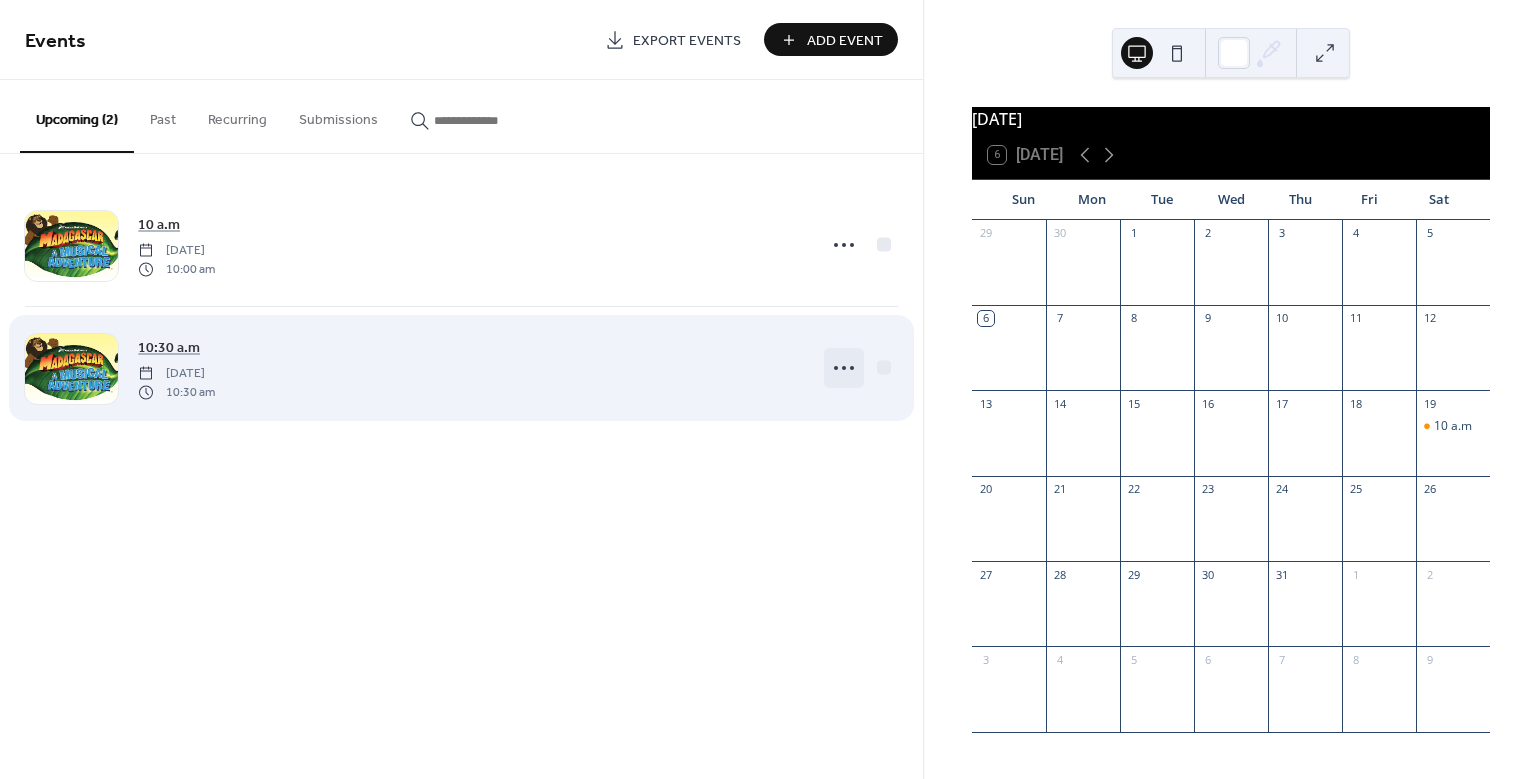 click 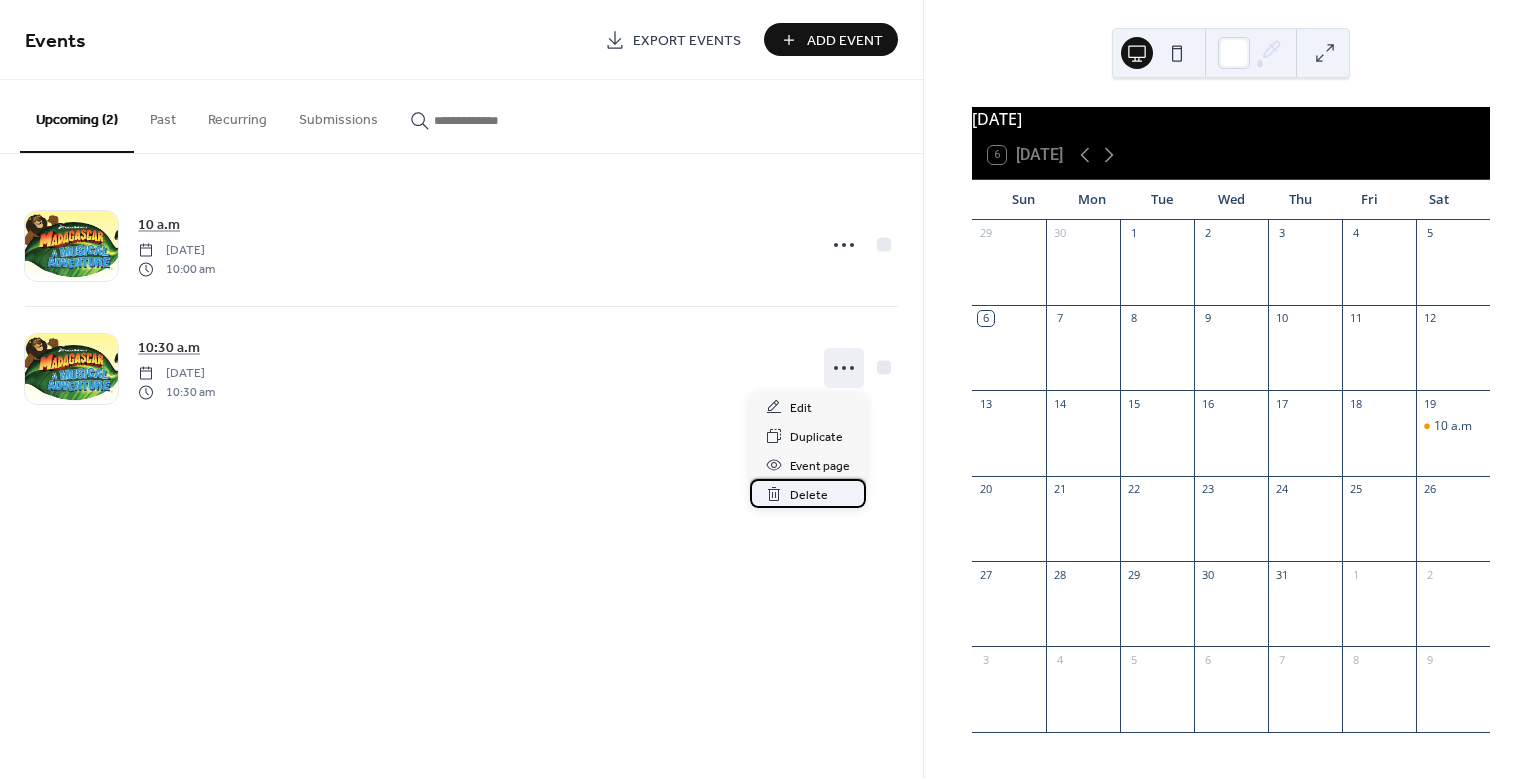 click on "Delete" at bounding box center (809, 495) 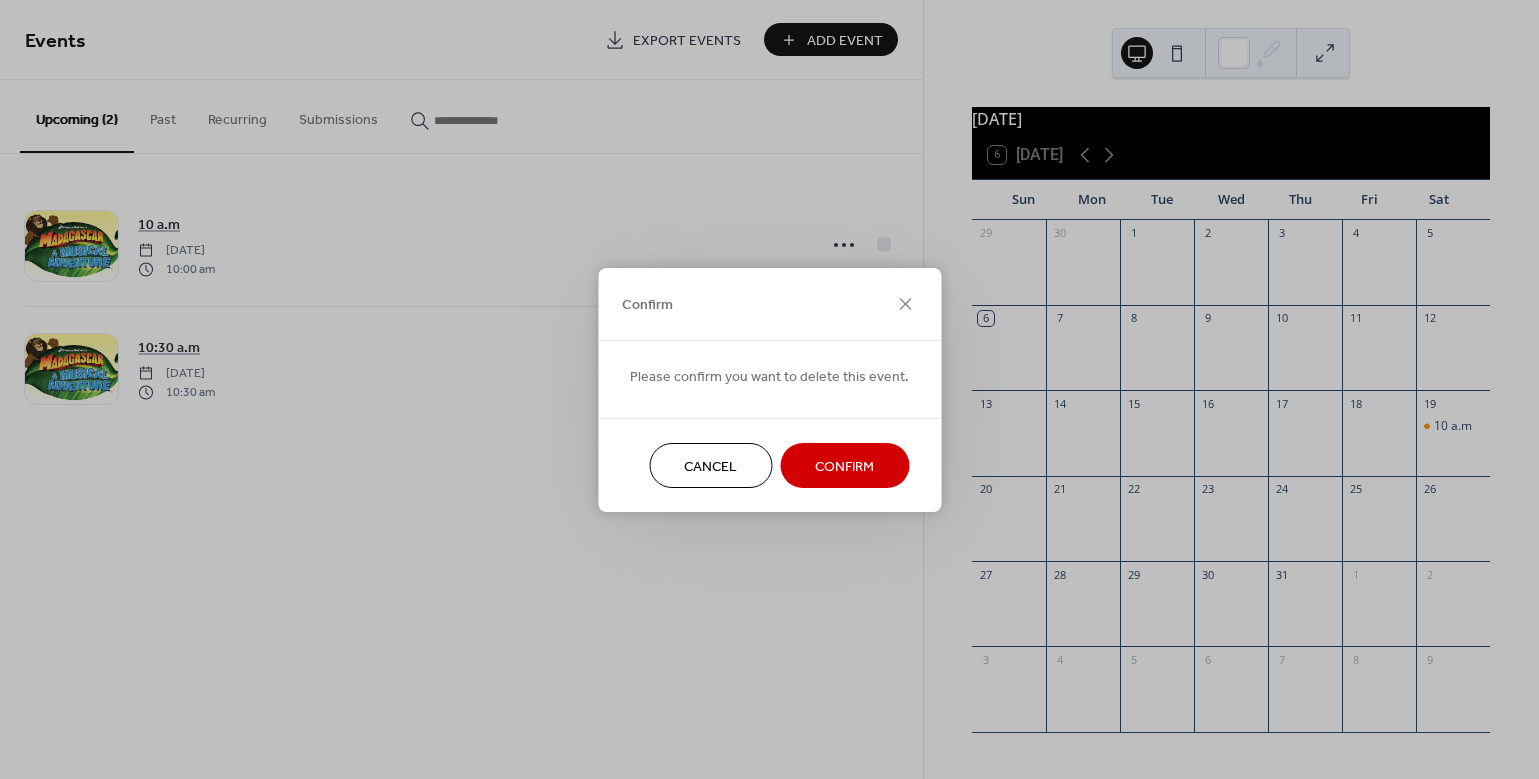 click on "Confirm" at bounding box center (844, 465) 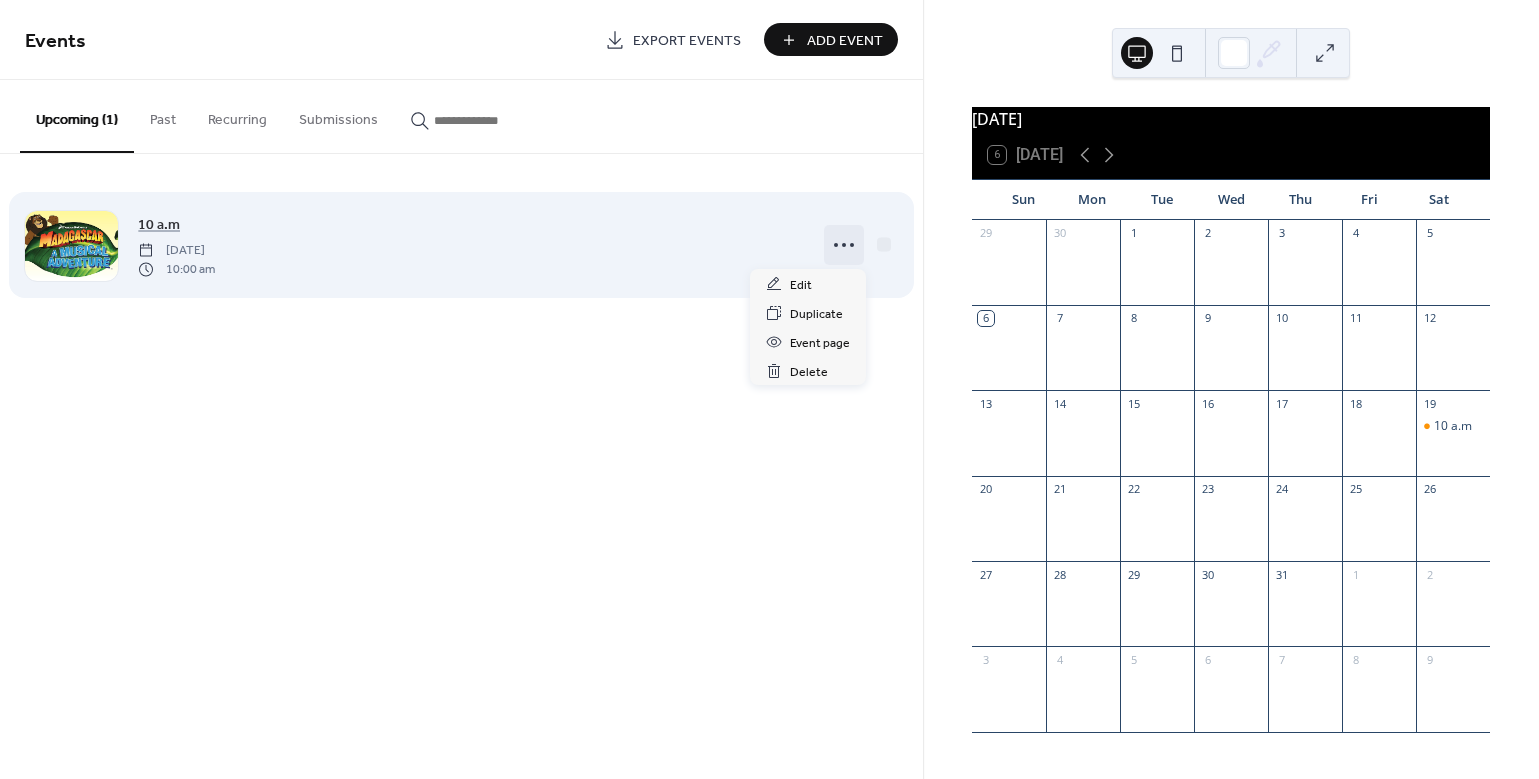 click 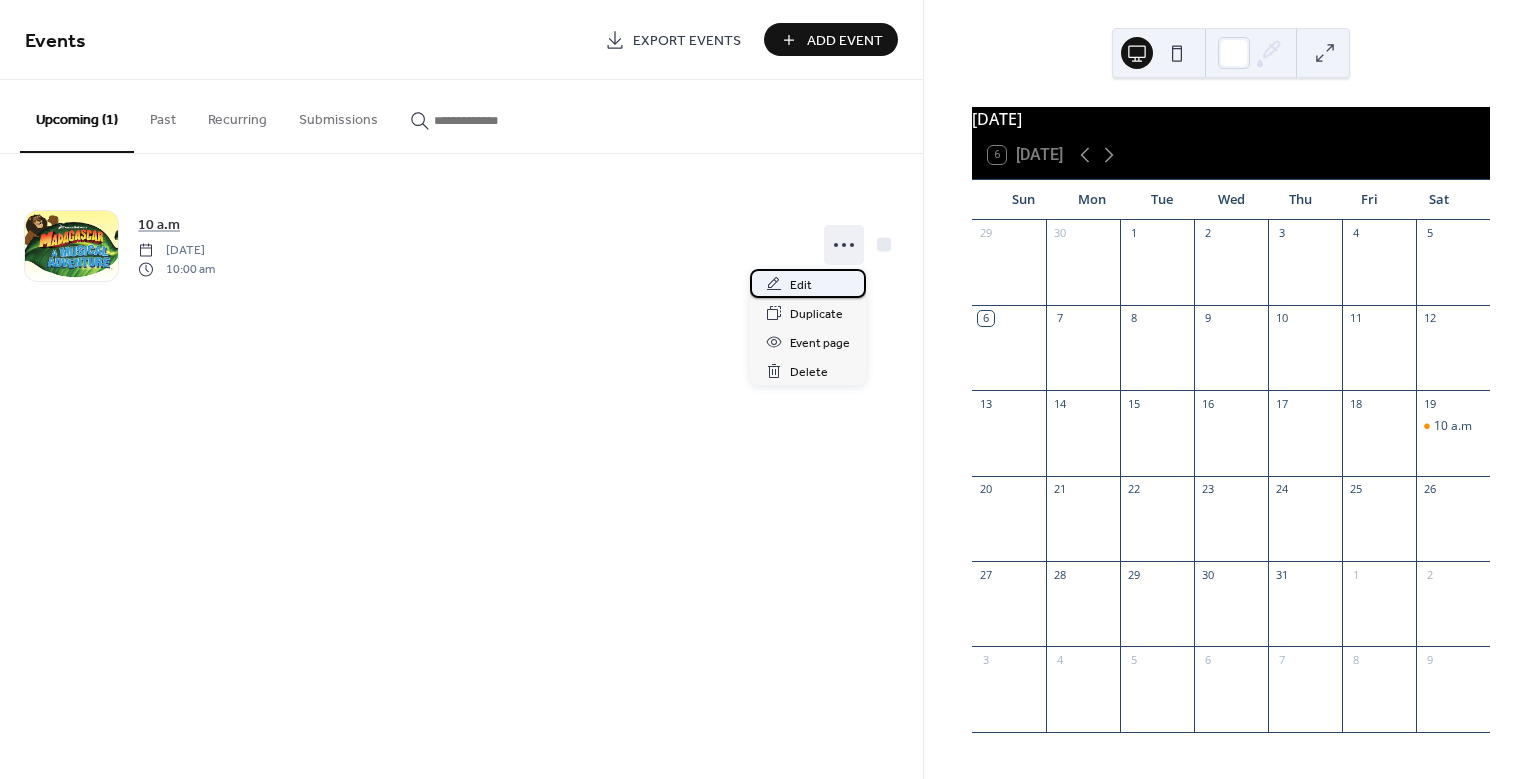 click on "Edit" at bounding box center (801, 285) 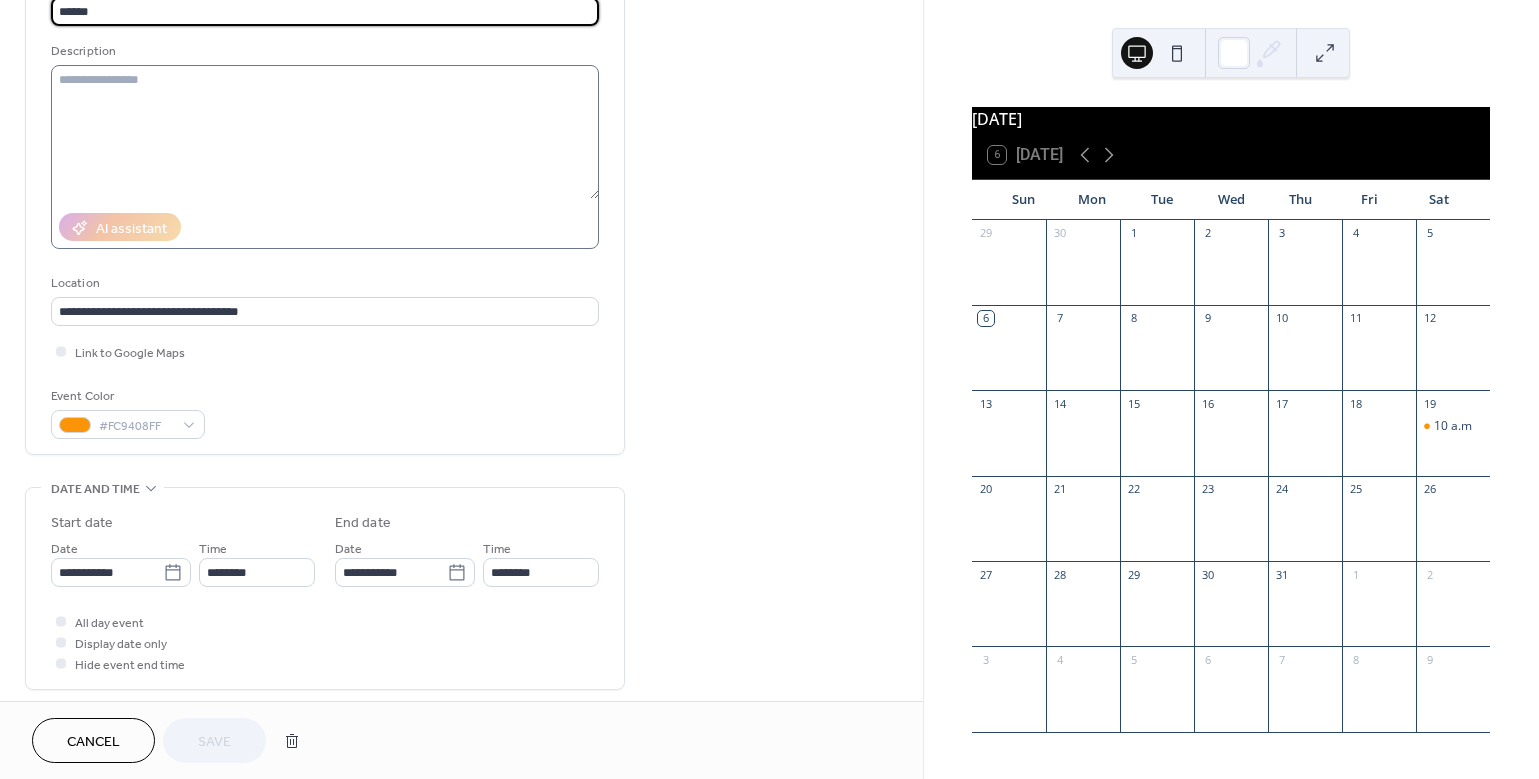 scroll, scrollTop: 156, scrollLeft: 0, axis: vertical 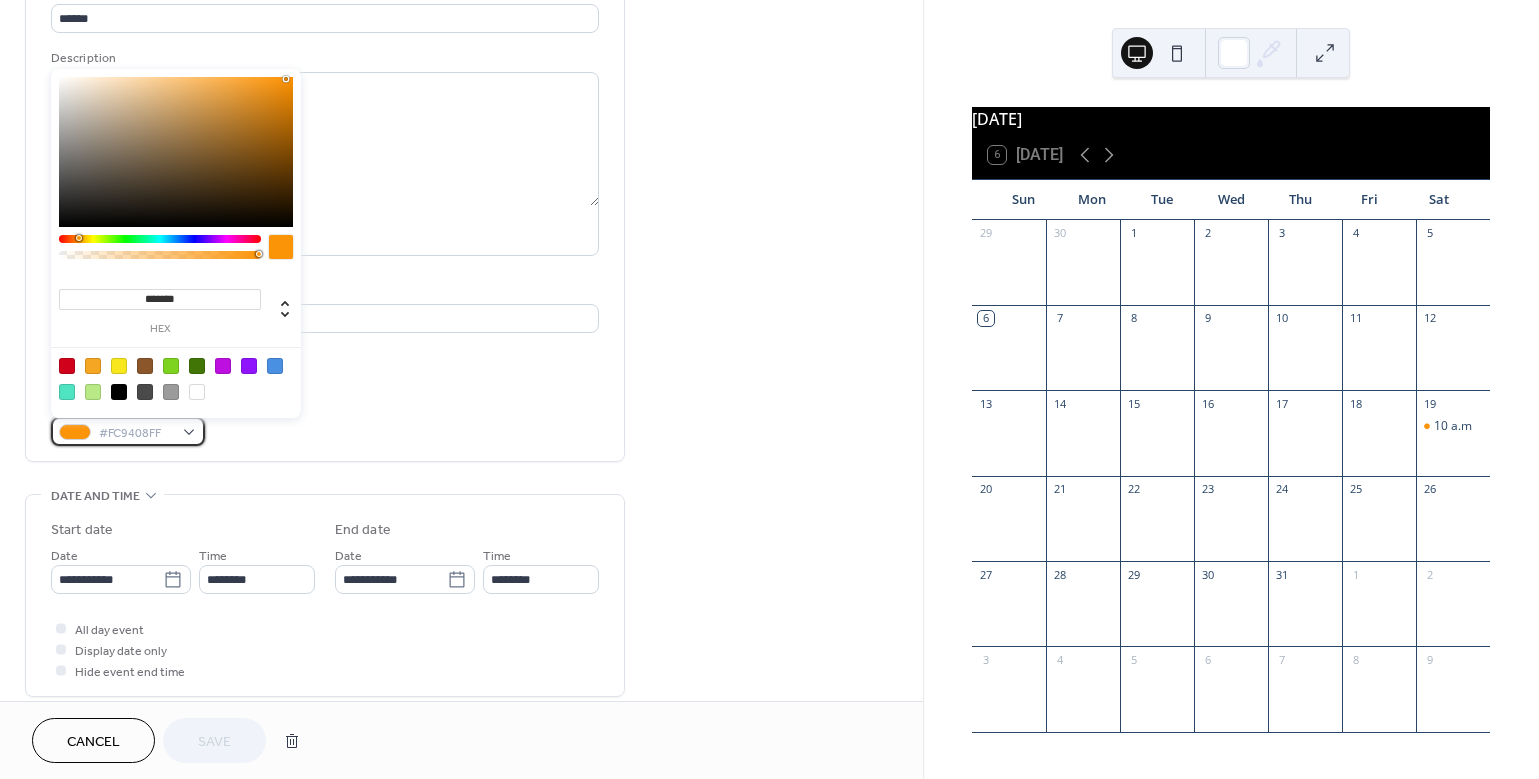 click on "#FC9408FF" at bounding box center [128, 431] 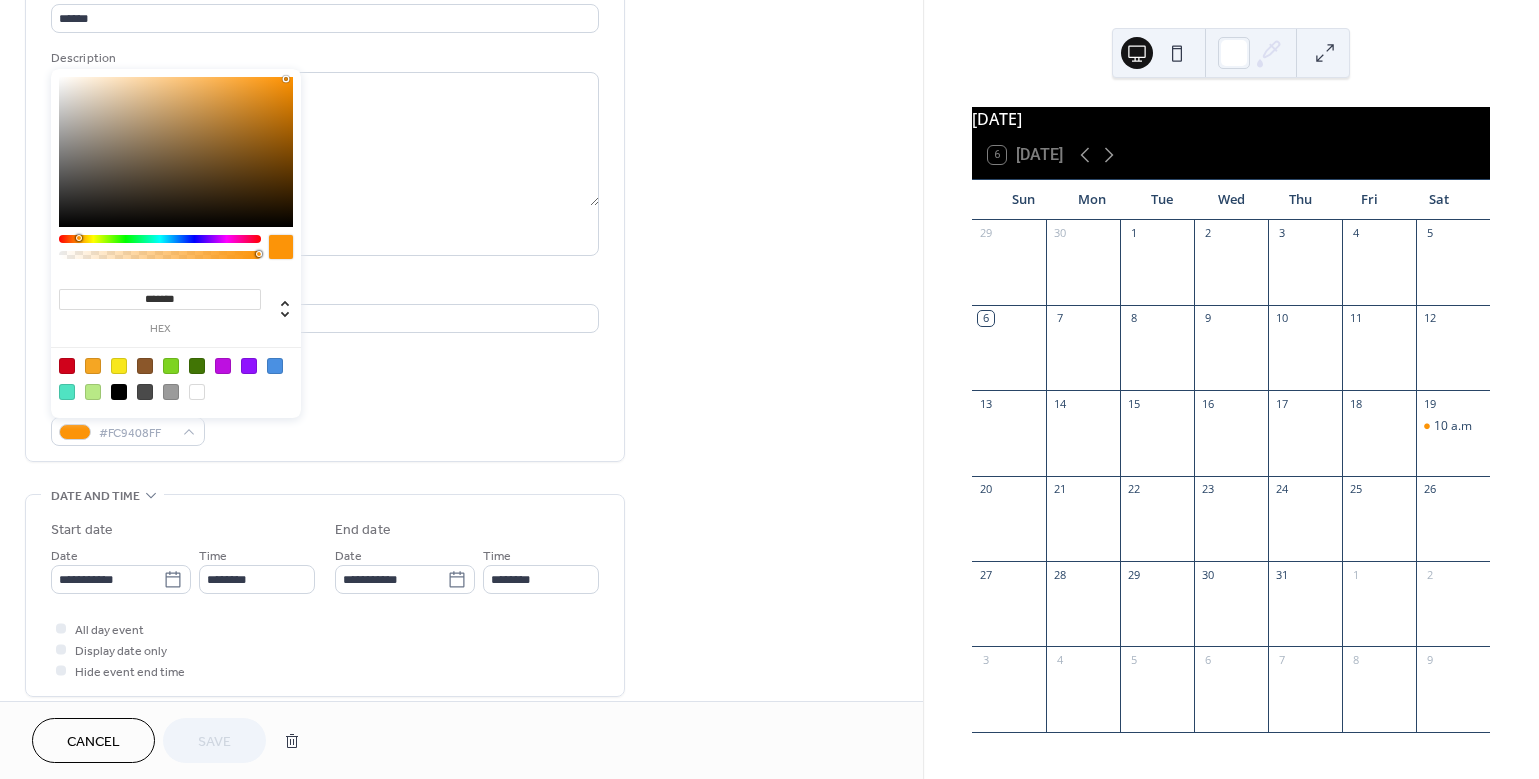 click at bounding box center (249, 366) 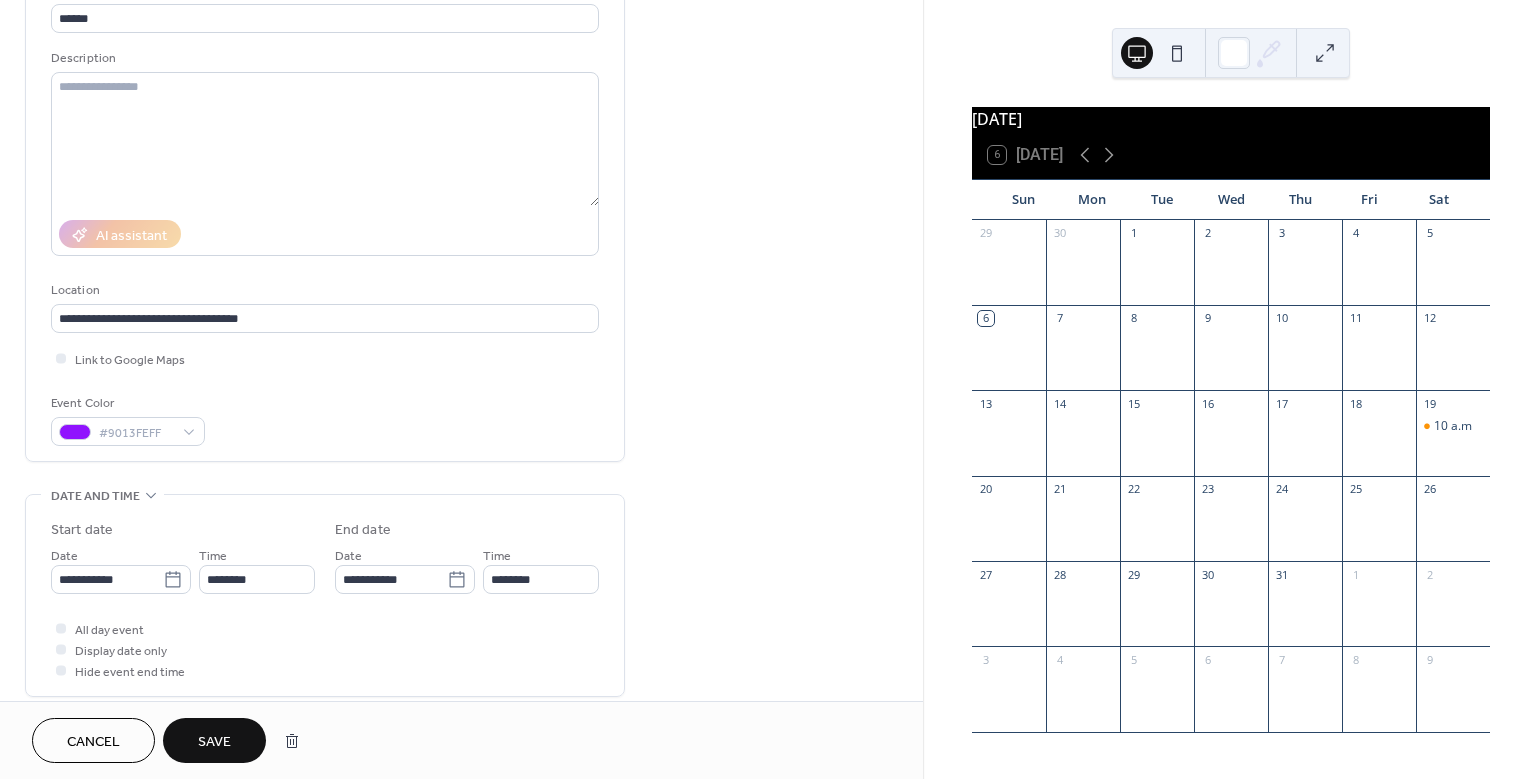 click on "**********" at bounding box center [325, 208] 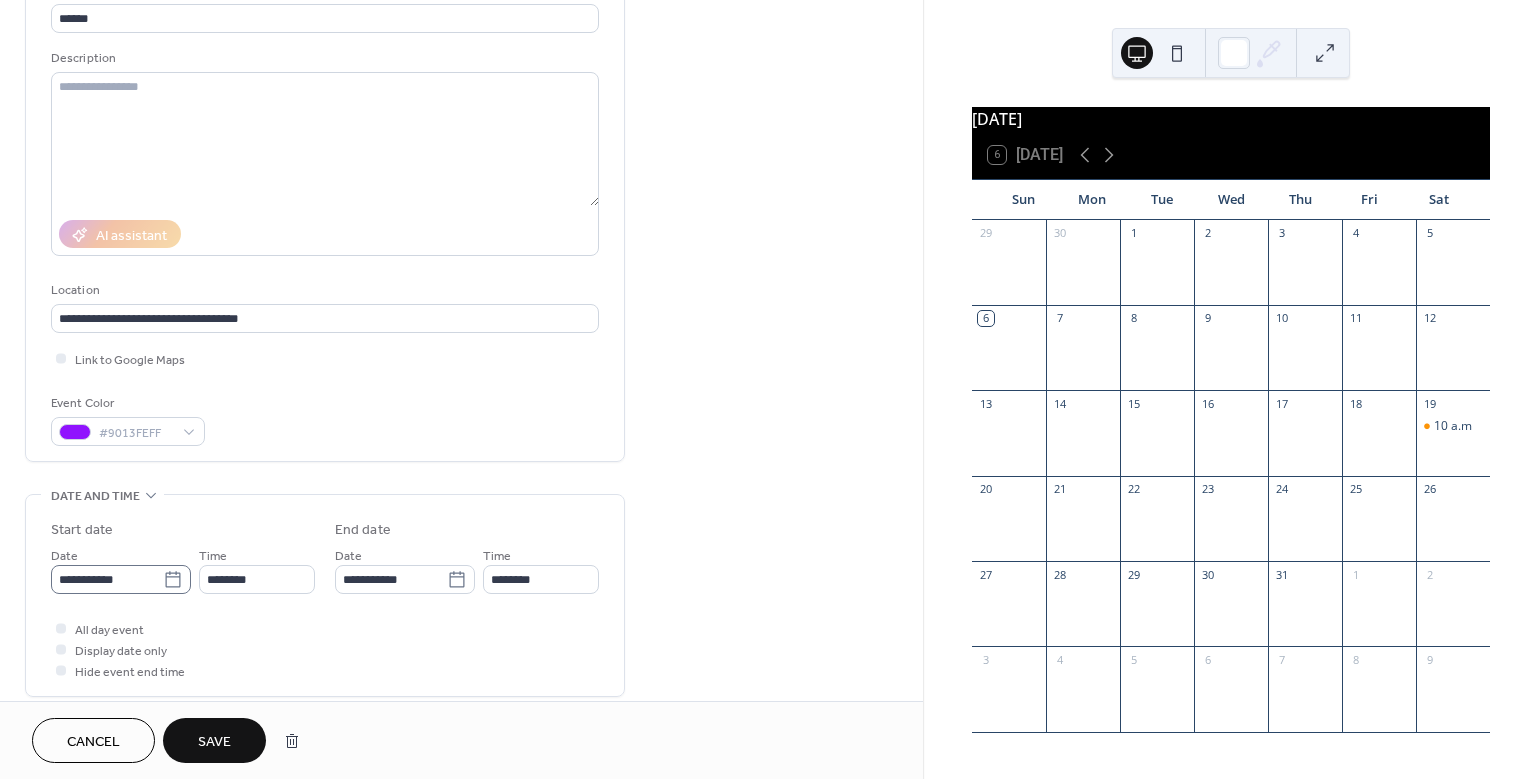 click 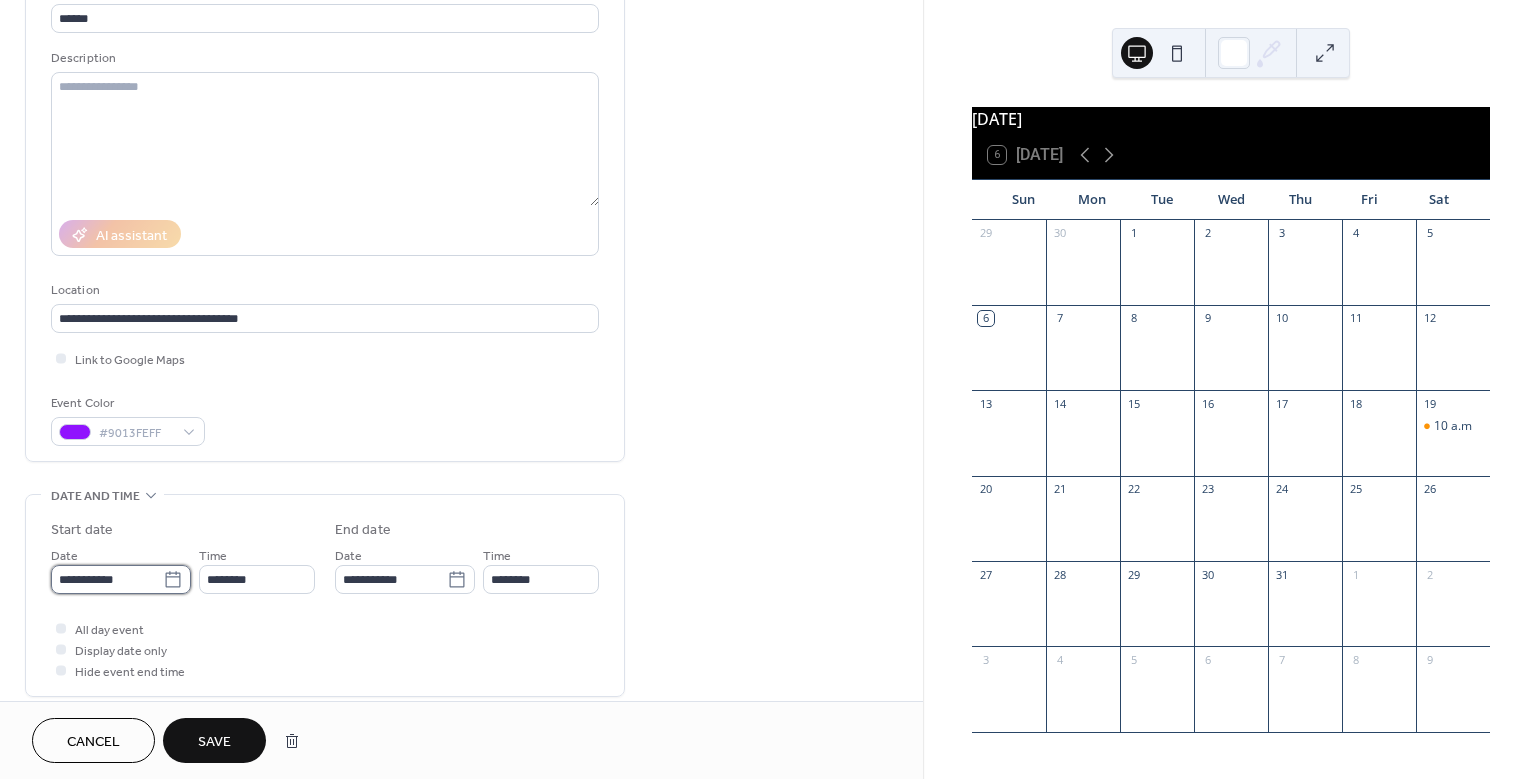 click on "**********" at bounding box center [107, 579] 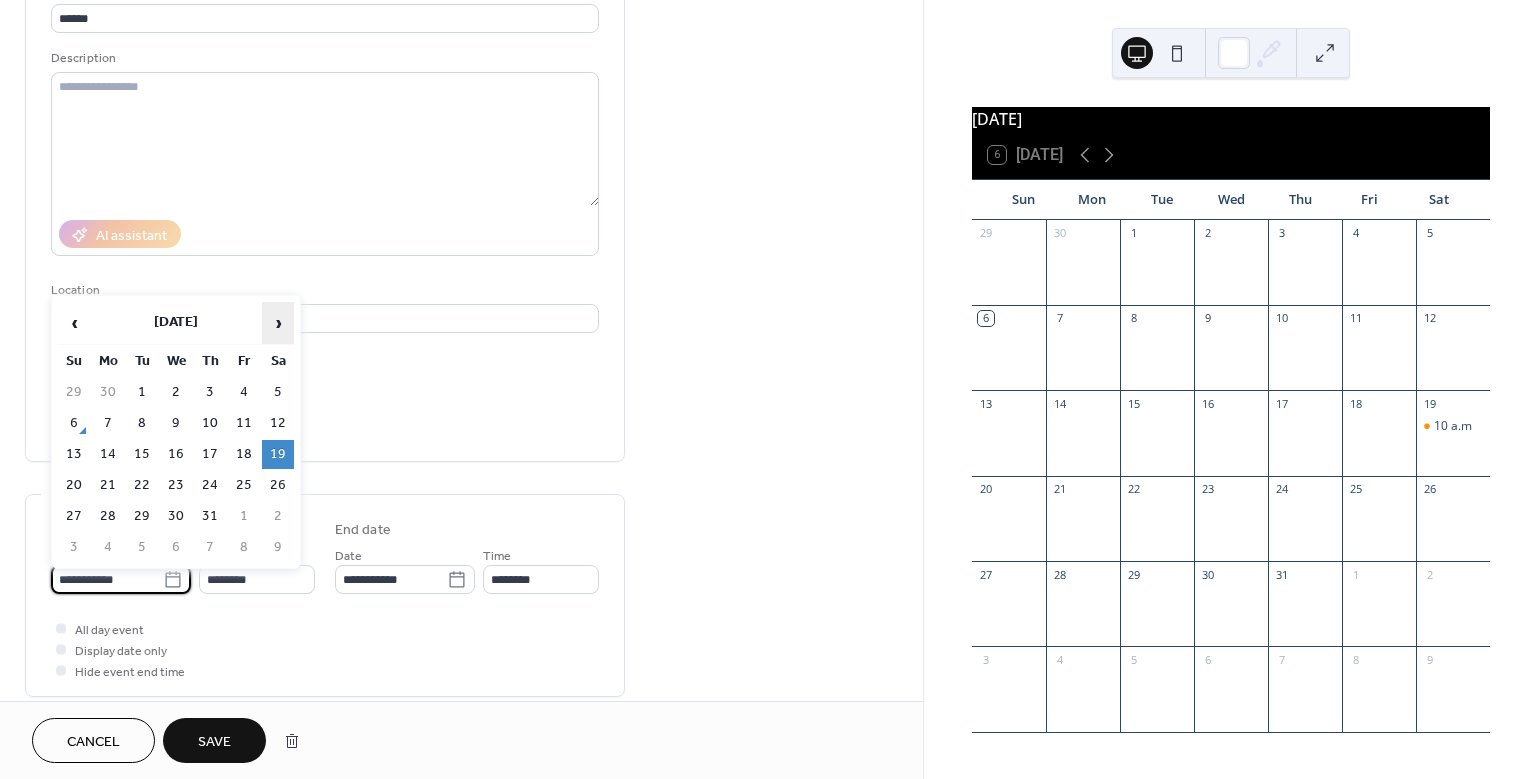 click on "›" at bounding box center (278, 323) 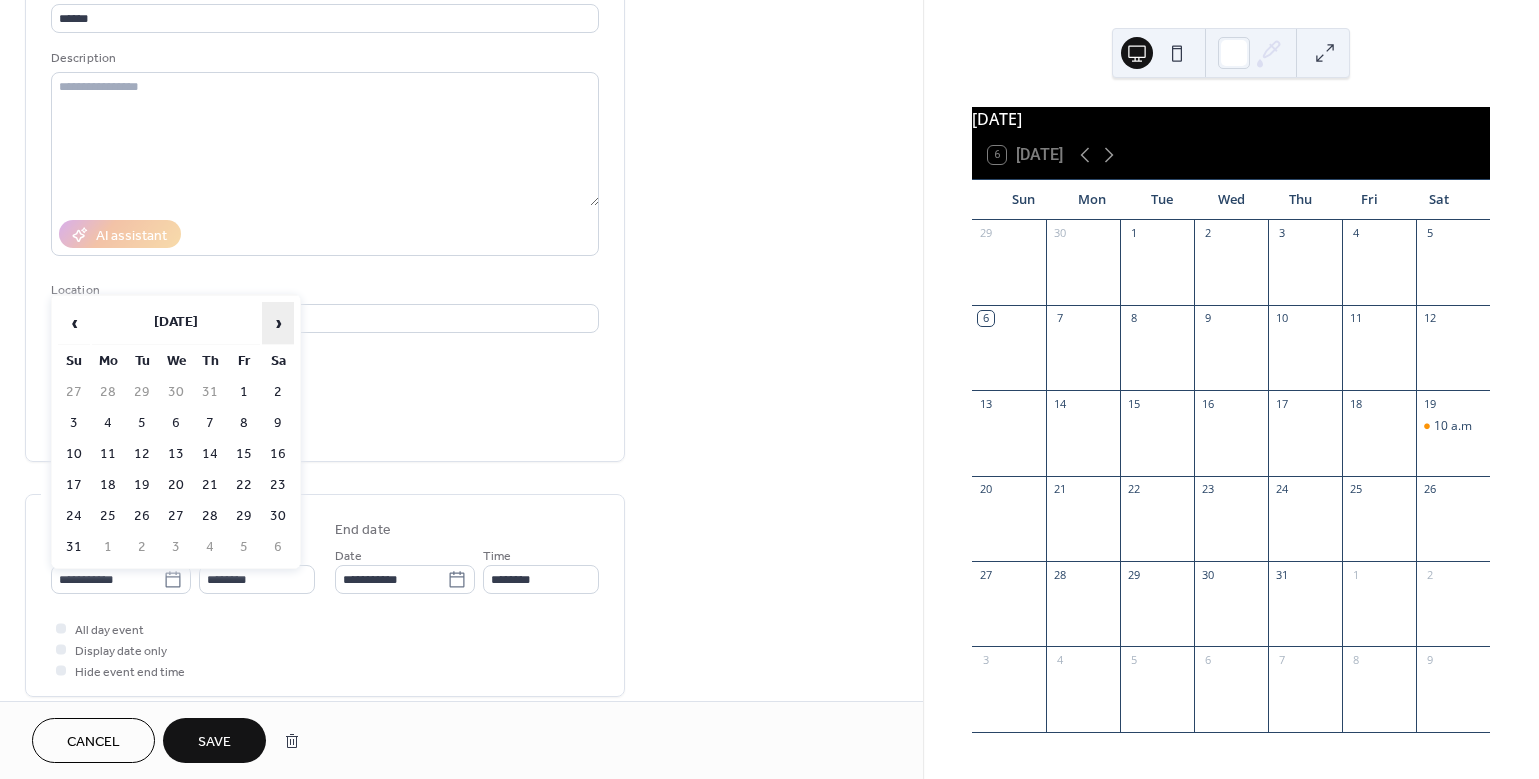 click on "›" at bounding box center (278, 323) 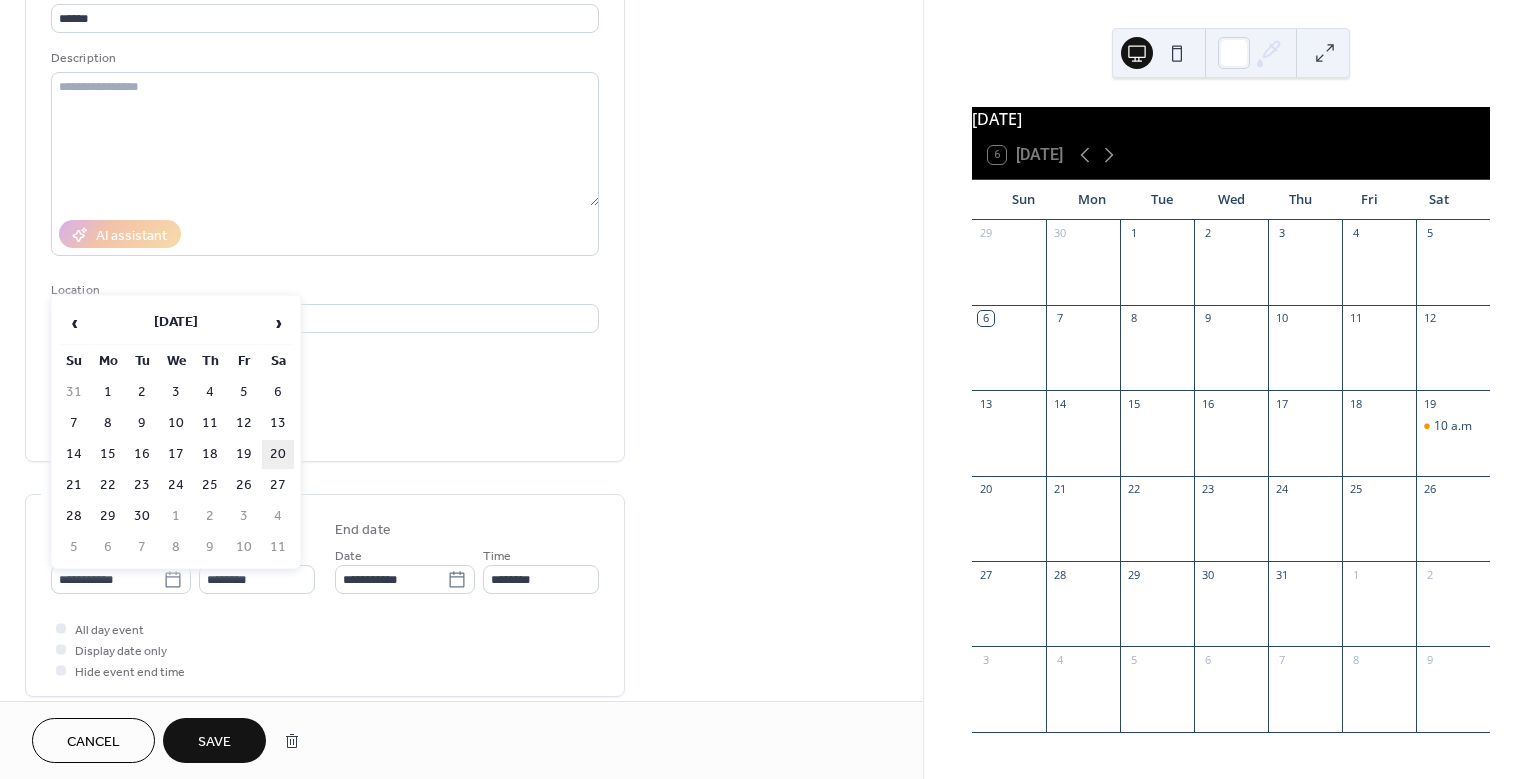 click on "20" at bounding box center [278, 454] 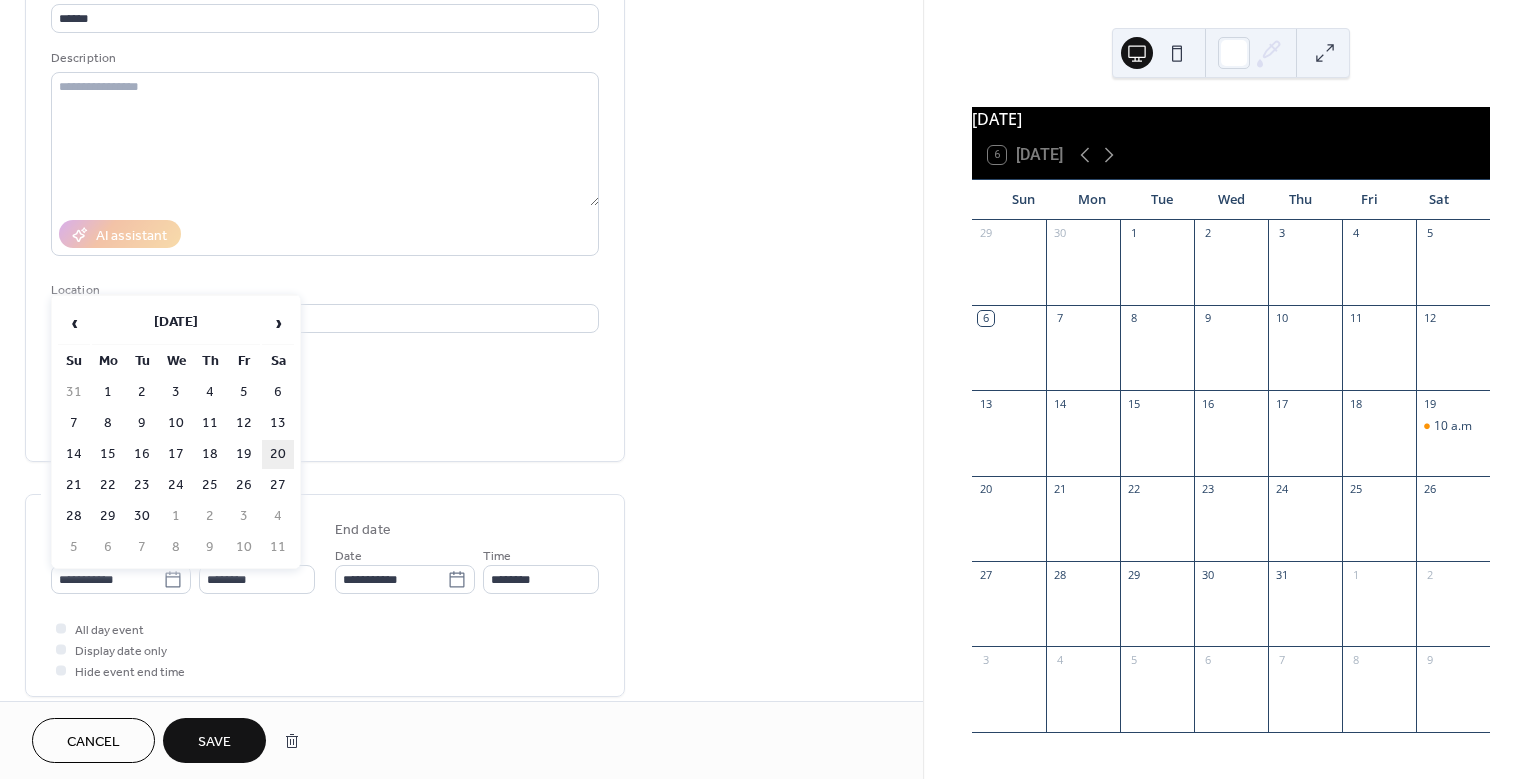 type on "**********" 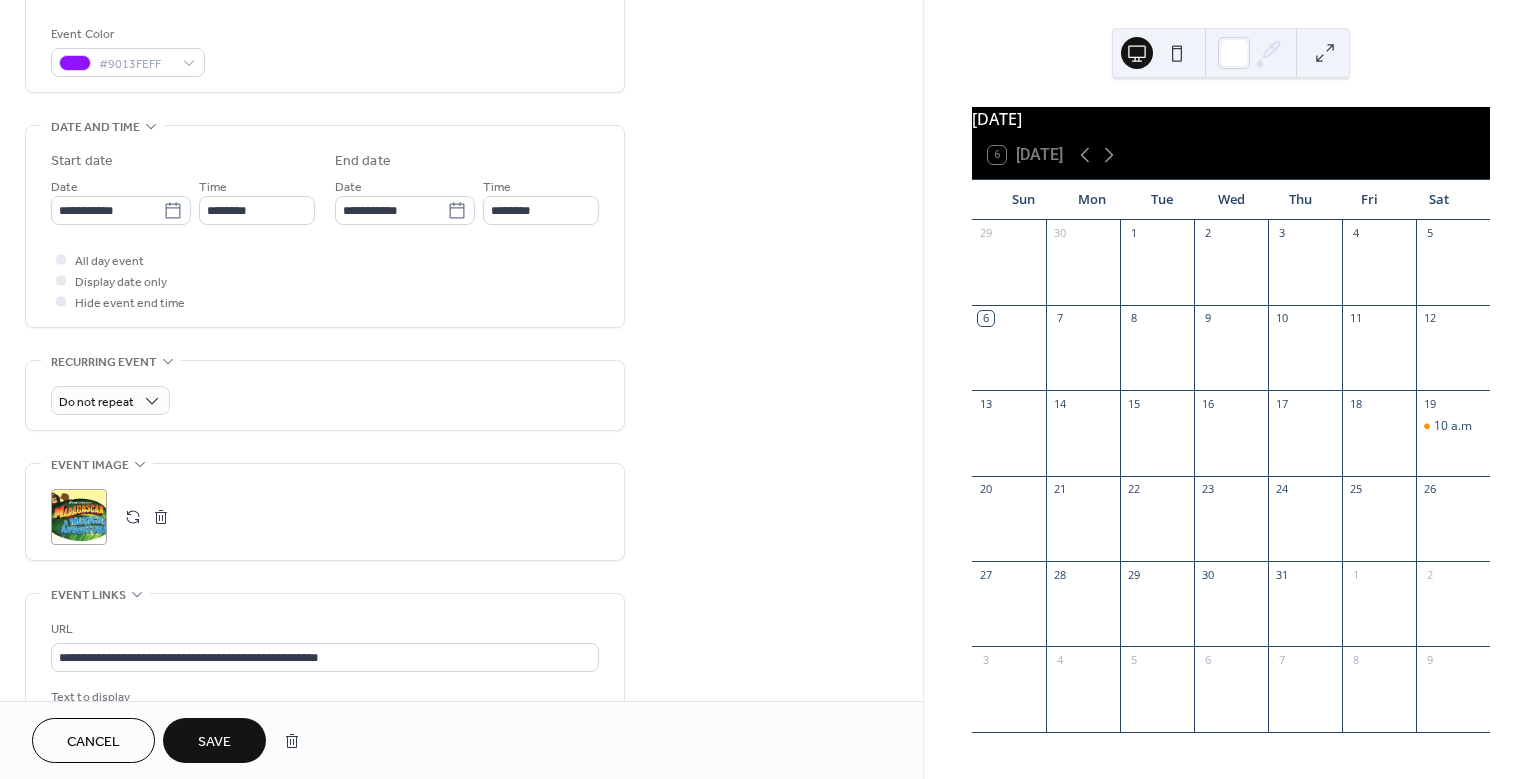 scroll, scrollTop: 546, scrollLeft: 0, axis: vertical 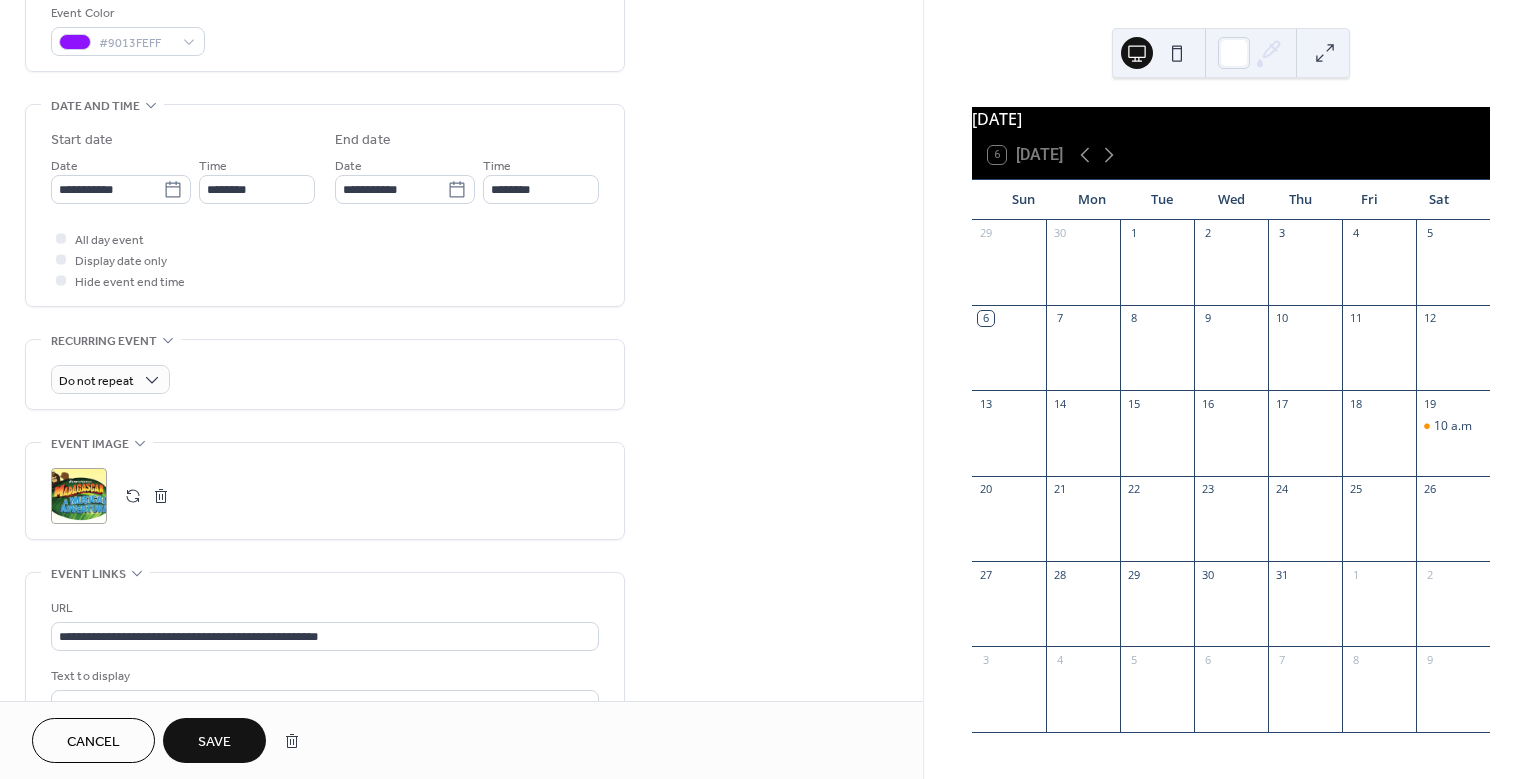 click at bounding box center [161, 496] 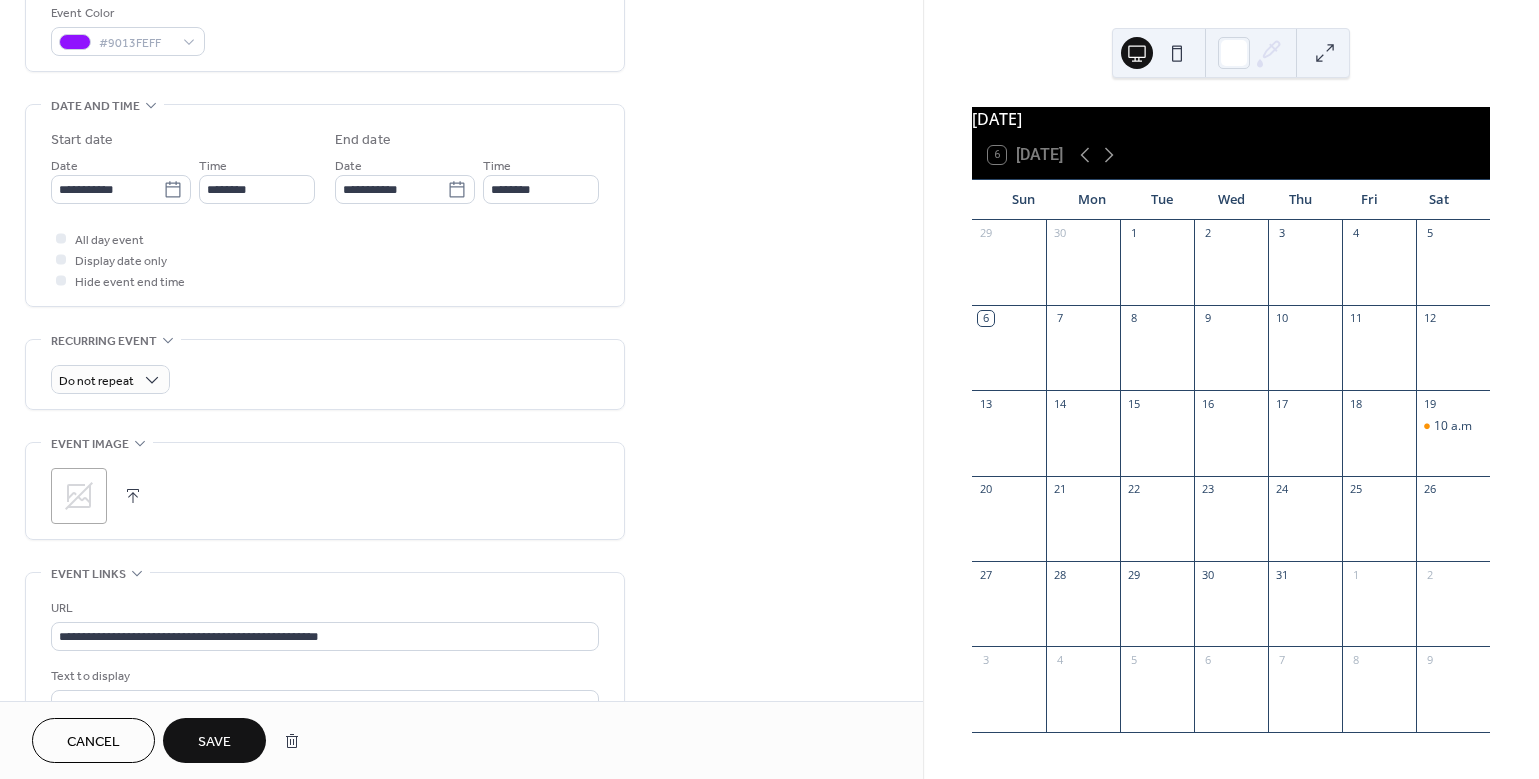 click at bounding box center [133, 496] 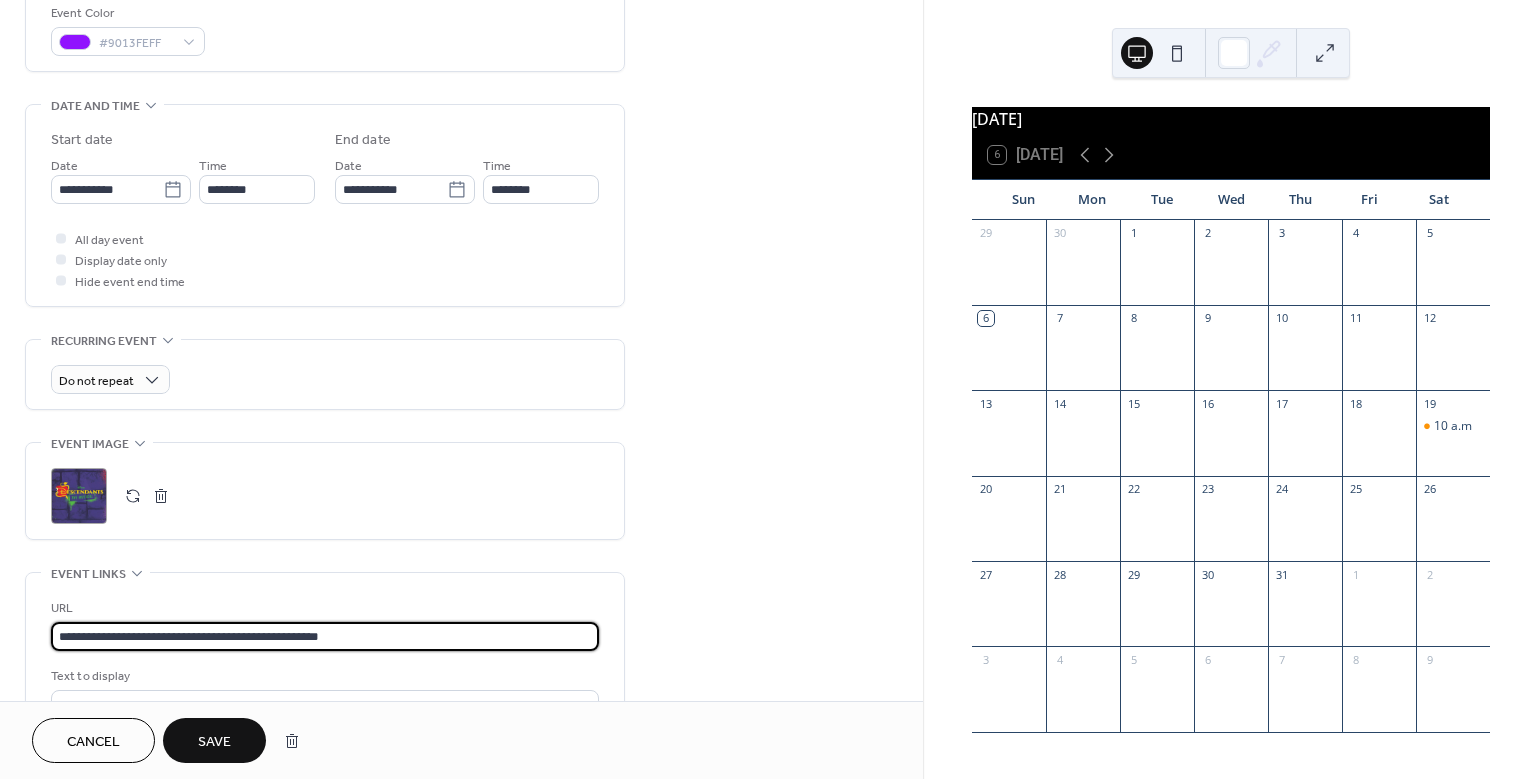 drag, startPoint x: 371, startPoint y: 635, endPoint x: 26, endPoint y: 629, distance: 345.0522 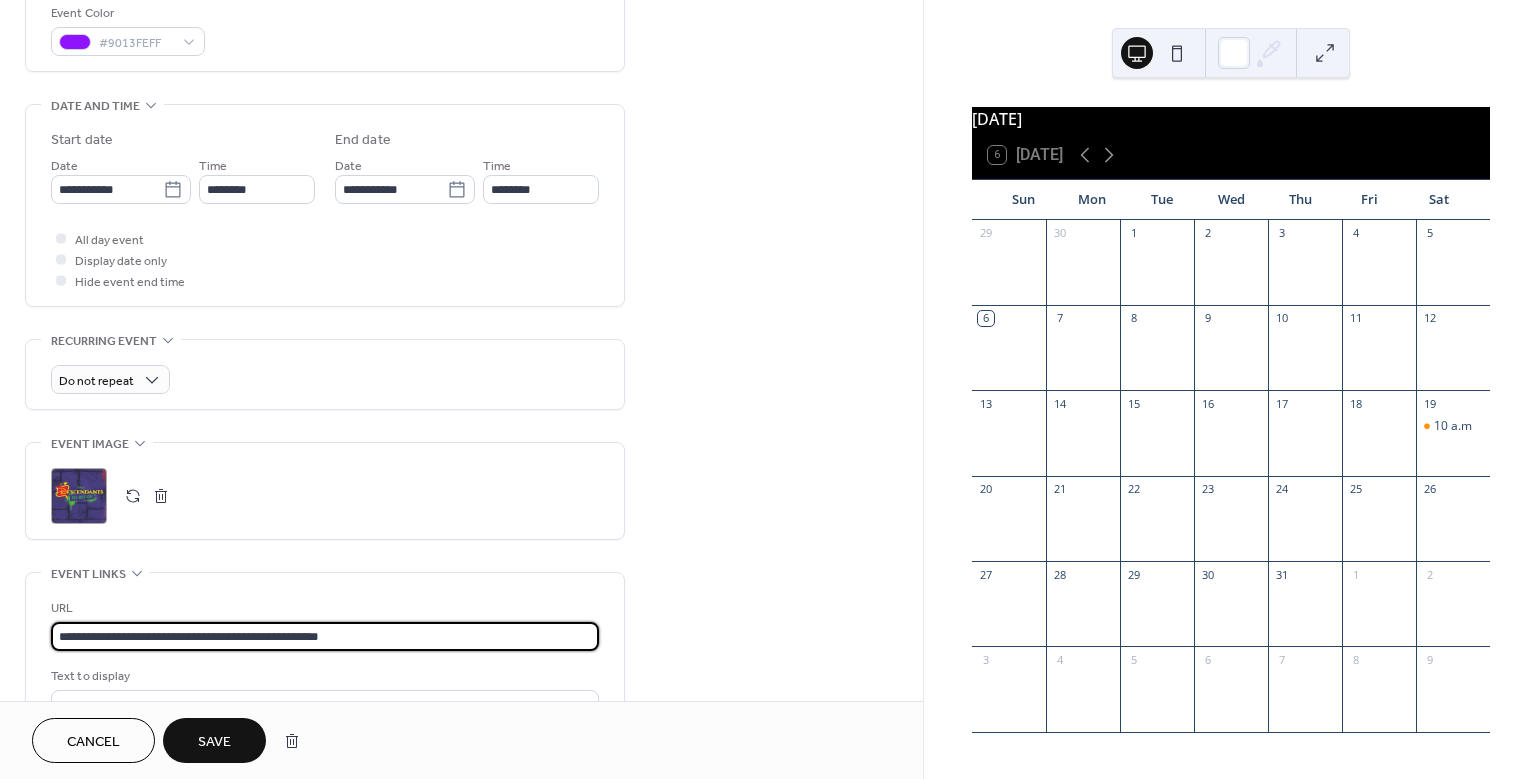 click on "**********" at bounding box center [325, 671] 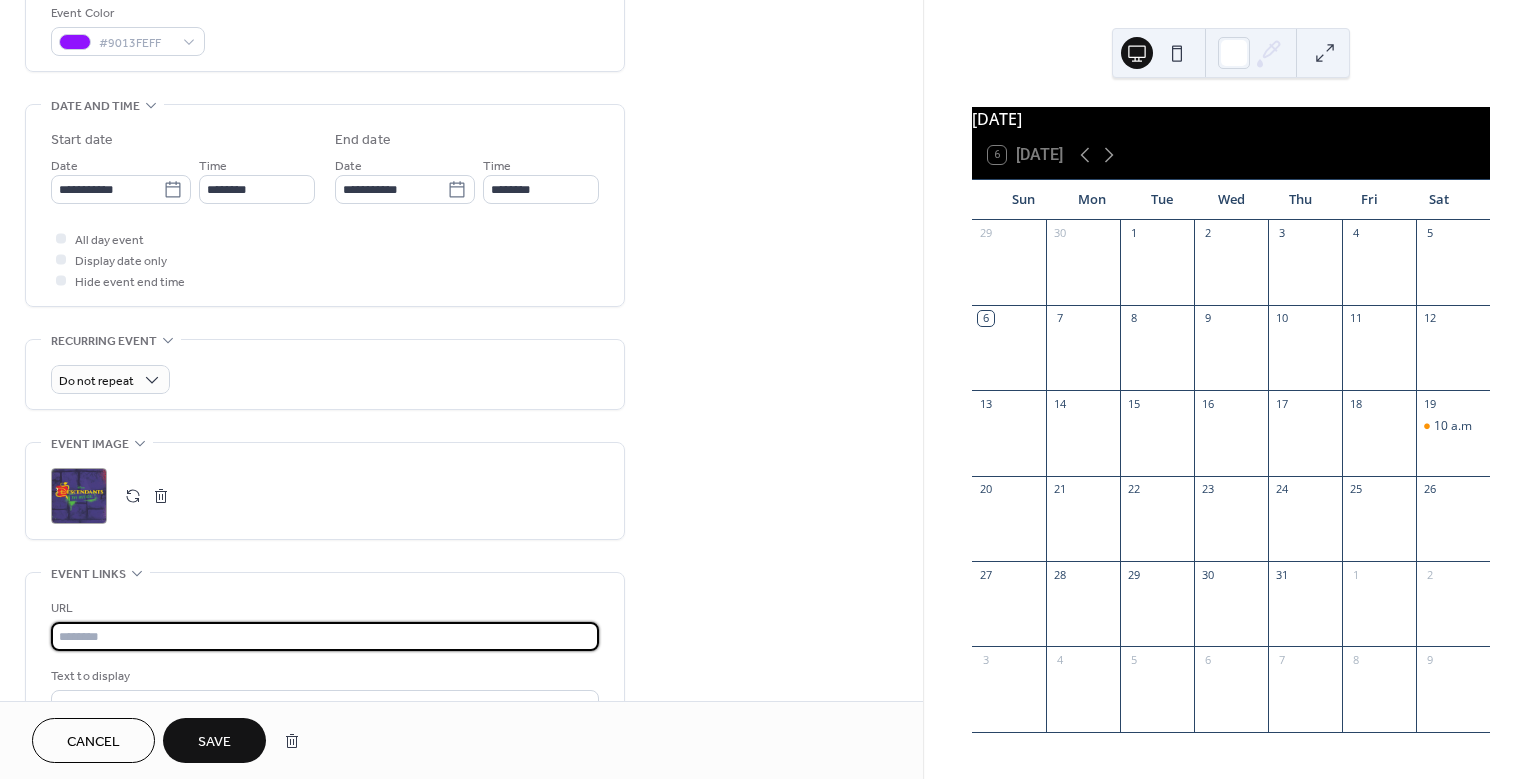 paste on "**********" 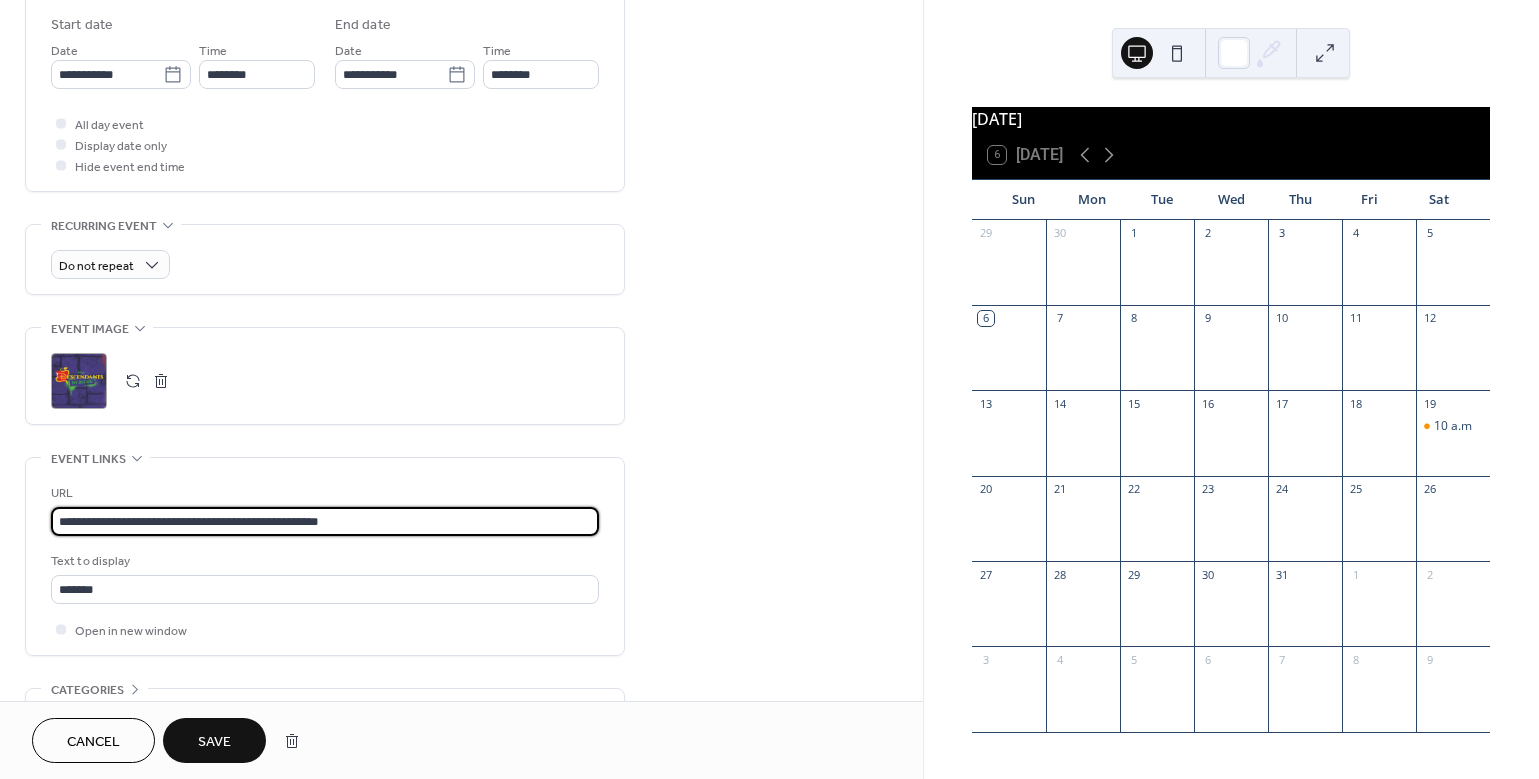scroll, scrollTop: 700, scrollLeft: 0, axis: vertical 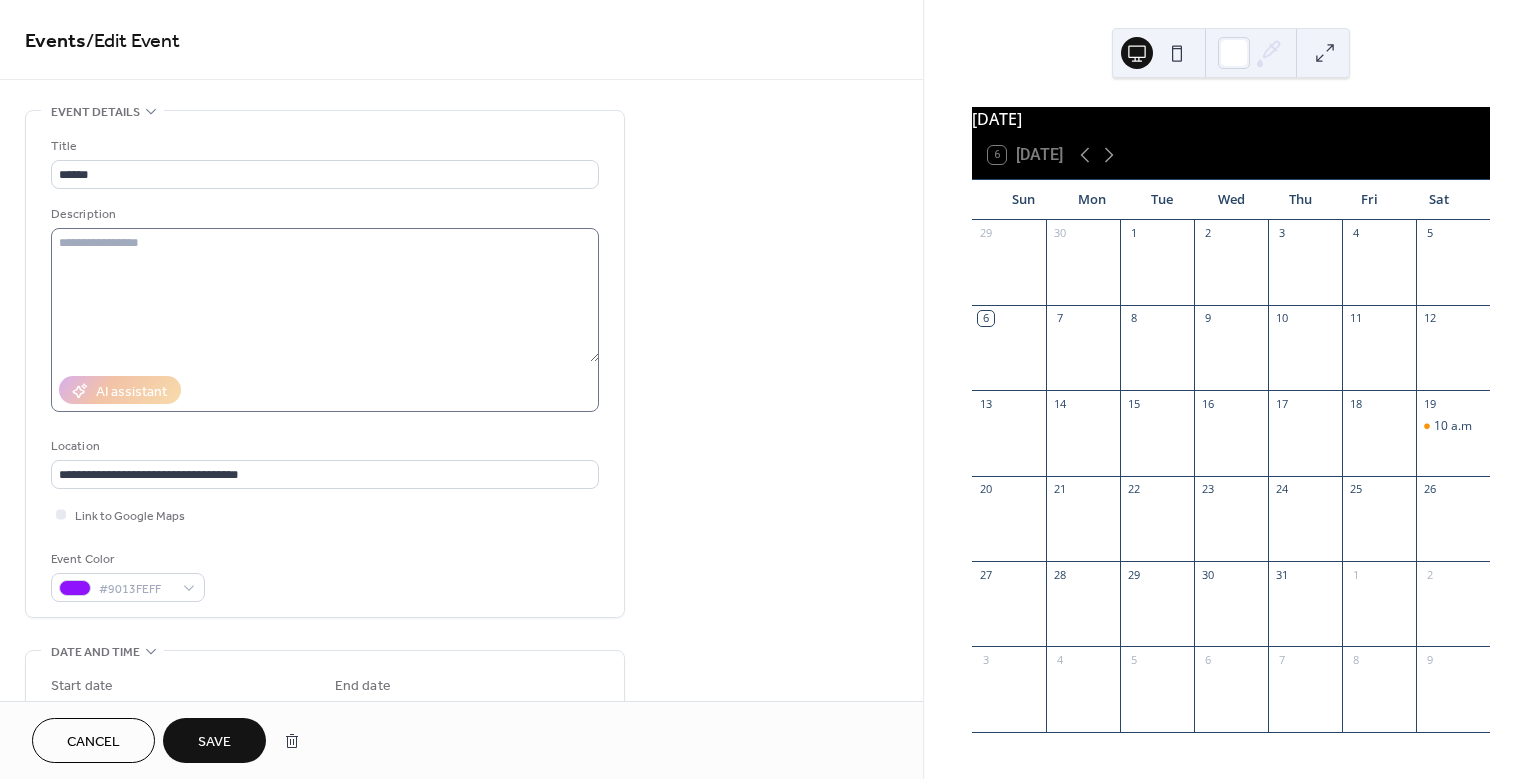 type on "**********" 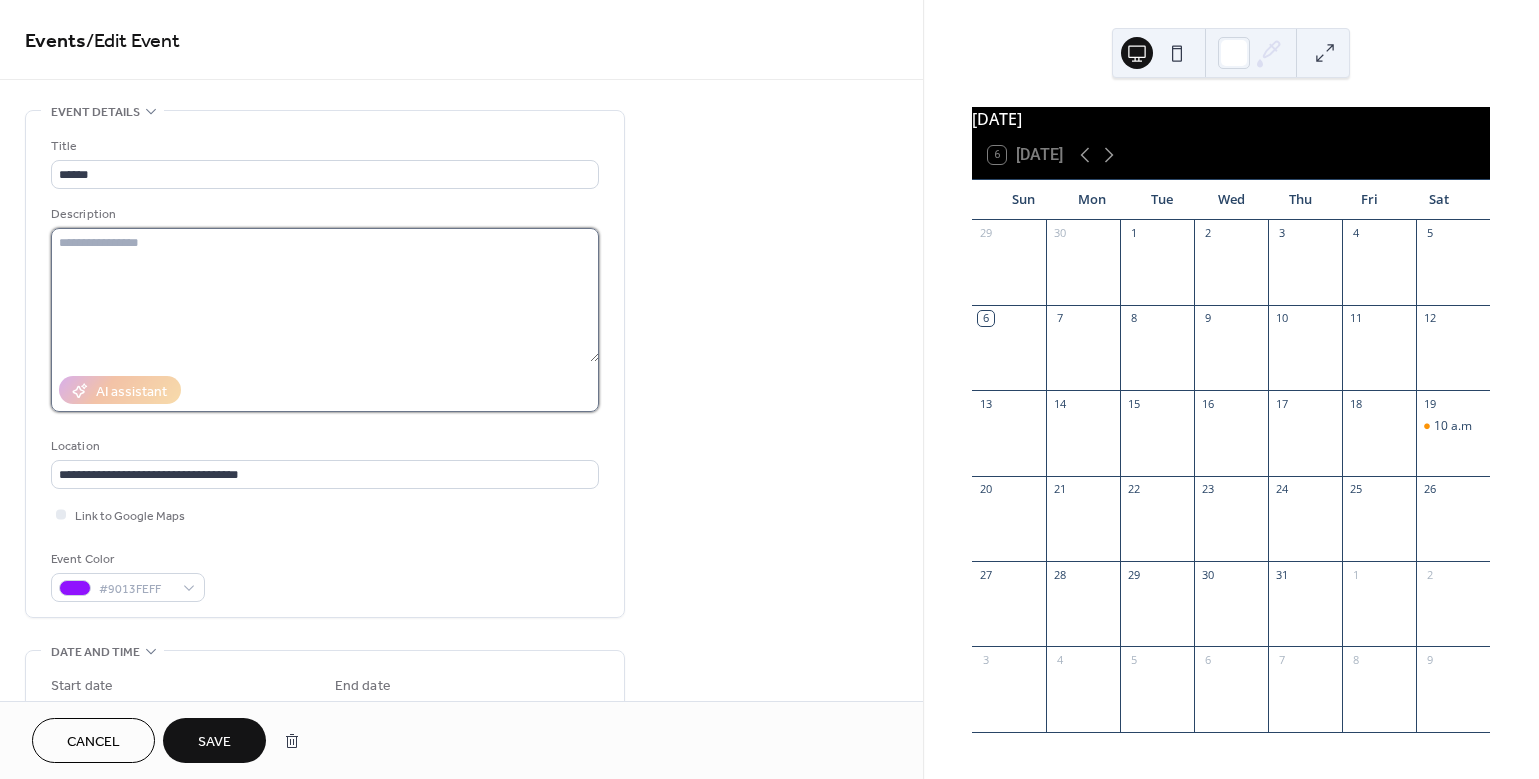 click at bounding box center (325, 295) 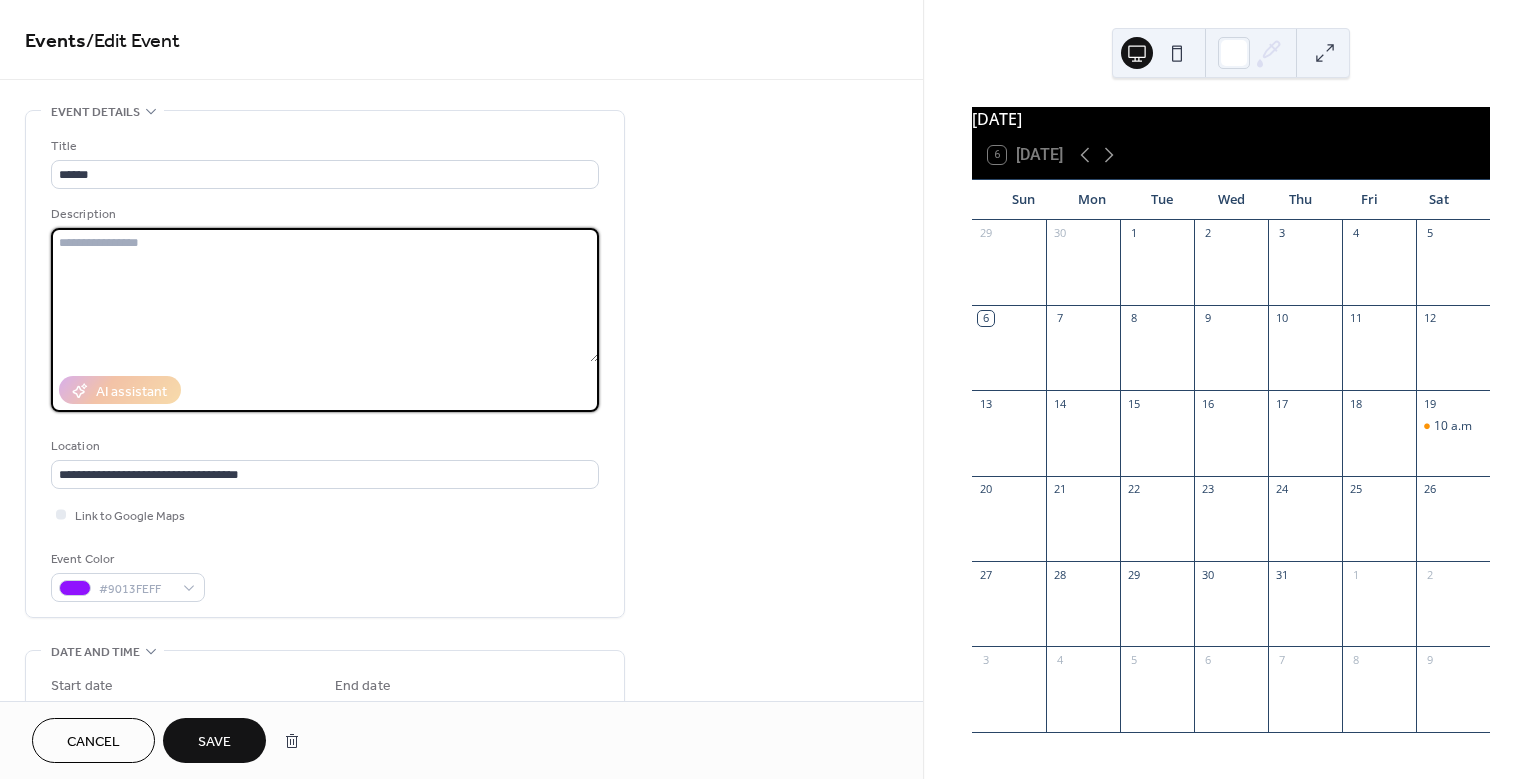 paste on "**********" 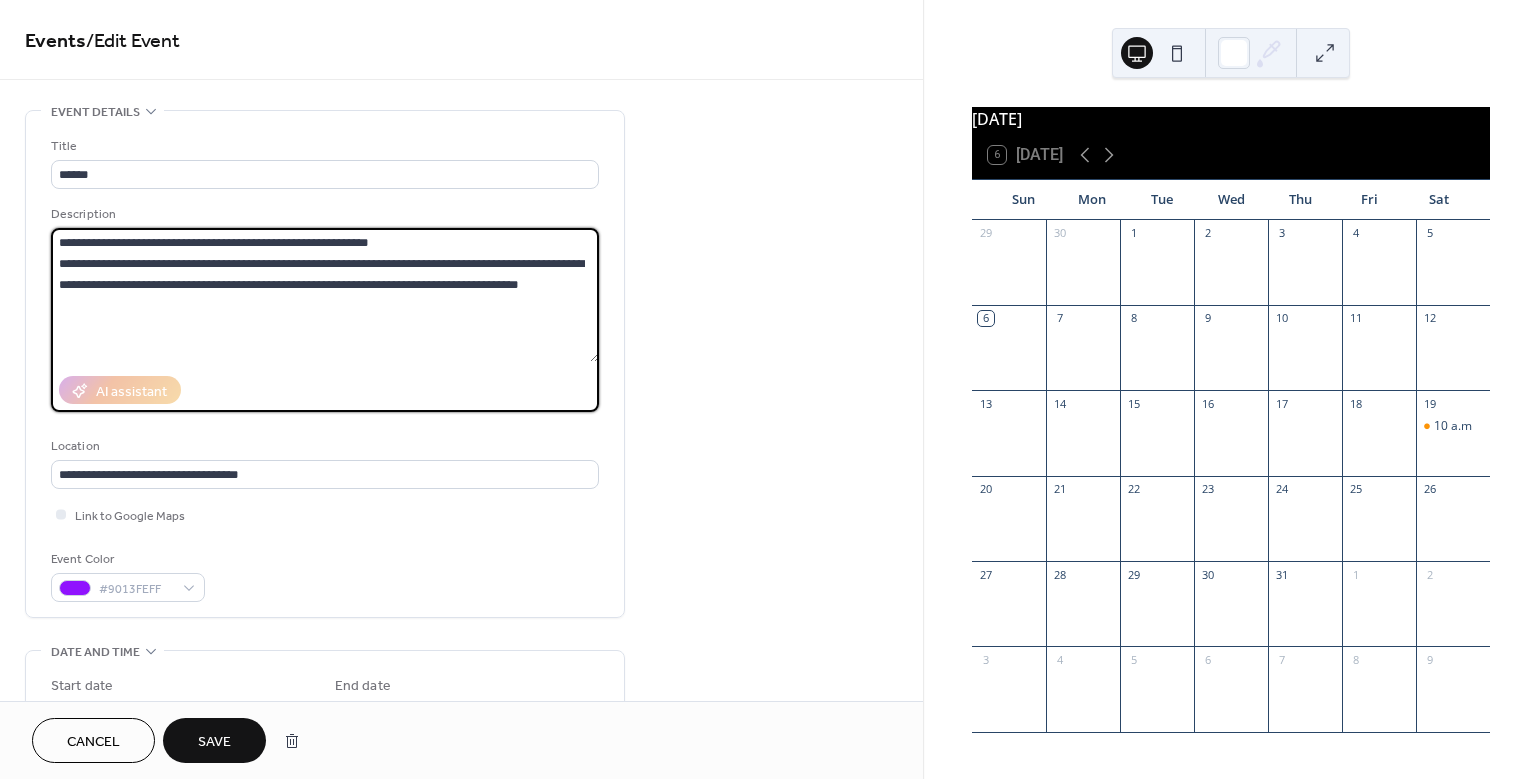 click on "**********" at bounding box center [325, 295] 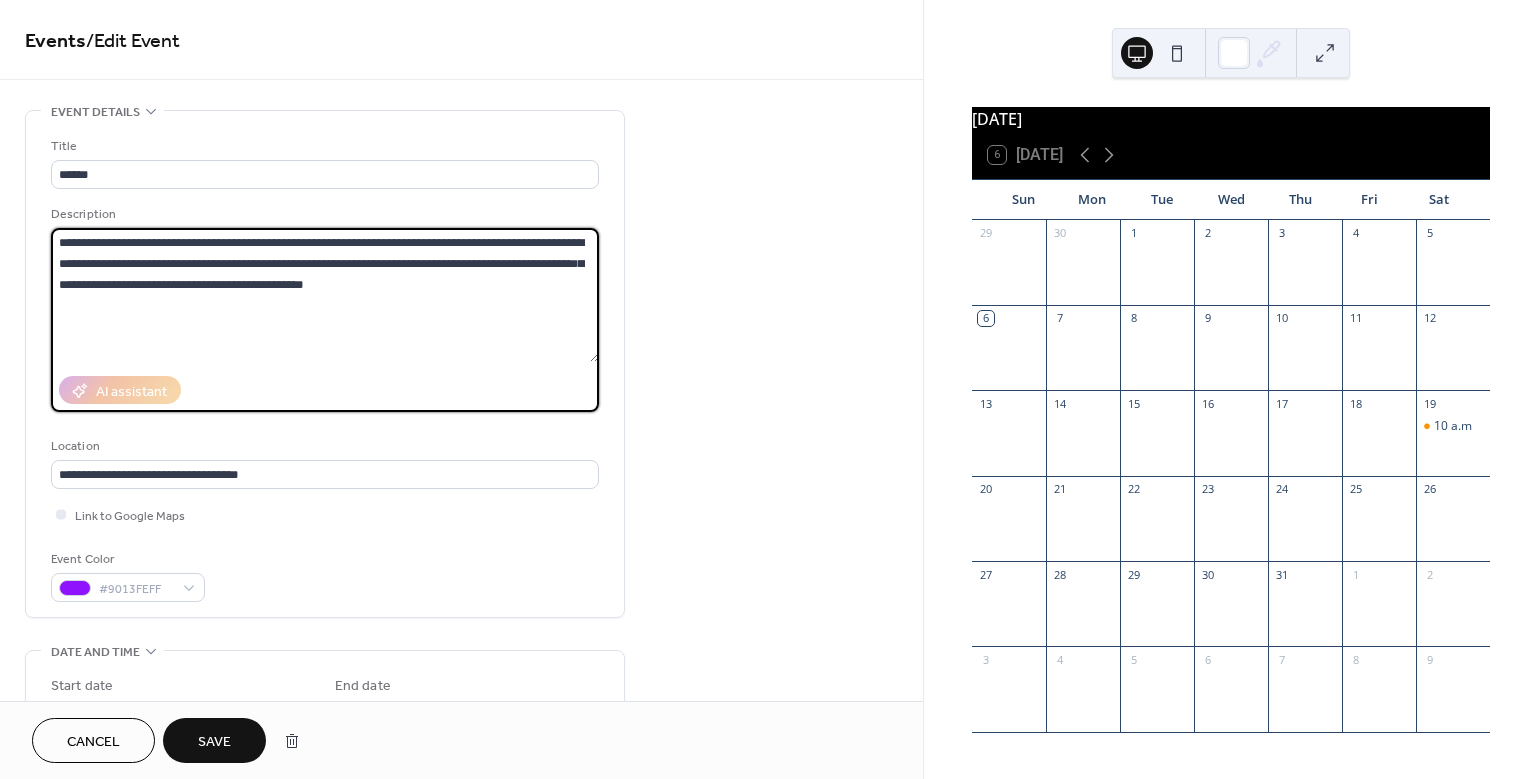click on "**********" at bounding box center (325, 295) 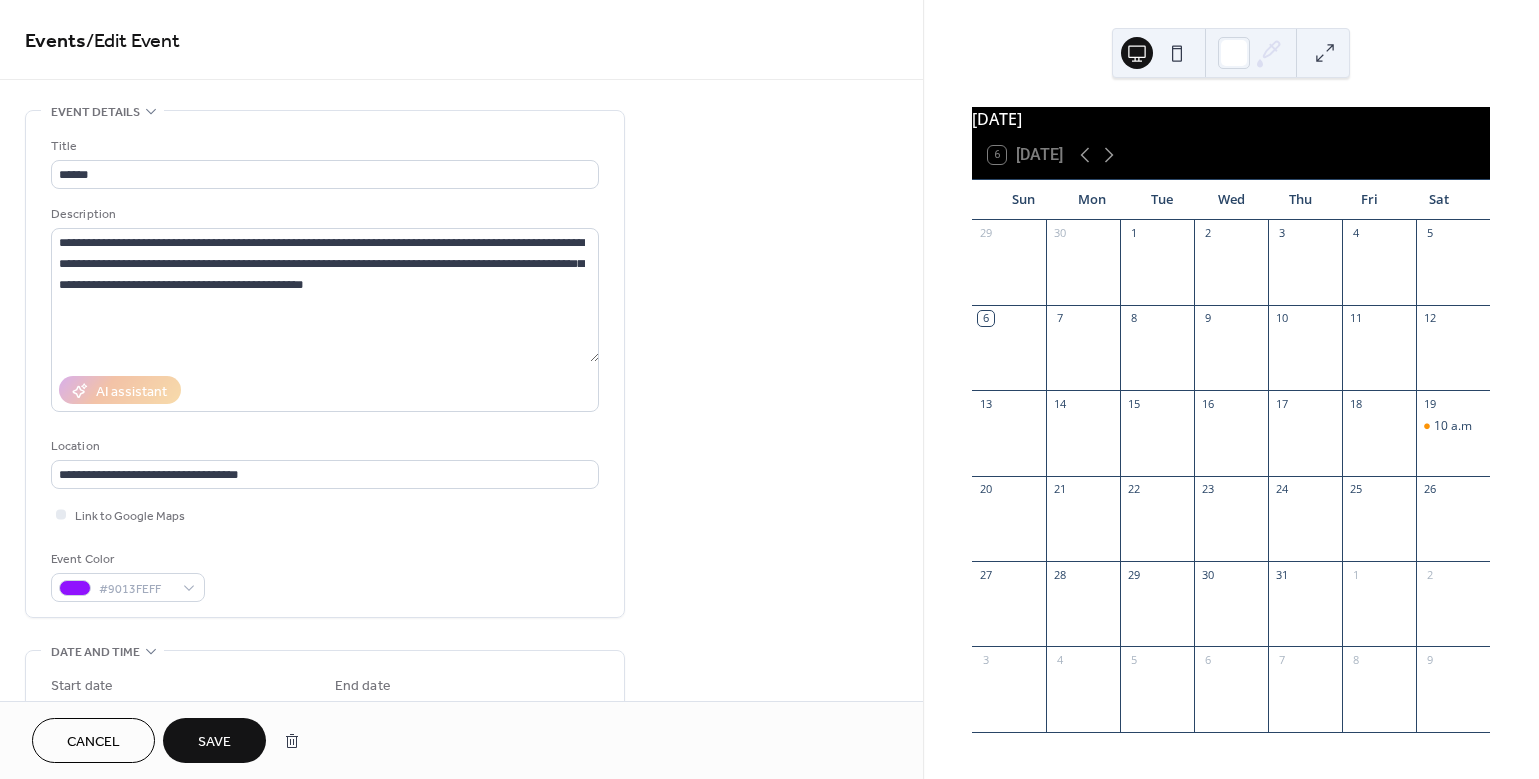 click on "Save" at bounding box center (214, 742) 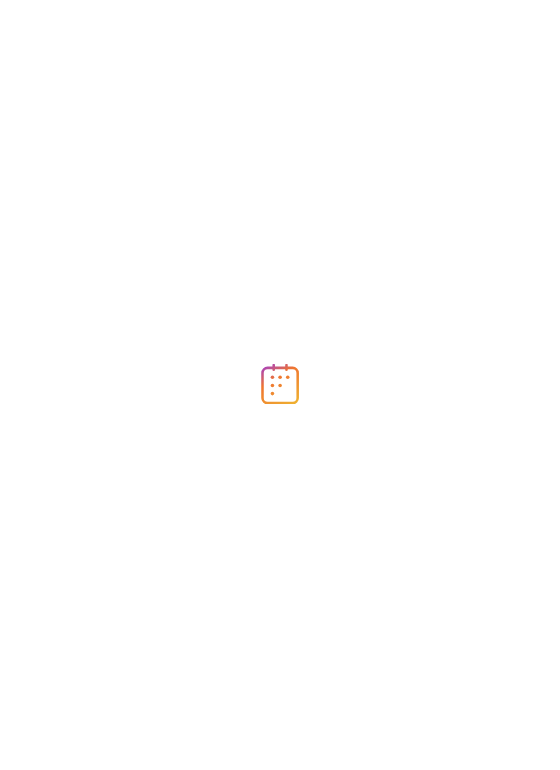 scroll, scrollTop: 0, scrollLeft: 0, axis: both 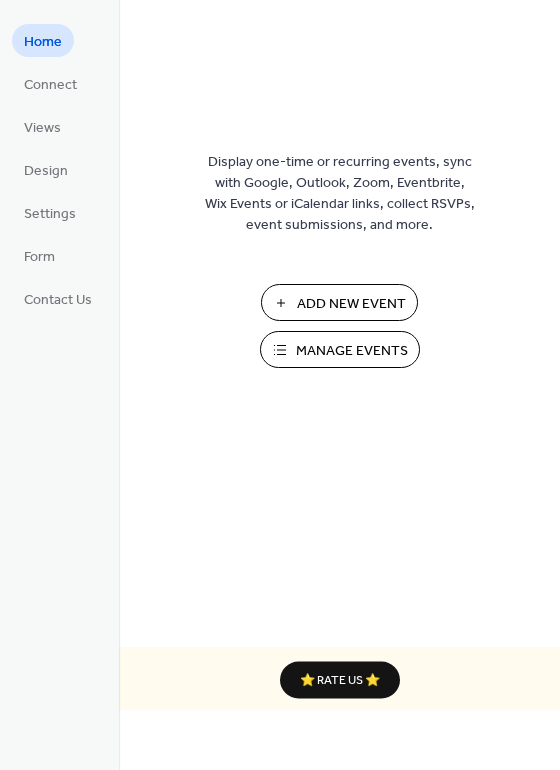 click on "Manage Events" at bounding box center (352, 351) 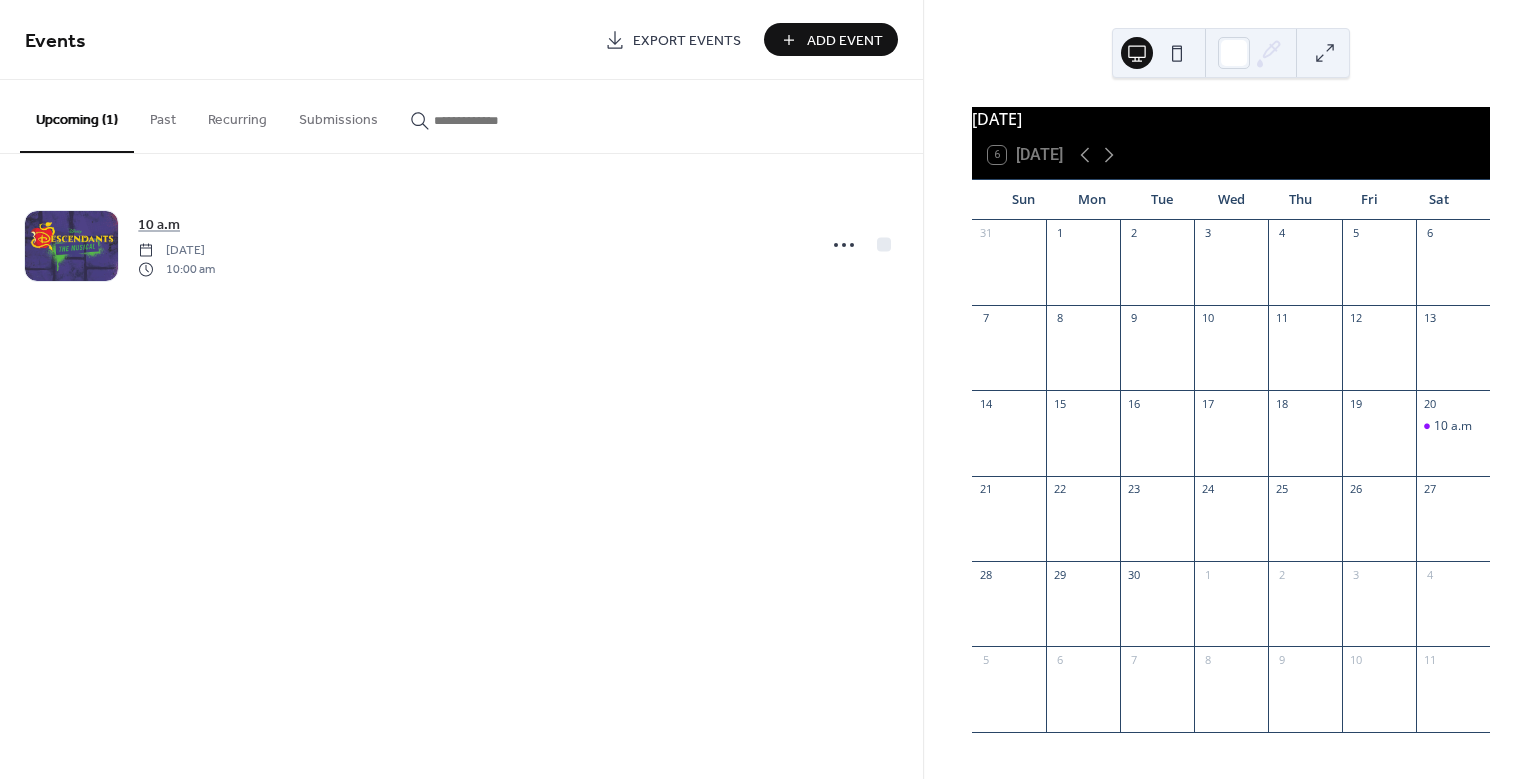 scroll, scrollTop: 0, scrollLeft: 0, axis: both 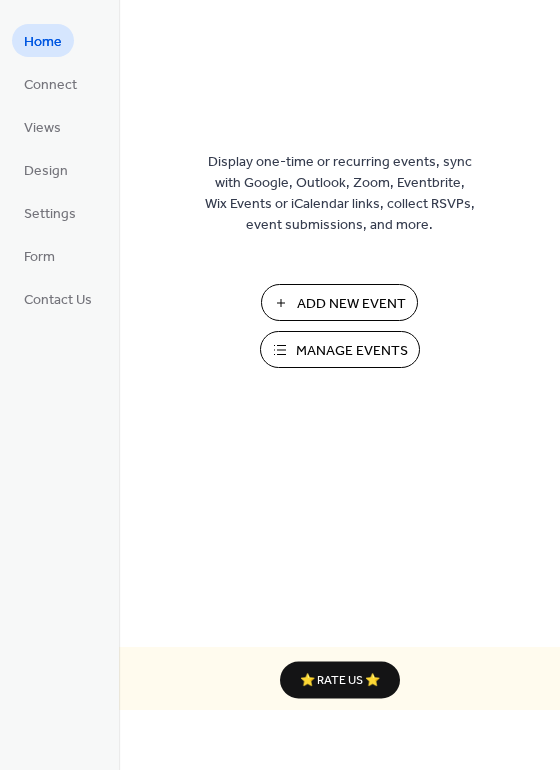 click on "Manage Events" at bounding box center (352, 351) 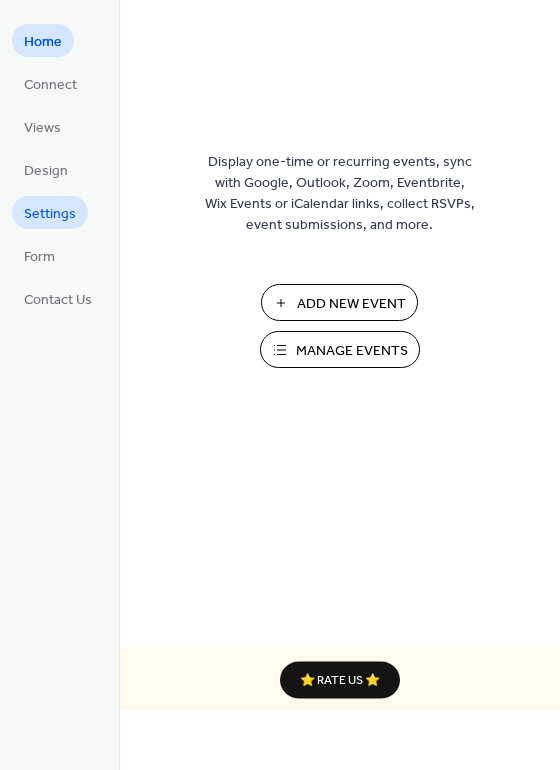 click on "Settings" at bounding box center (50, 214) 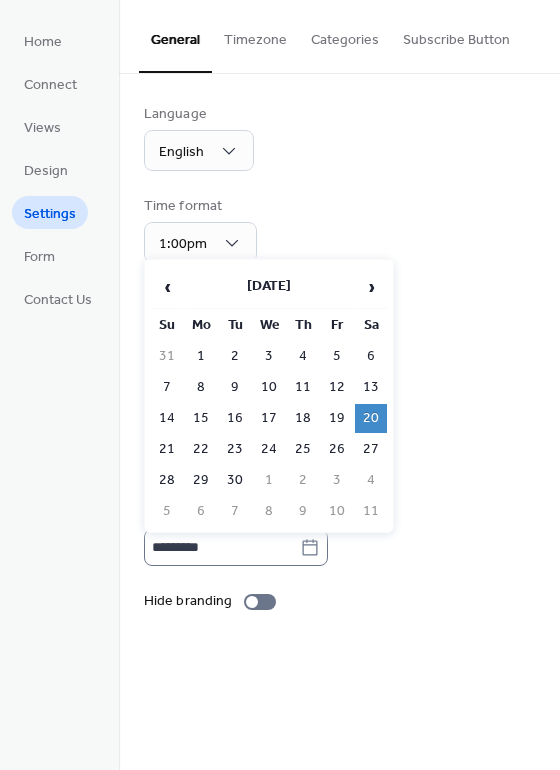 click 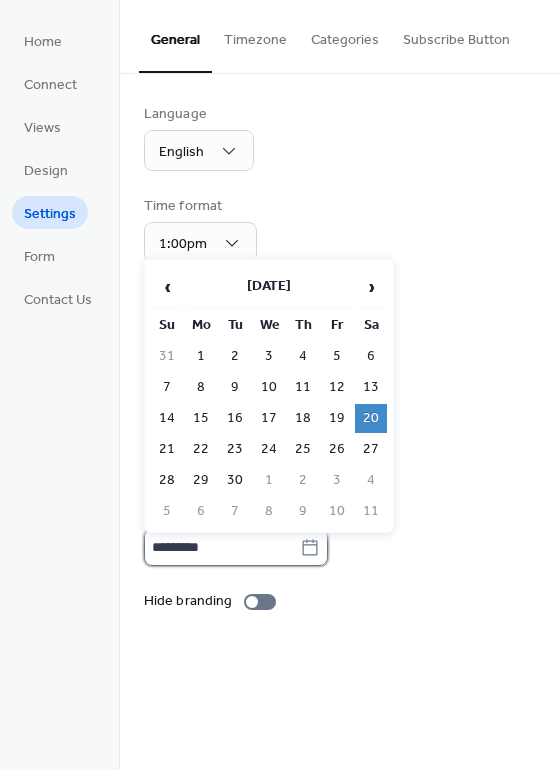 click on "*********" at bounding box center (222, 547) 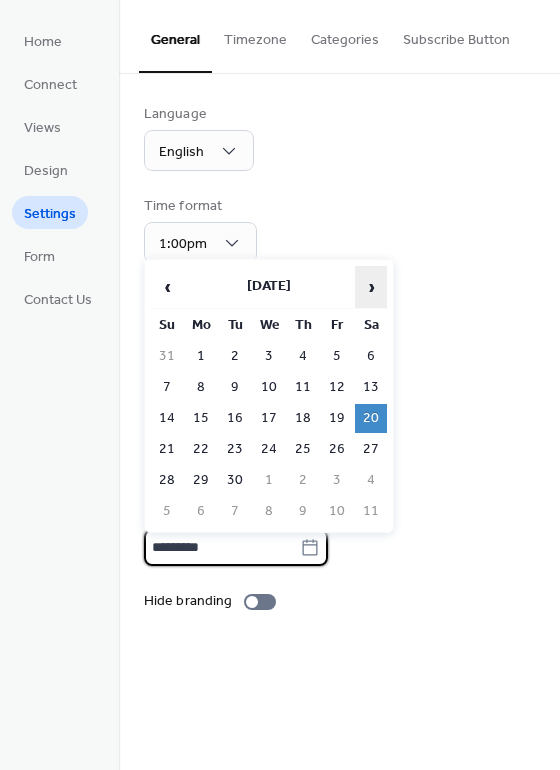 click on "›" at bounding box center (371, 287) 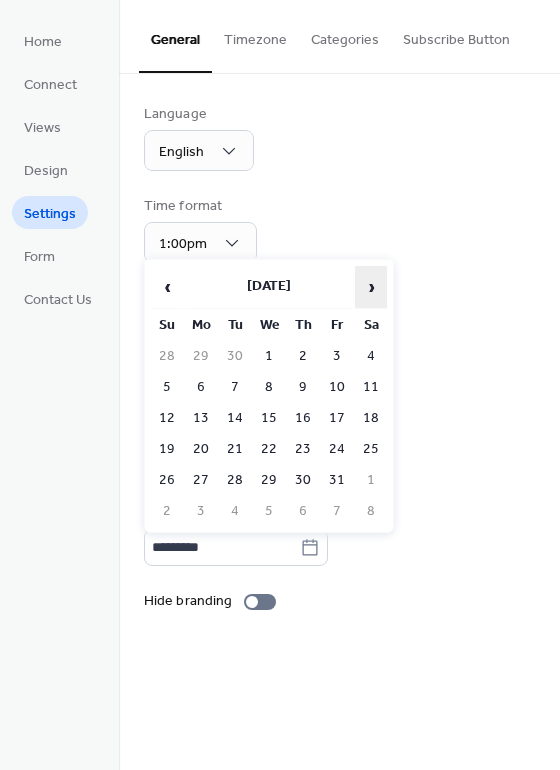click on "›" at bounding box center [371, 287] 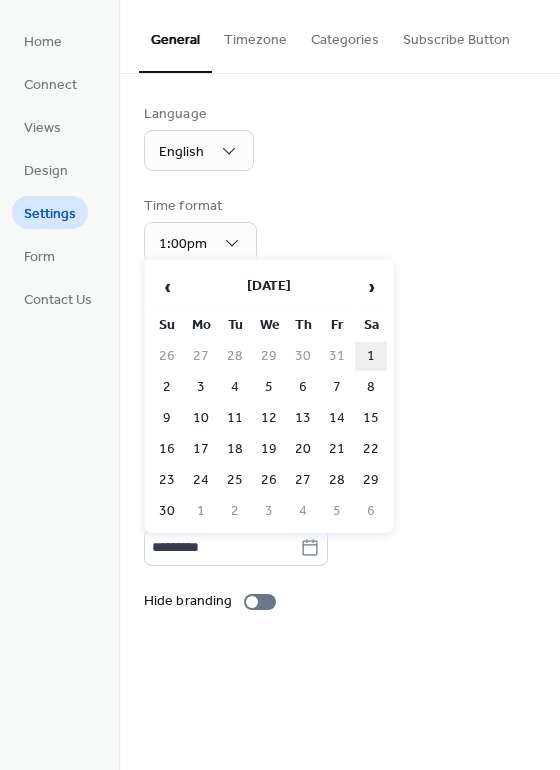click on "1" at bounding box center [371, 356] 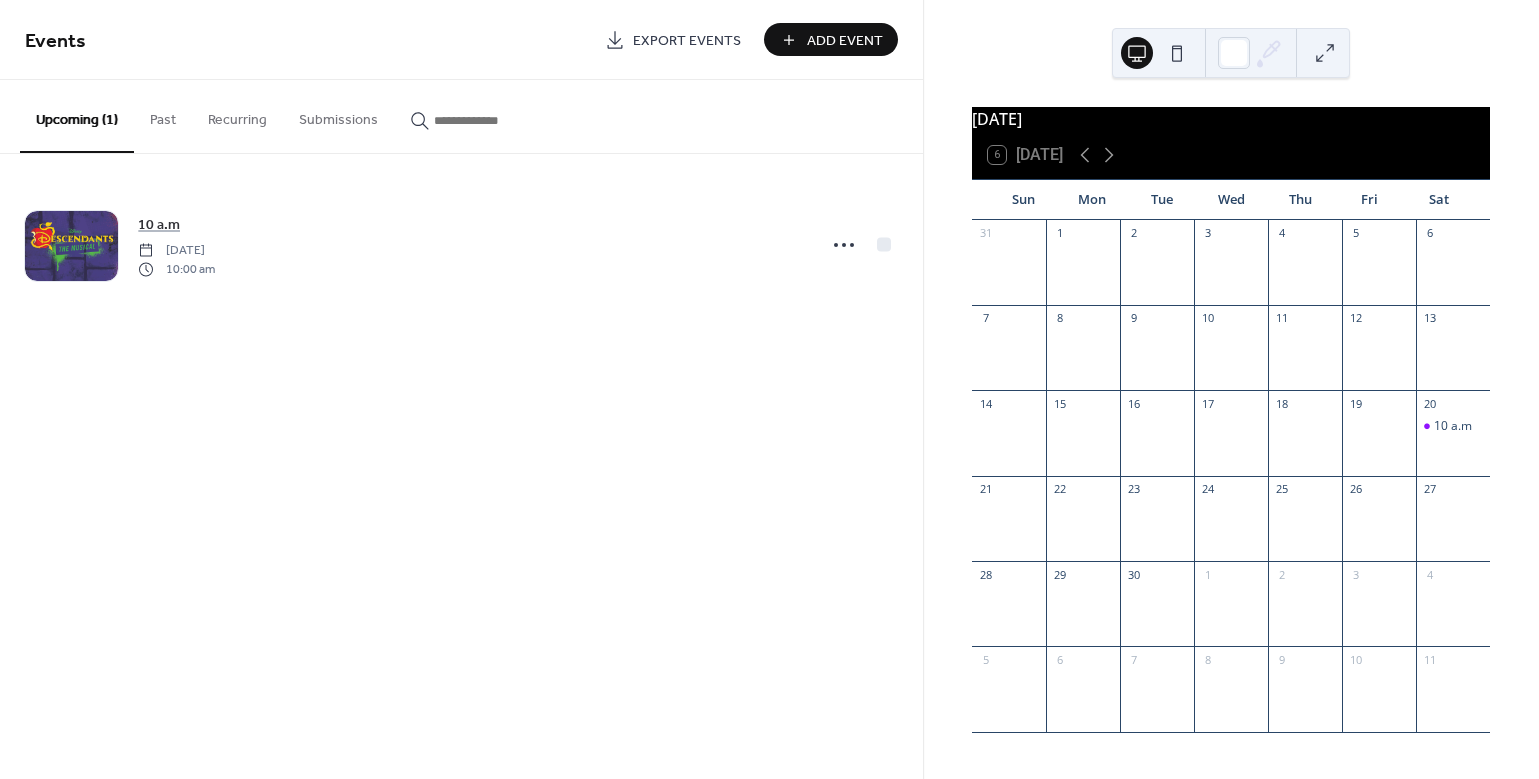scroll, scrollTop: 0, scrollLeft: 0, axis: both 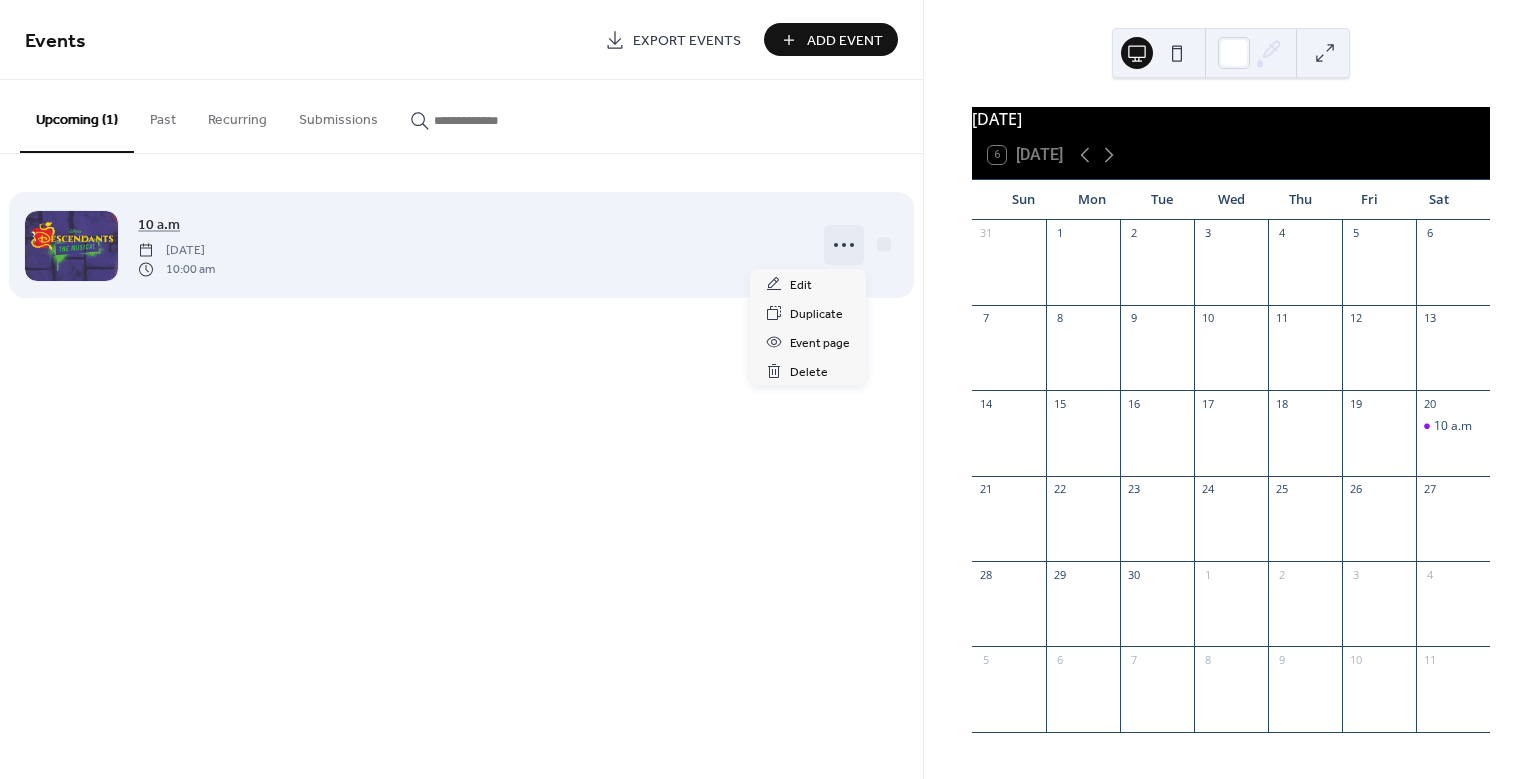 click 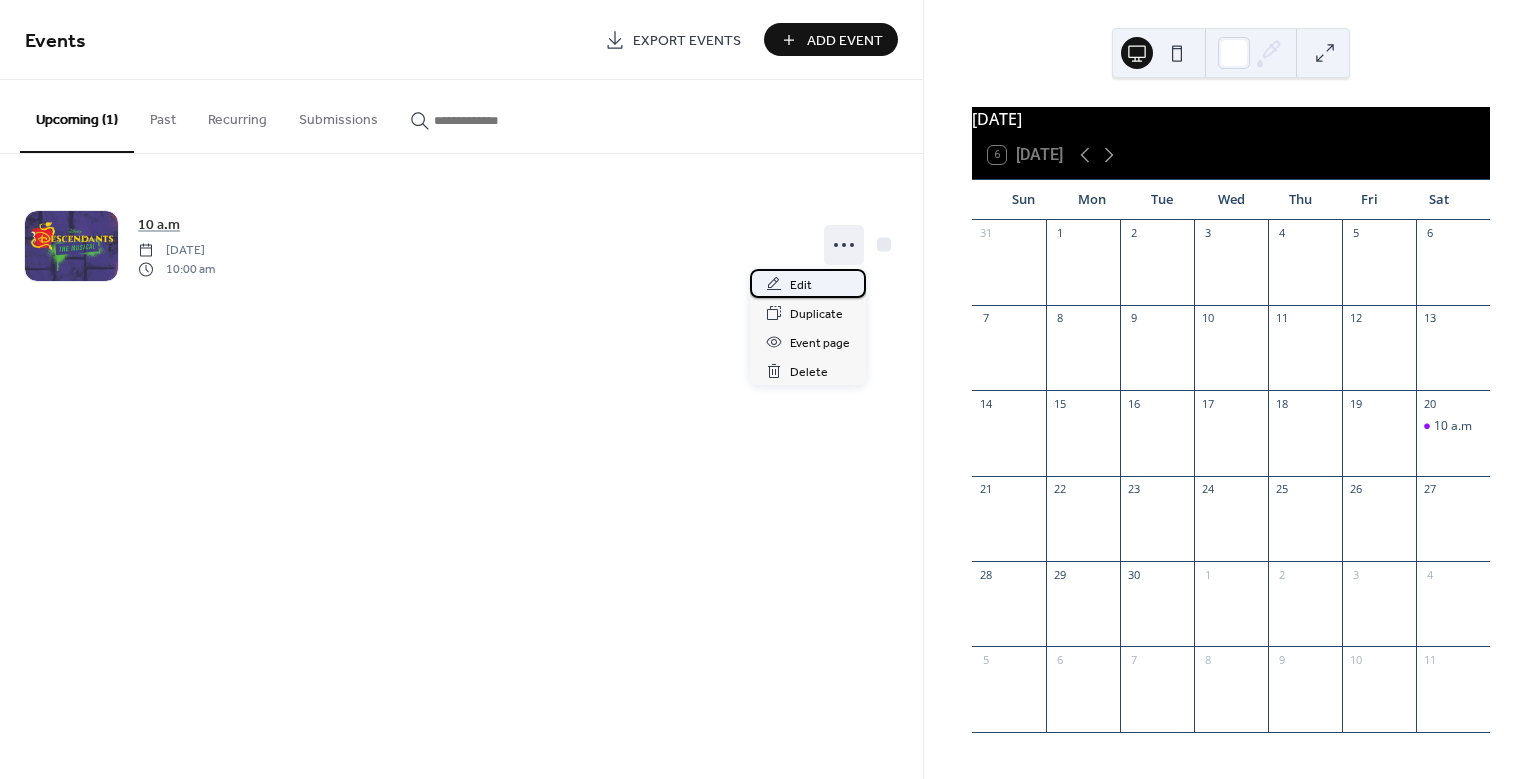 click on "Edit" at bounding box center [801, 285] 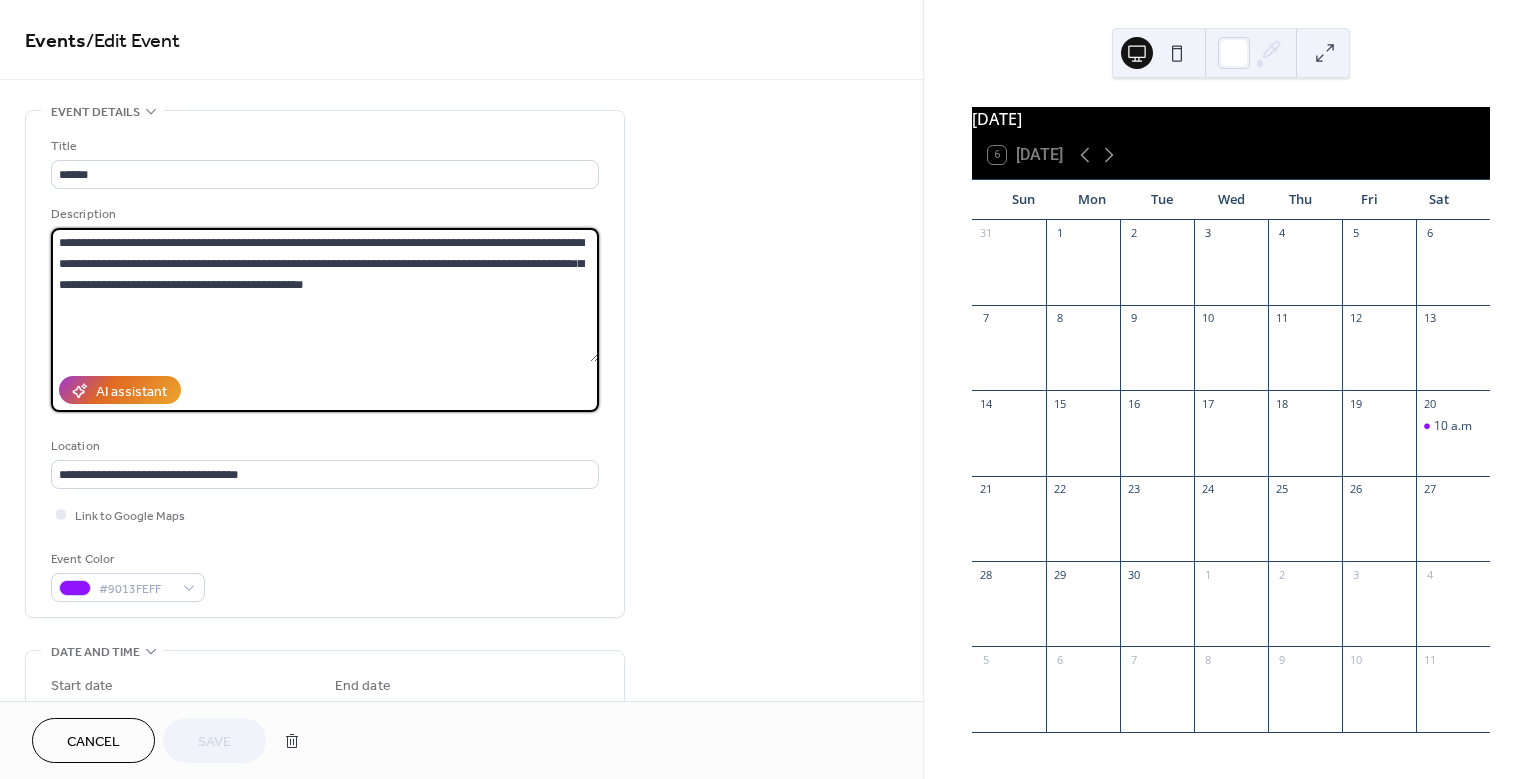 drag, startPoint x: 449, startPoint y: 281, endPoint x: -9, endPoint y: 213, distance: 463.0205 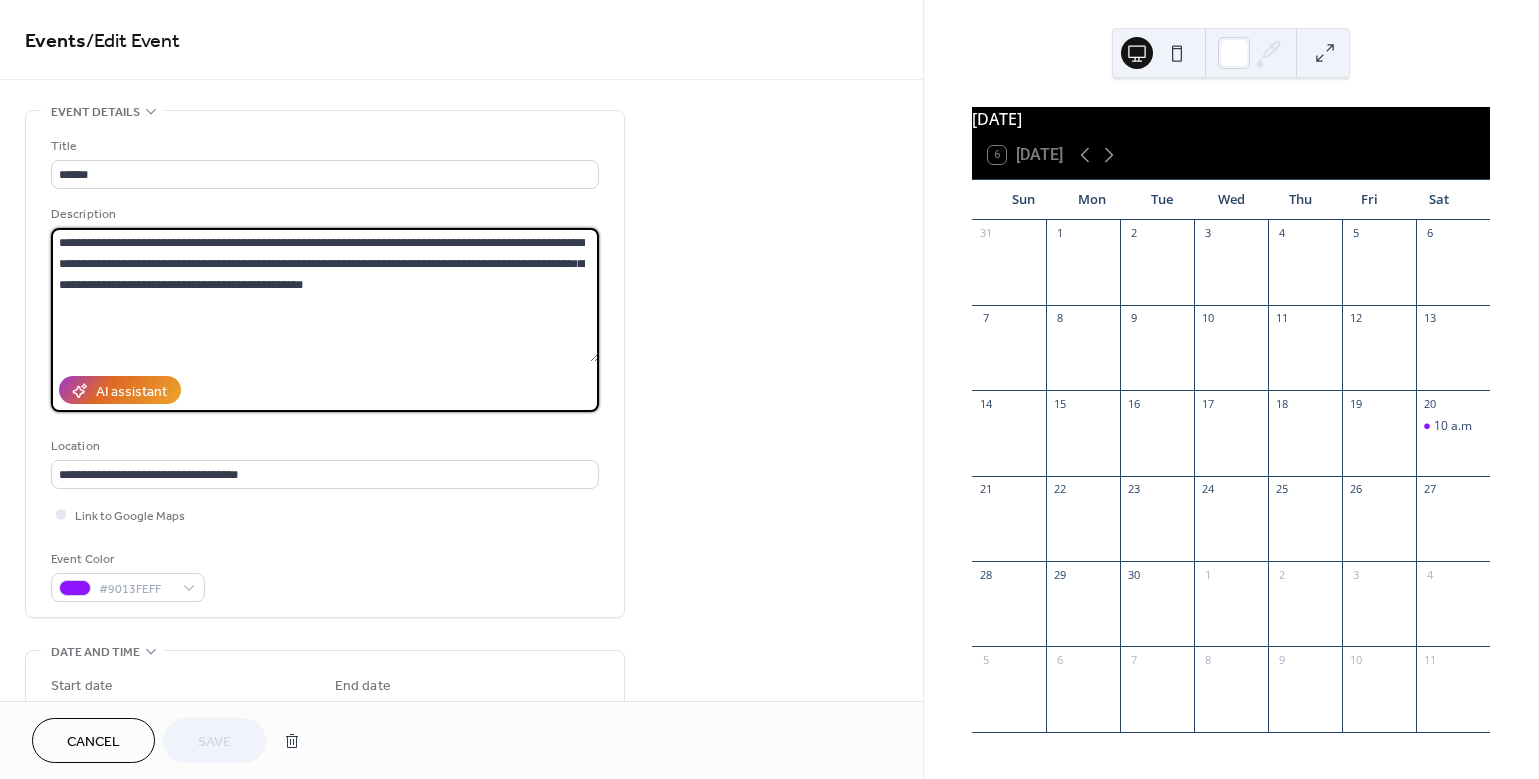 click on "**********" at bounding box center [769, 389] 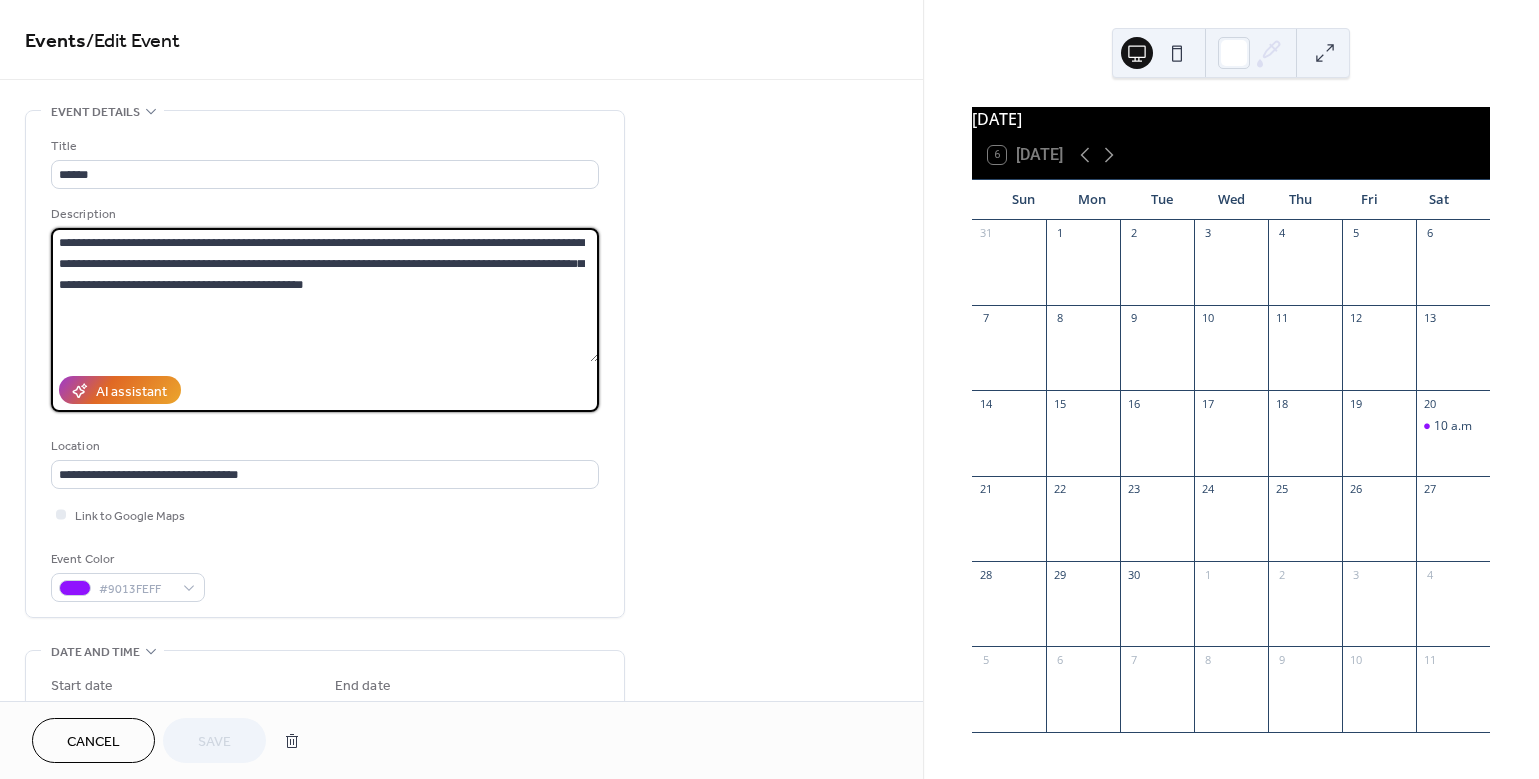 paste on "**********" 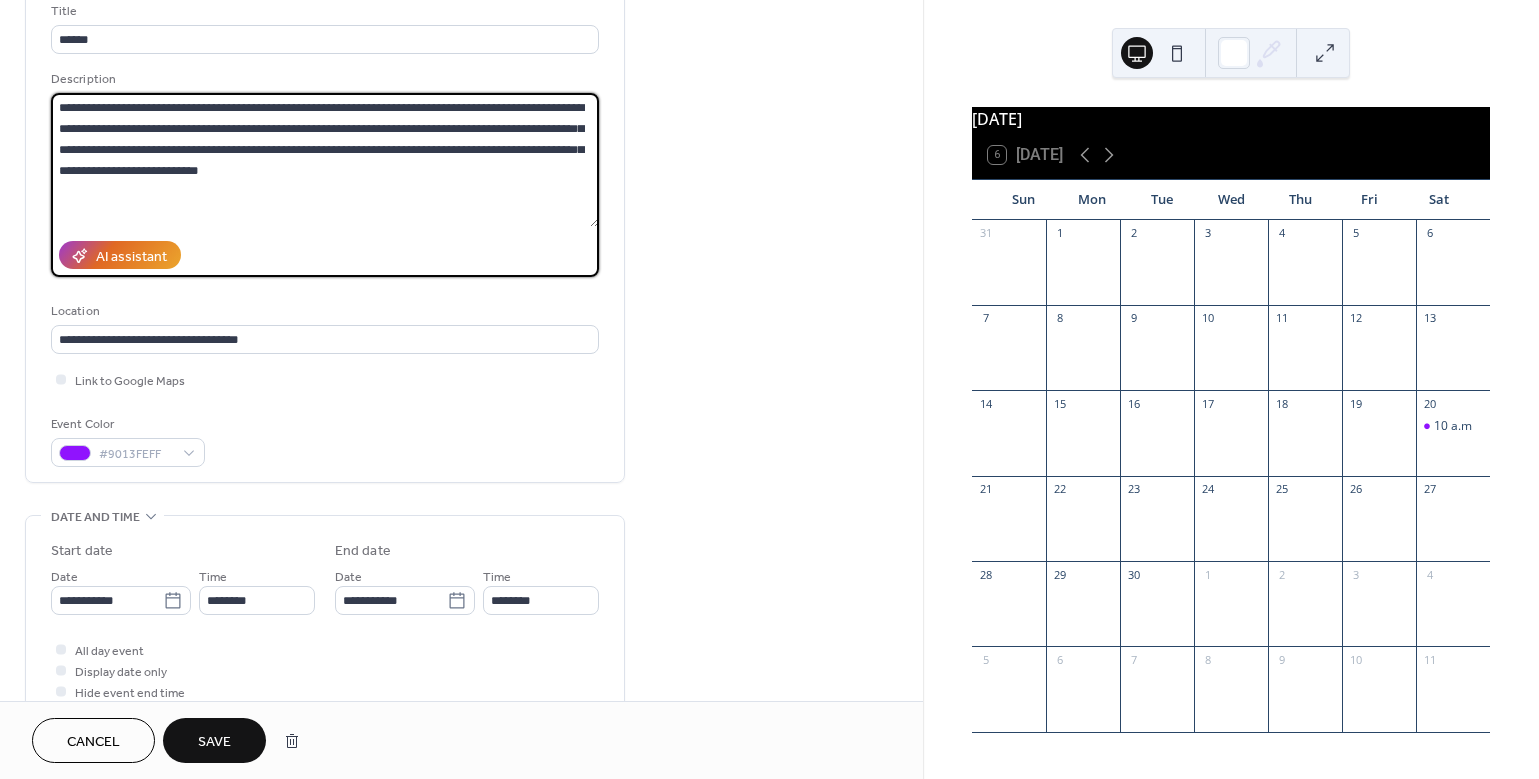 scroll, scrollTop: 153, scrollLeft: 0, axis: vertical 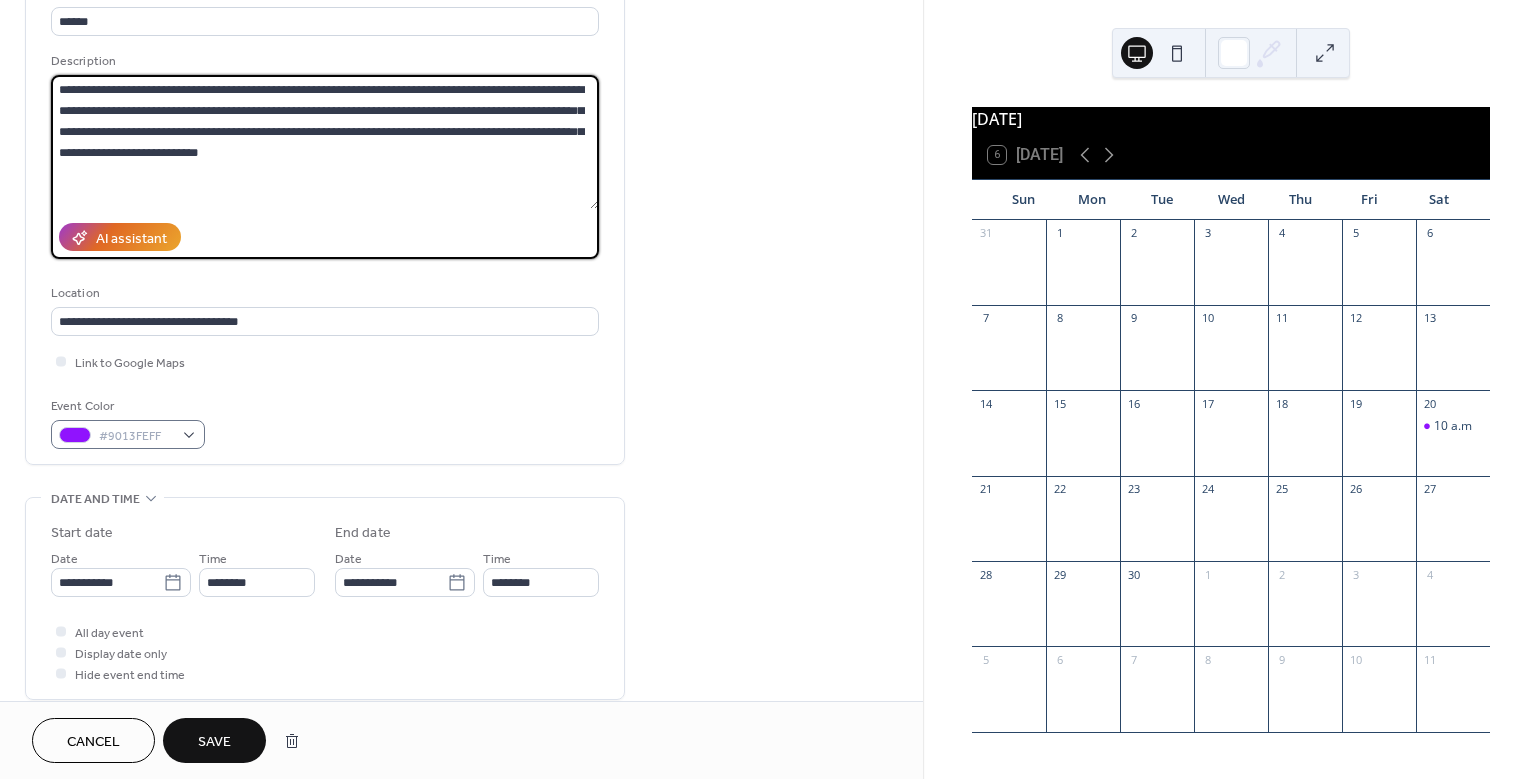 type on "**********" 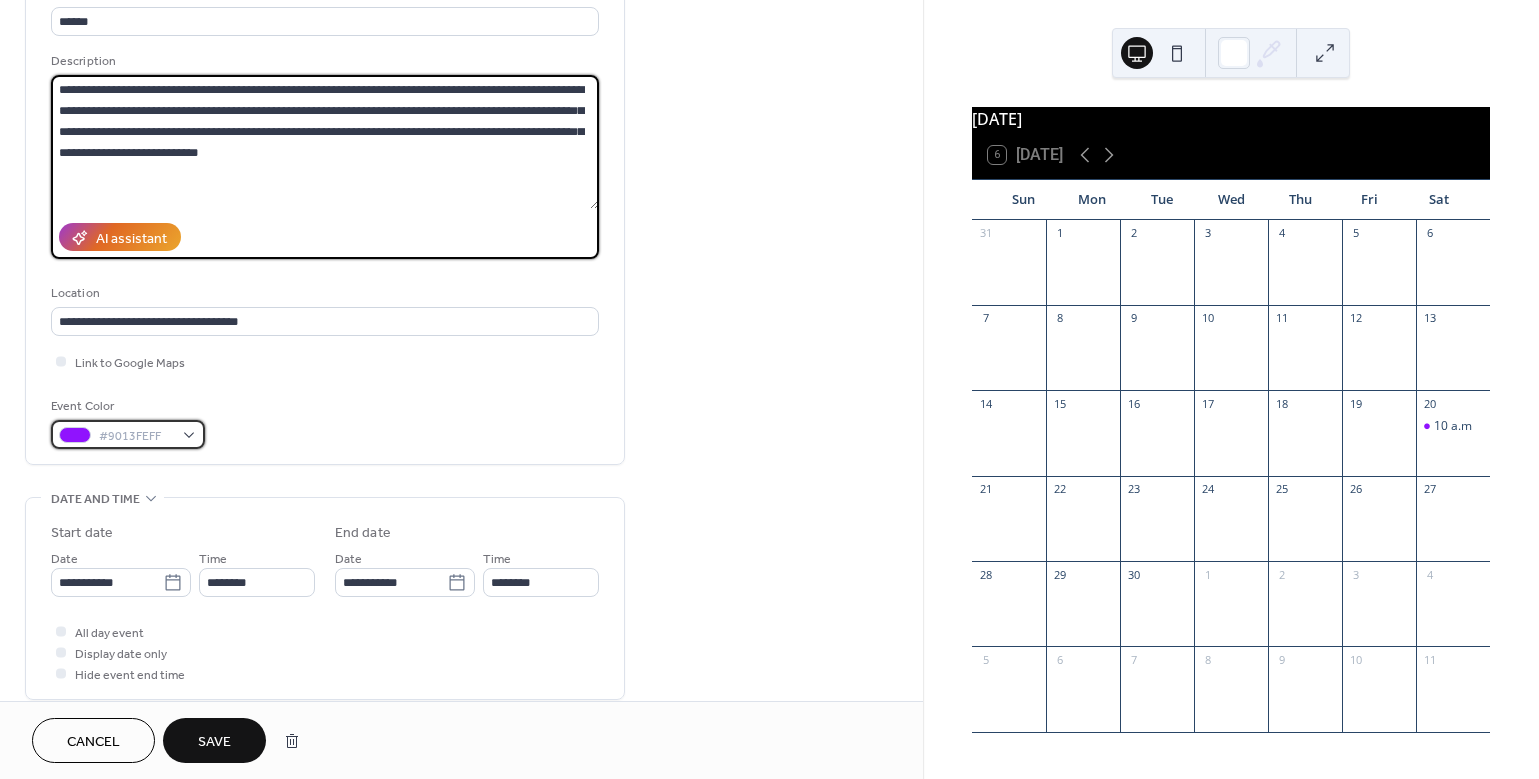 click on "#9013FEFF" at bounding box center (128, 434) 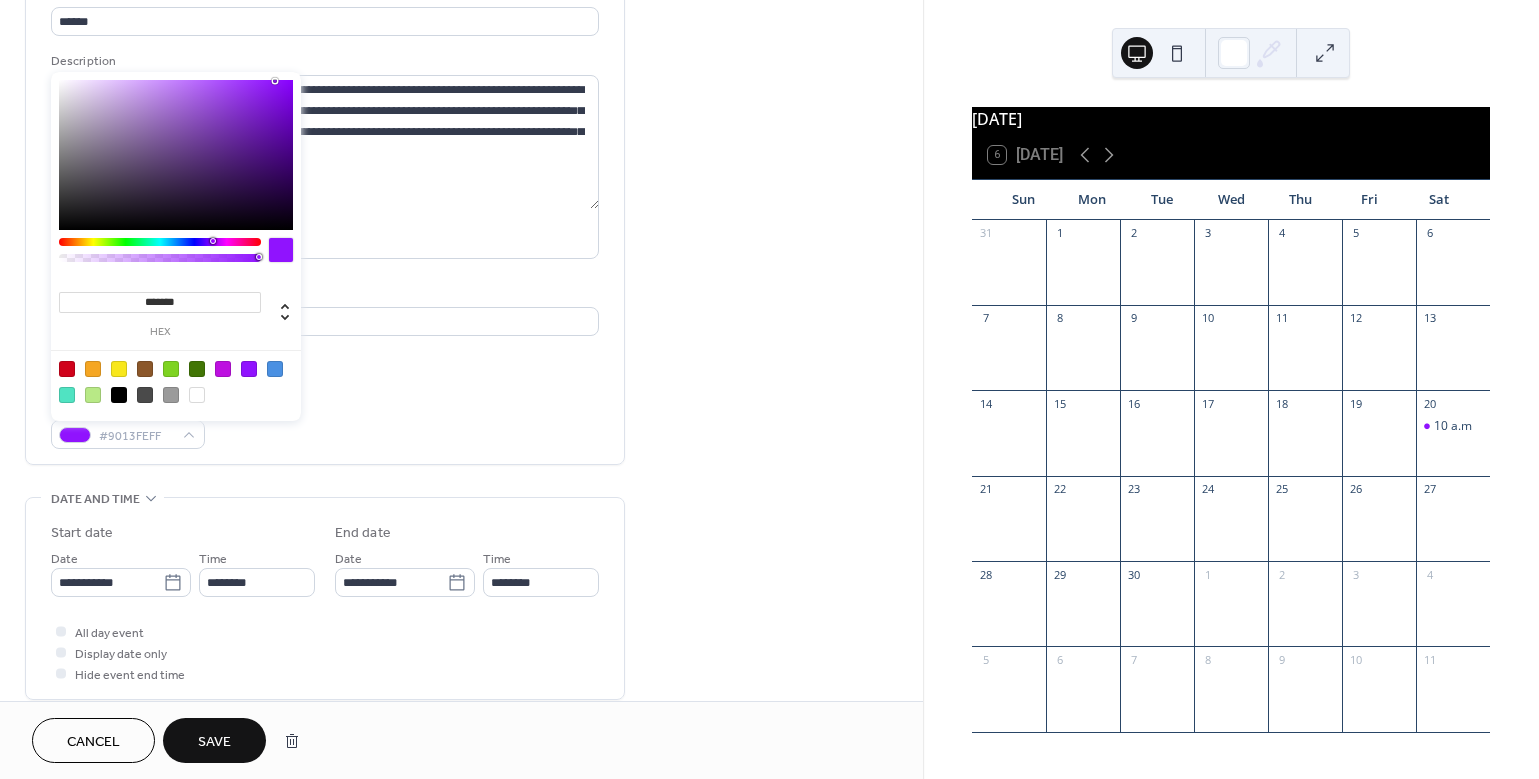 click at bounding box center (275, 369) 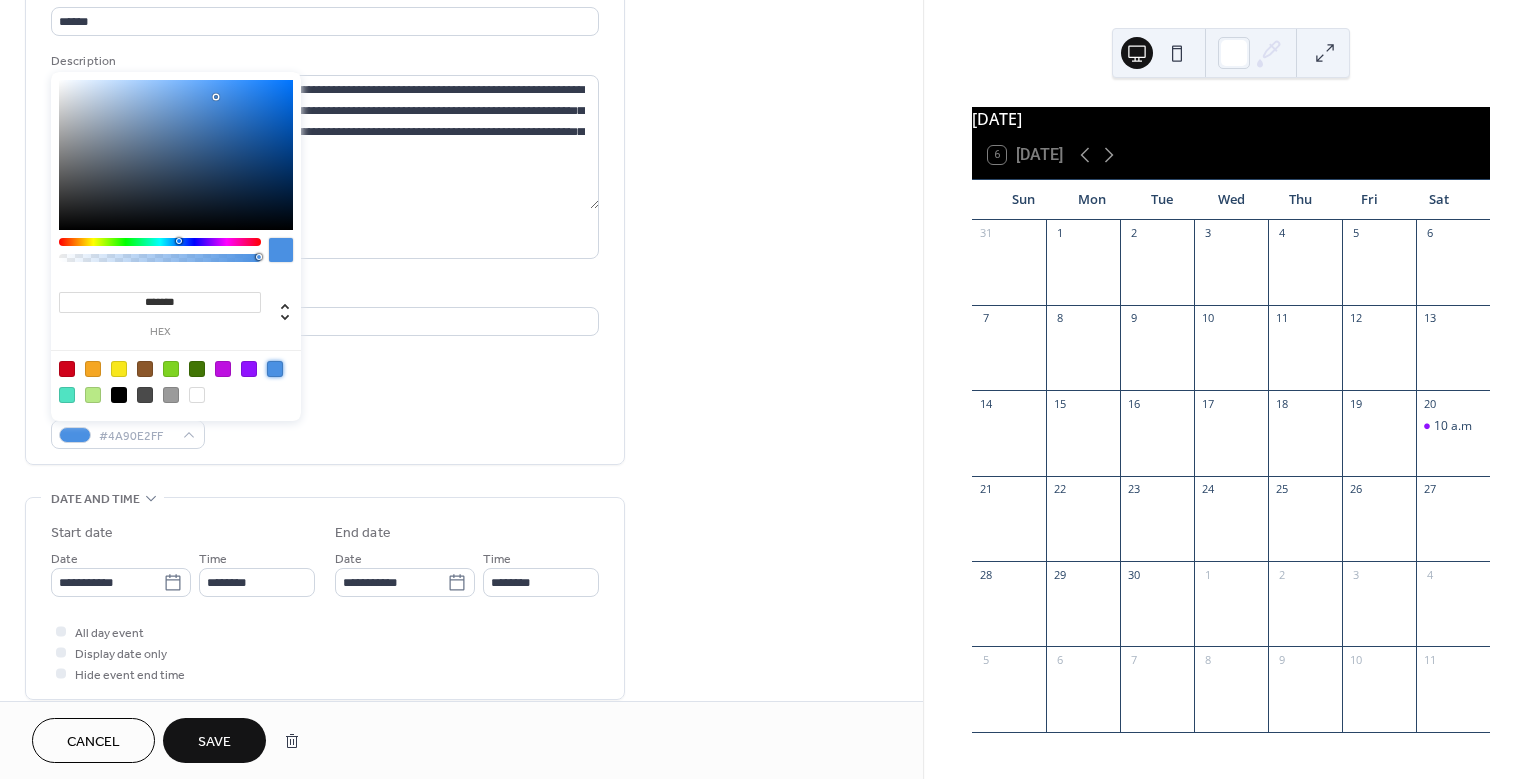 click on "**********" at bounding box center [325, 216] 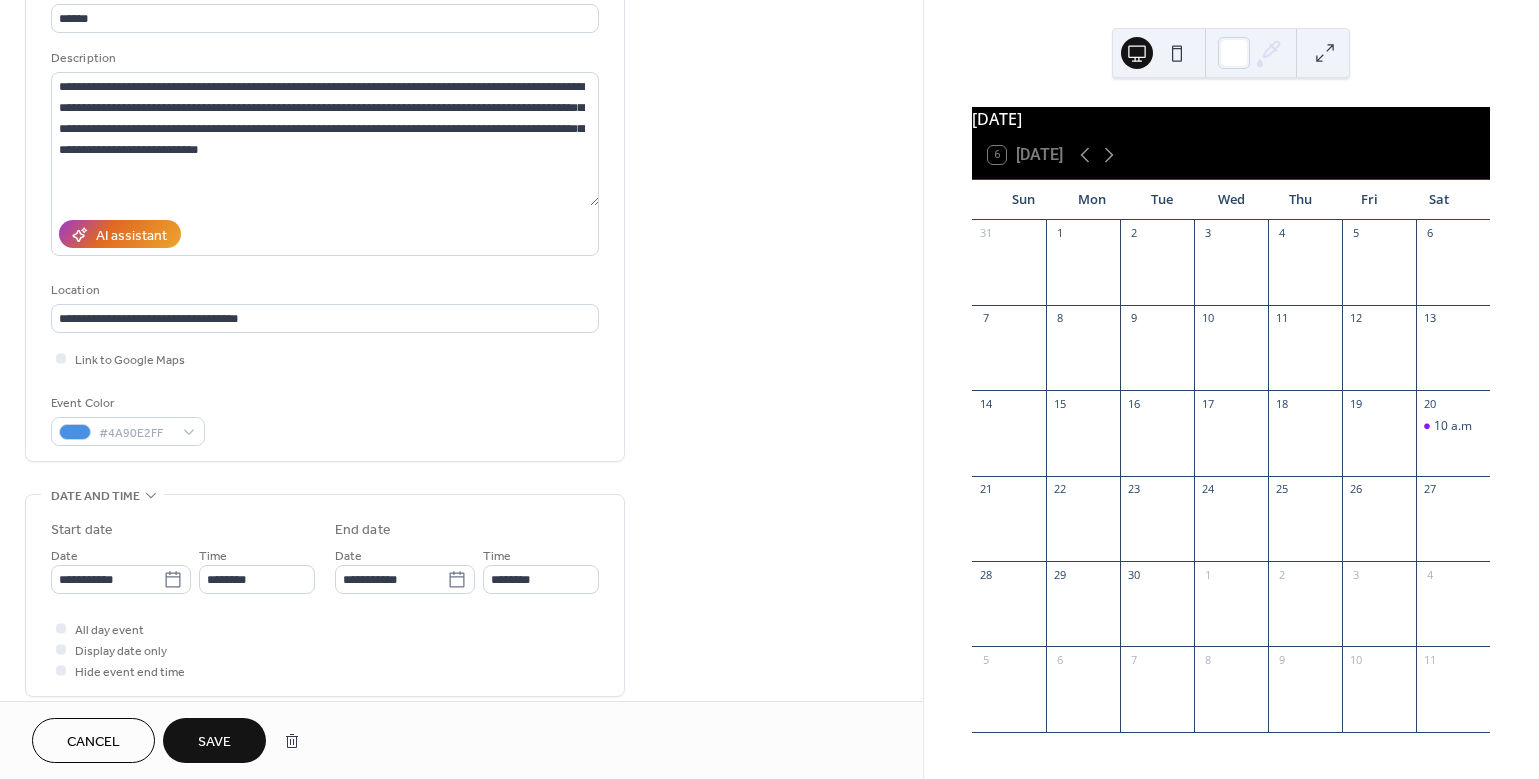scroll, scrollTop: 196, scrollLeft: 0, axis: vertical 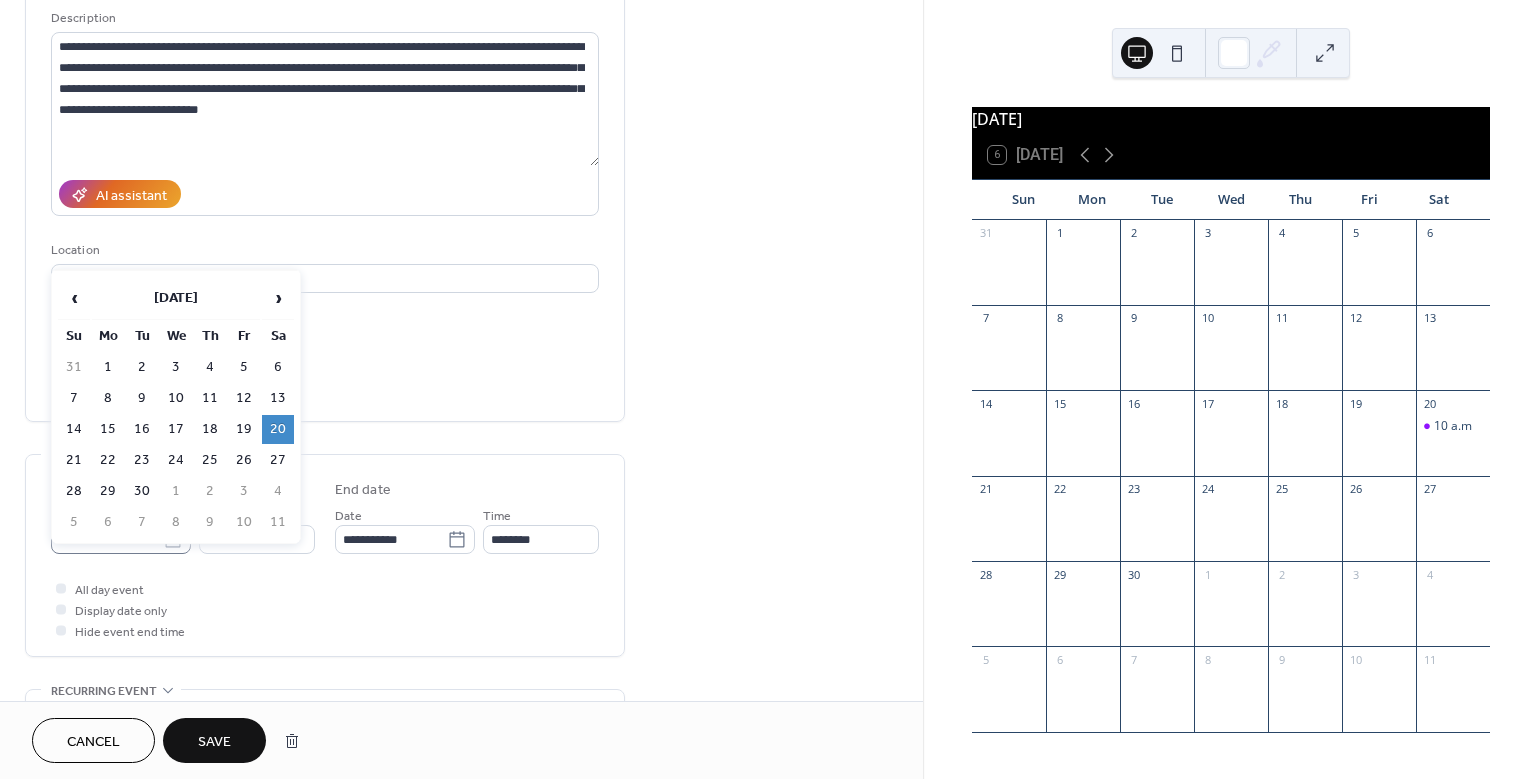click on "**********" at bounding box center (769, 389) 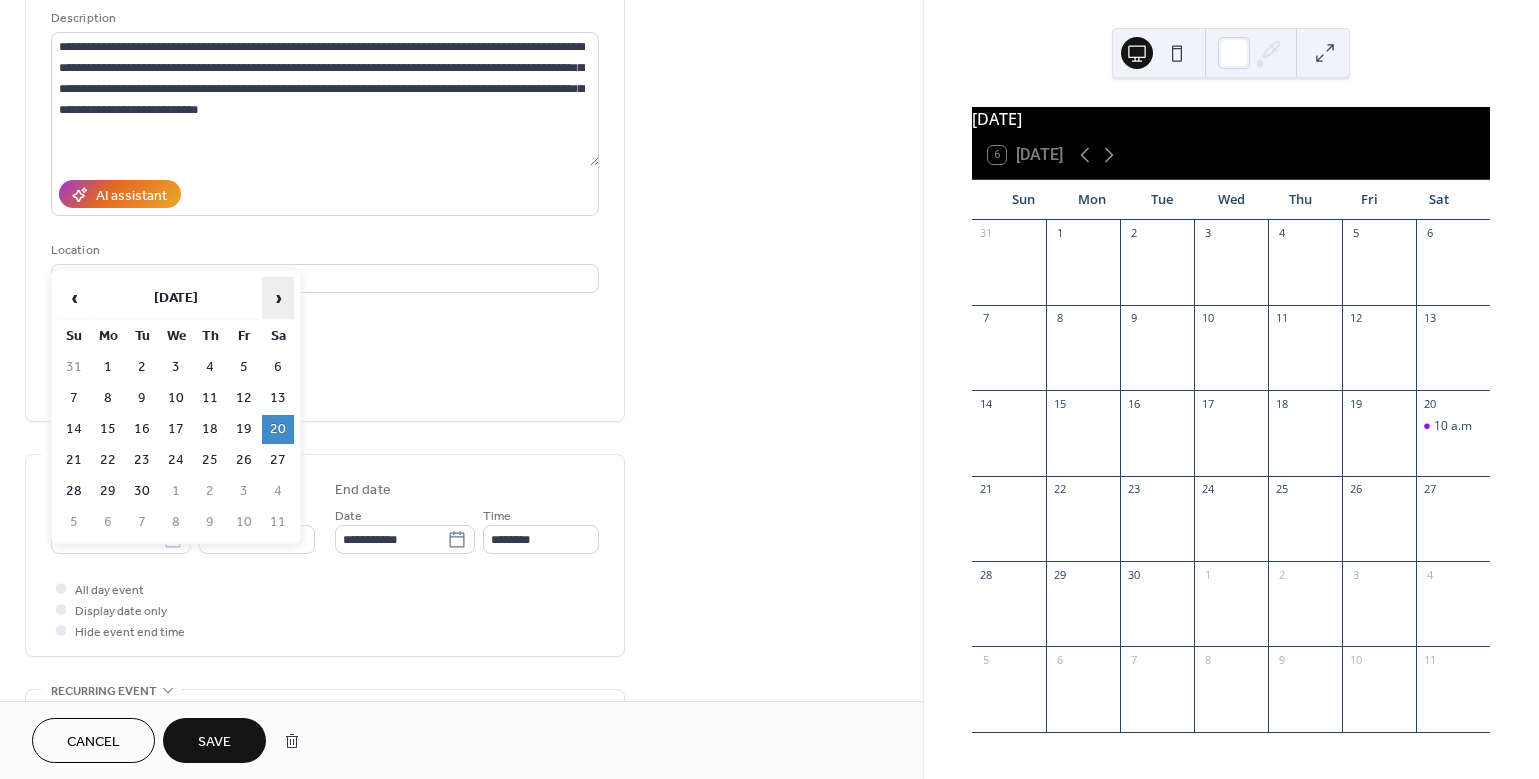 click on "›" at bounding box center [278, 298] 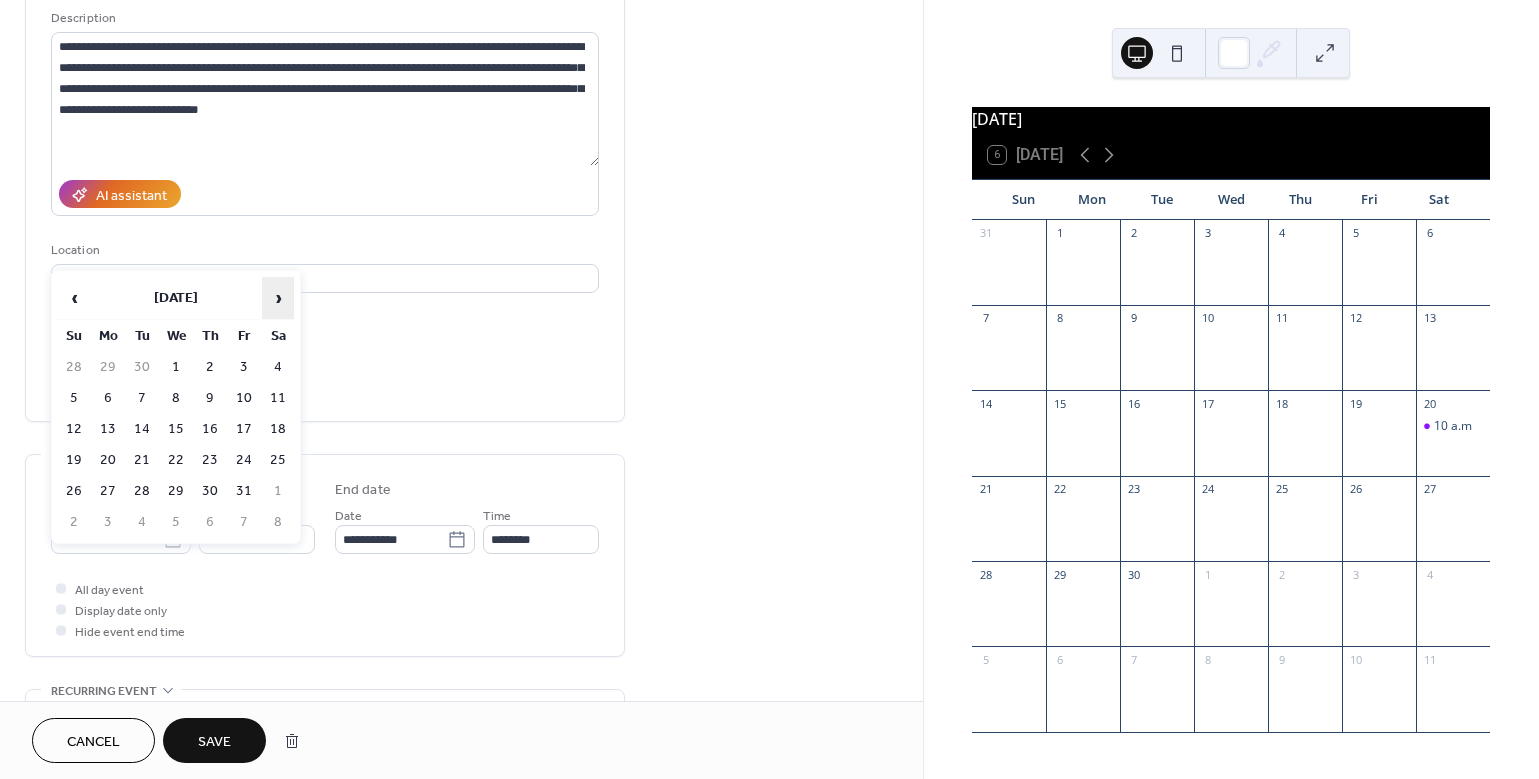 click on "›" at bounding box center [278, 298] 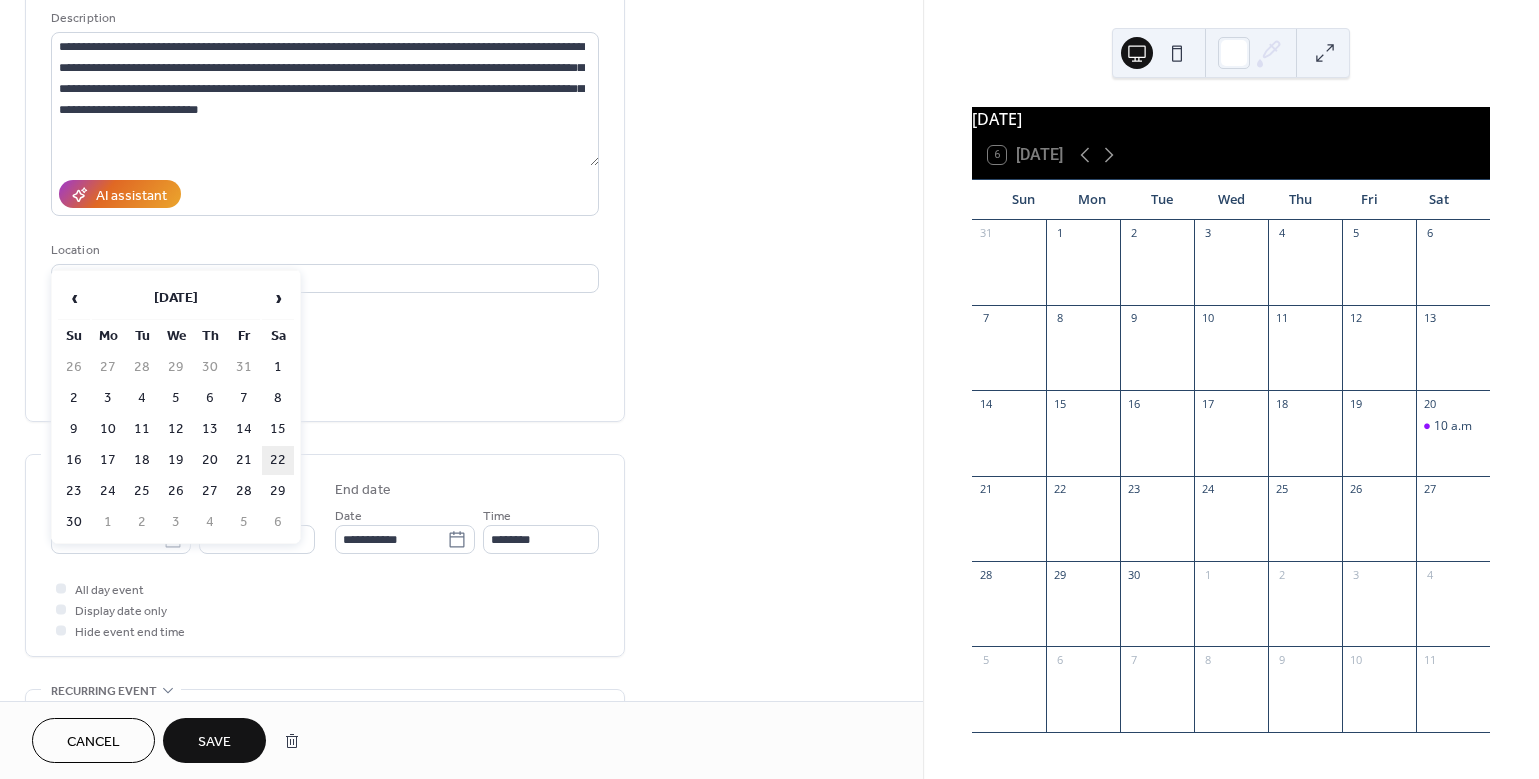 click on "22" at bounding box center (278, 460) 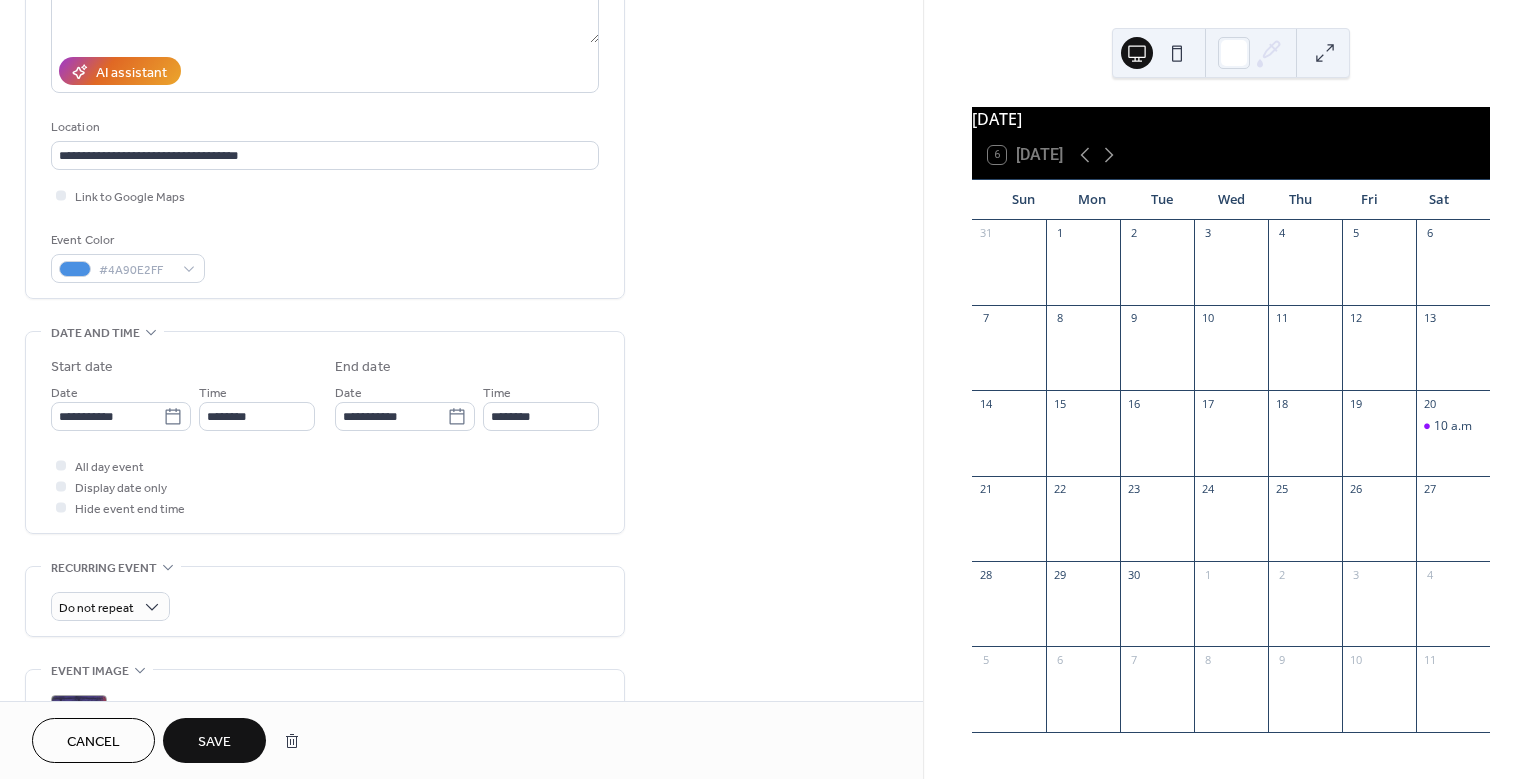 scroll, scrollTop: 370, scrollLeft: 0, axis: vertical 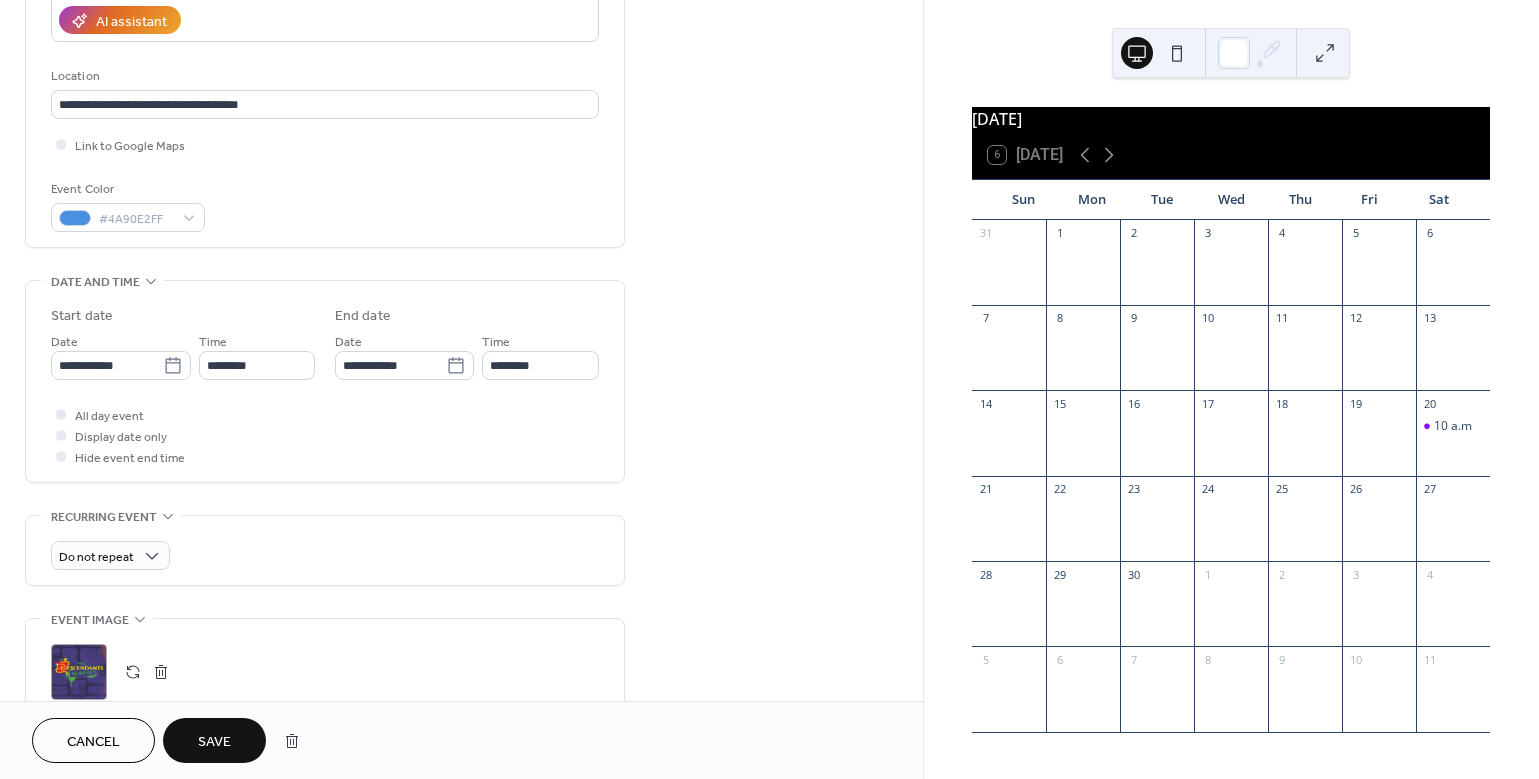 click at bounding box center [161, 672] 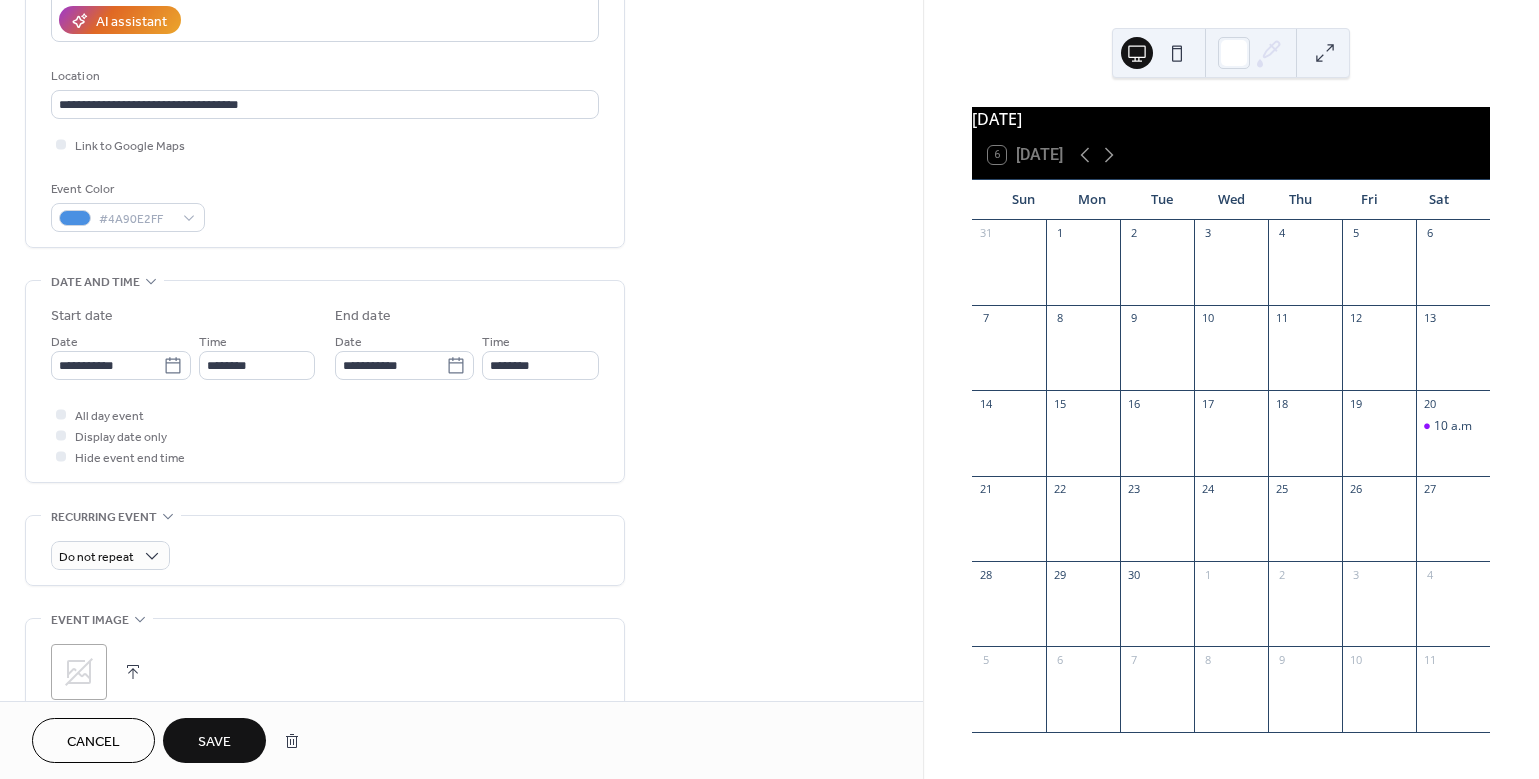 click at bounding box center (133, 672) 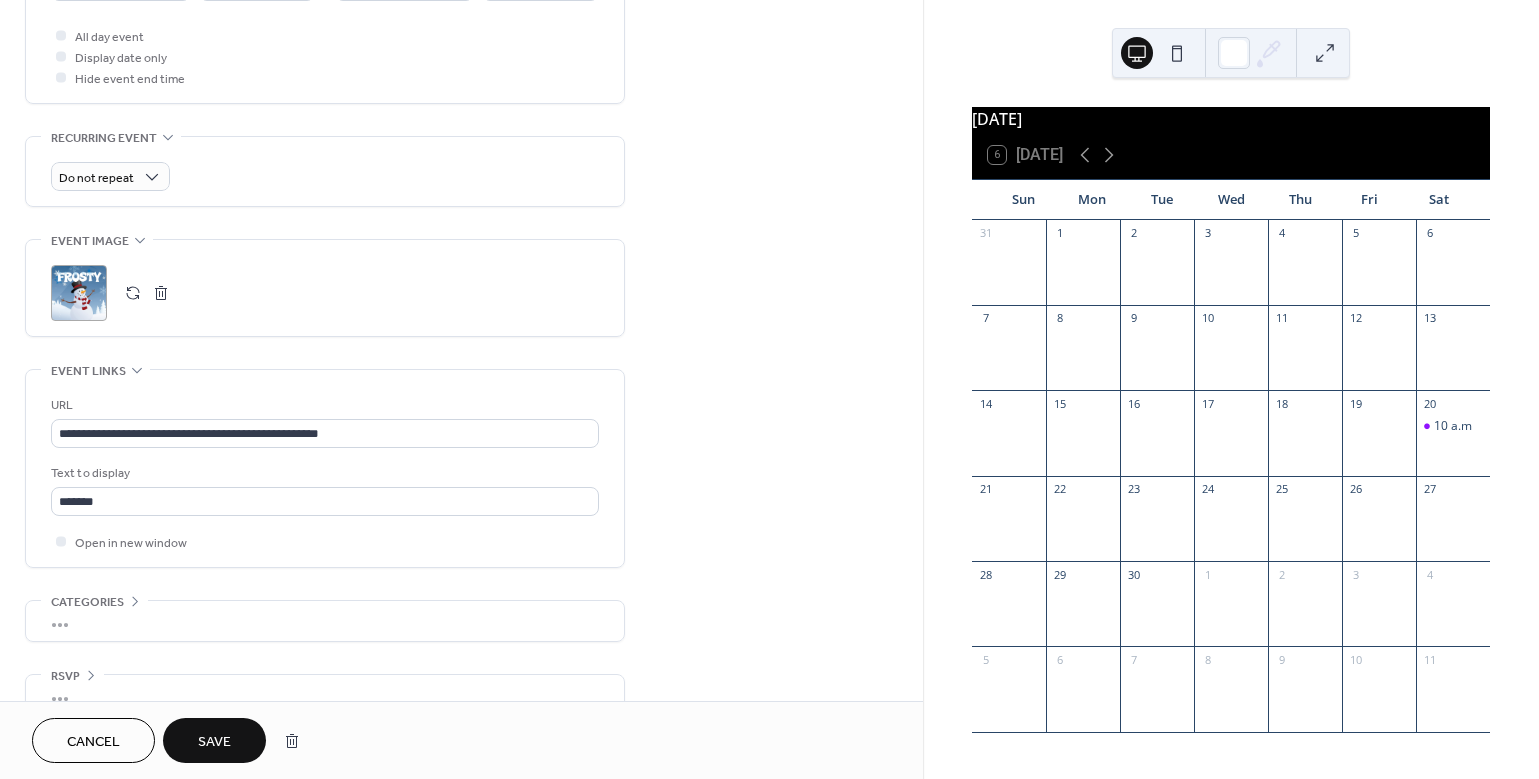 scroll, scrollTop: 774, scrollLeft: 0, axis: vertical 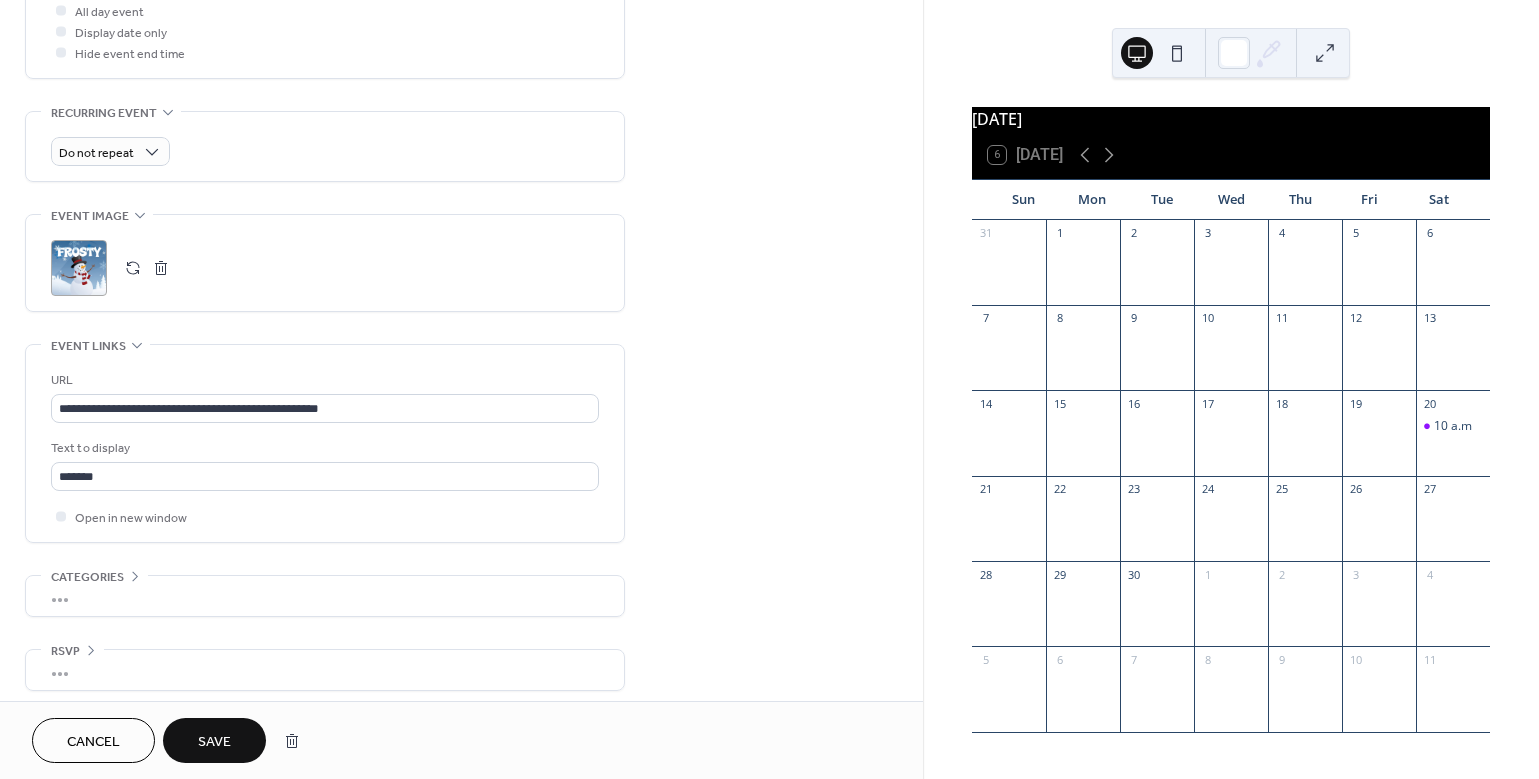 click on "Save" at bounding box center (214, 742) 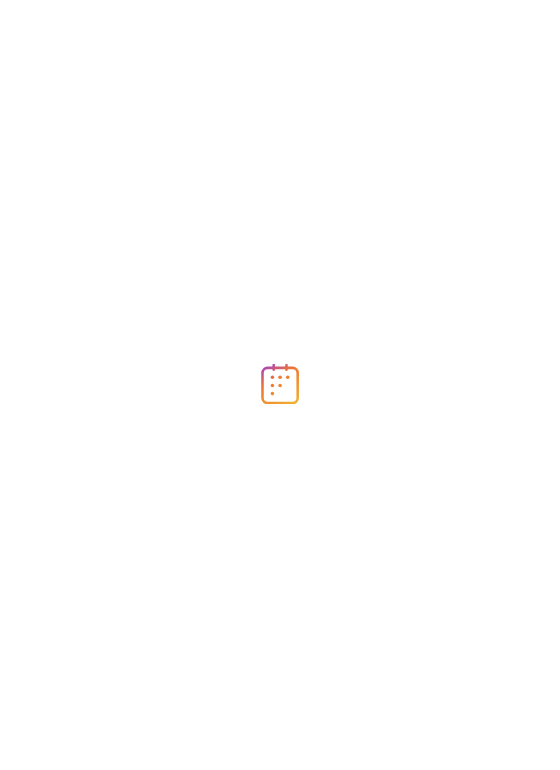 scroll, scrollTop: 0, scrollLeft: 0, axis: both 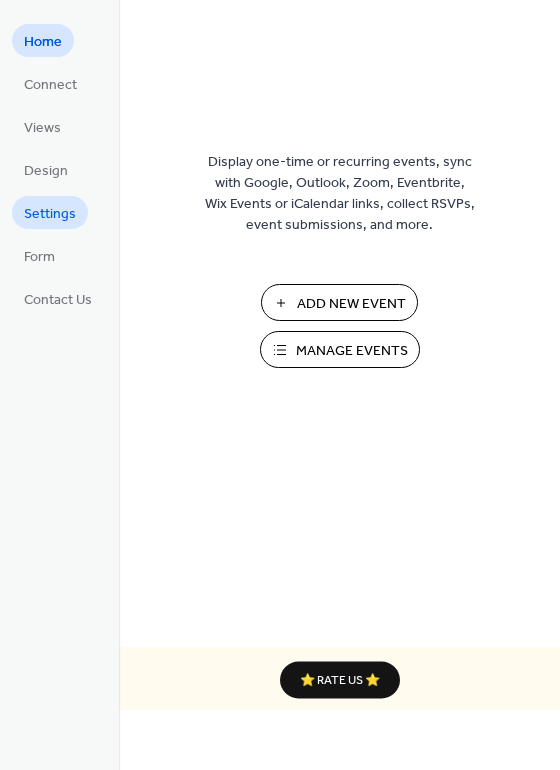 click on "Settings" at bounding box center (50, 214) 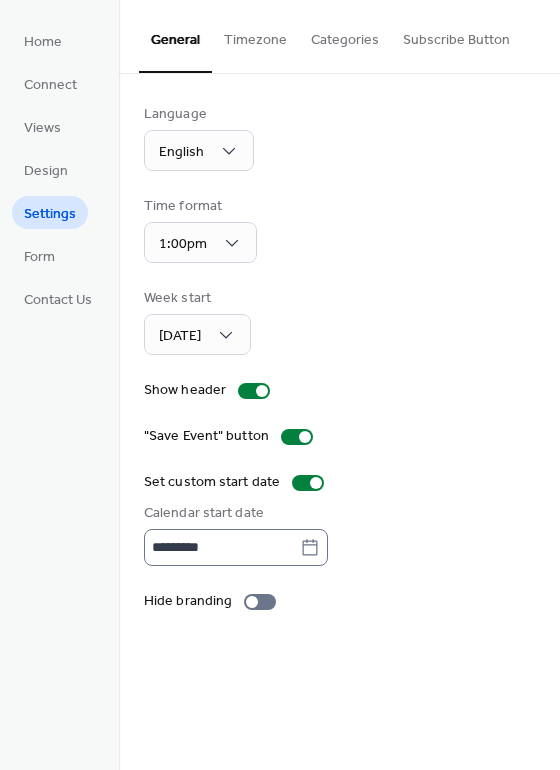 click 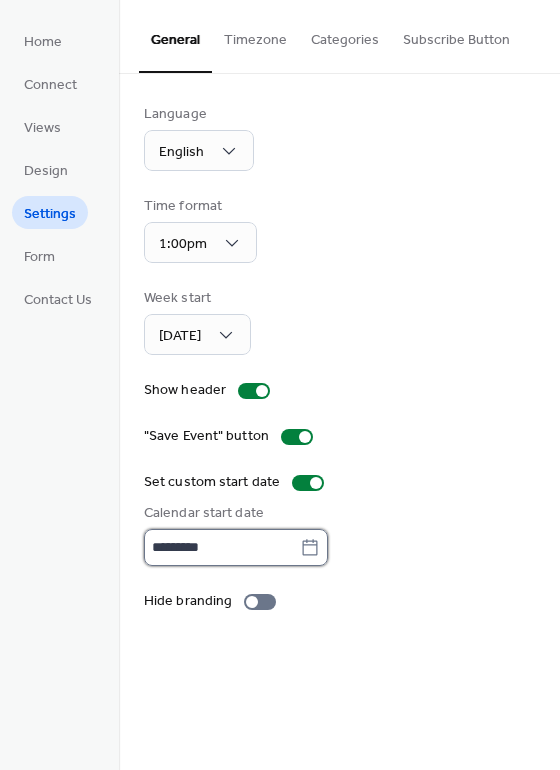 click on "*********" at bounding box center (222, 547) 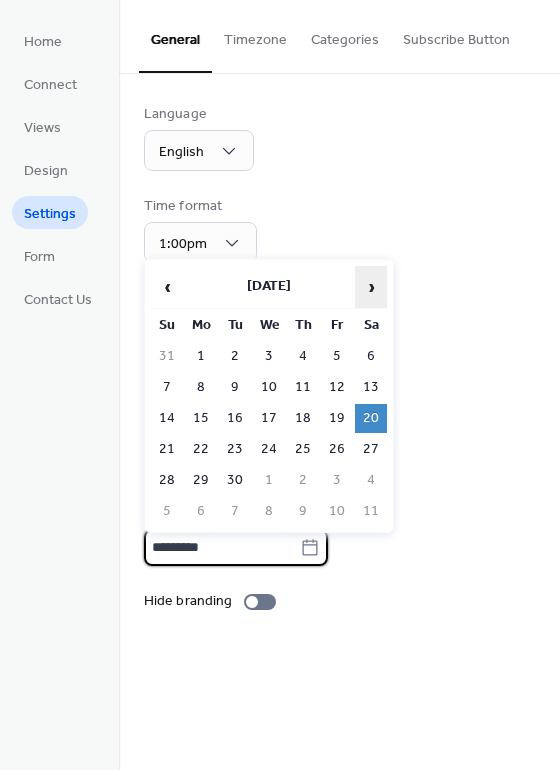 click on "›" at bounding box center (371, 287) 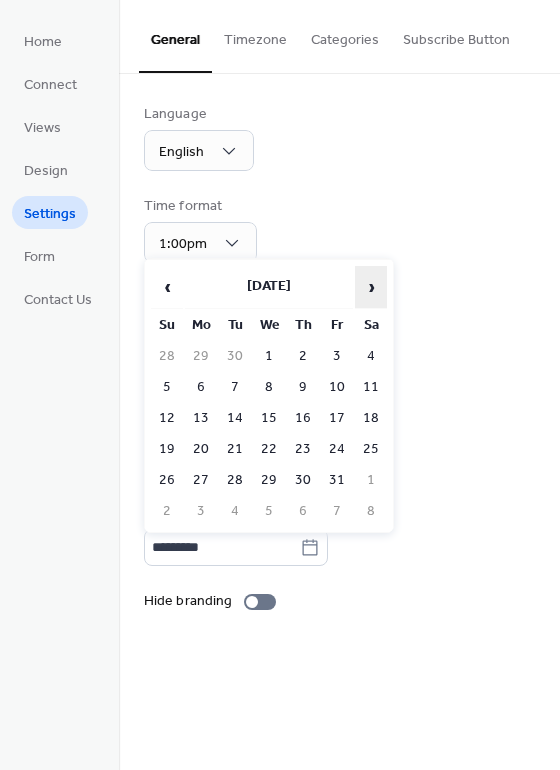 click on "›" at bounding box center [371, 287] 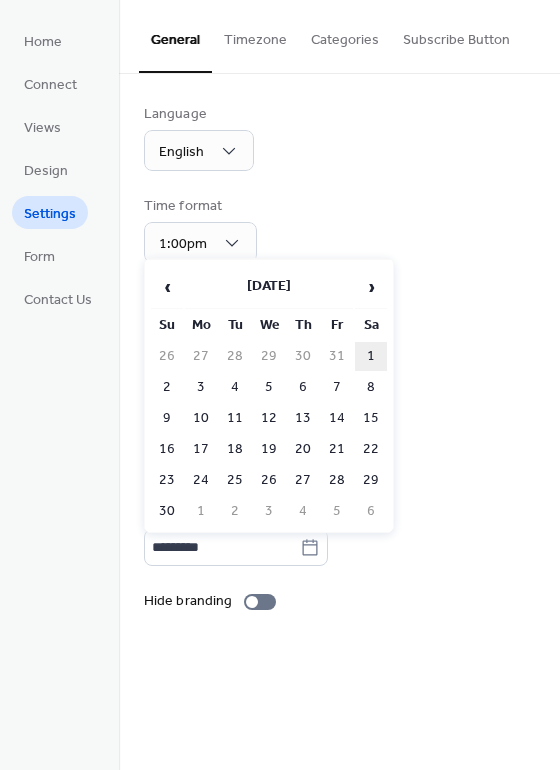 click on "1" at bounding box center [371, 356] 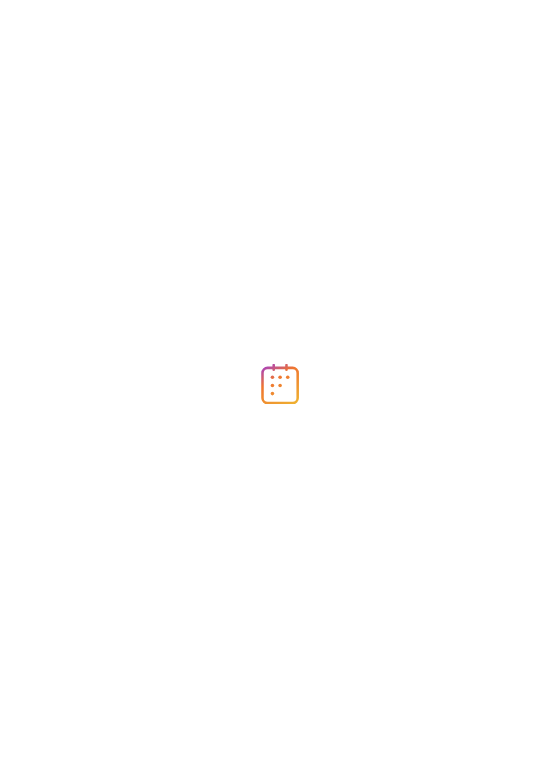 scroll, scrollTop: 0, scrollLeft: 0, axis: both 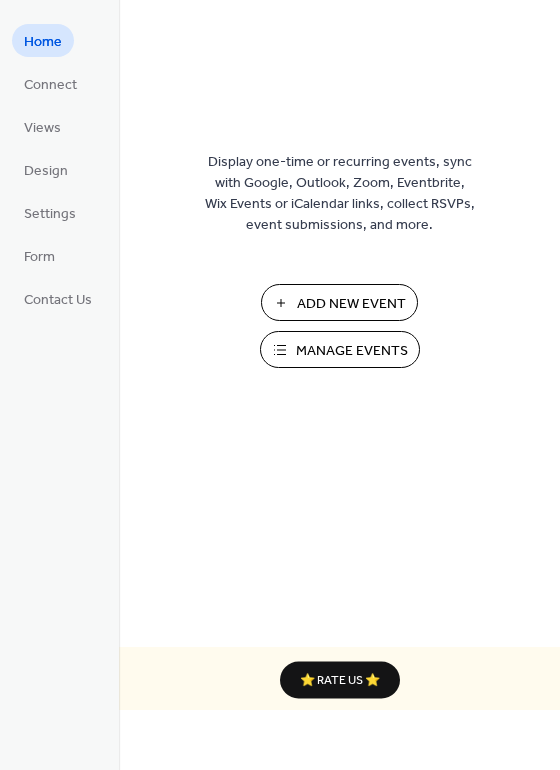 click on "Manage Events" at bounding box center (352, 351) 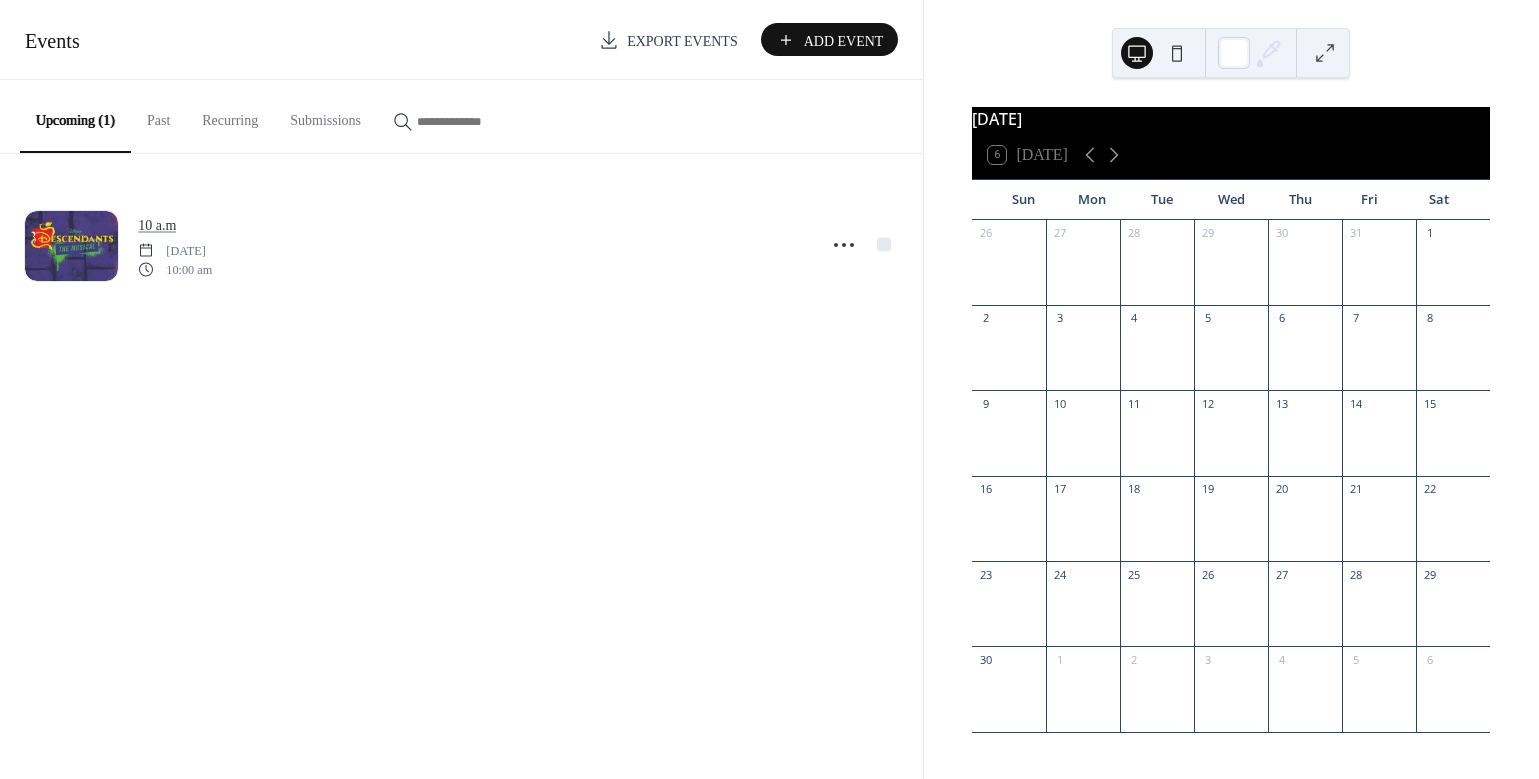 scroll, scrollTop: 0, scrollLeft: 0, axis: both 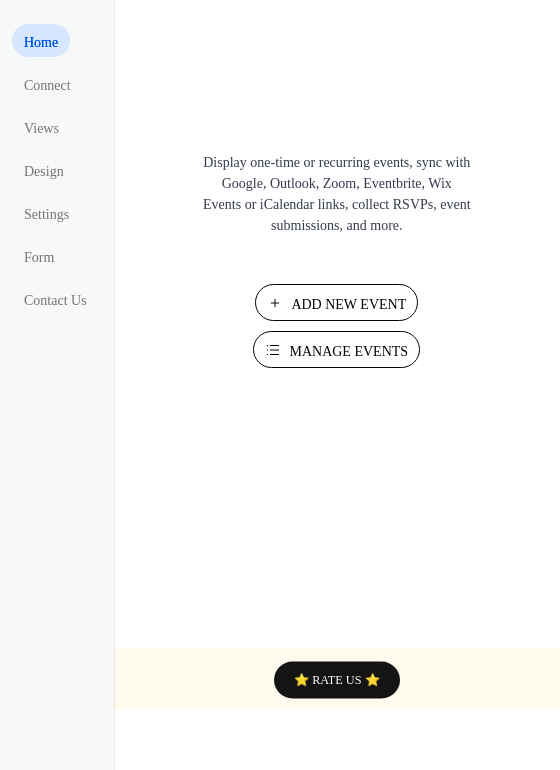 click on "Manage Events" at bounding box center (348, 351) 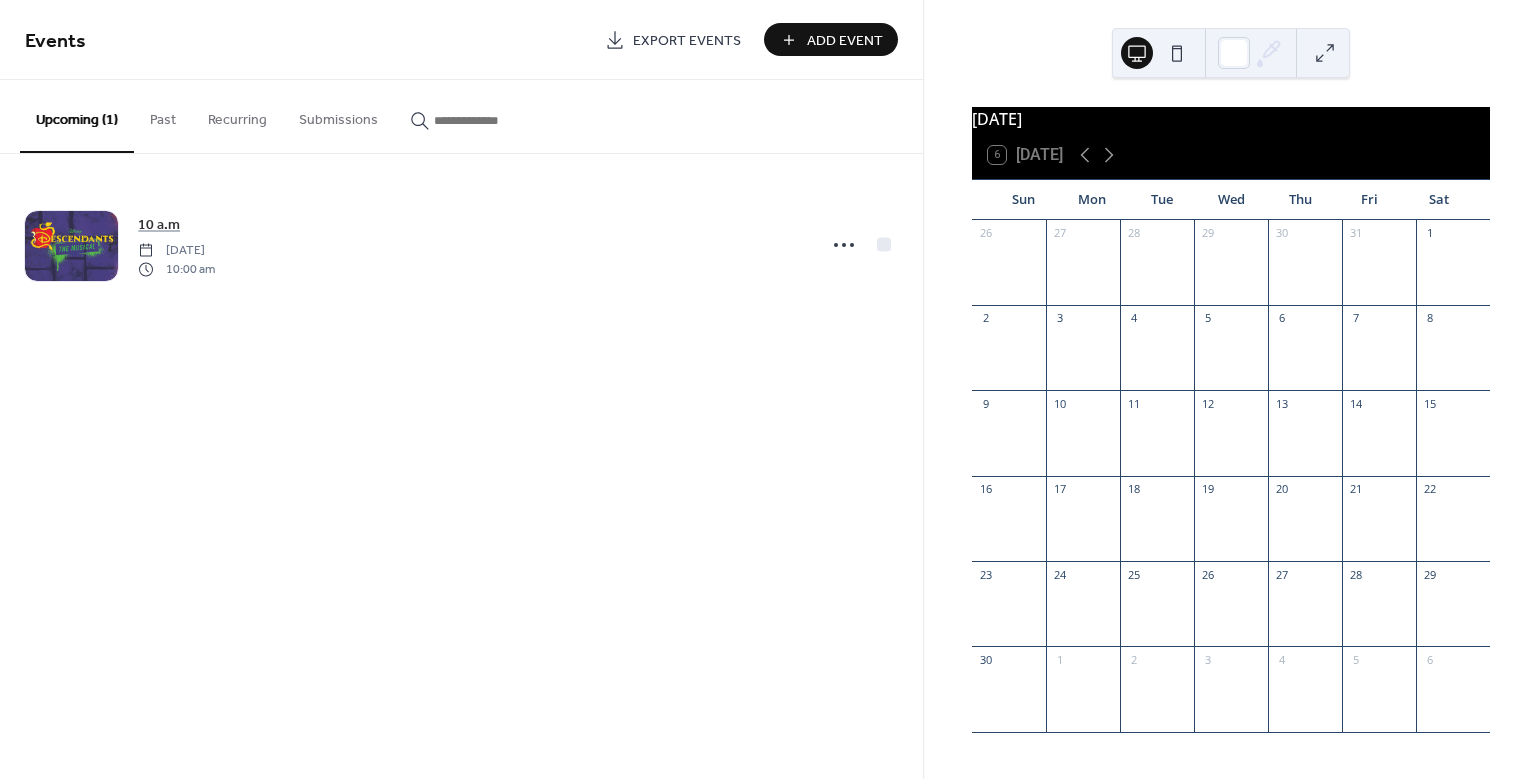 scroll, scrollTop: 0, scrollLeft: 0, axis: both 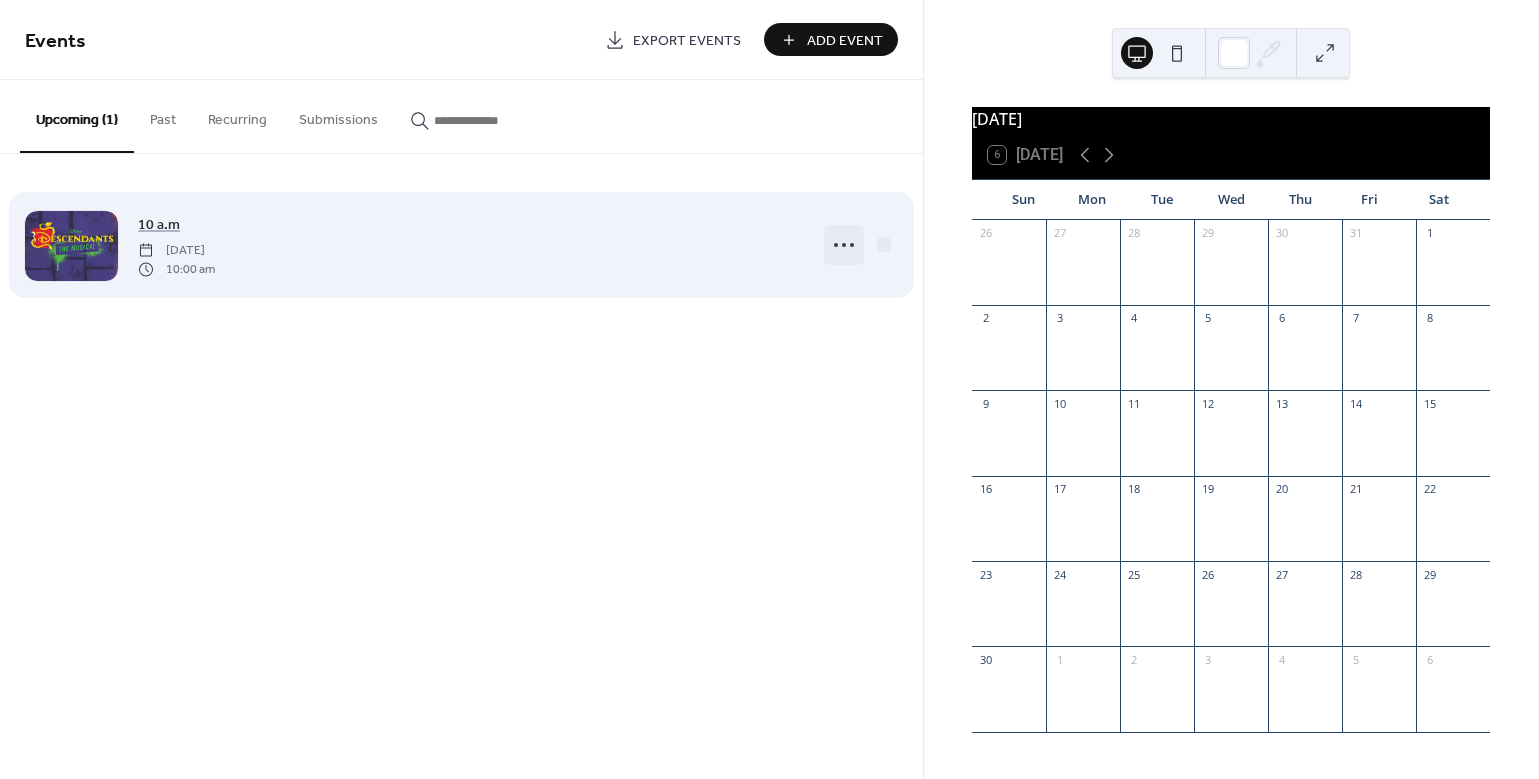 click 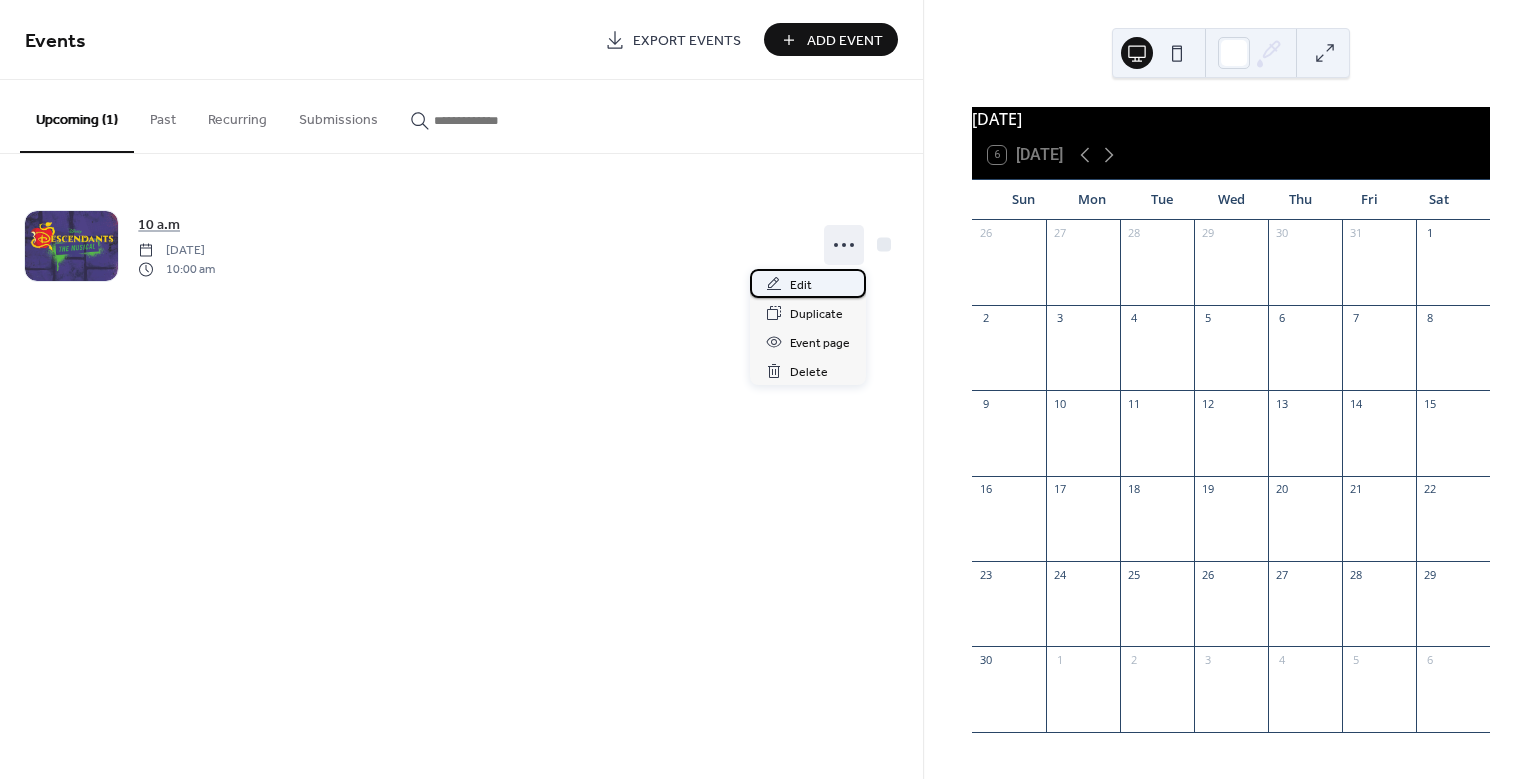 click on "Edit" at bounding box center (801, 285) 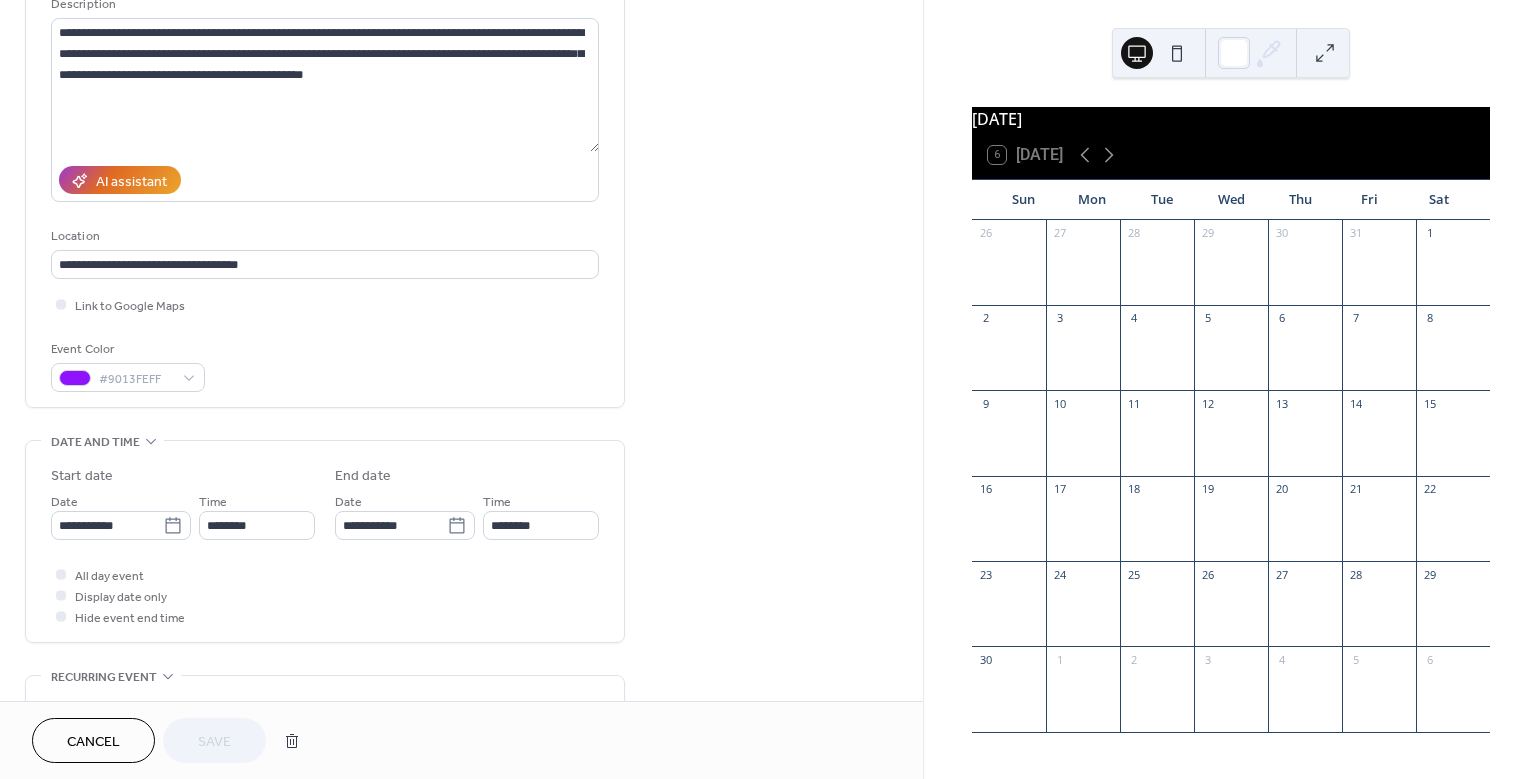 scroll, scrollTop: 220, scrollLeft: 0, axis: vertical 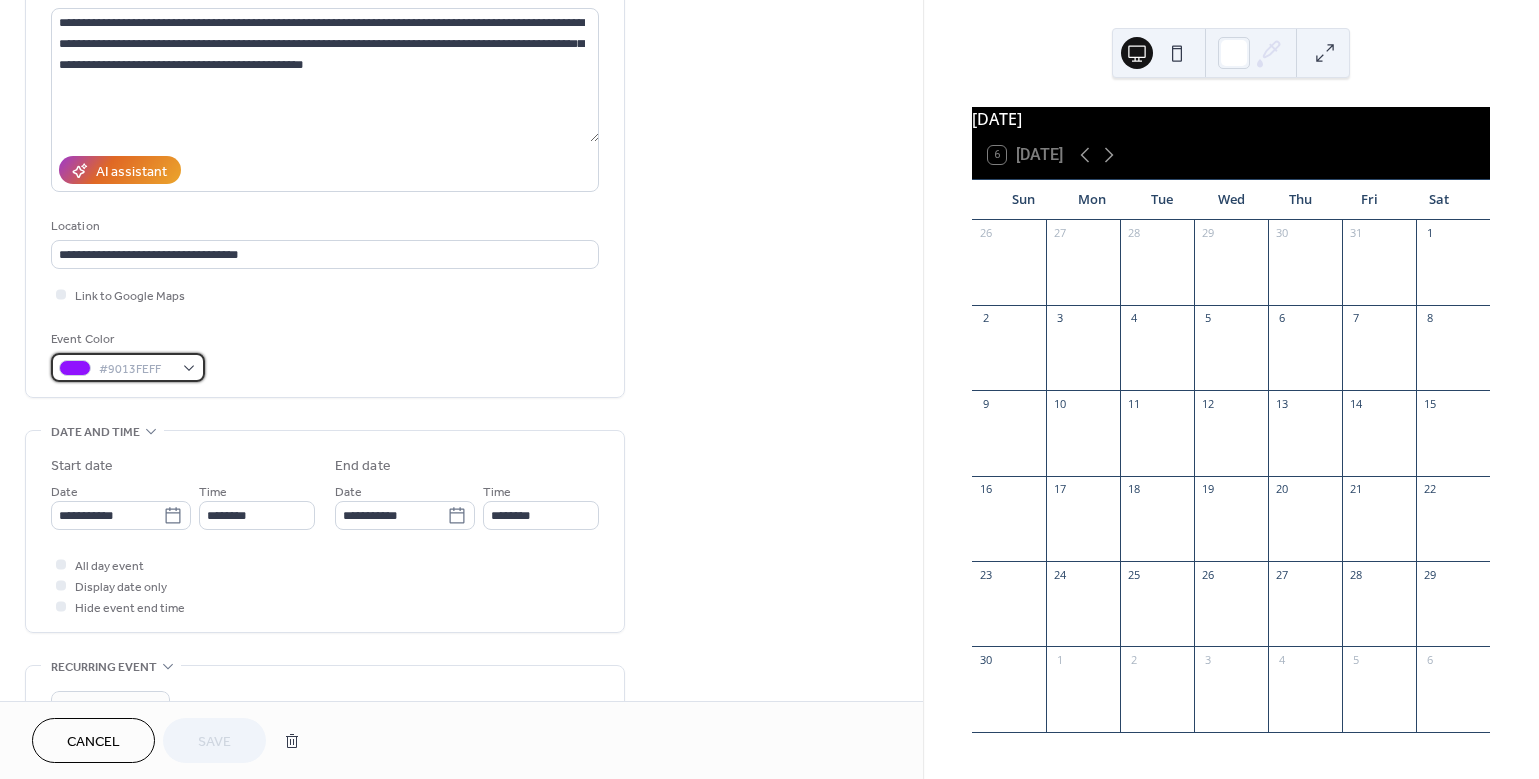 click on "#9013FEFF" at bounding box center (128, 367) 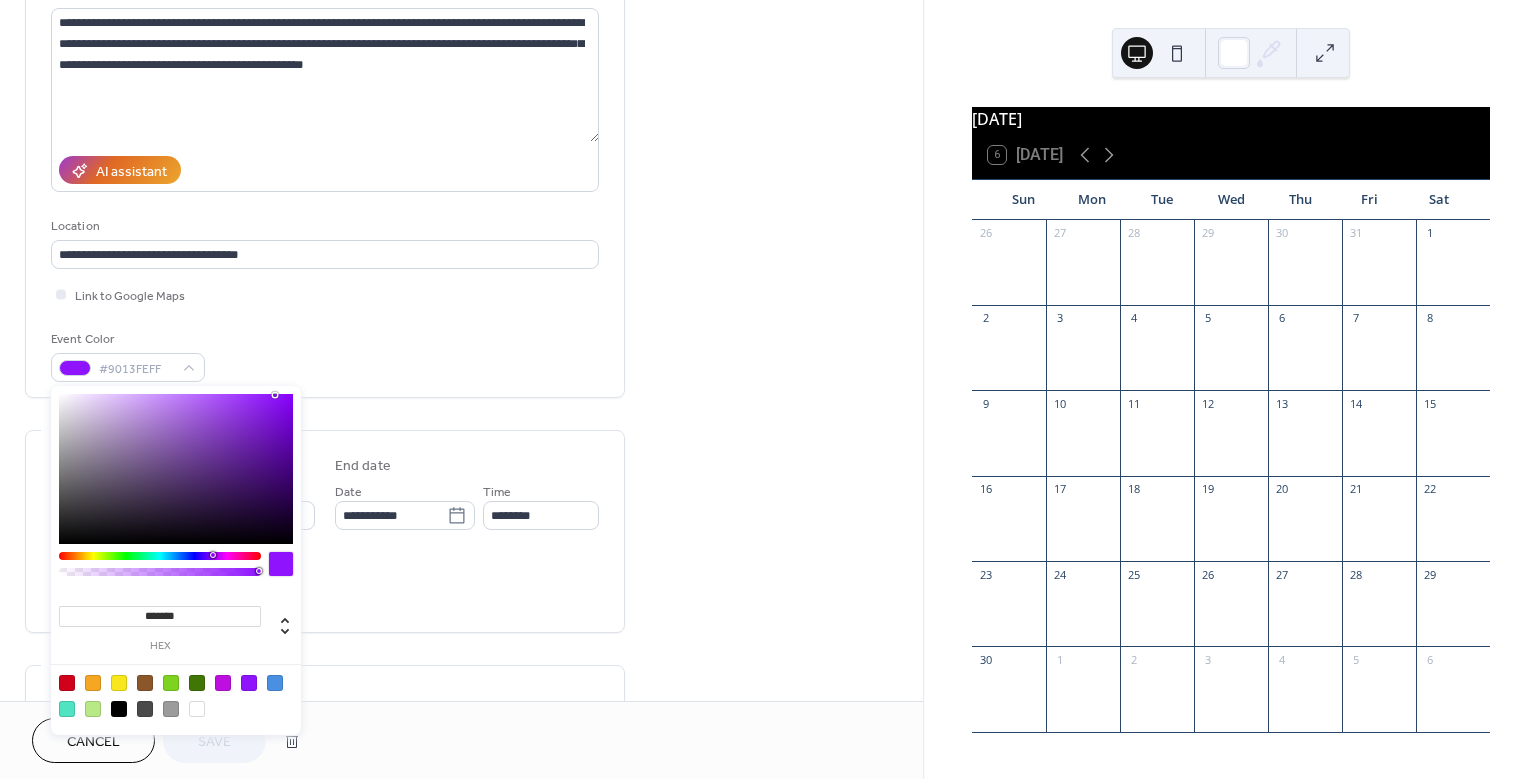 click at bounding box center (275, 683) 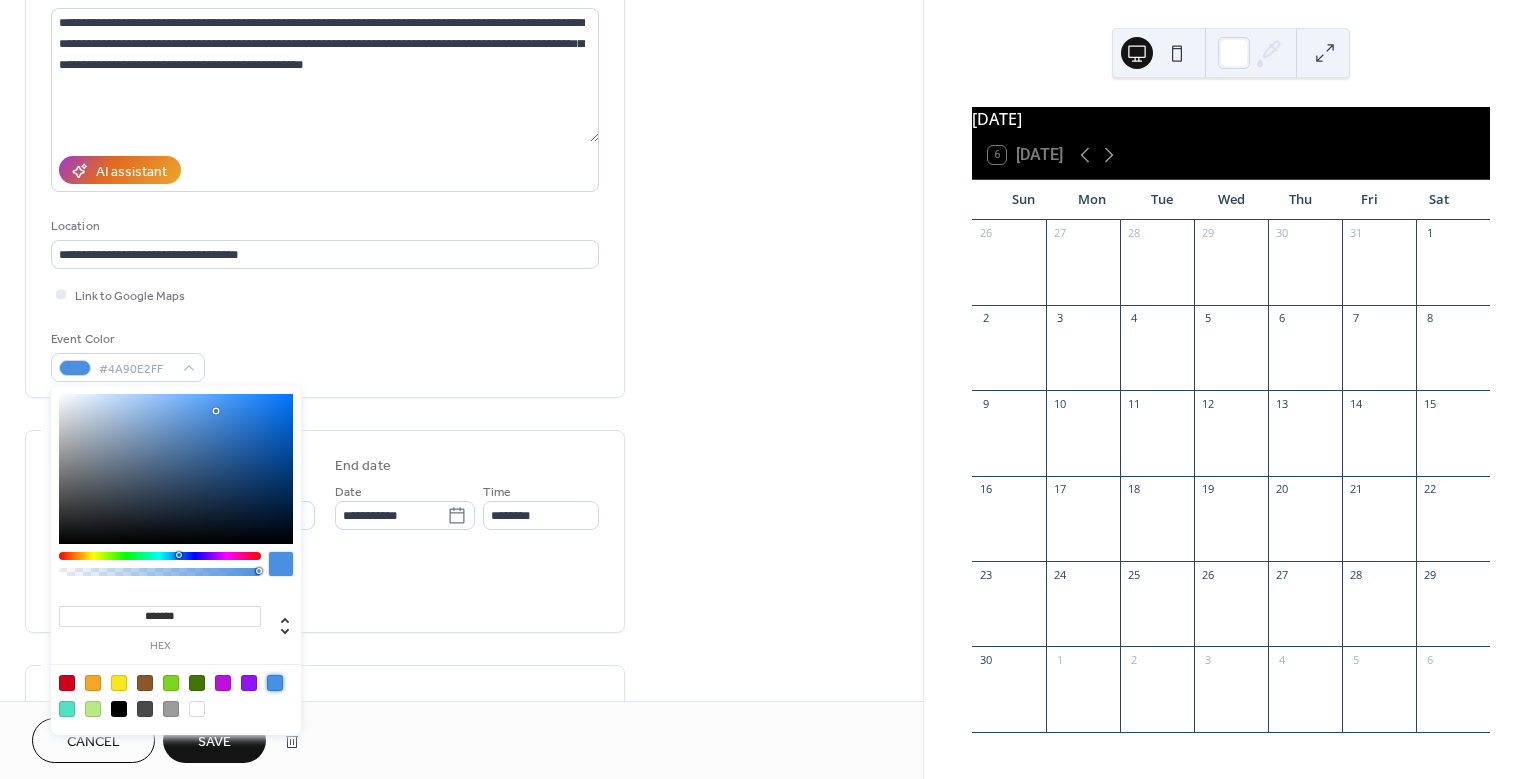 click on "Event Color #4A90E2FF" at bounding box center (325, 355) 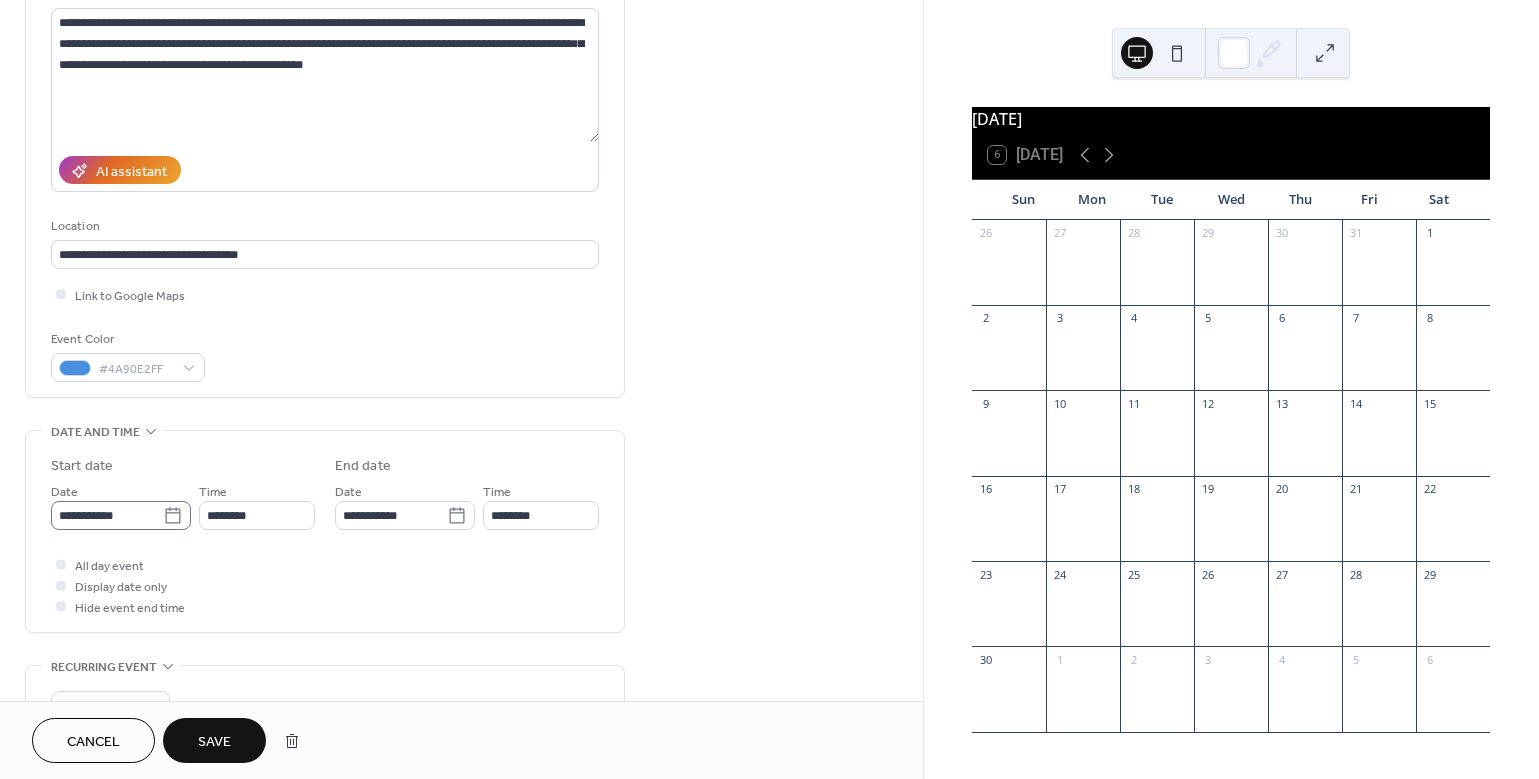 click on "**********" at bounding box center [769, 389] 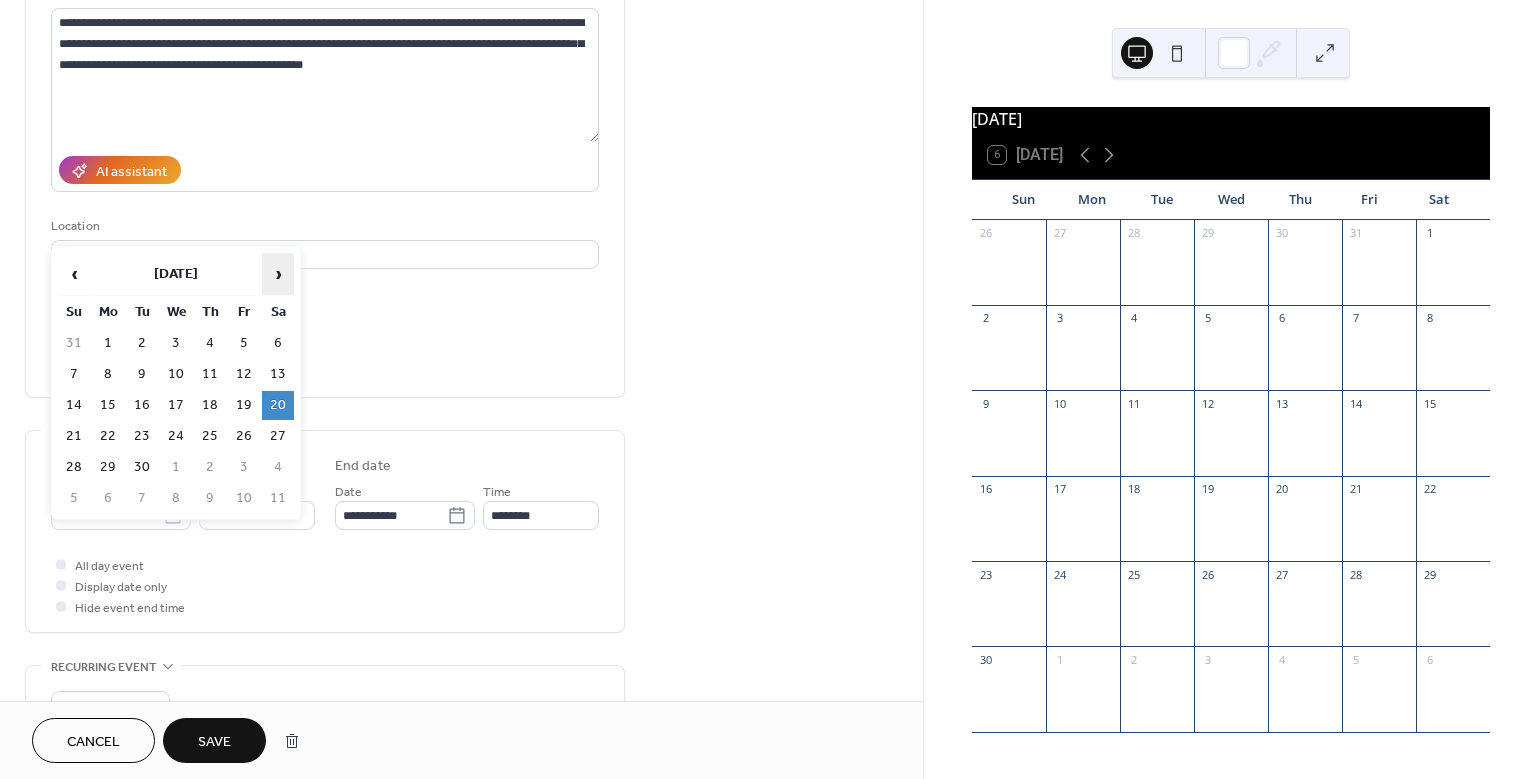 click on "›" at bounding box center (278, 274) 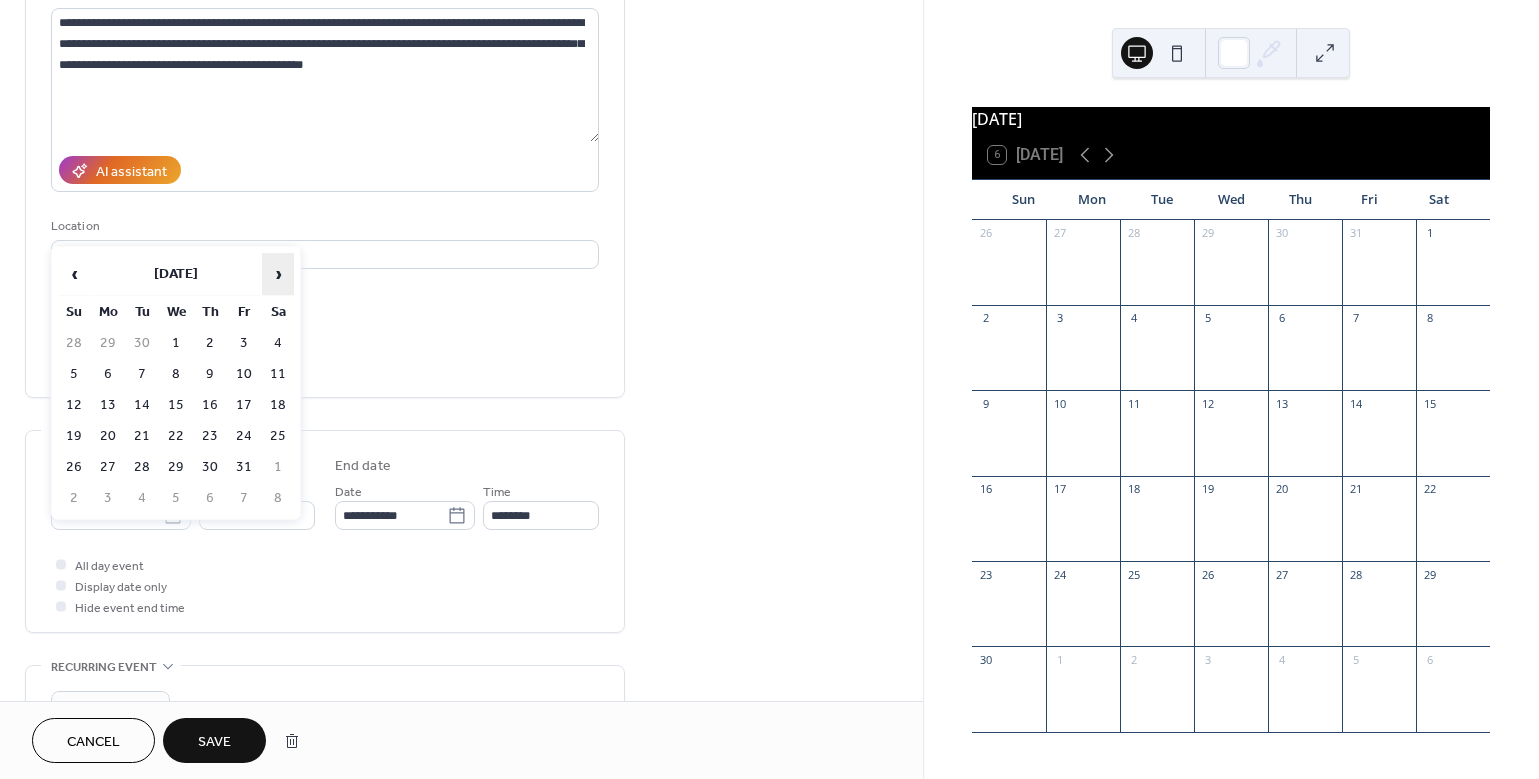 click on "›" at bounding box center [278, 274] 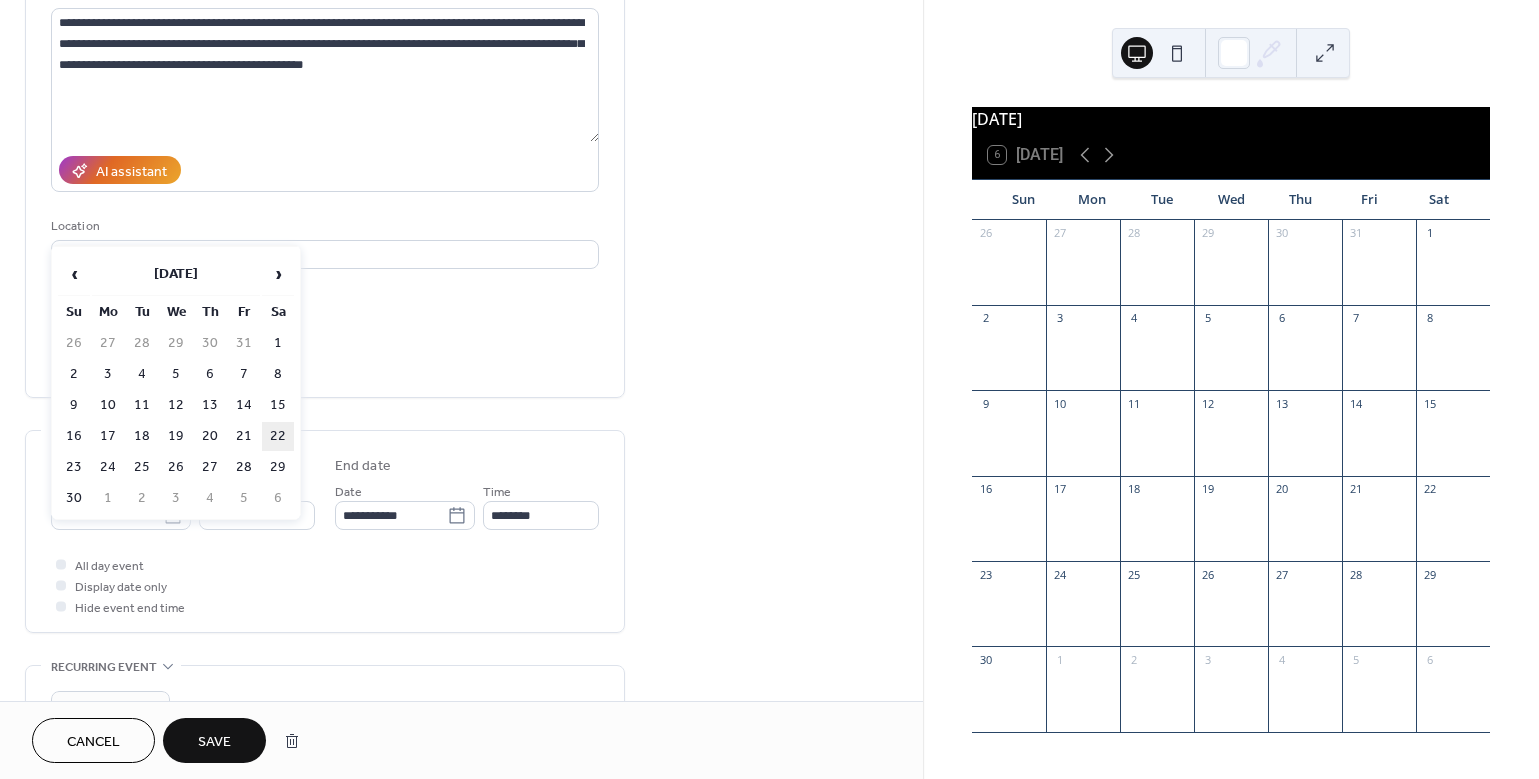 click on "22" at bounding box center [278, 436] 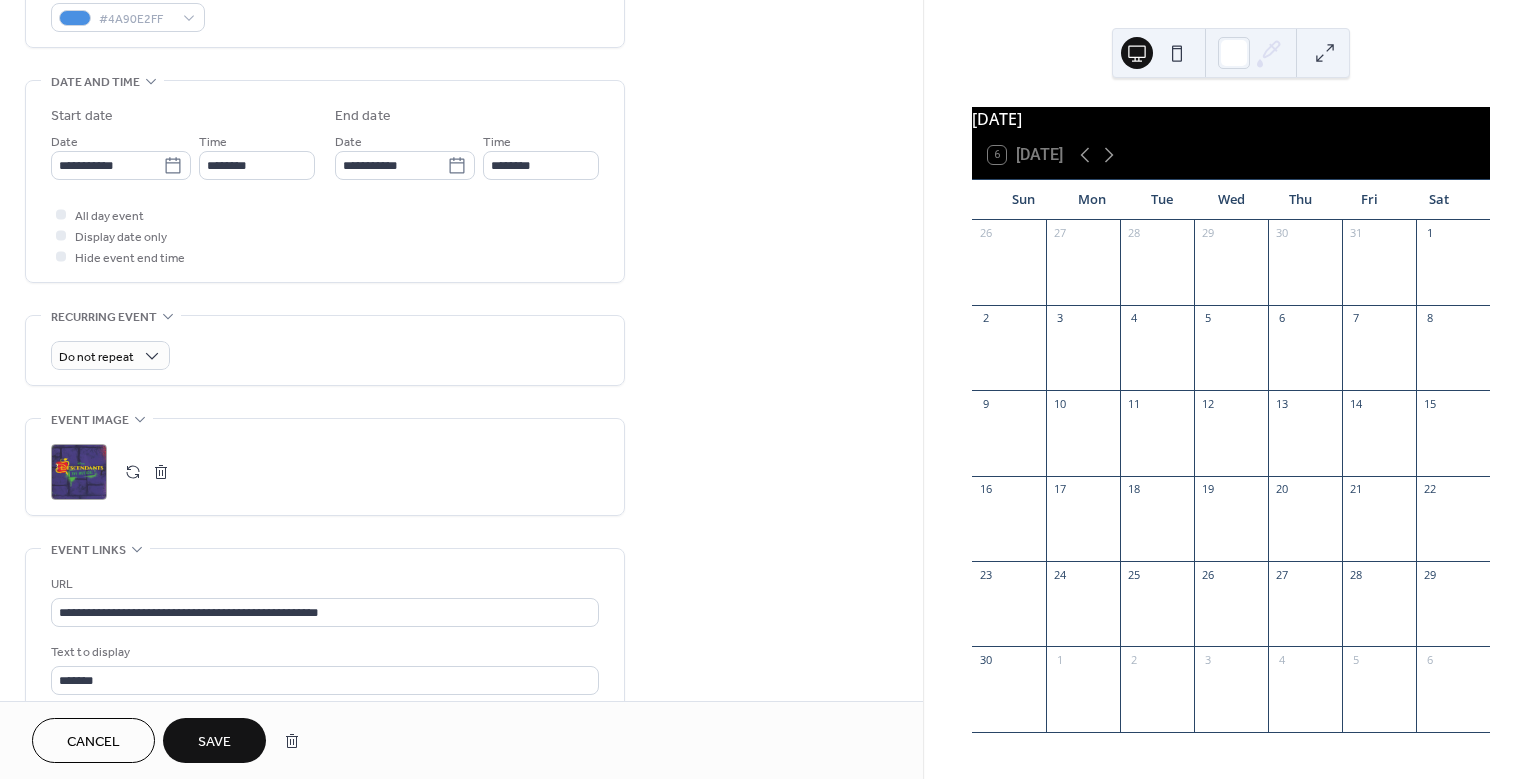 scroll, scrollTop: 600, scrollLeft: 0, axis: vertical 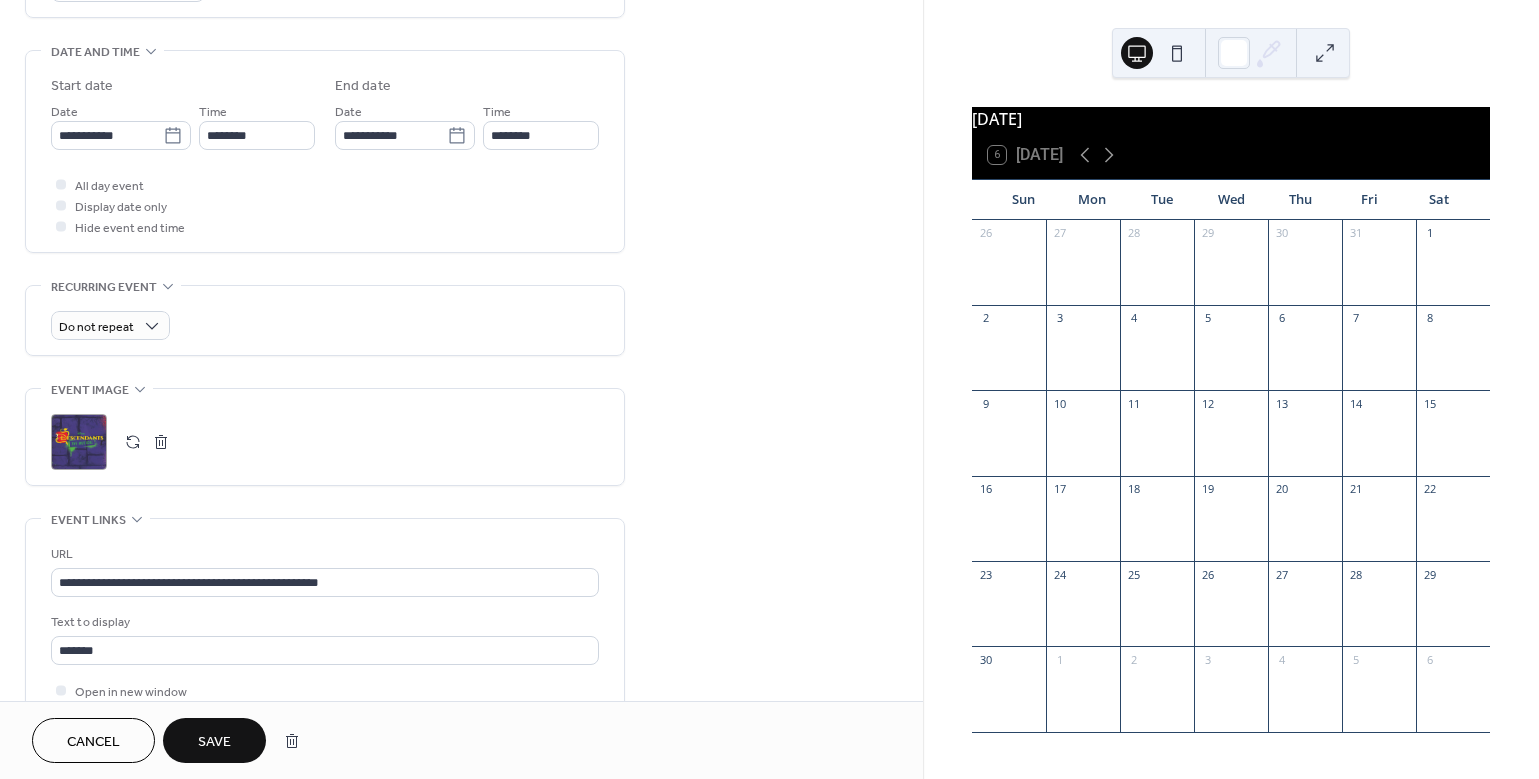click at bounding box center (161, 442) 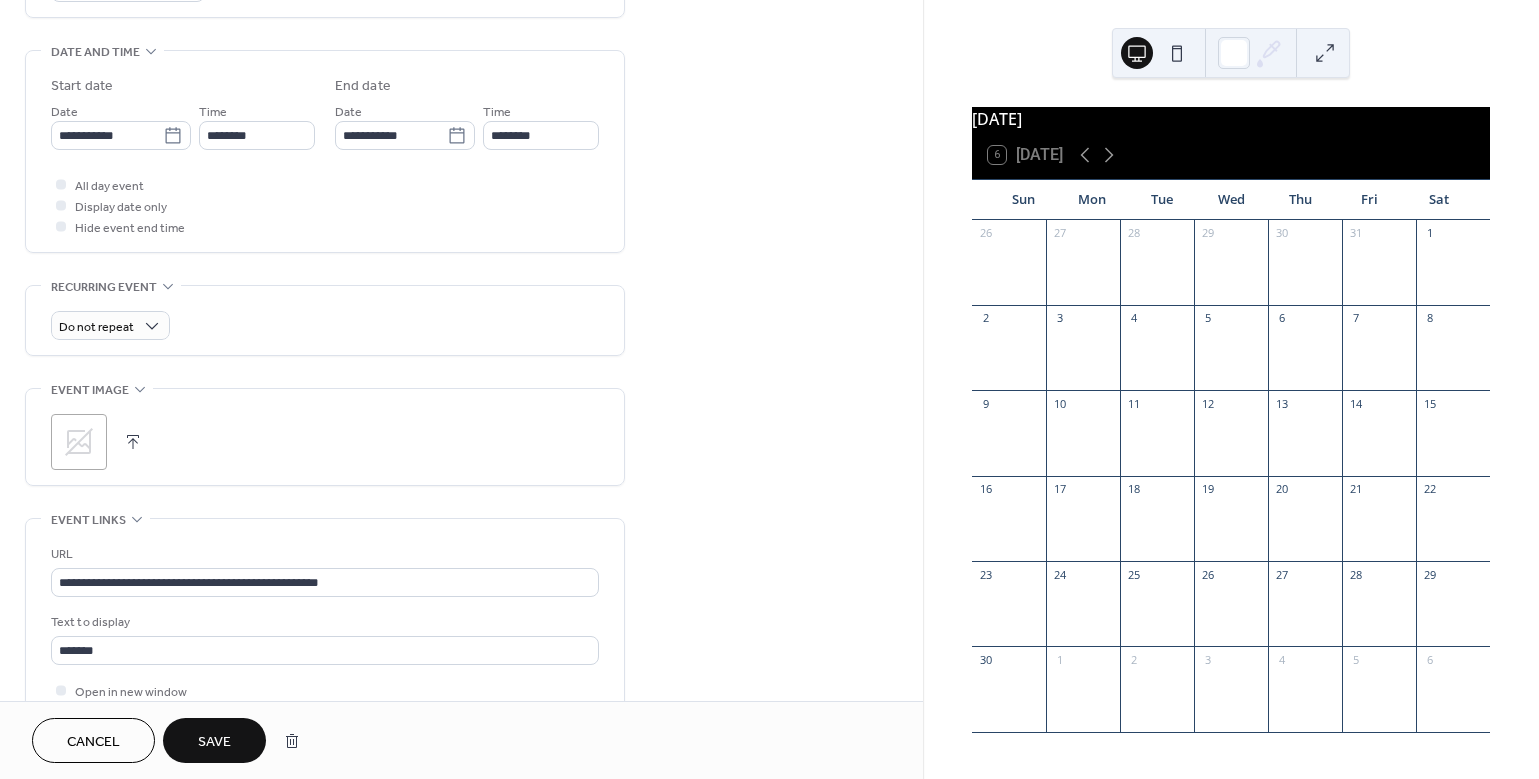 click at bounding box center [133, 442] 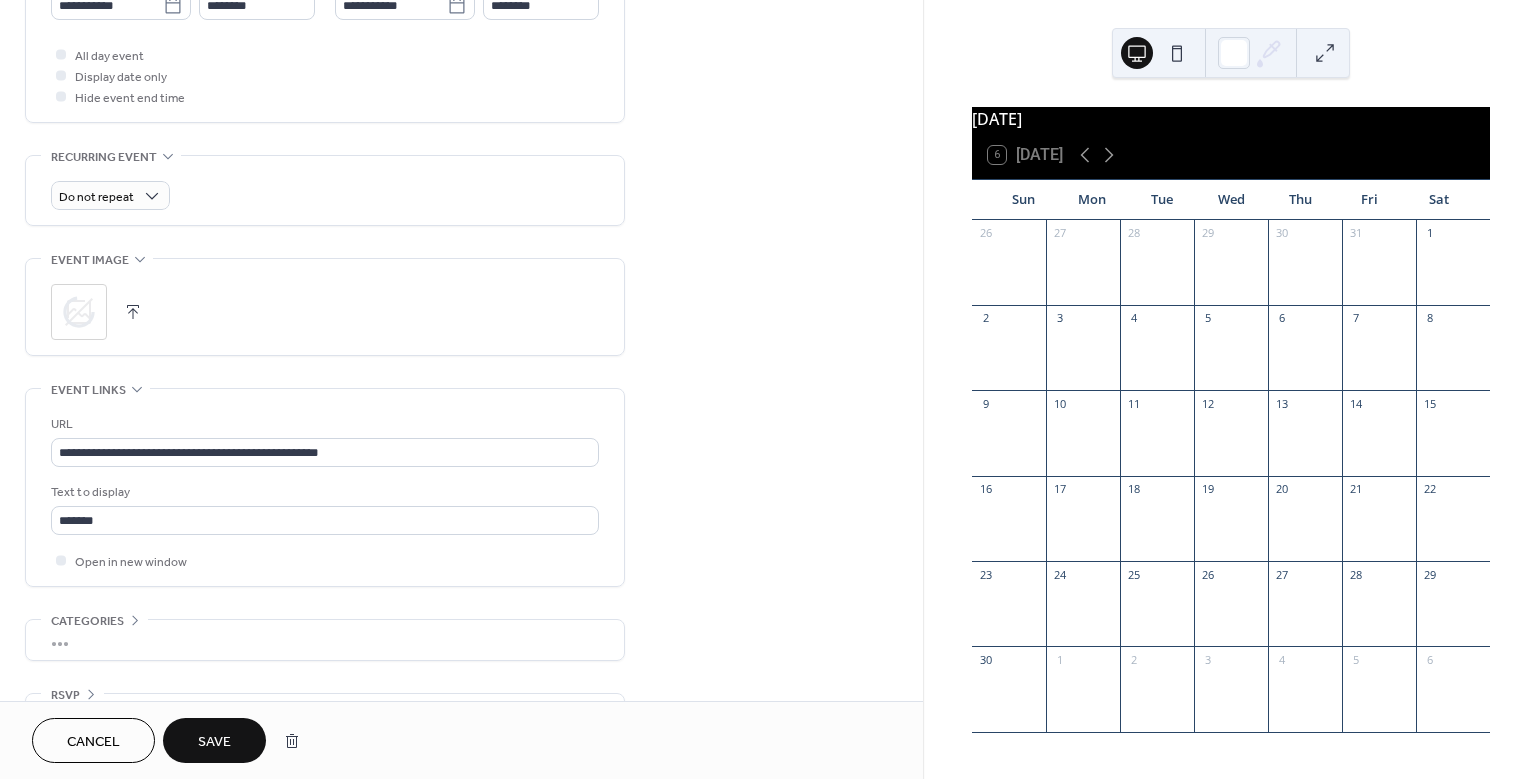 scroll, scrollTop: 784, scrollLeft: 0, axis: vertical 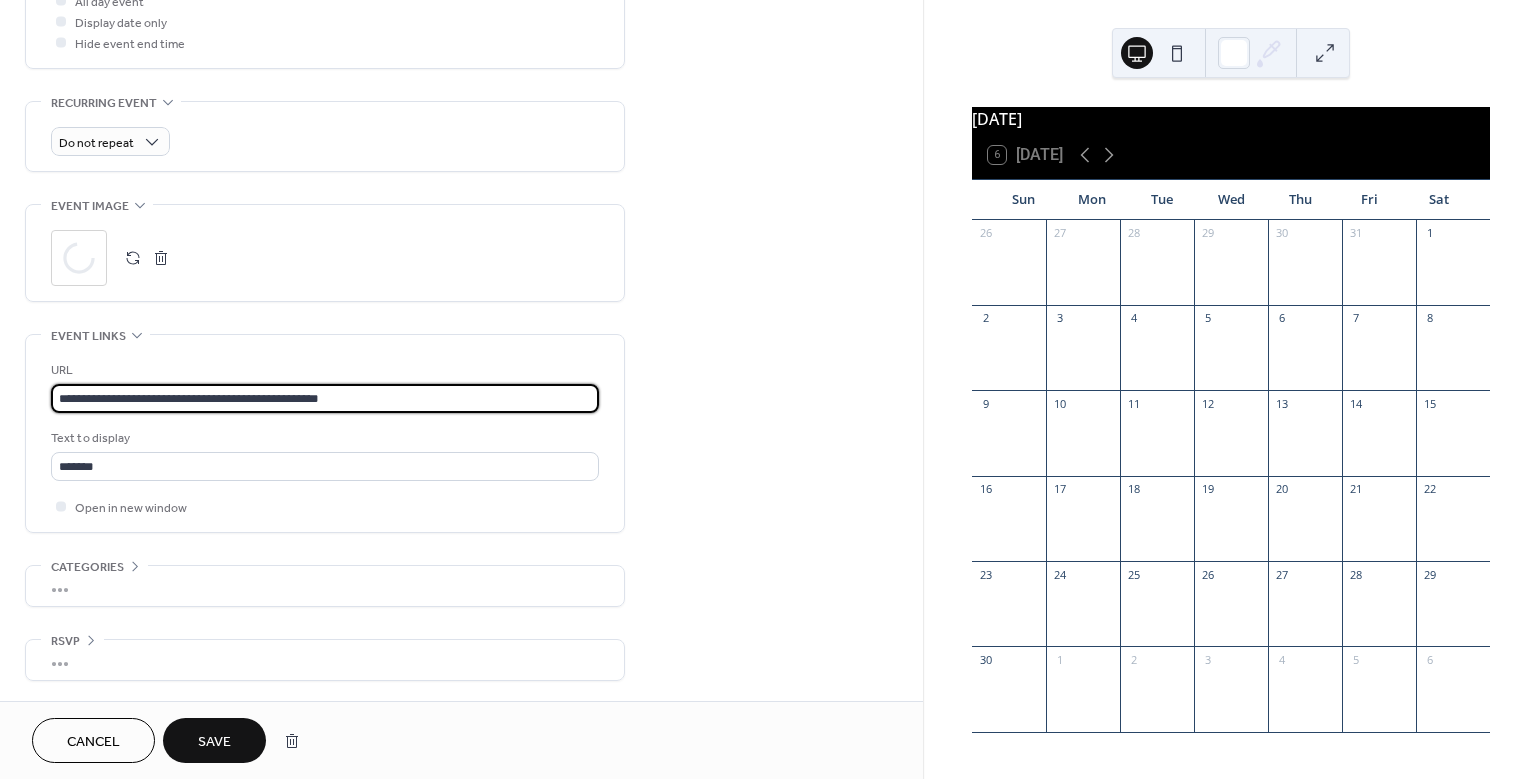 drag, startPoint x: 381, startPoint y: 407, endPoint x: 42, endPoint y: 403, distance: 339.0236 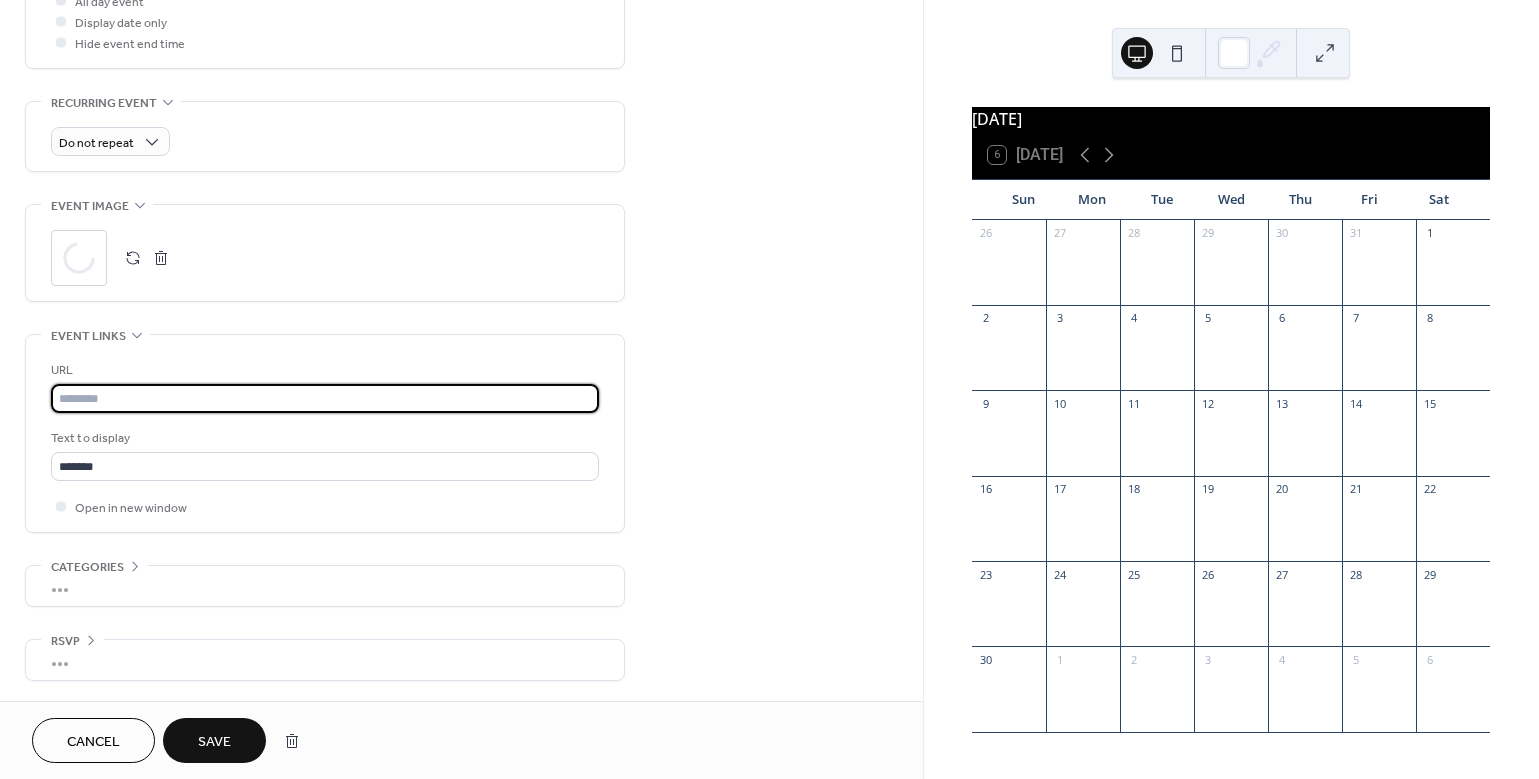 scroll, scrollTop: 0, scrollLeft: 0, axis: both 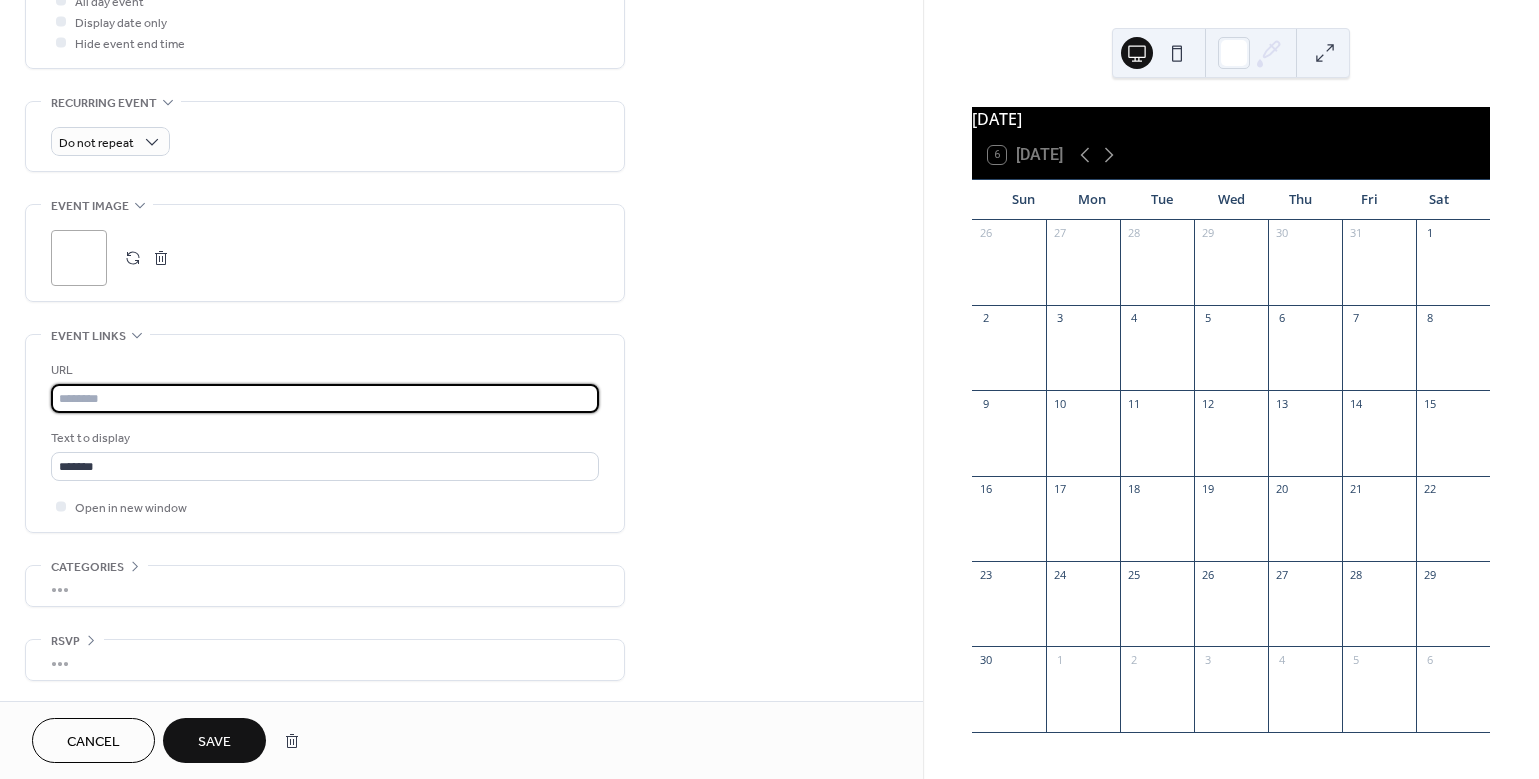 paste on "**********" 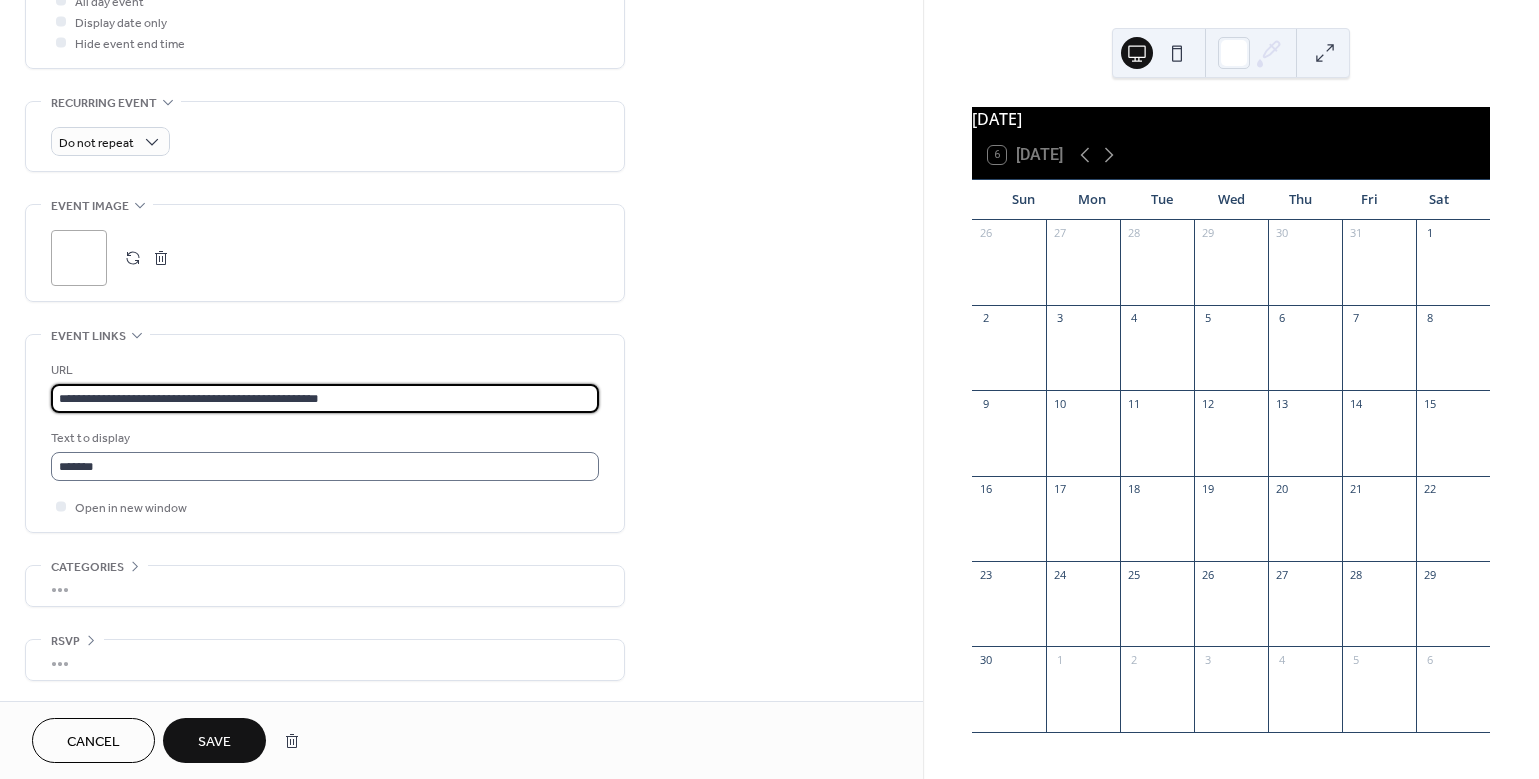 scroll, scrollTop: 1, scrollLeft: 0, axis: vertical 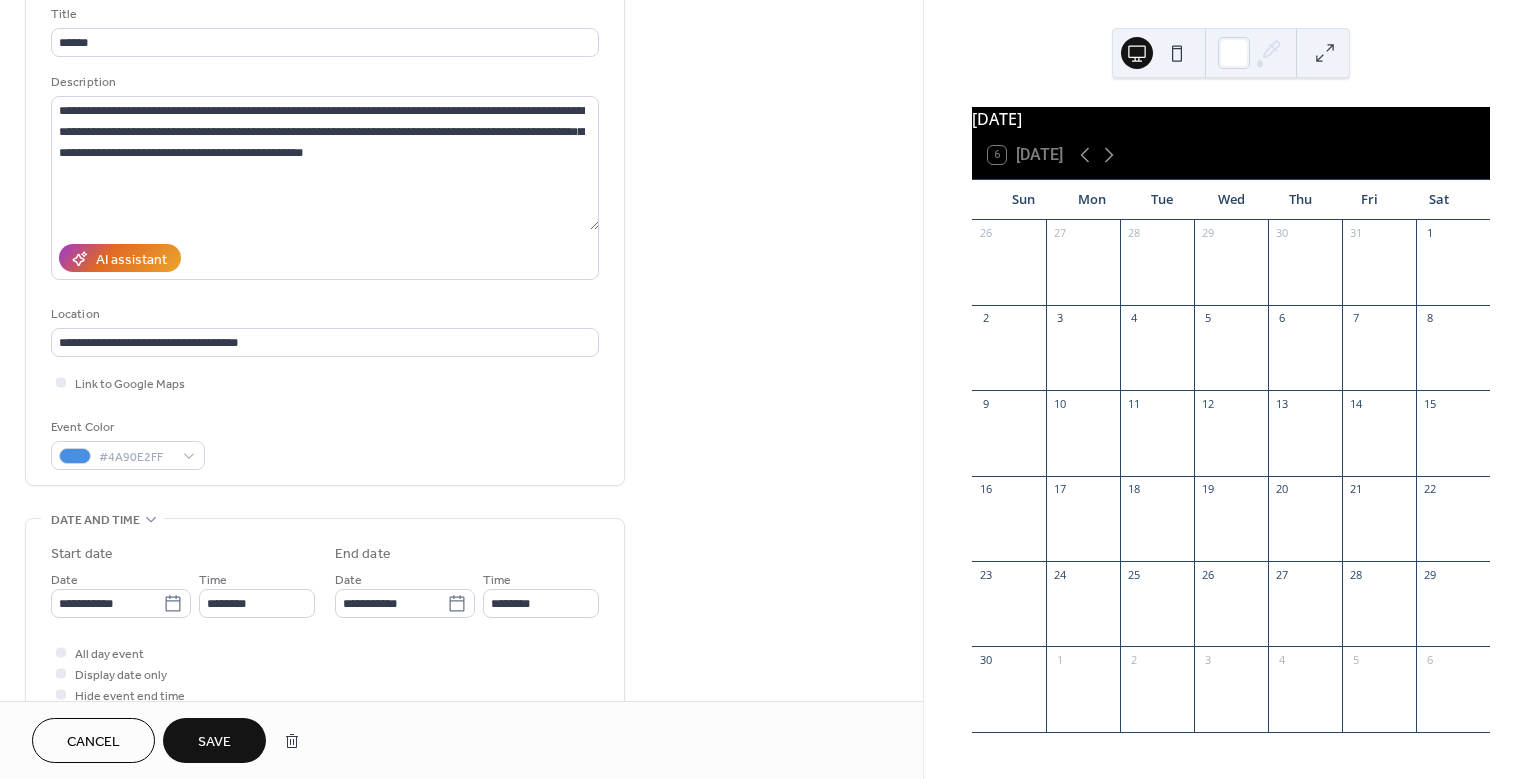 type on "**********" 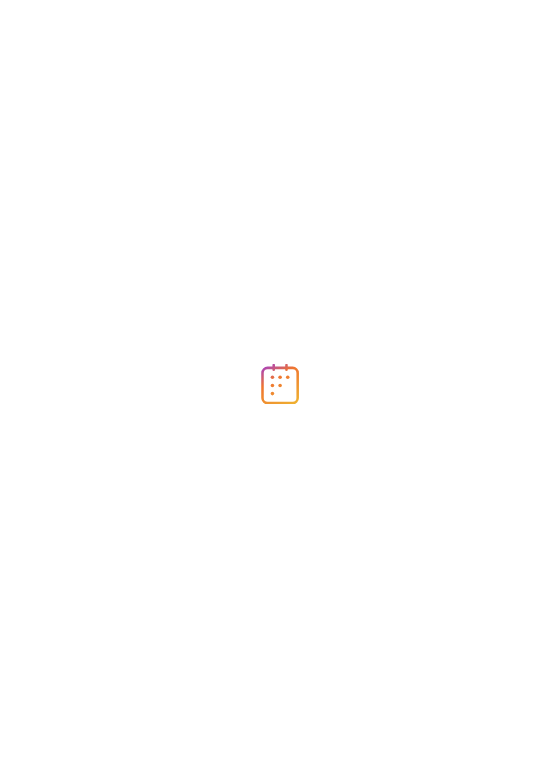 scroll, scrollTop: 0, scrollLeft: 0, axis: both 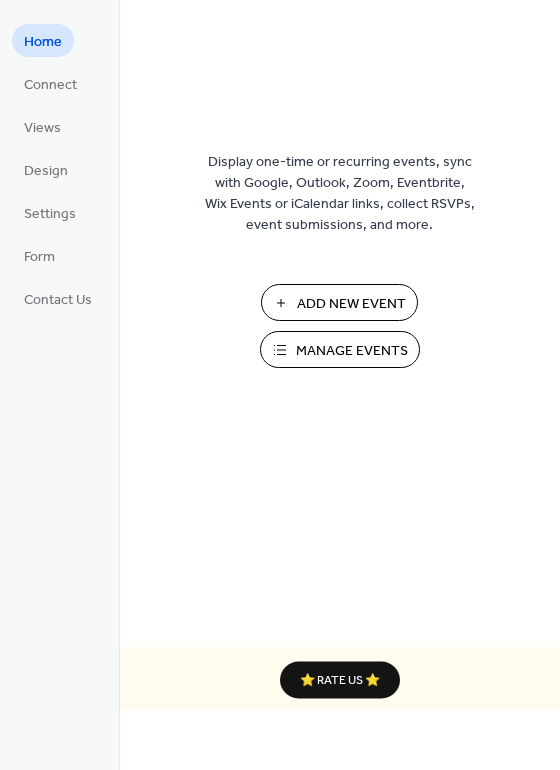 click on "Manage Events" at bounding box center [352, 351] 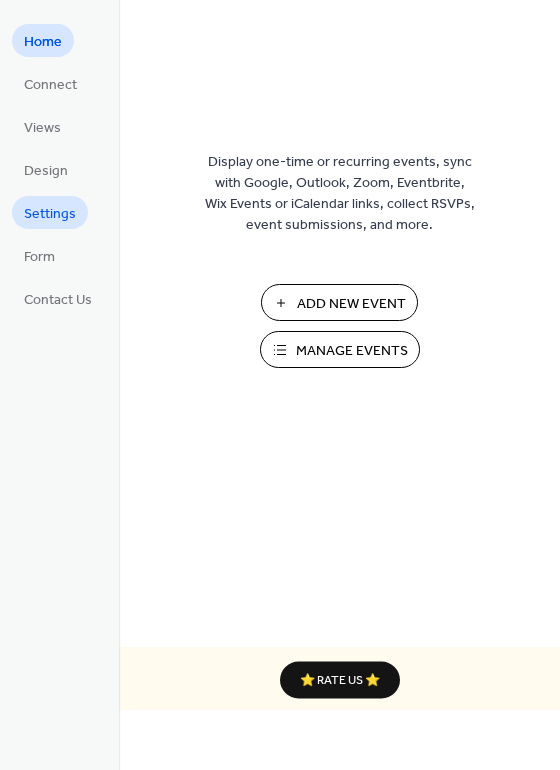 click on "Settings" at bounding box center (50, 214) 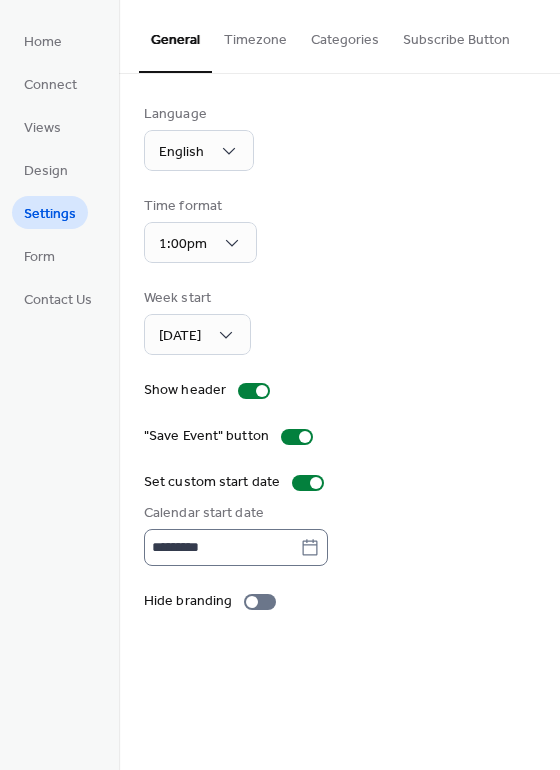 click 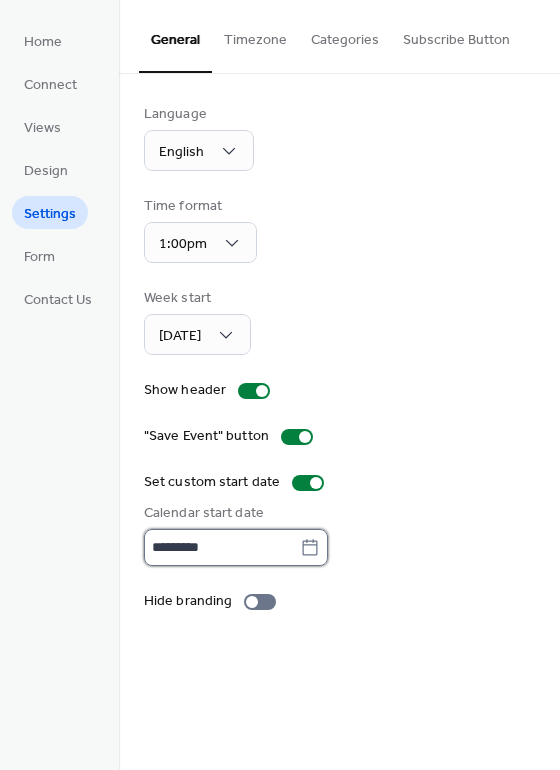 click on "*********" at bounding box center (222, 547) 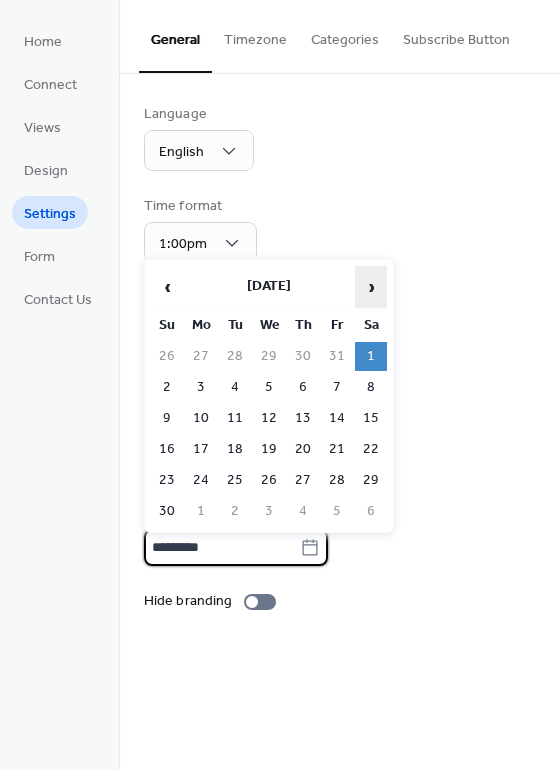 click on "›" at bounding box center (371, 287) 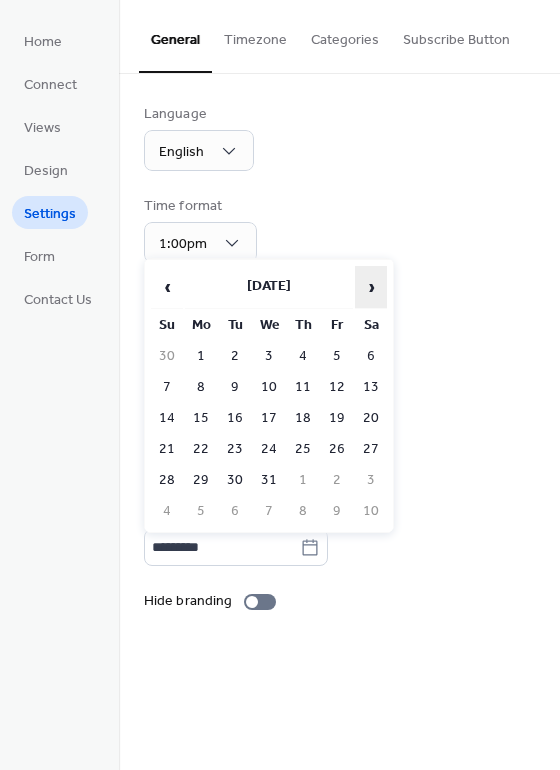 click on "›" at bounding box center (371, 287) 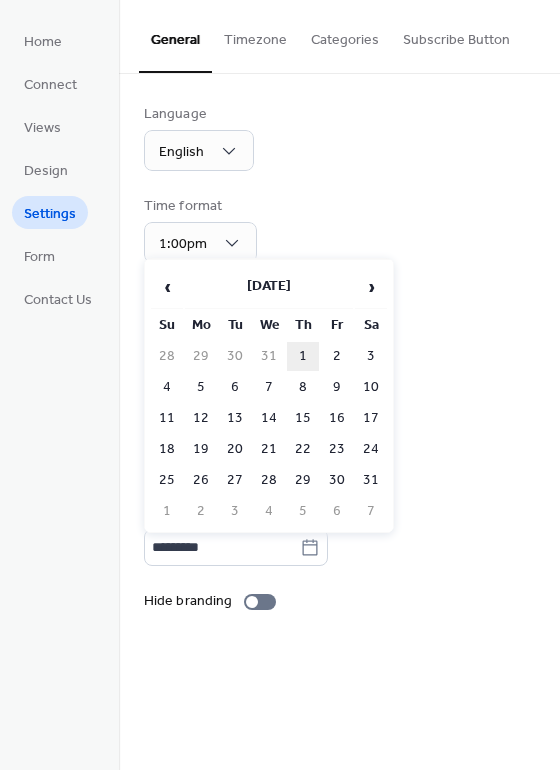 click on "1" at bounding box center (303, 356) 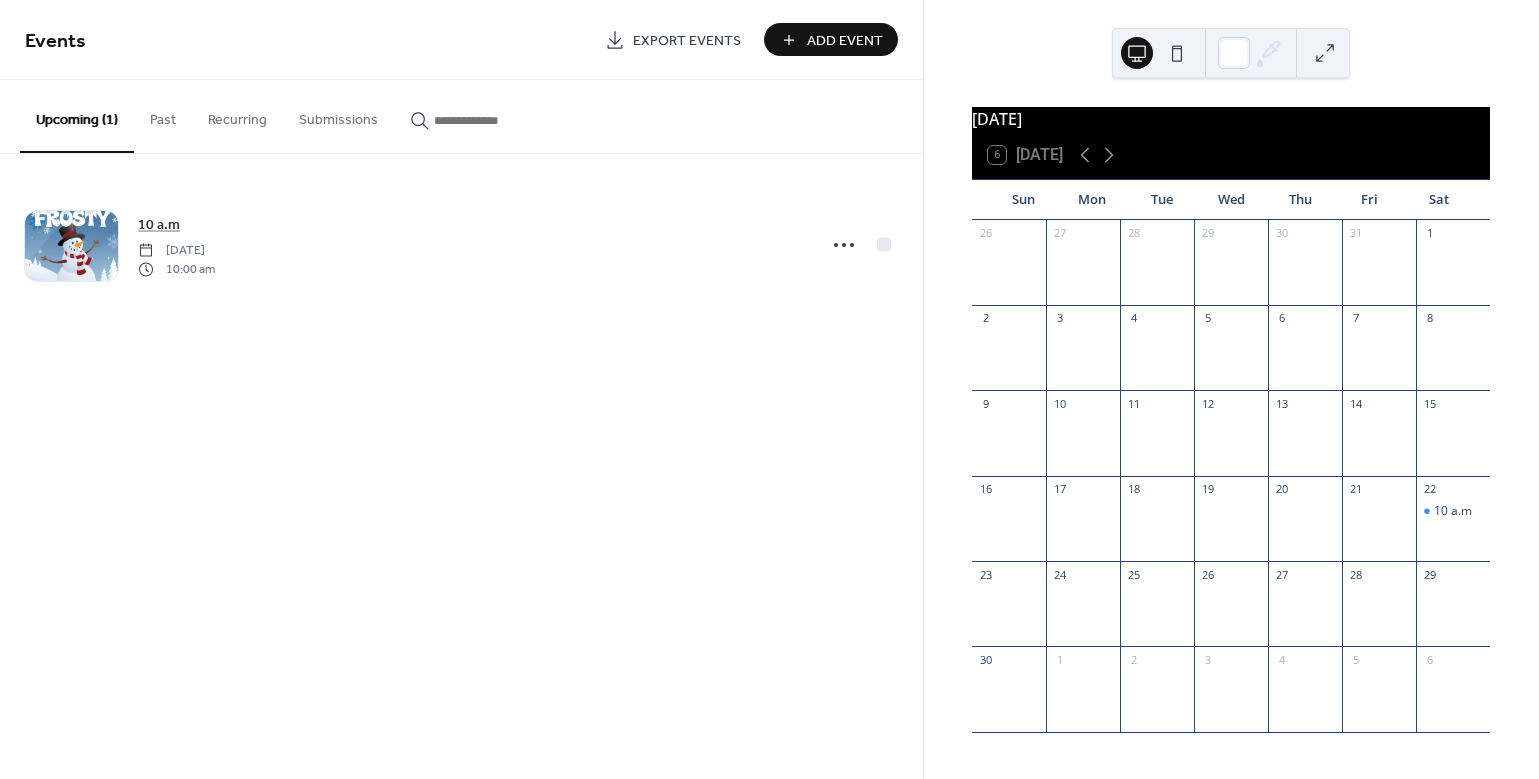 scroll, scrollTop: 0, scrollLeft: 0, axis: both 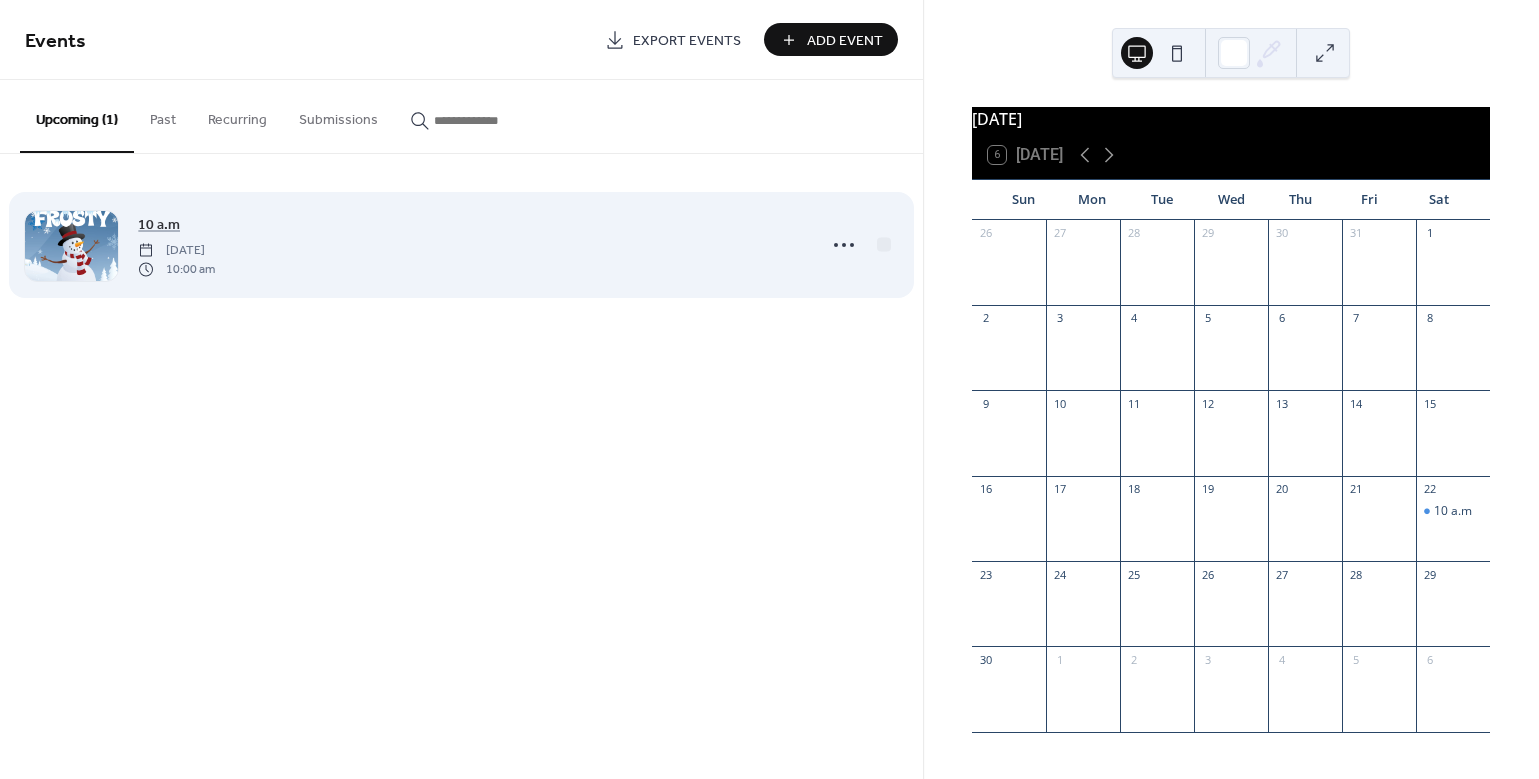 click on "10 a.m [DATE] 10:00 am" at bounding box center [461, 245] 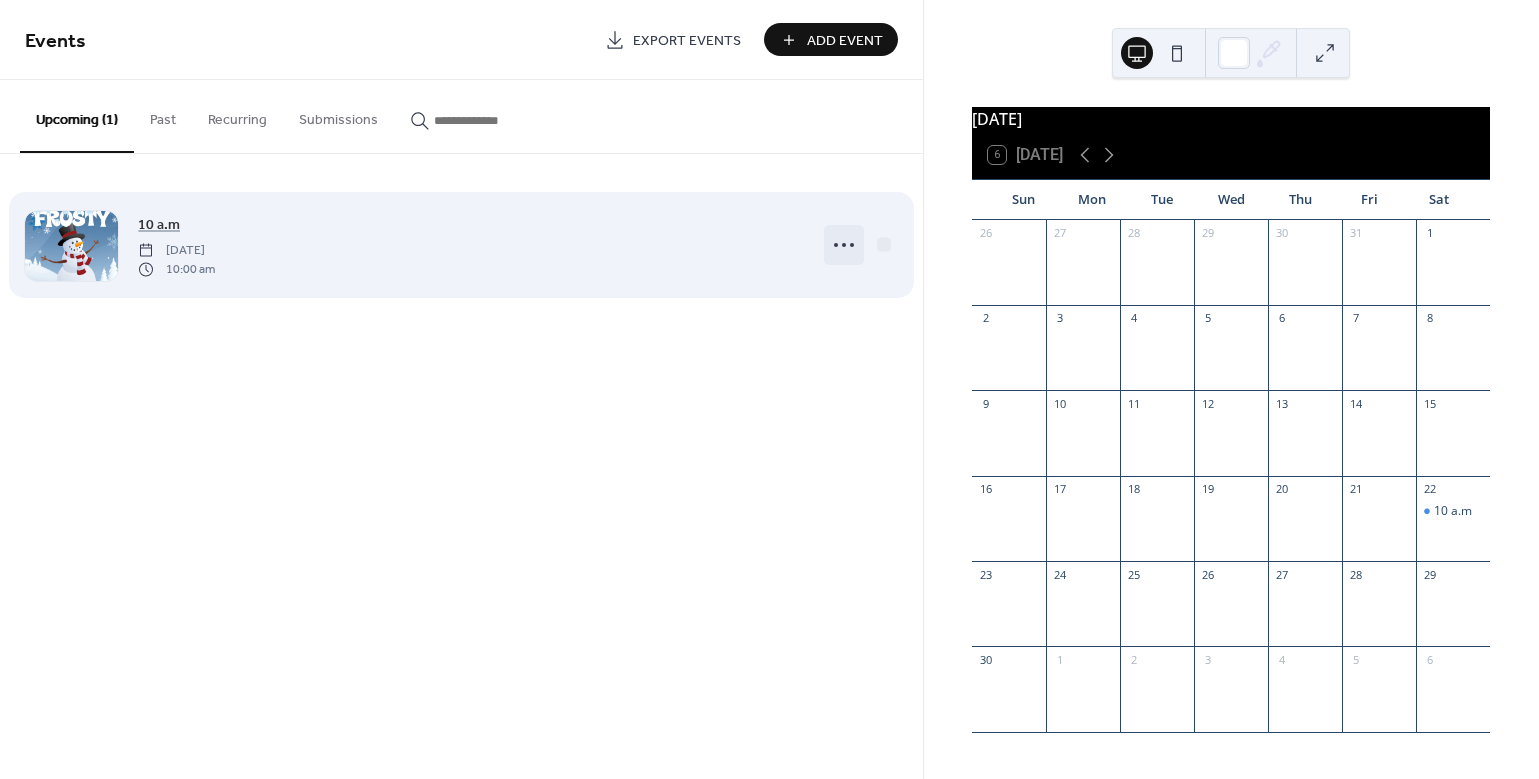 click 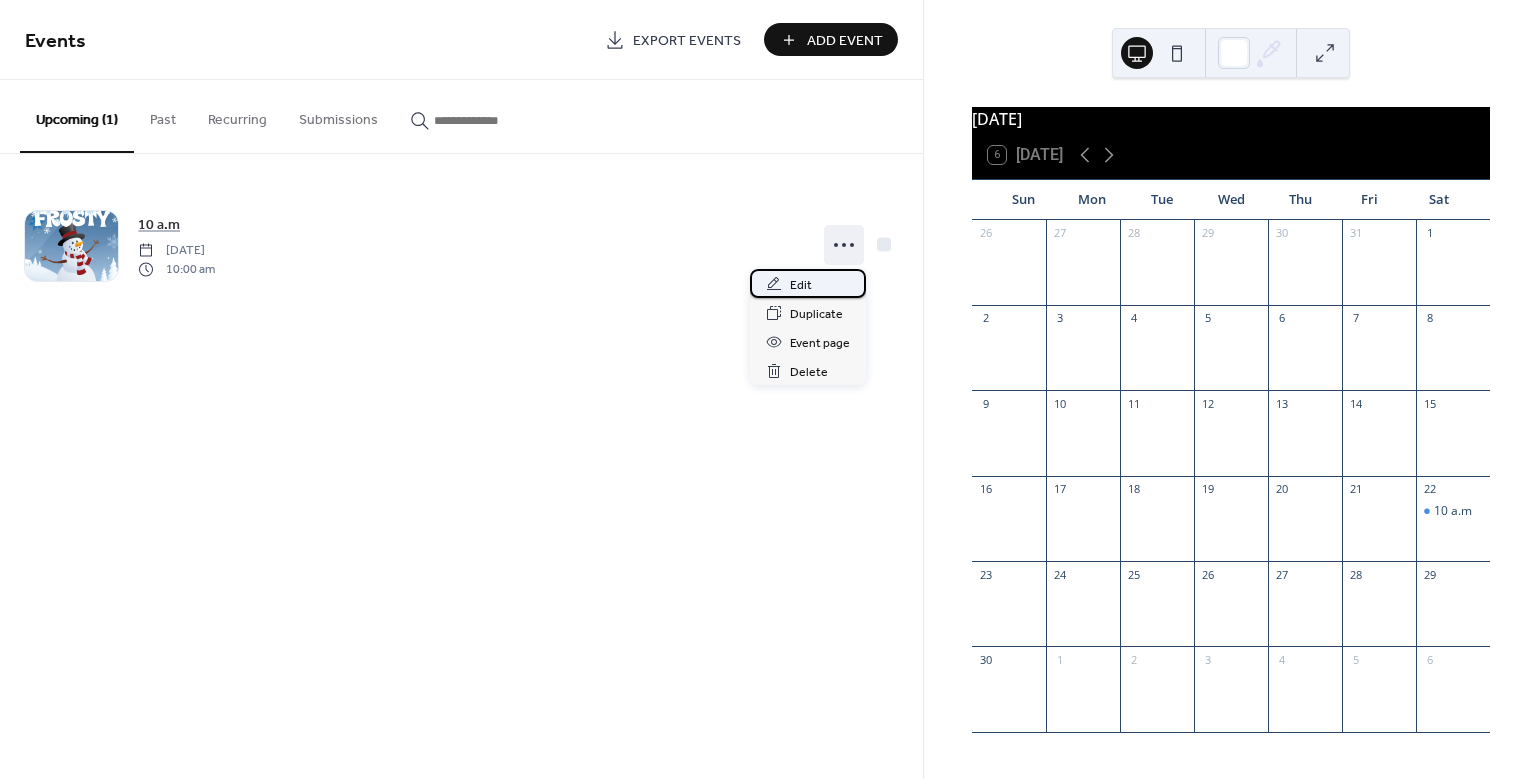click on "Edit" at bounding box center (801, 285) 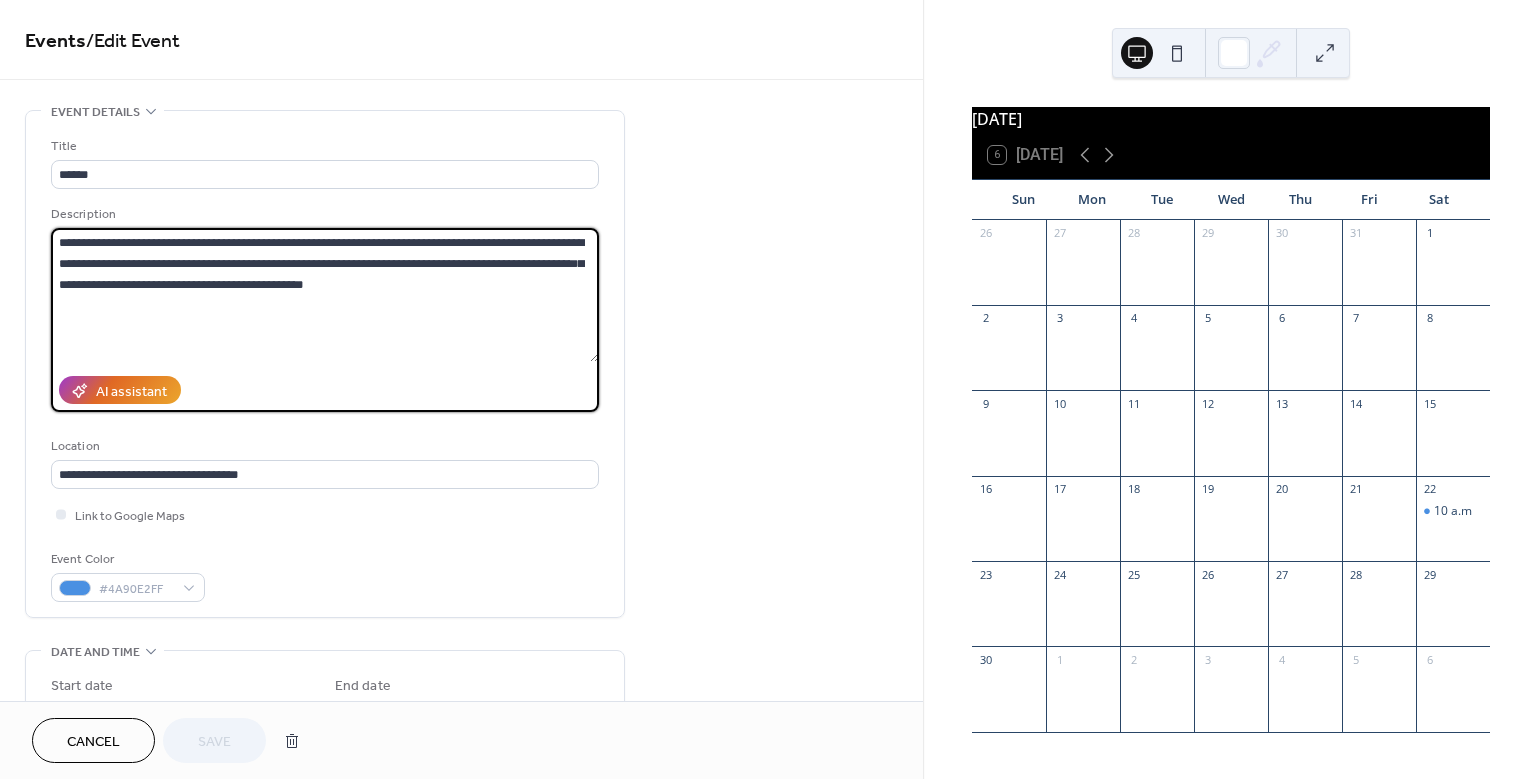 drag, startPoint x: 451, startPoint y: 285, endPoint x: 1, endPoint y: 222, distance: 454.3886 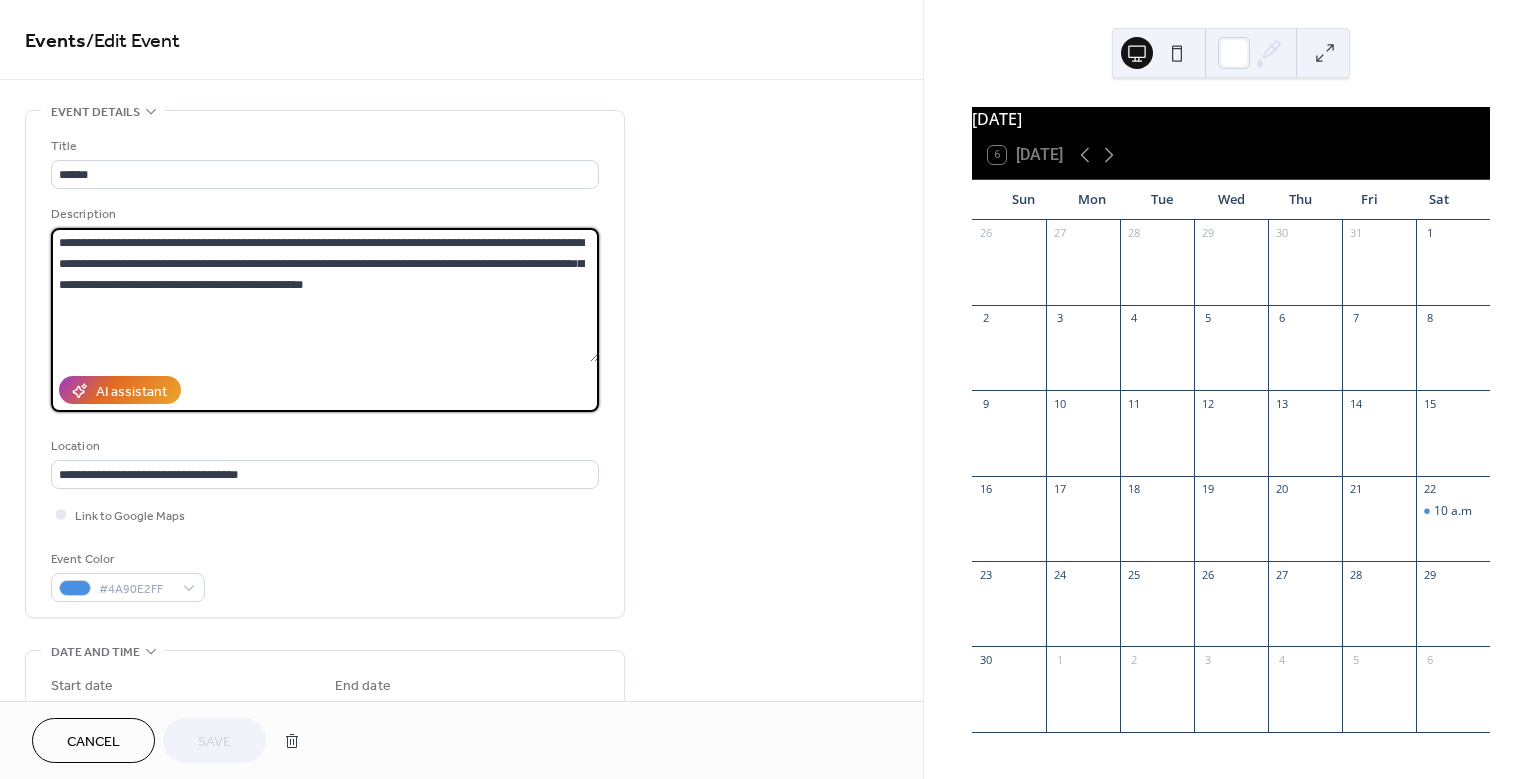 click on "**********" at bounding box center [461, 797] 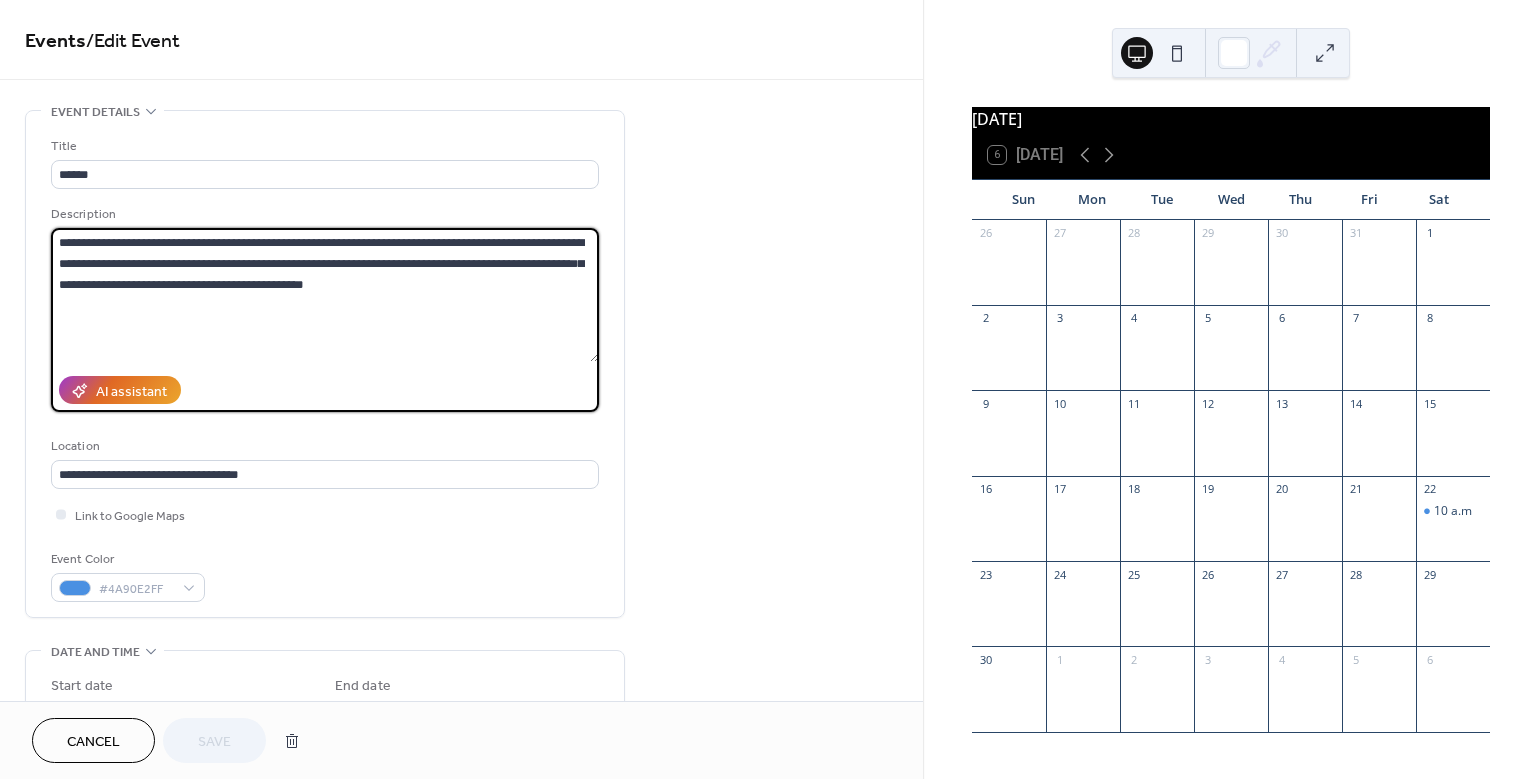 paste 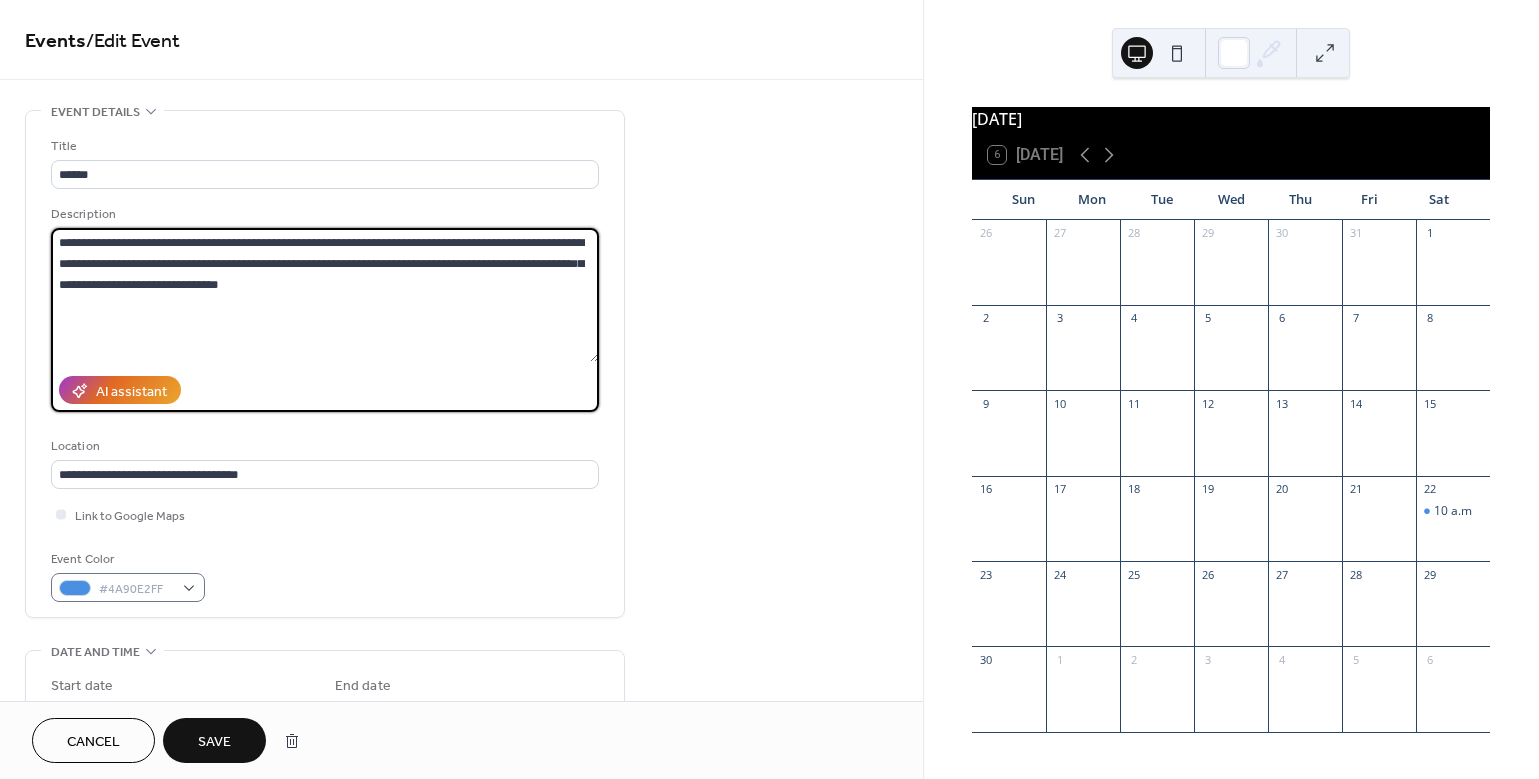 type on "**********" 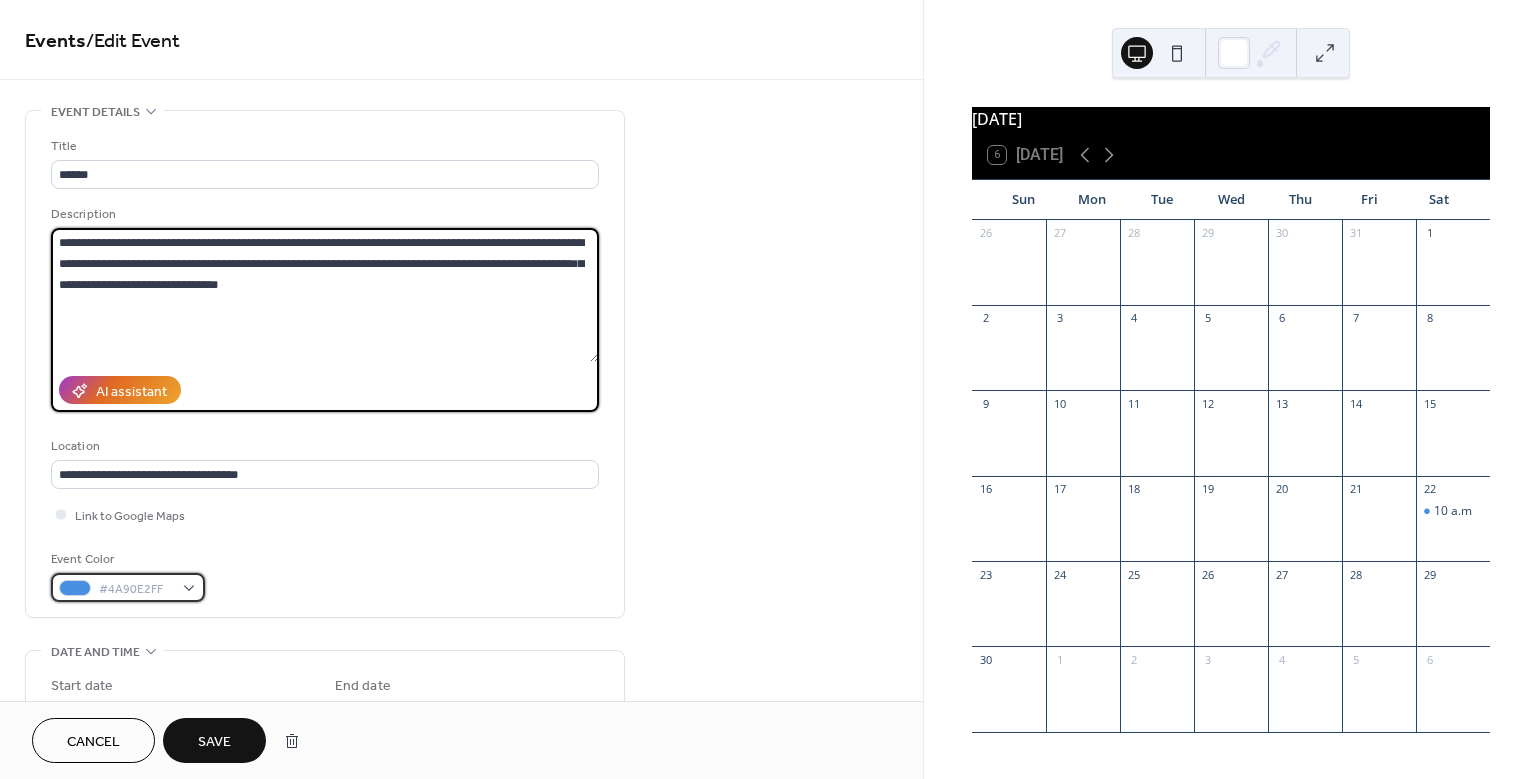 click on "#4A90E2FF" at bounding box center (128, 587) 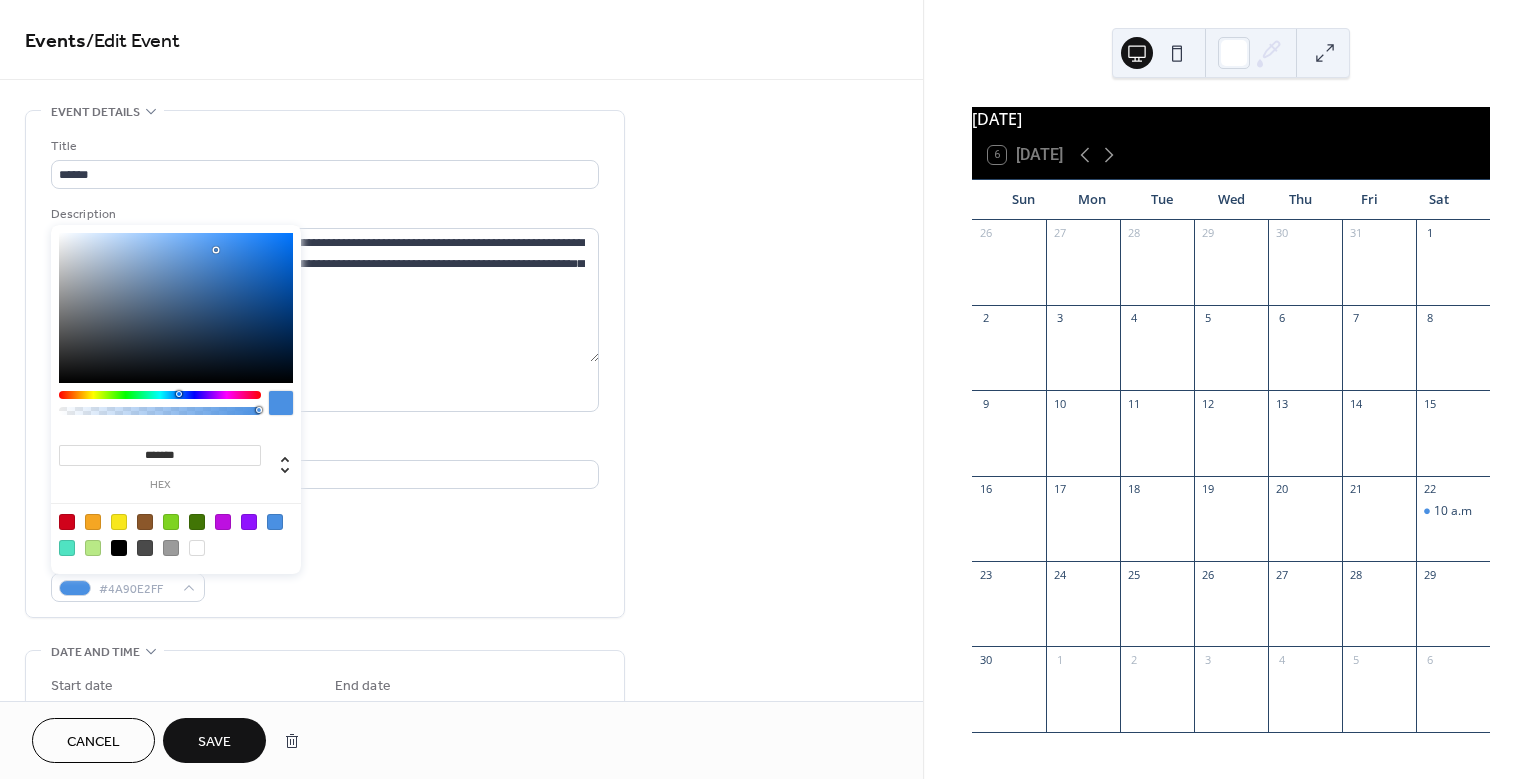 click at bounding box center [176, 308] 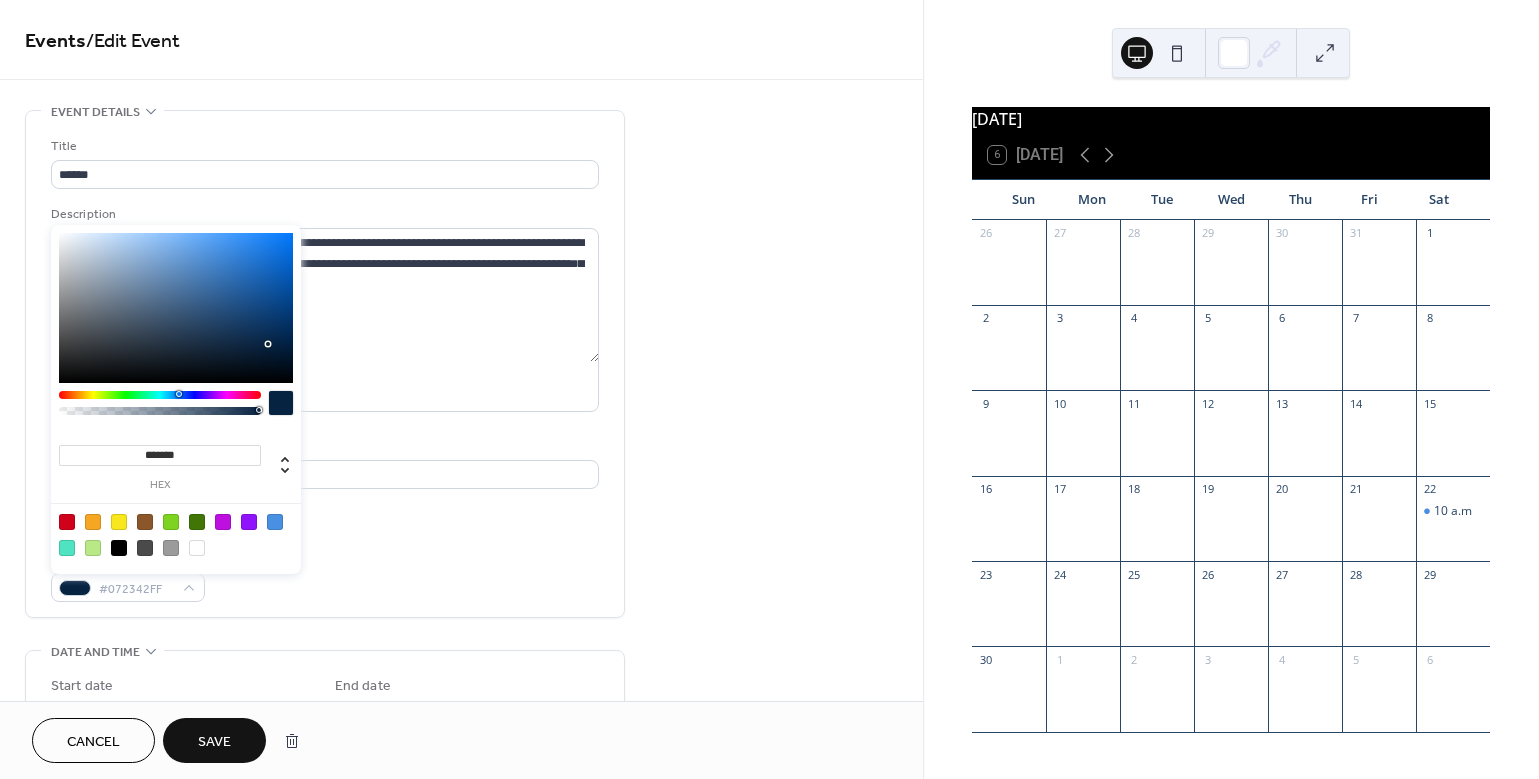 click at bounding box center [176, 308] 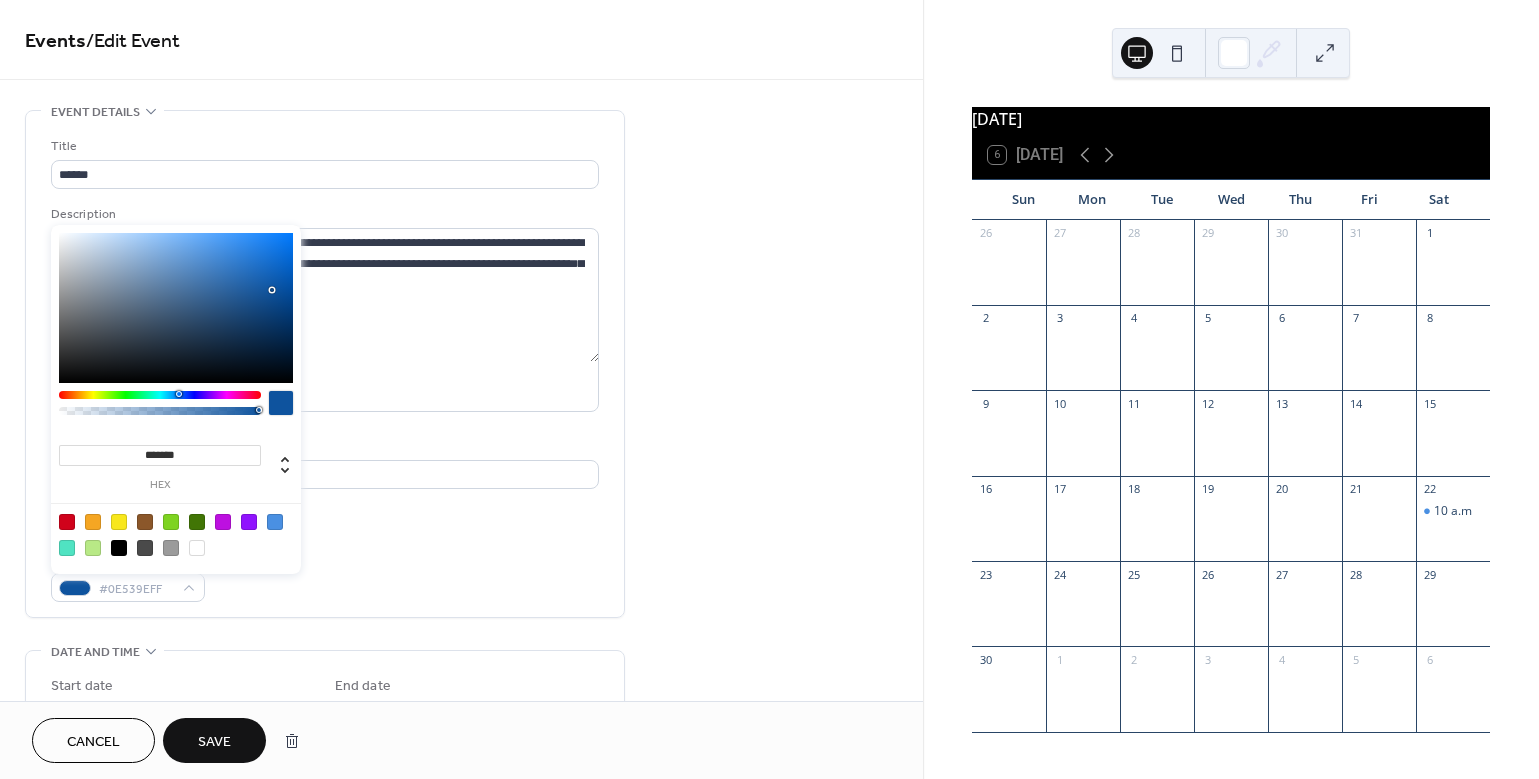 click at bounding box center [176, 308] 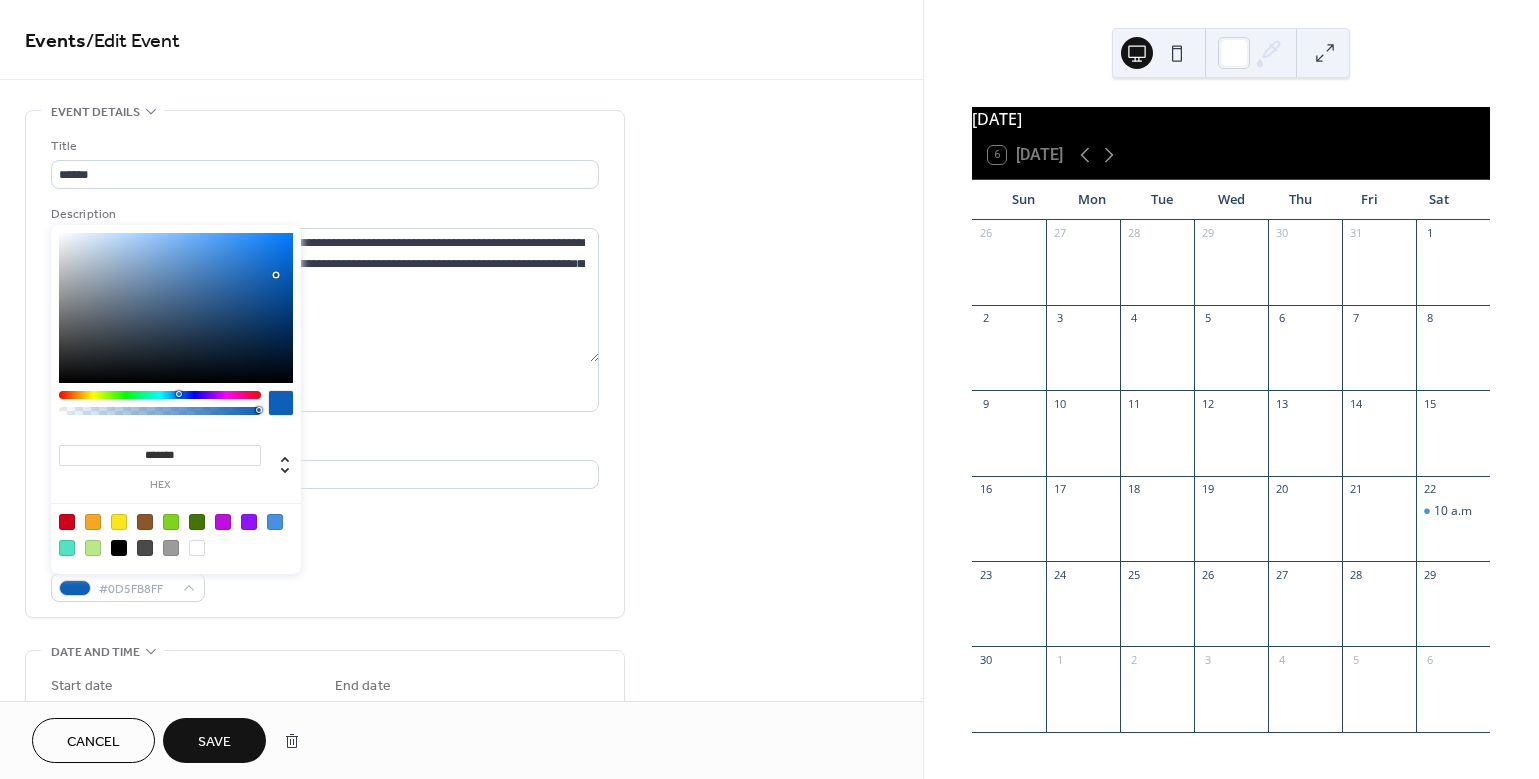 type on "*******" 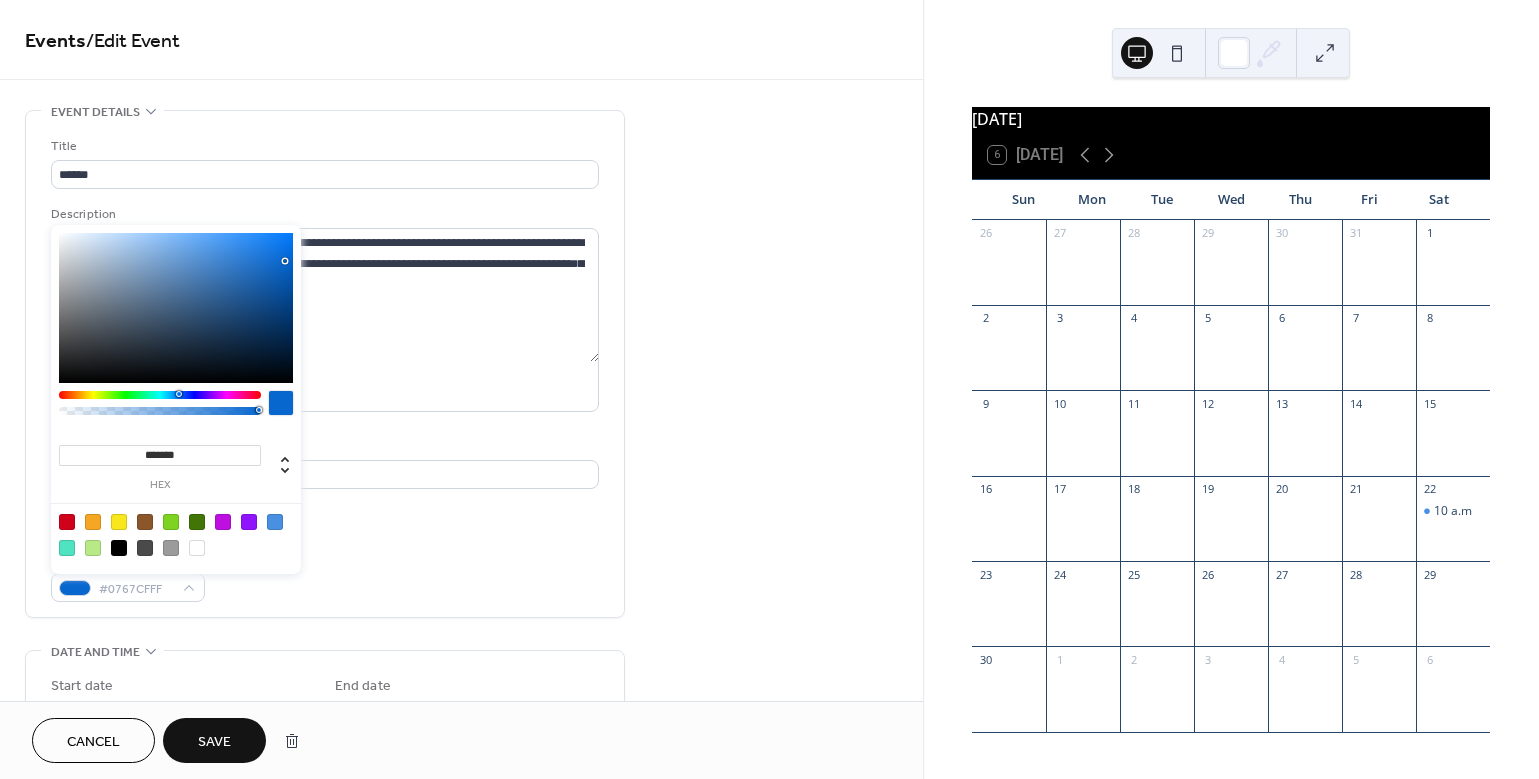 click at bounding box center [281, 403] 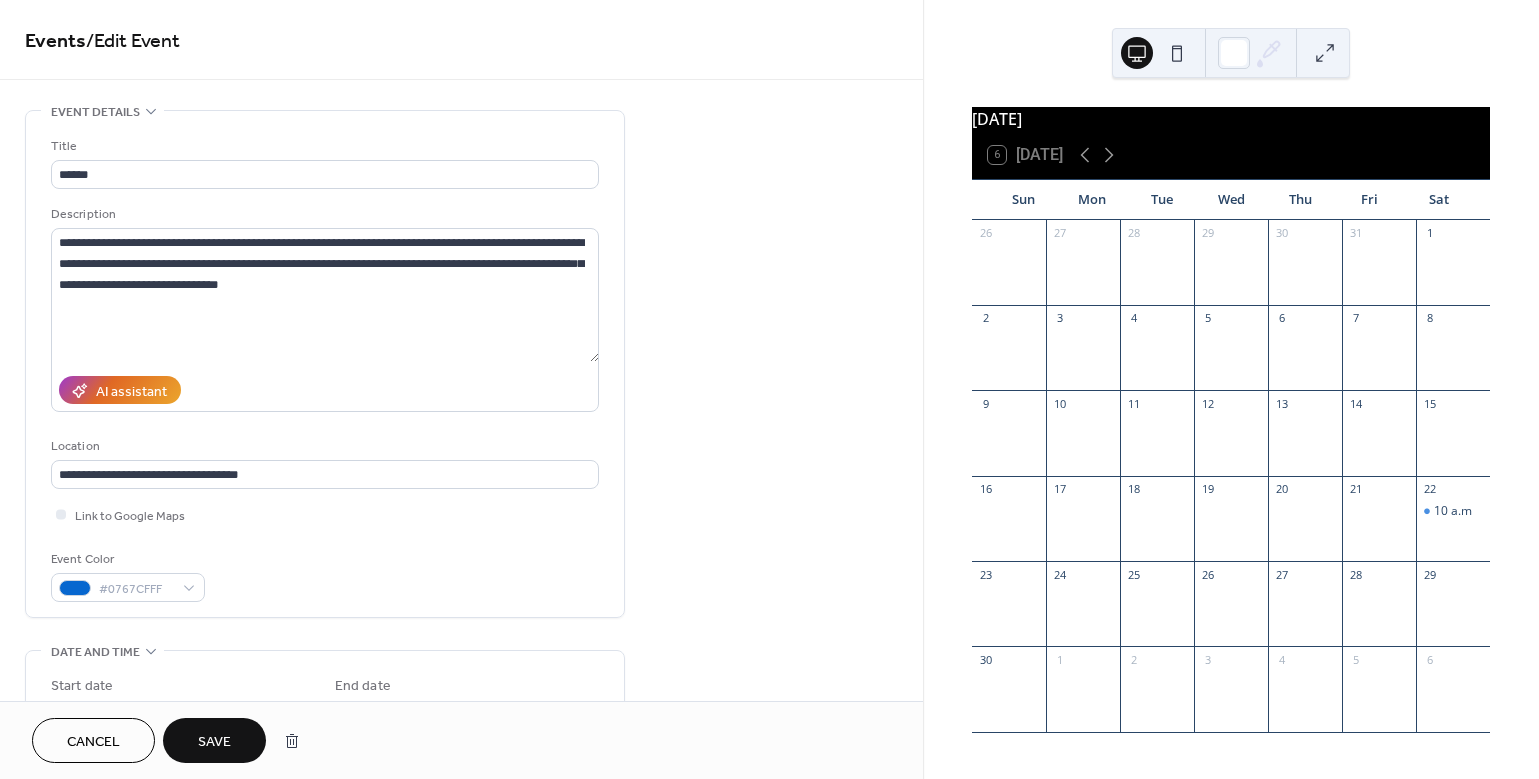 click on "Event Color #0767CFFF" at bounding box center (325, 575) 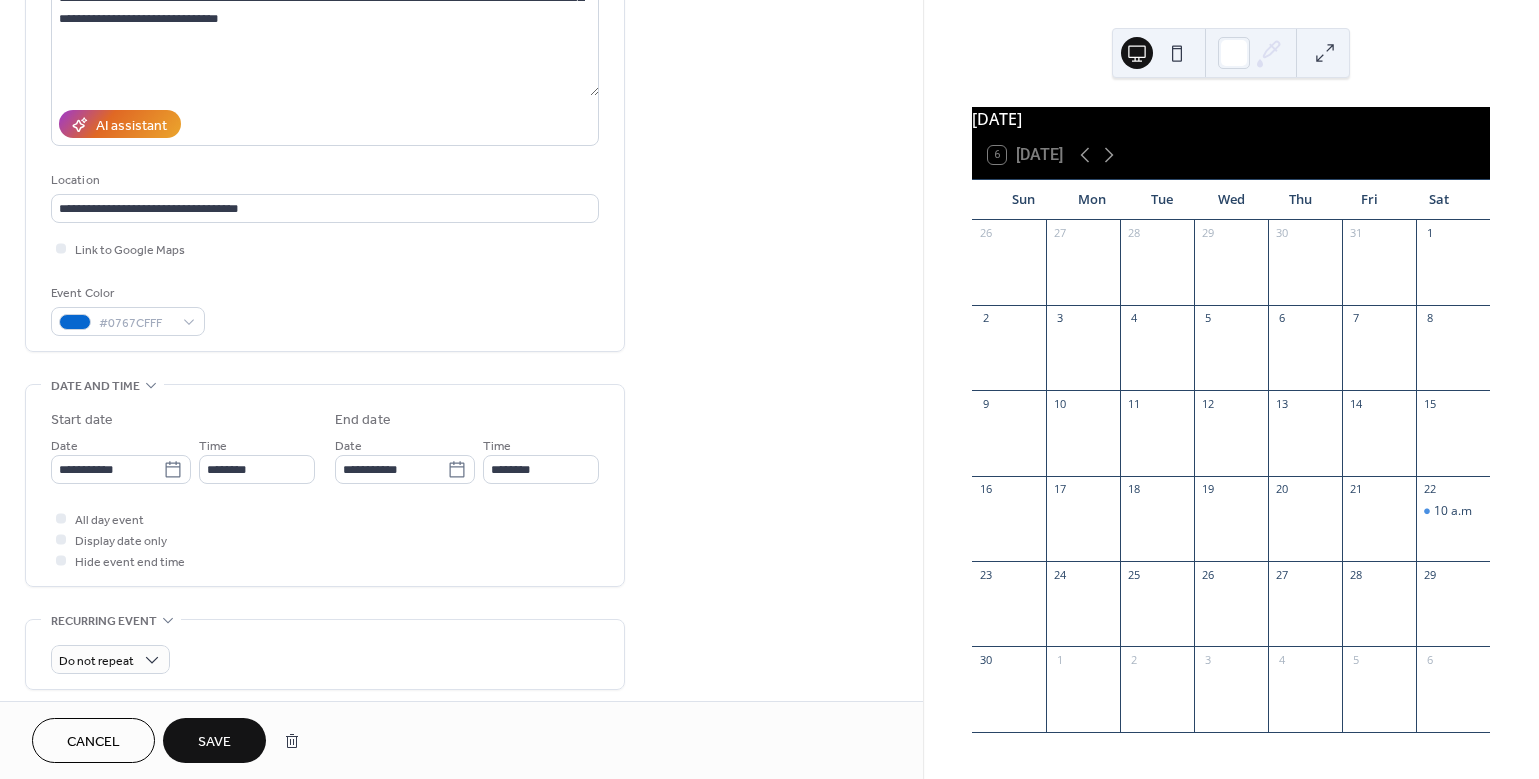 scroll, scrollTop: 352, scrollLeft: 0, axis: vertical 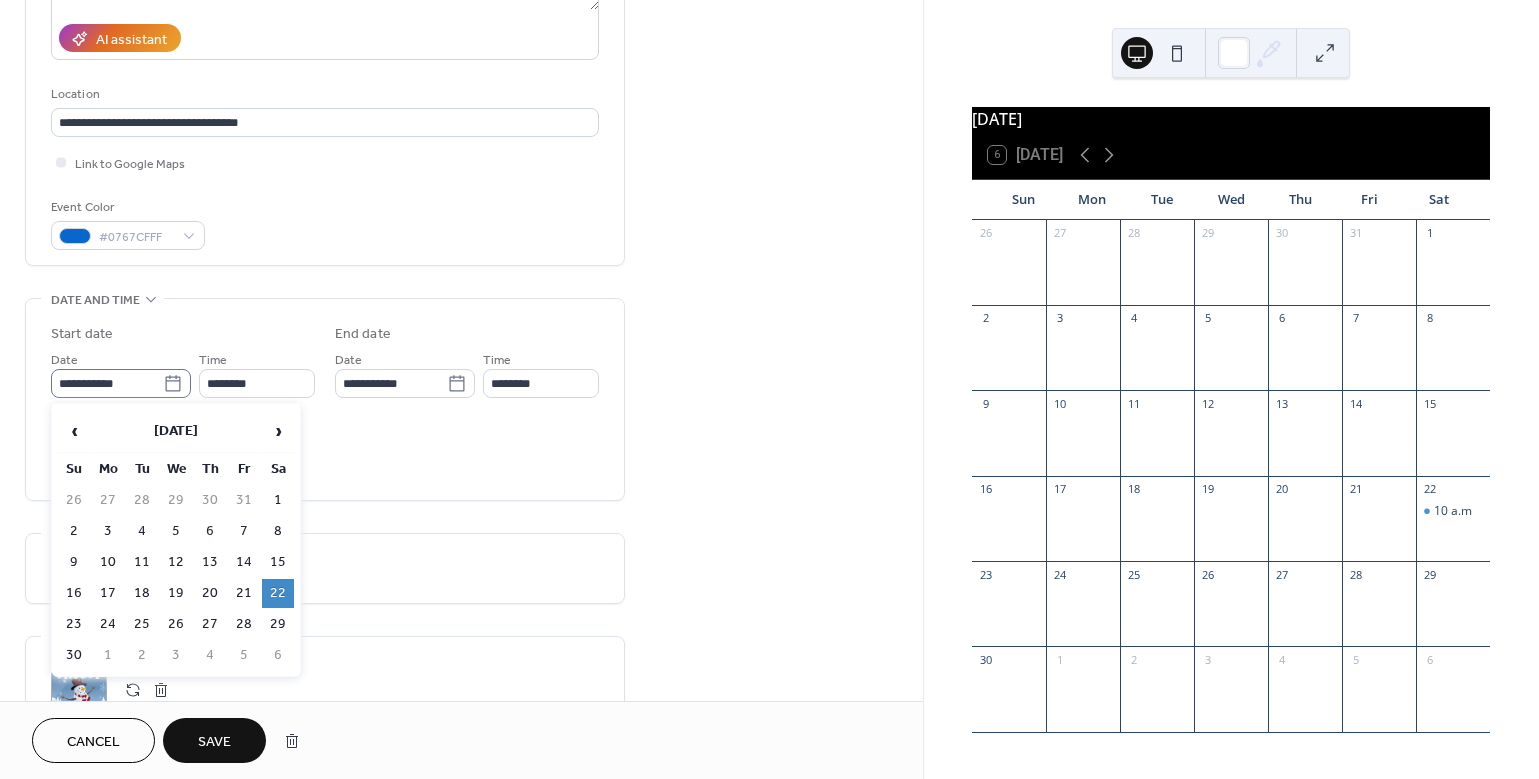 click 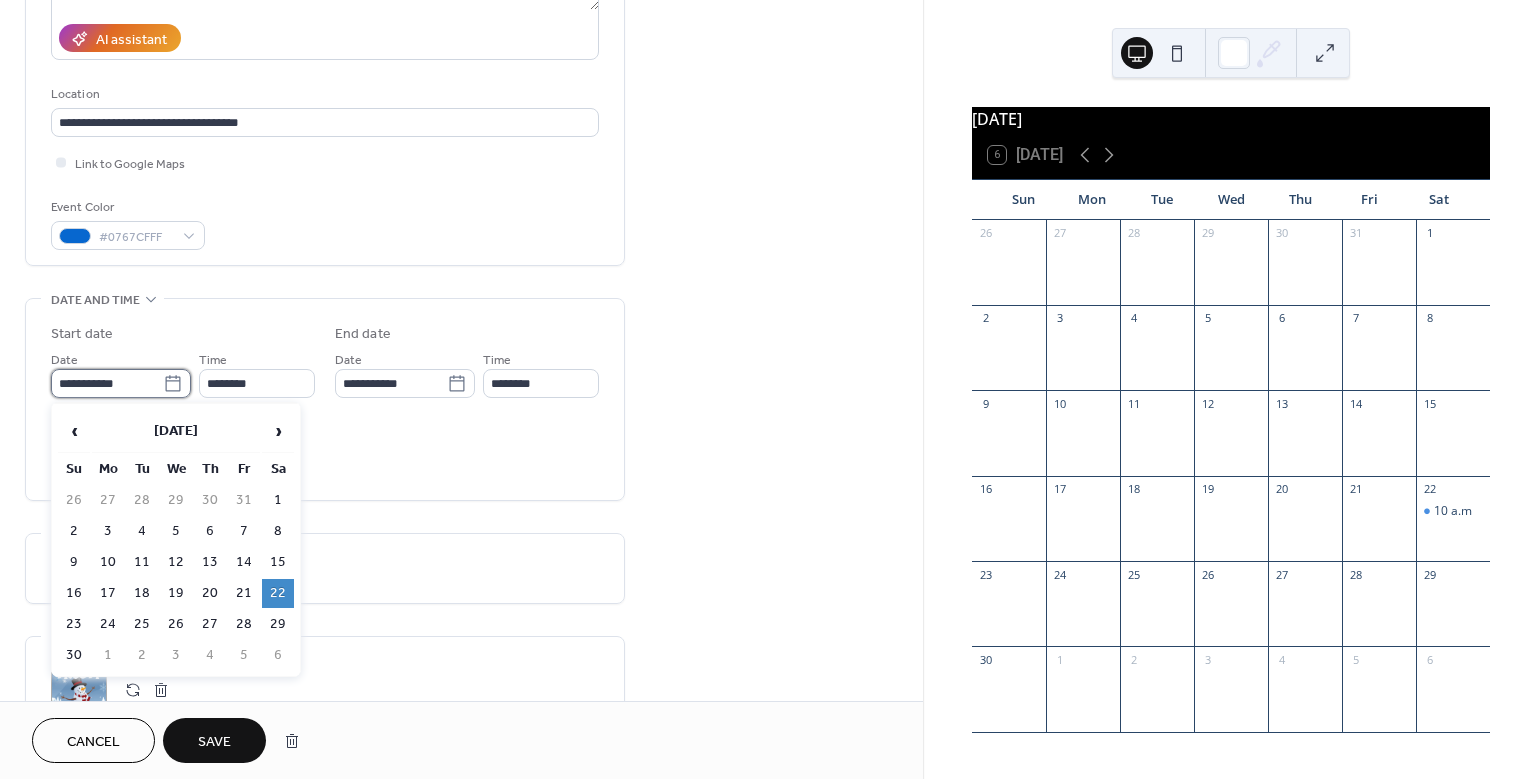 click on "**********" at bounding box center (107, 383) 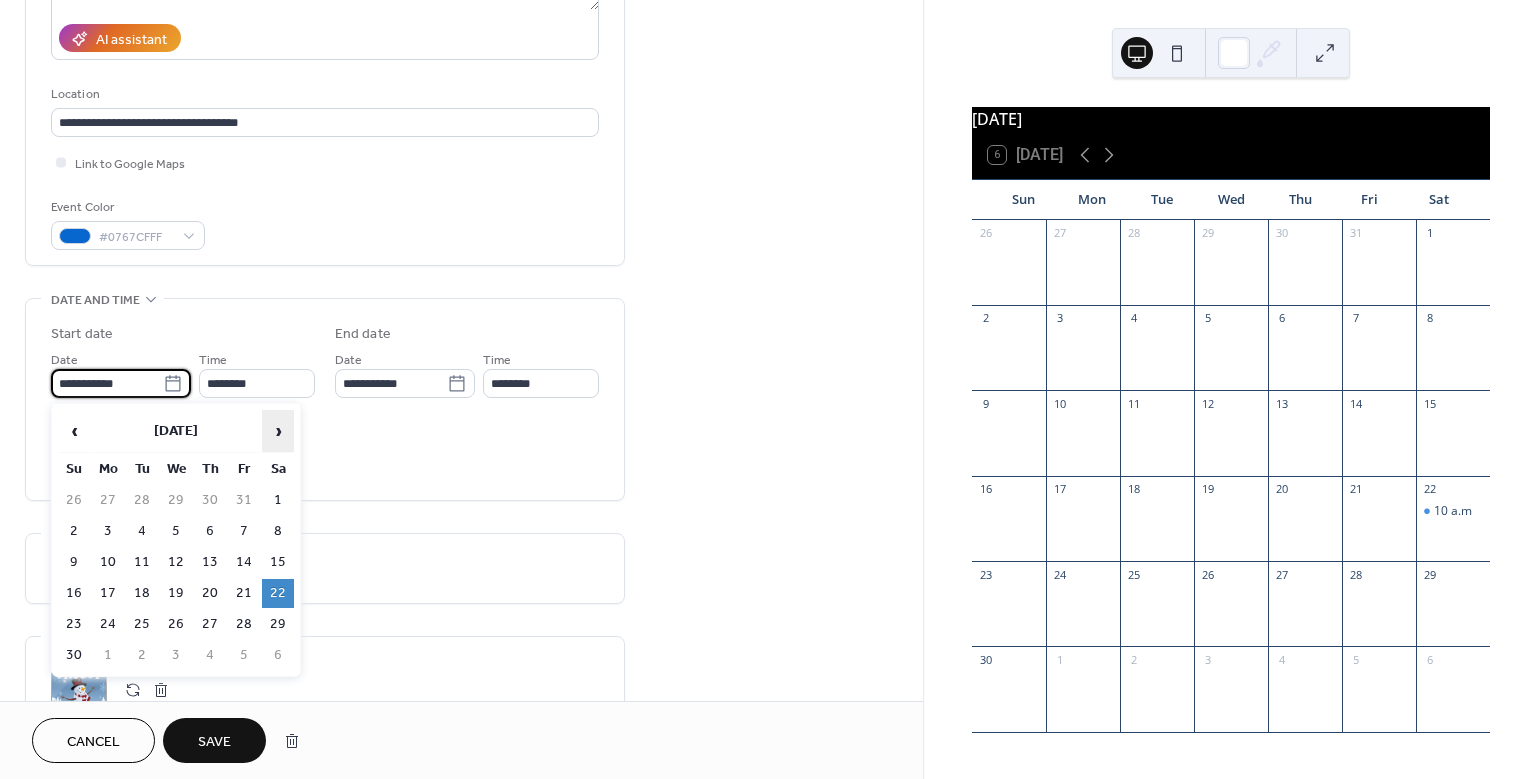 click on "›" at bounding box center [278, 431] 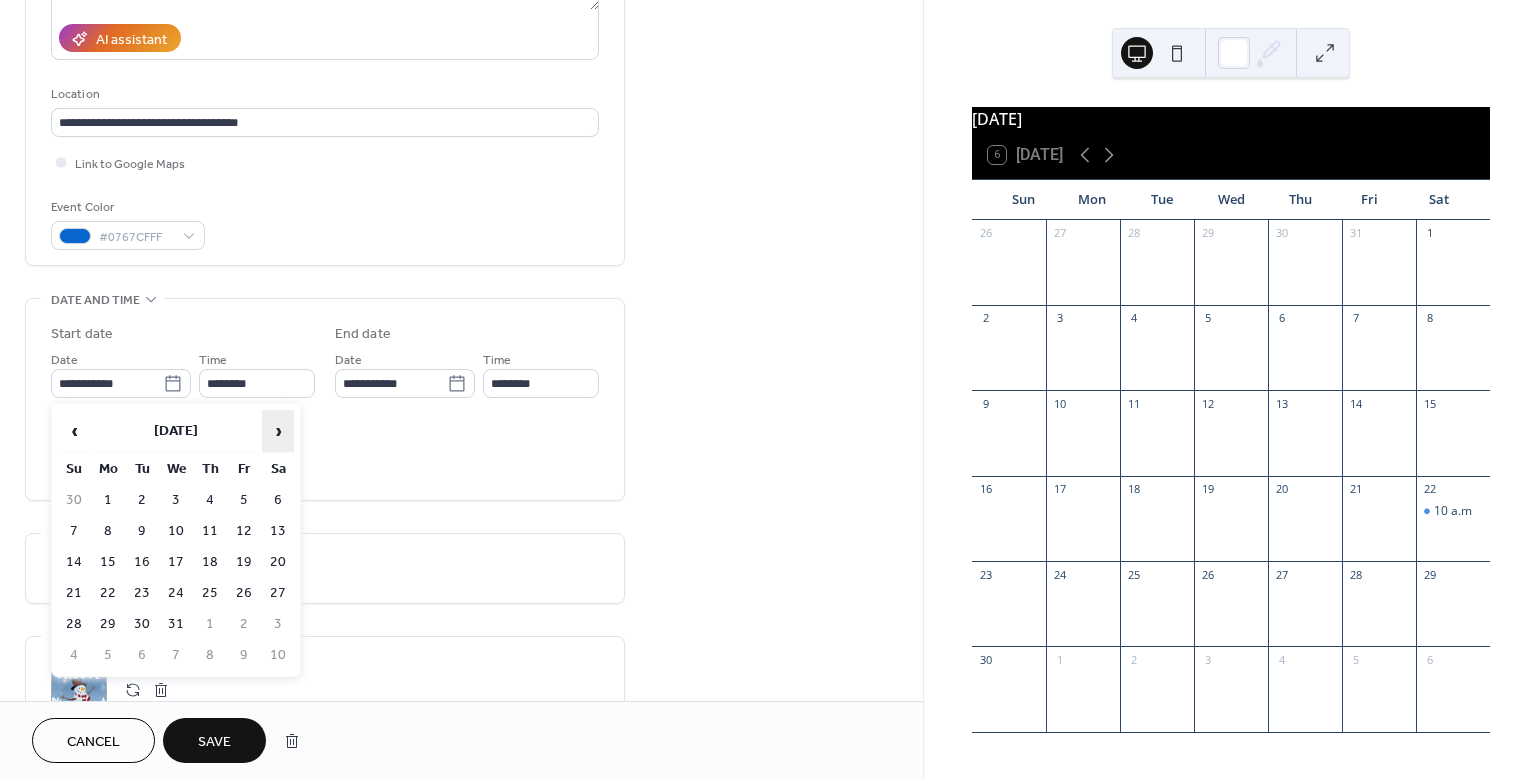 click on "›" at bounding box center [278, 431] 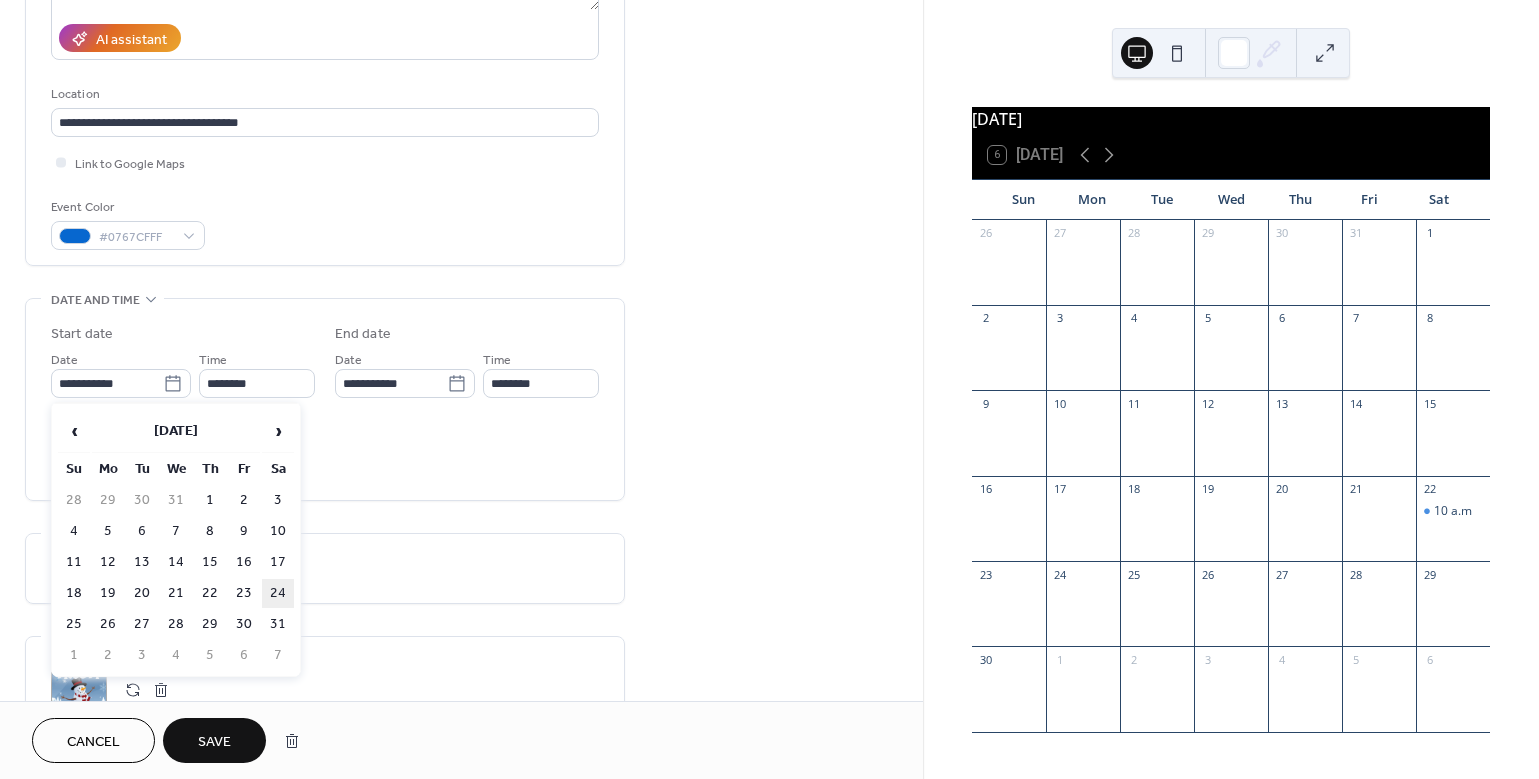 click on "24" at bounding box center (278, 593) 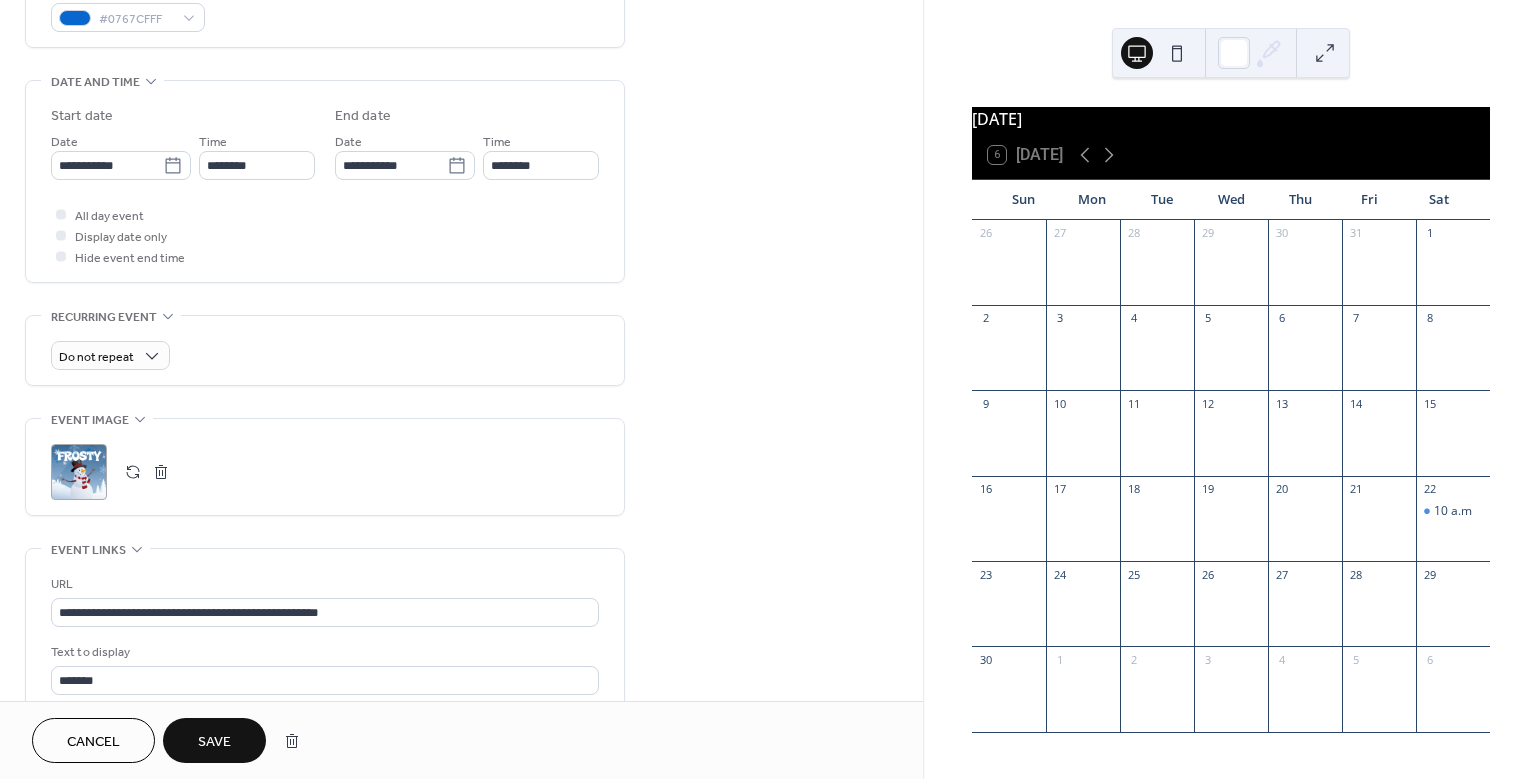 scroll, scrollTop: 582, scrollLeft: 0, axis: vertical 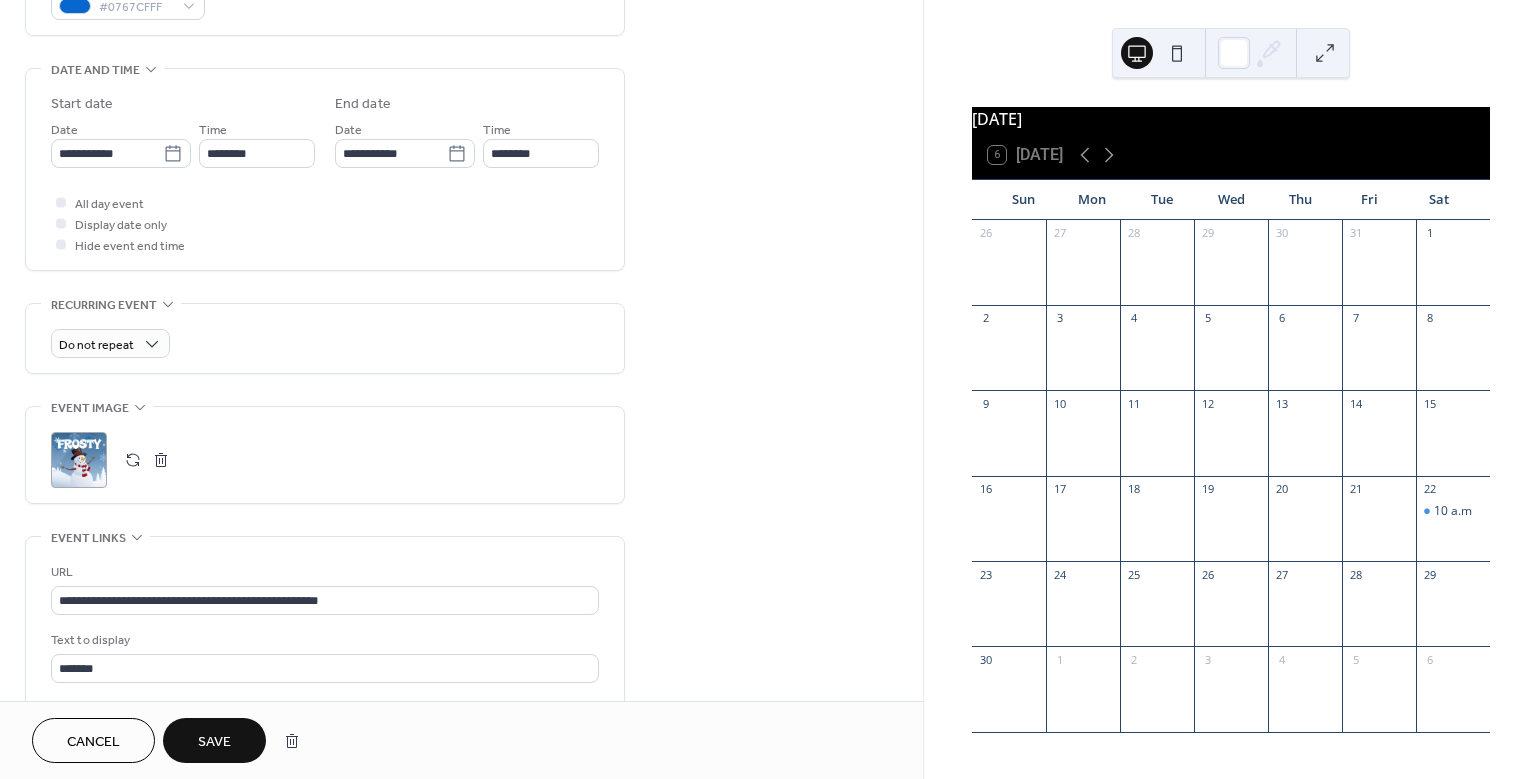 click at bounding box center [161, 460] 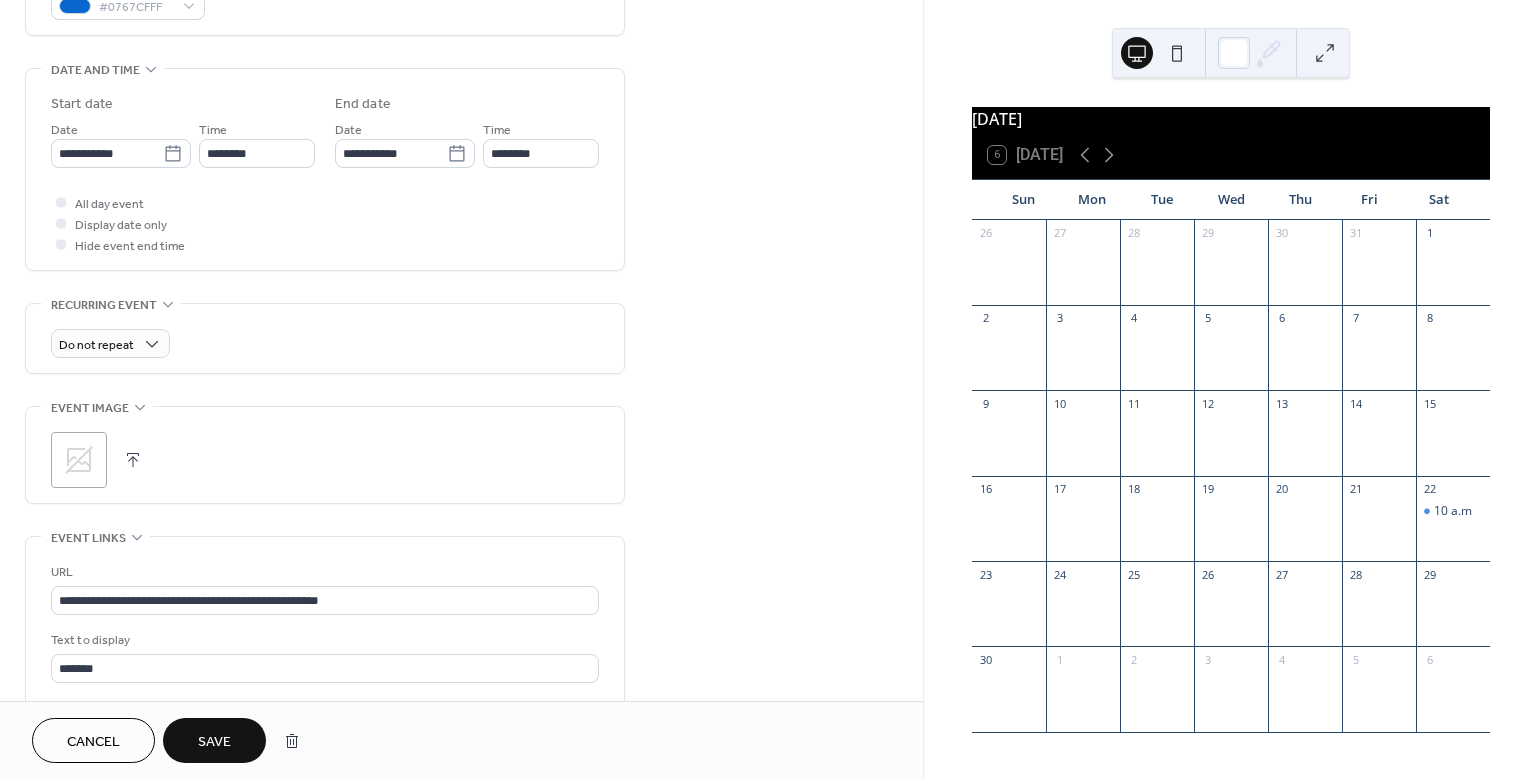 click at bounding box center [133, 460] 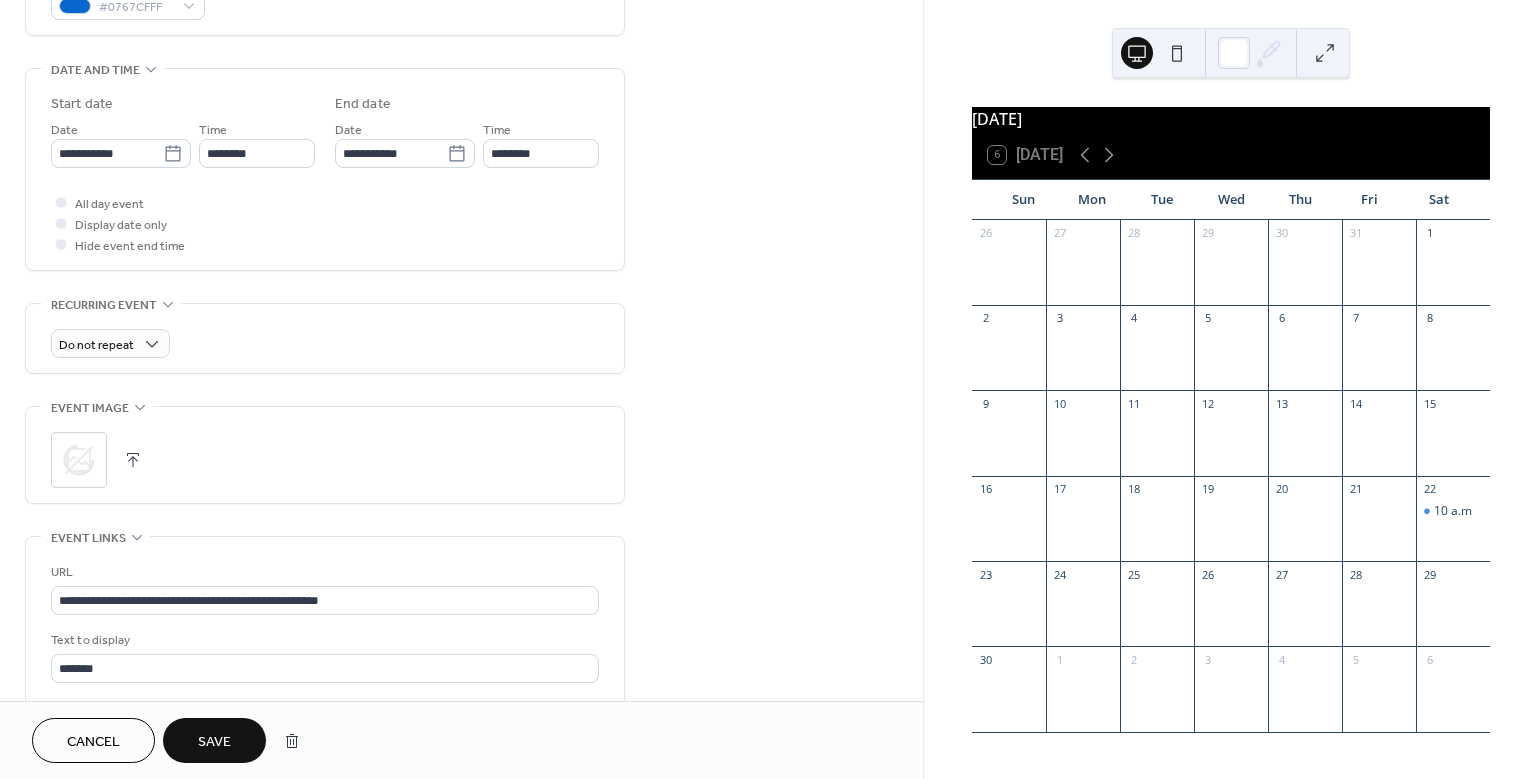 scroll, scrollTop: 784, scrollLeft: 0, axis: vertical 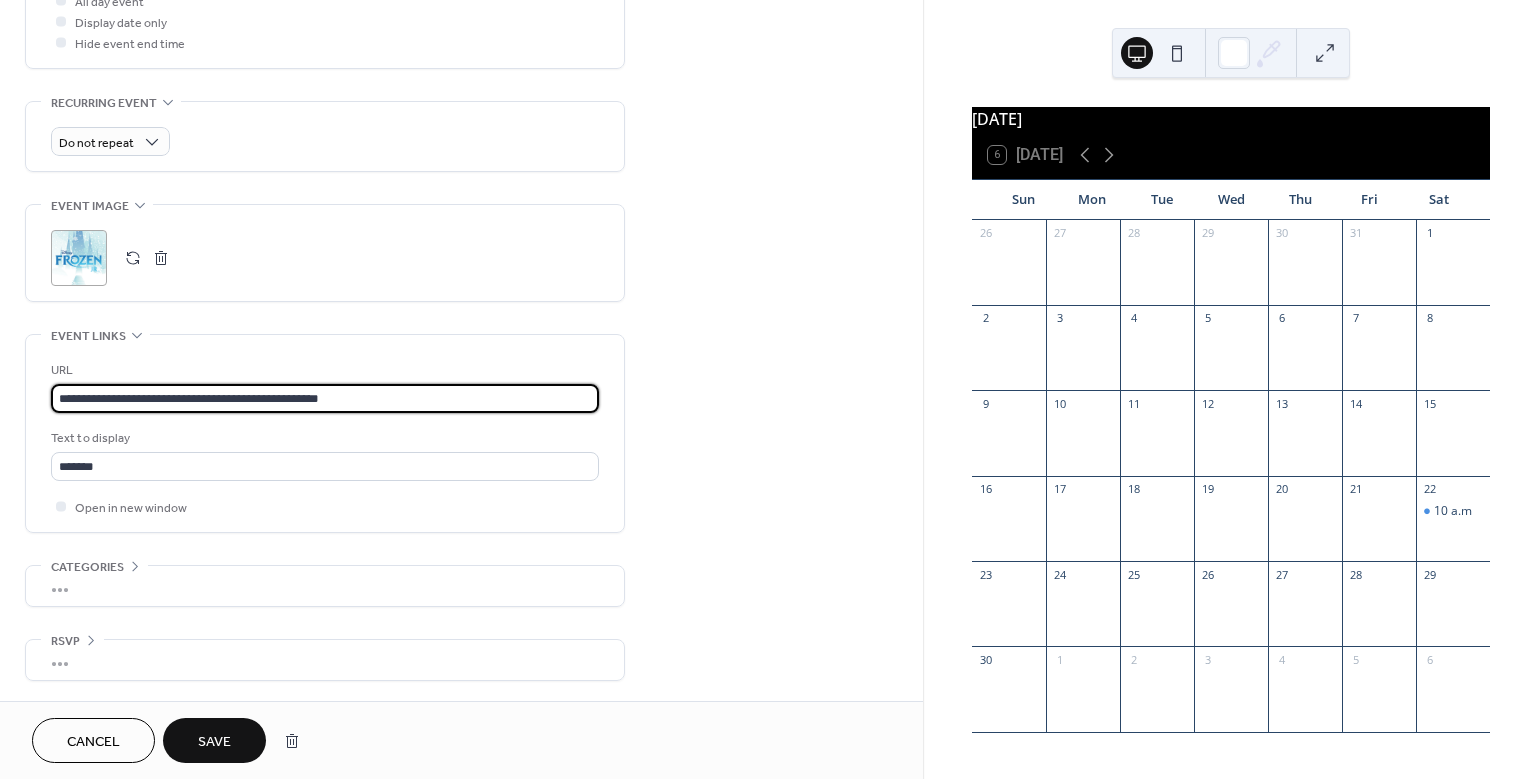 drag, startPoint x: 387, startPoint y: 398, endPoint x: 24, endPoint y: 380, distance: 363.446 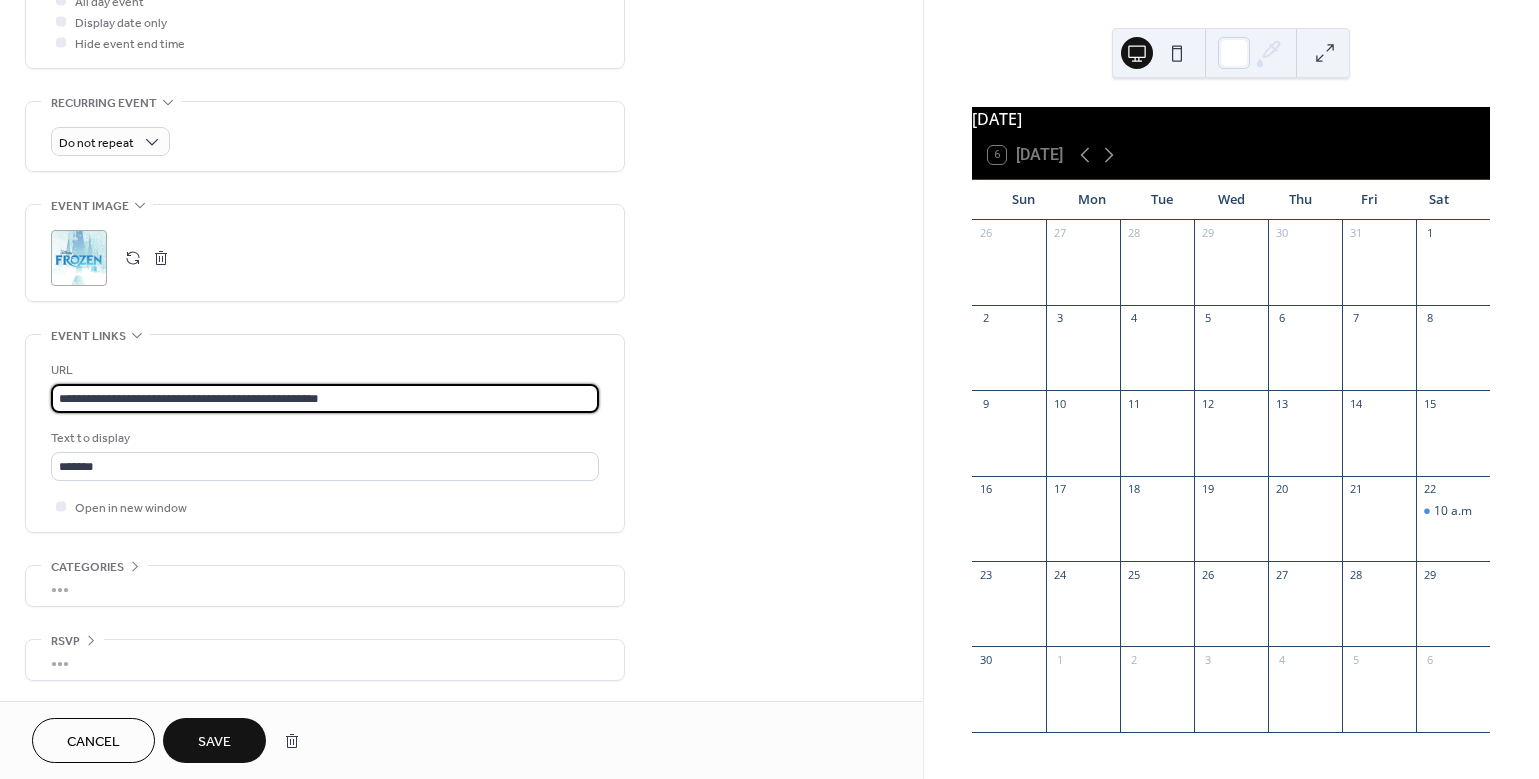 click on "**********" at bounding box center [325, 433] 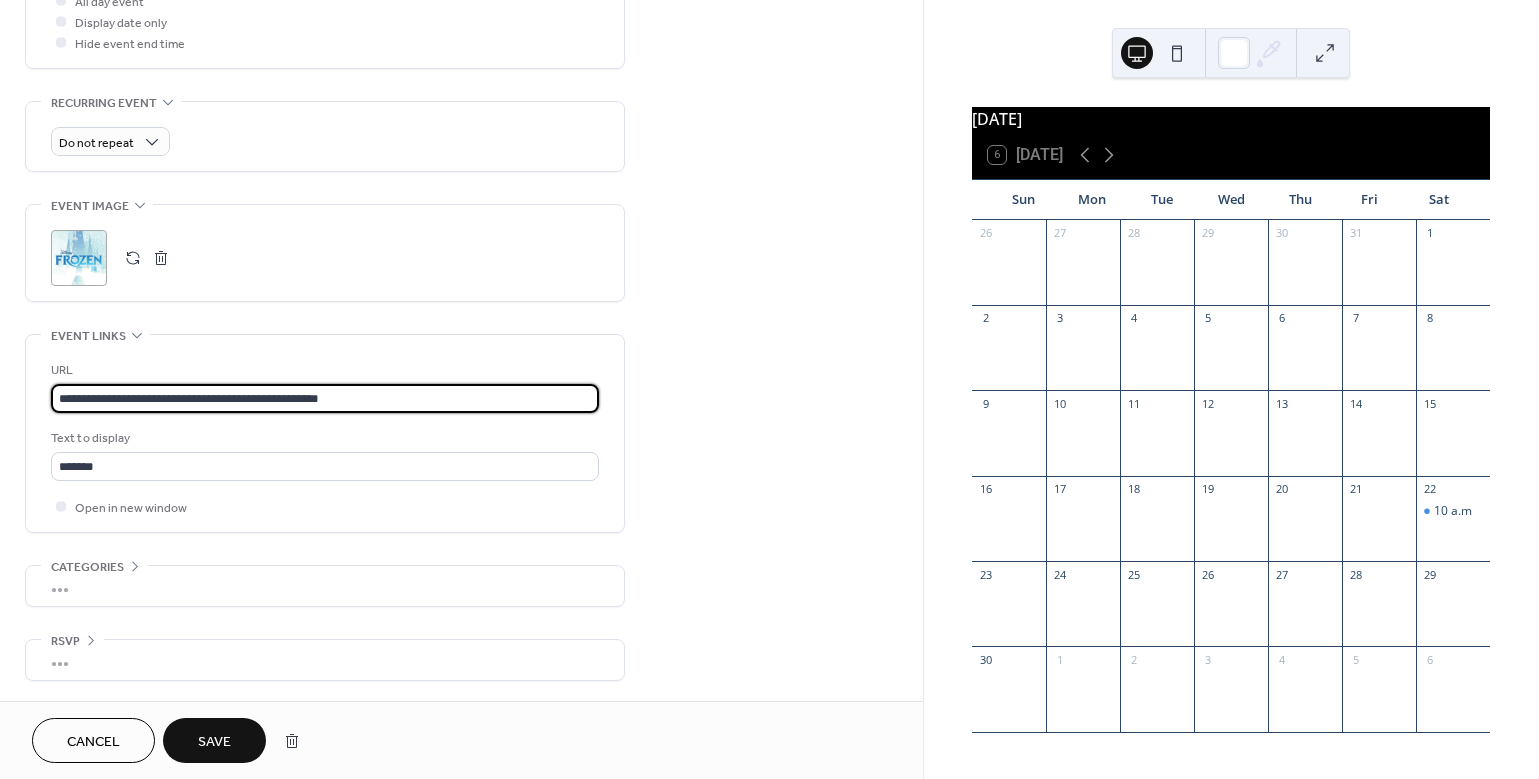 paste 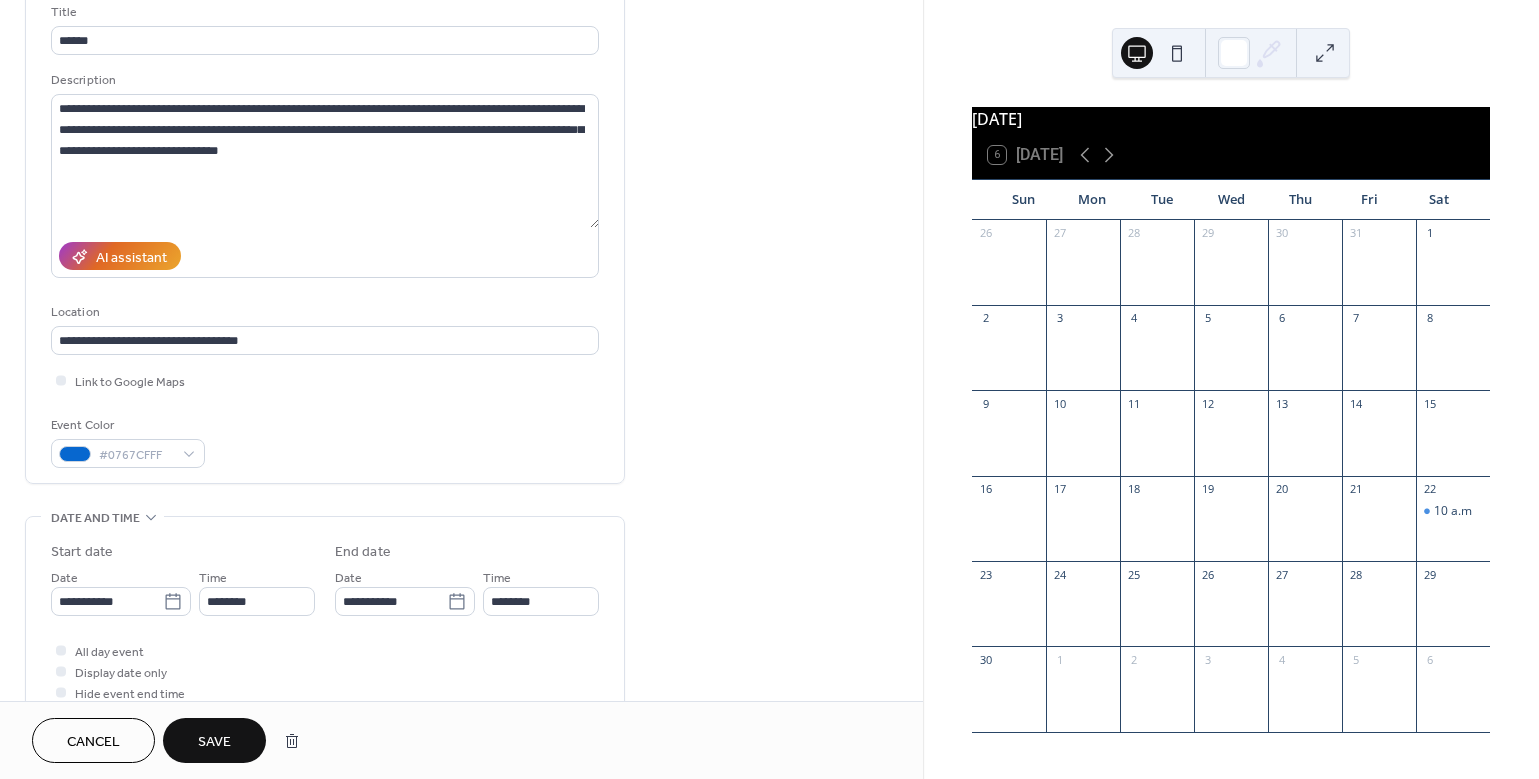 scroll, scrollTop: 0, scrollLeft: 0, axis: both 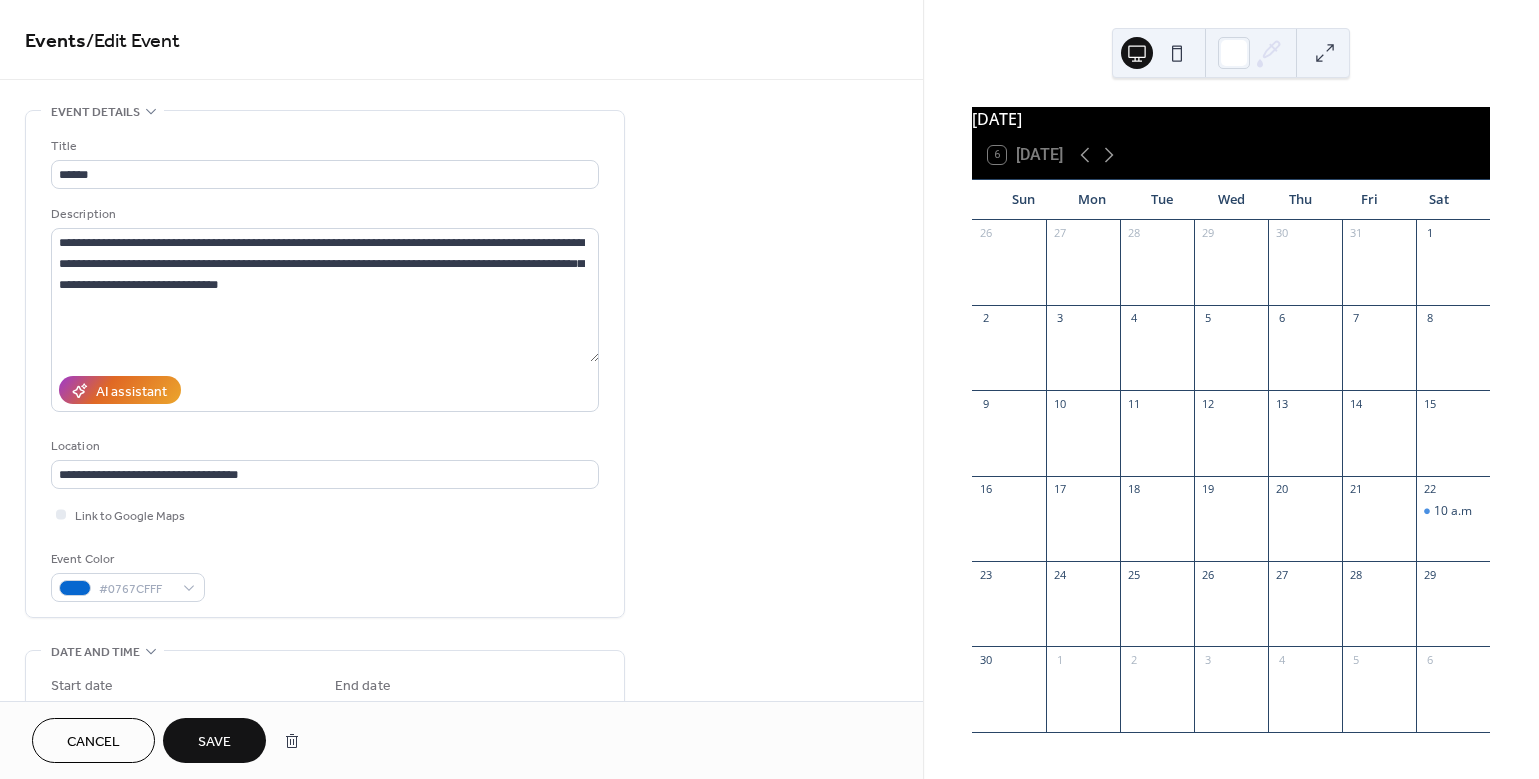 type on "**********" 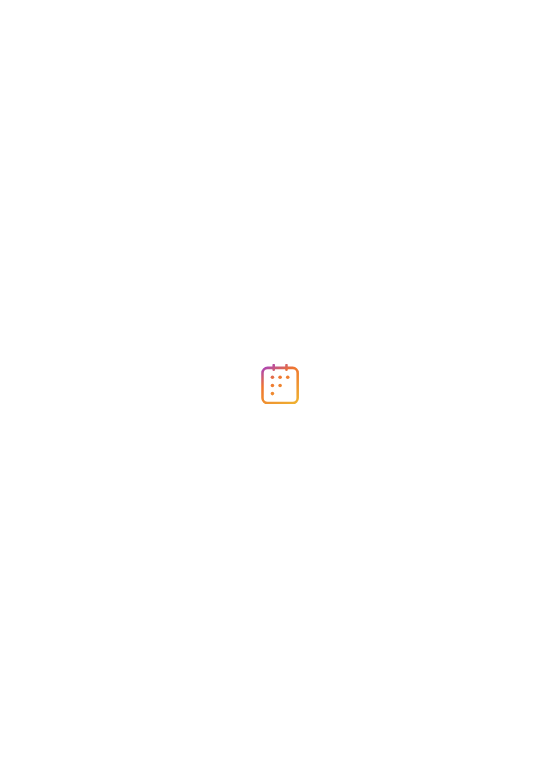 scroll, scrollTop: 0, scrollLeft: 0, axis: both 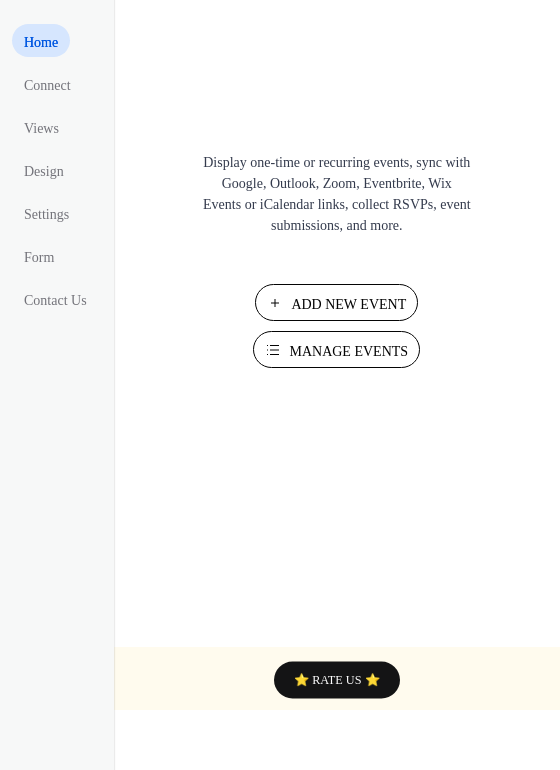 click on "Manage Events" at bounding box center [348, 351] 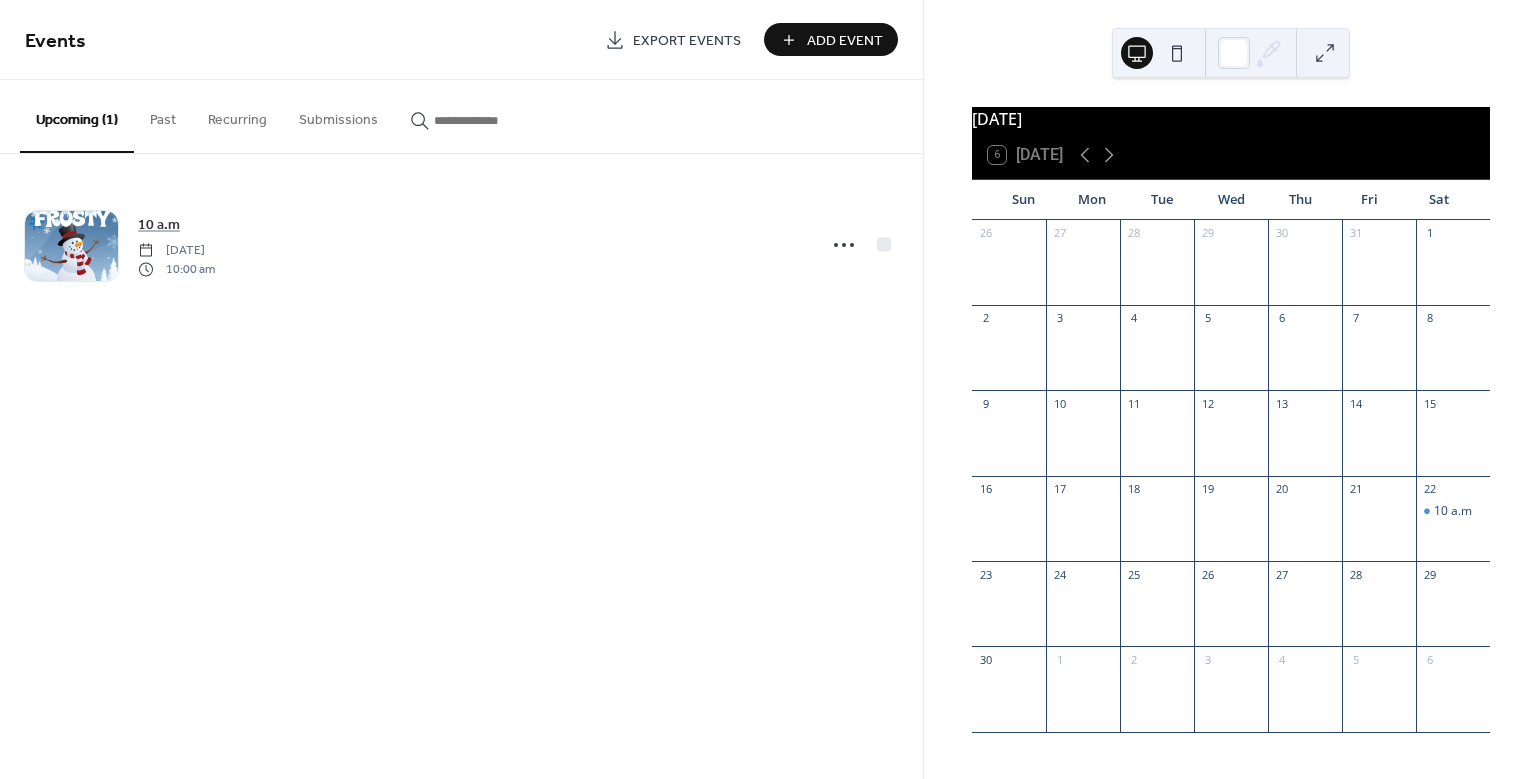 scroll, scrollTop: 0, scrollLeft: 0, axis: both 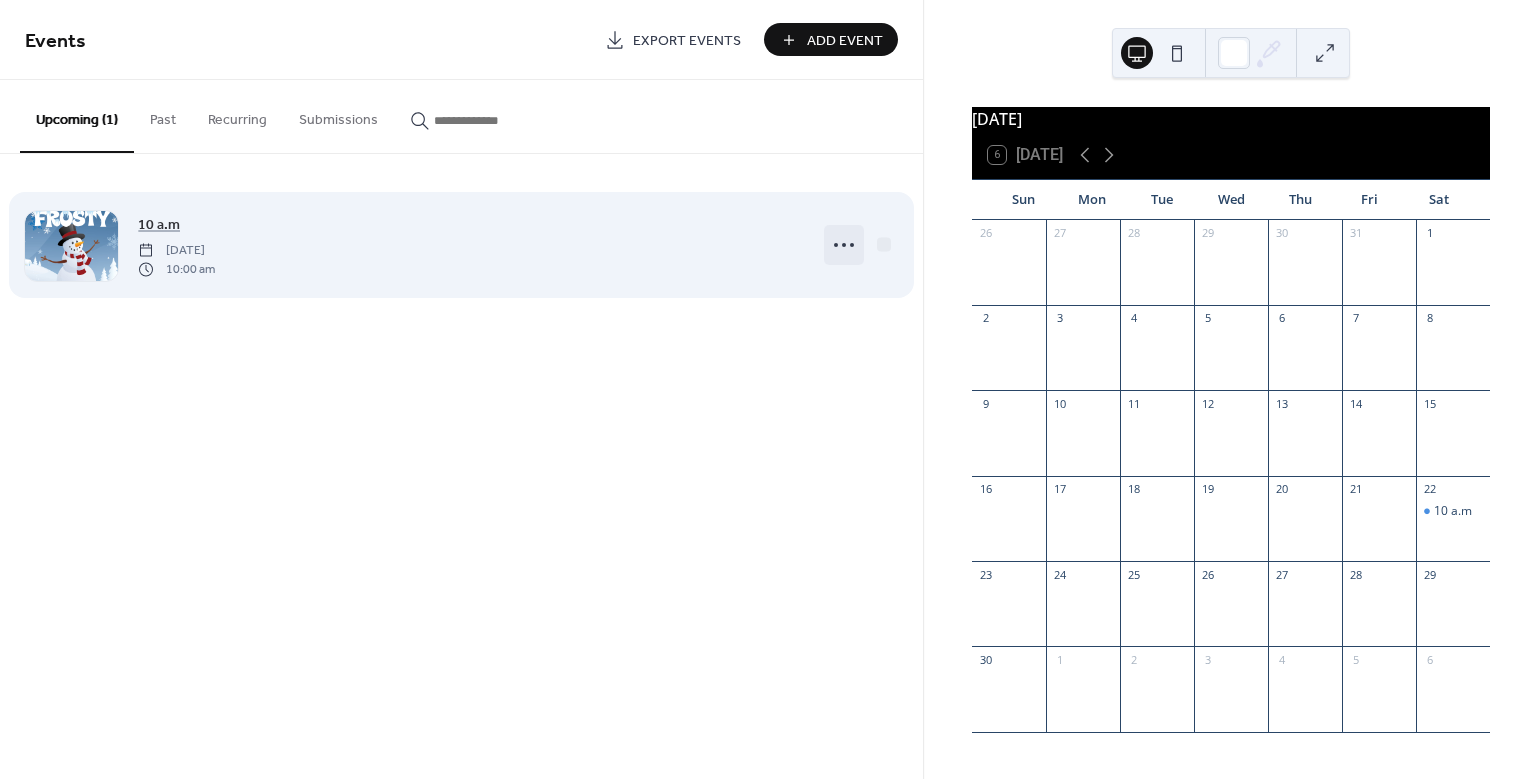 click 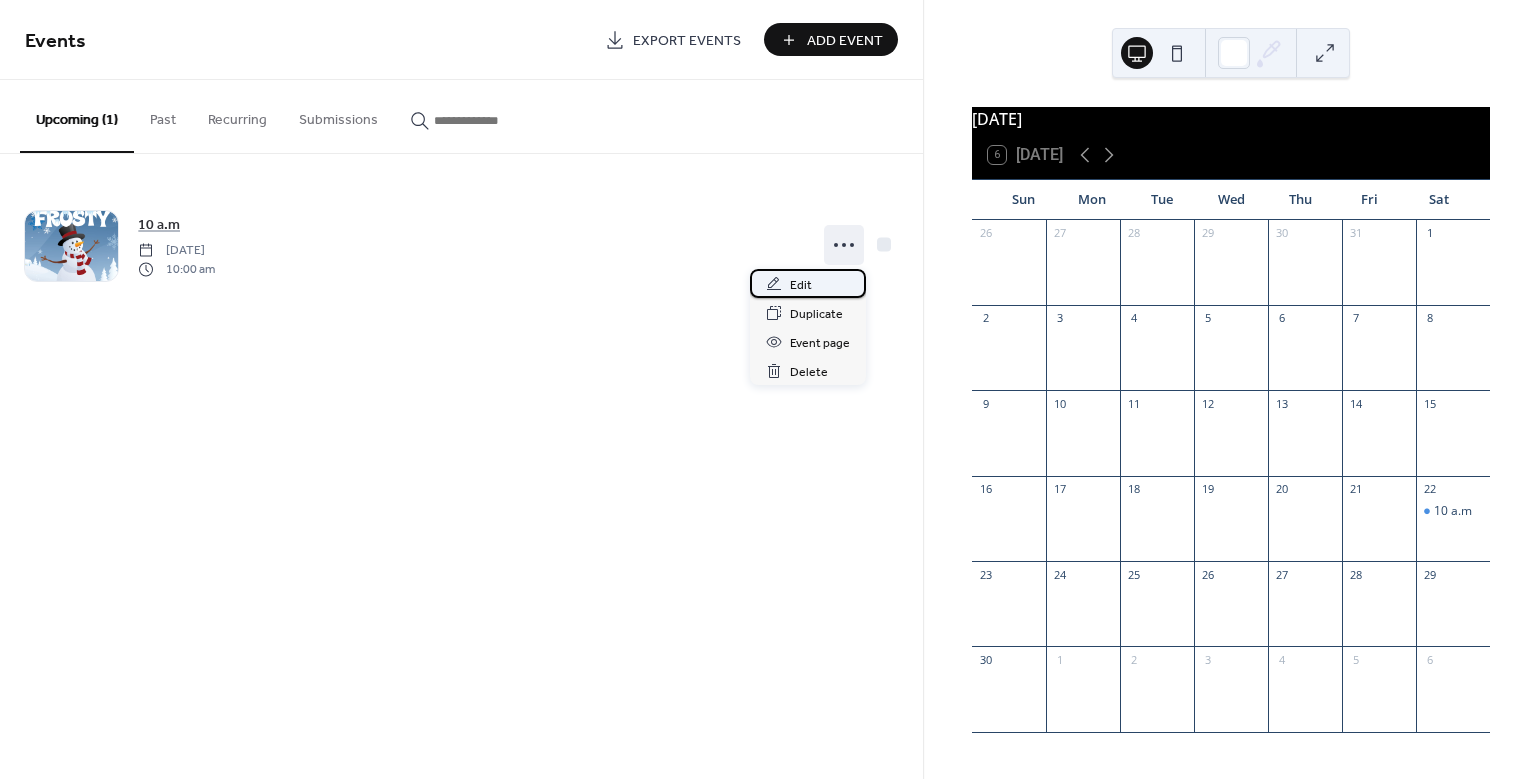 click on "Edit" at bounding box center (801, 285) 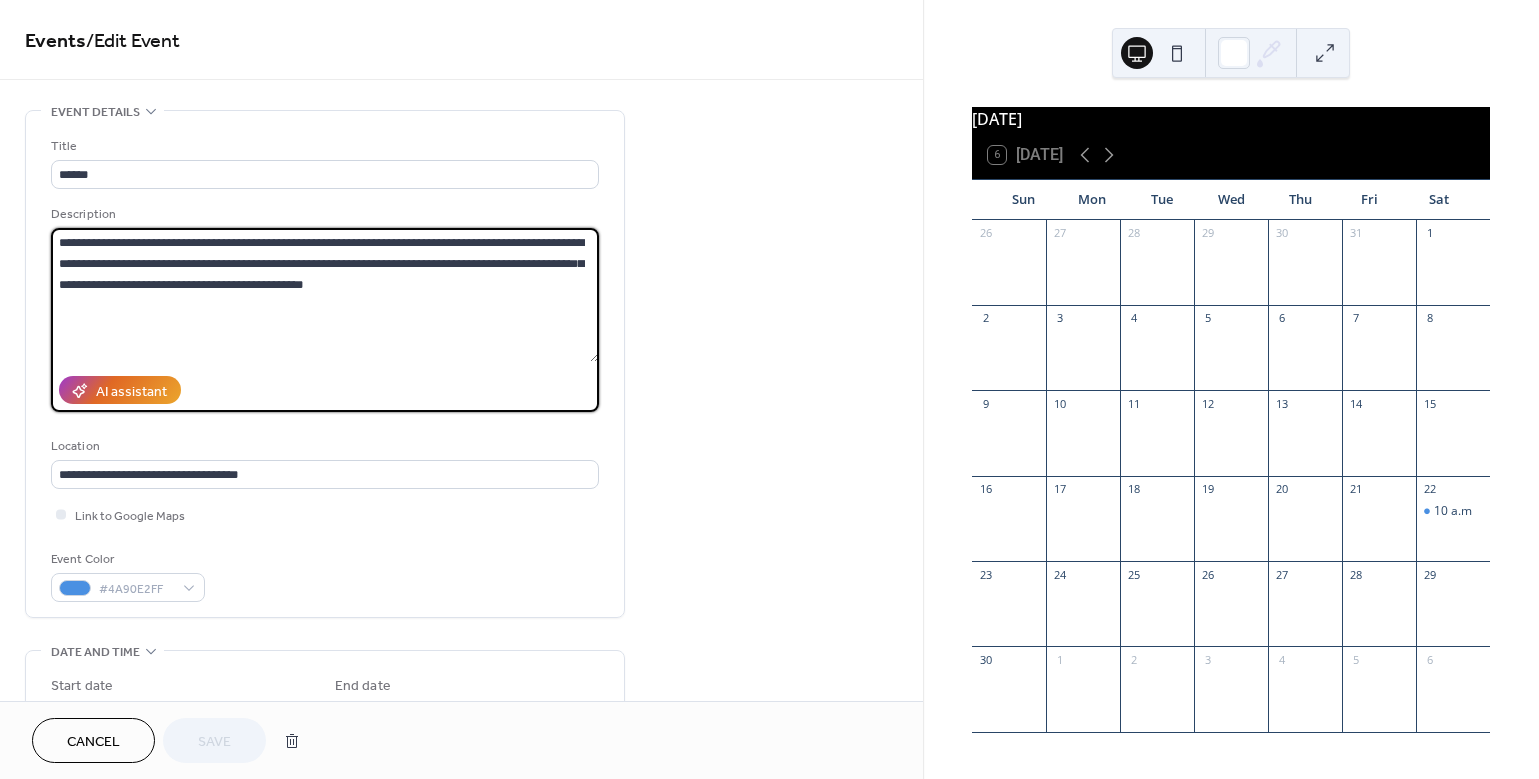 drag, startPoint x: 478, startPoint y: 295, endPoint x: -3, endPoint y: 232, distance: 485.10825 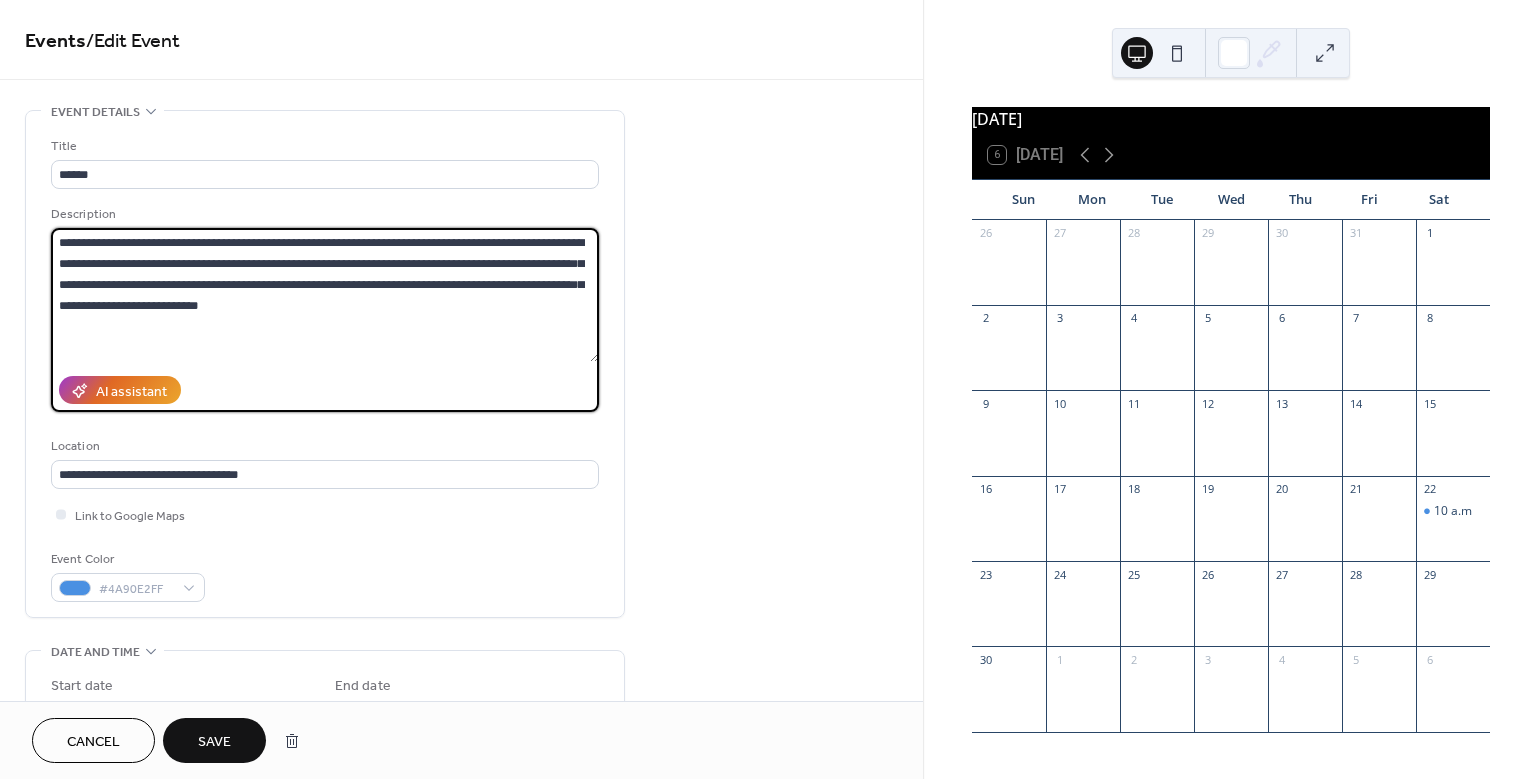 type on "**********" 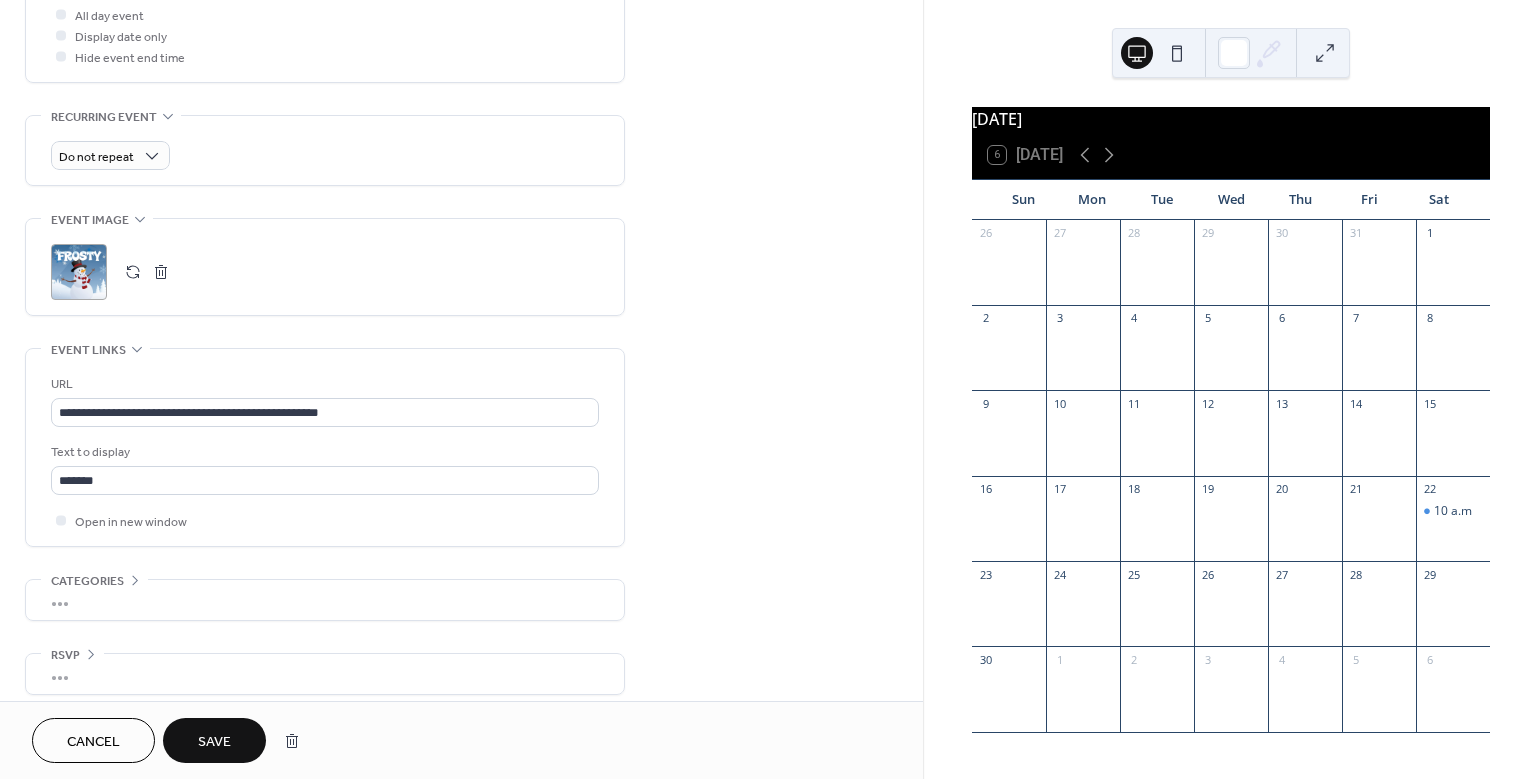 scroll, scrollTop: 784, scrollLeft: 0, axis: vertical 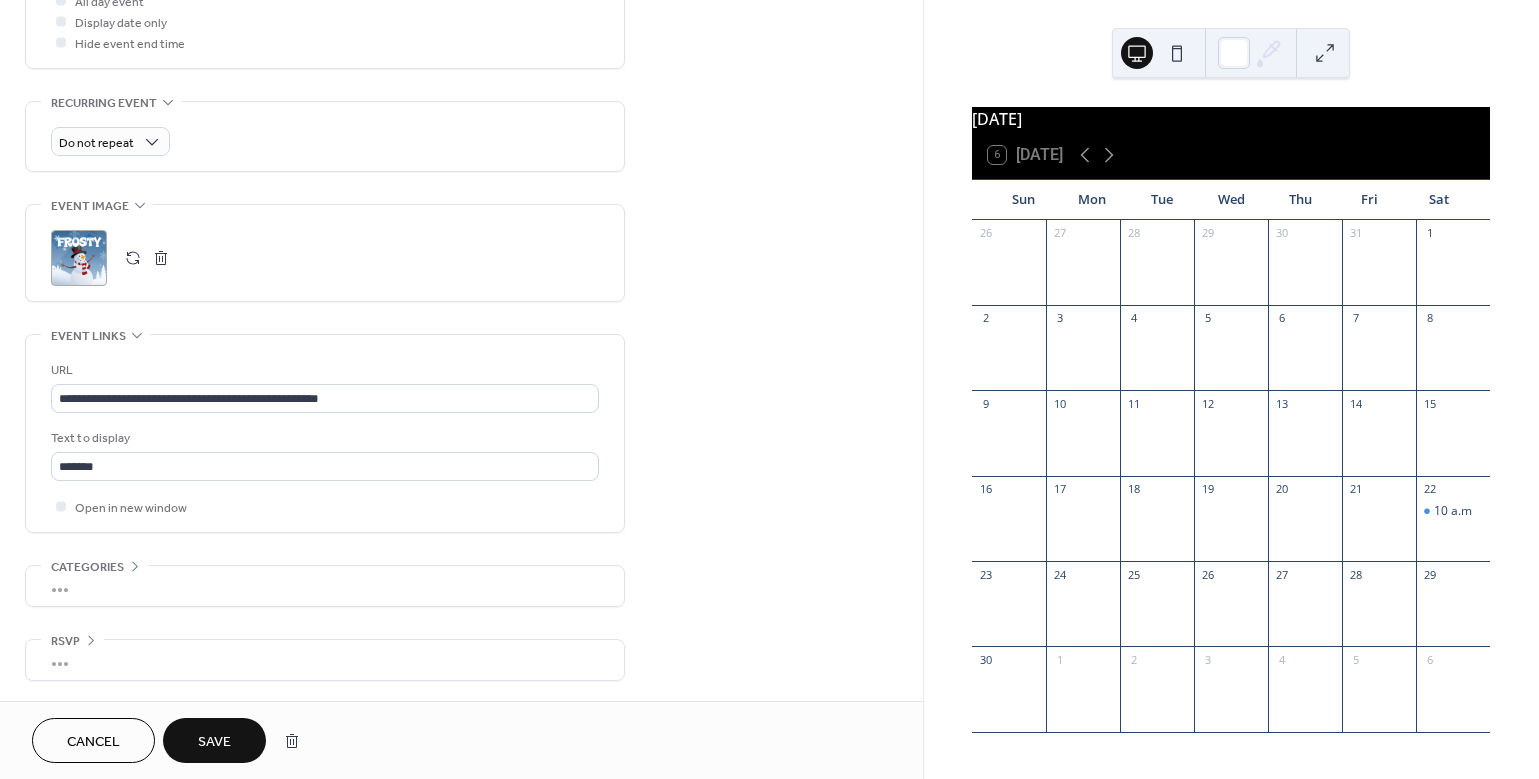 click on "Save" at bounding box center (214, 742) 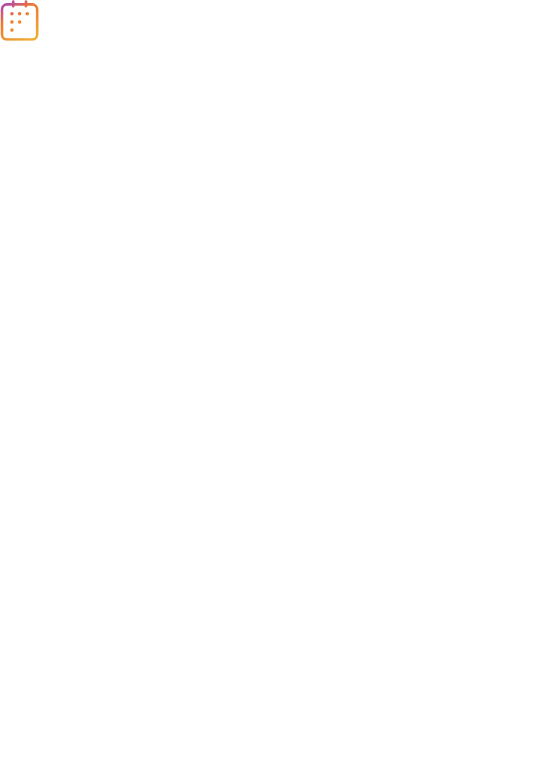 scroll, scrollTop: 0, scrollLeft: 0, axis: both 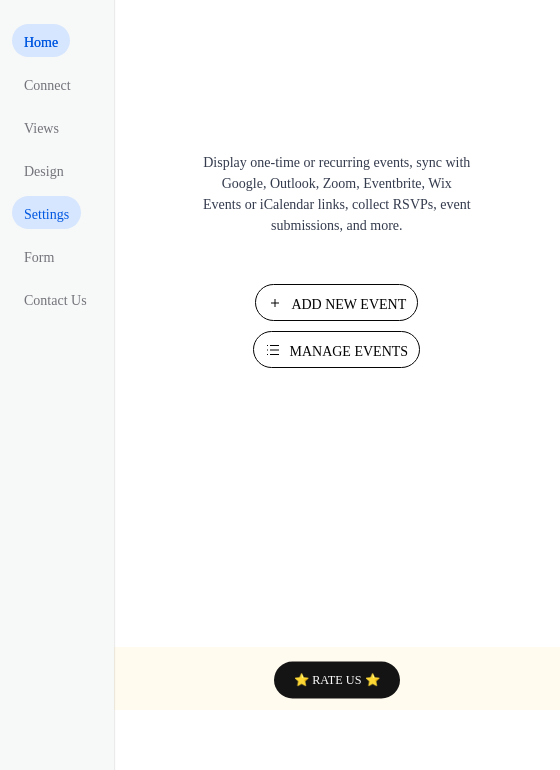 click on "Settings" at bounding box center [46, 214] 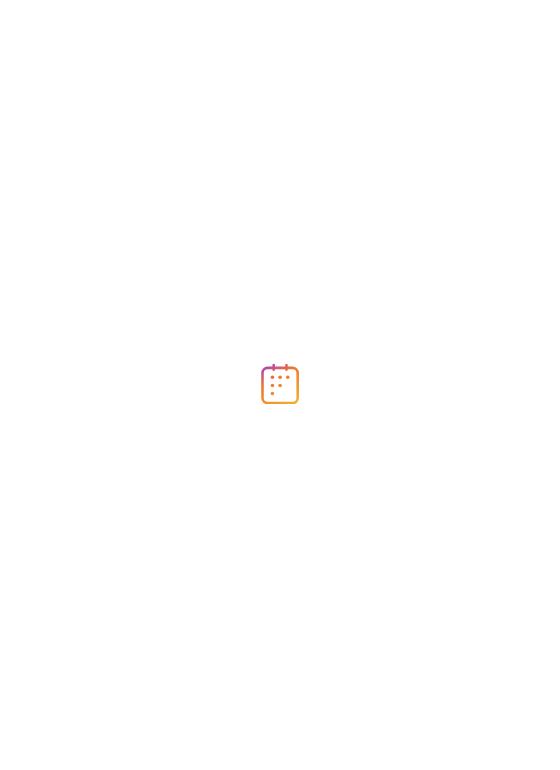 scroll, scrollTop: 0, scrollLeft: 0, axis: both 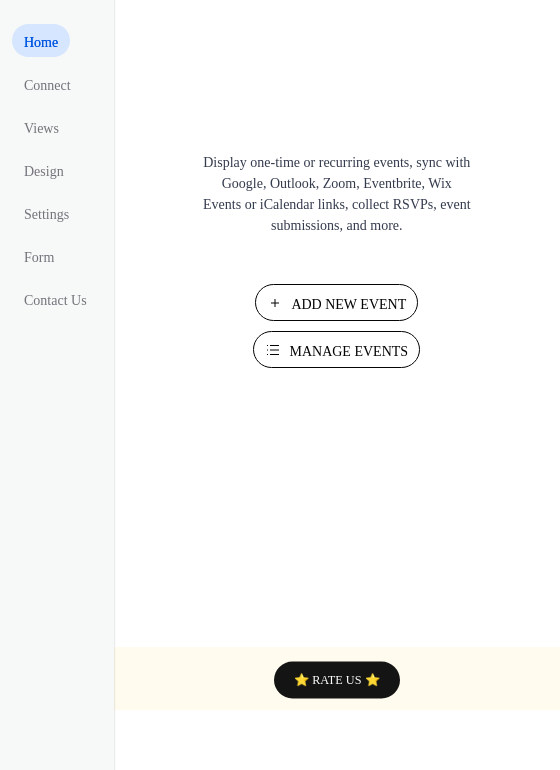 click on "Manage Events" at bounding box center (348, 351) 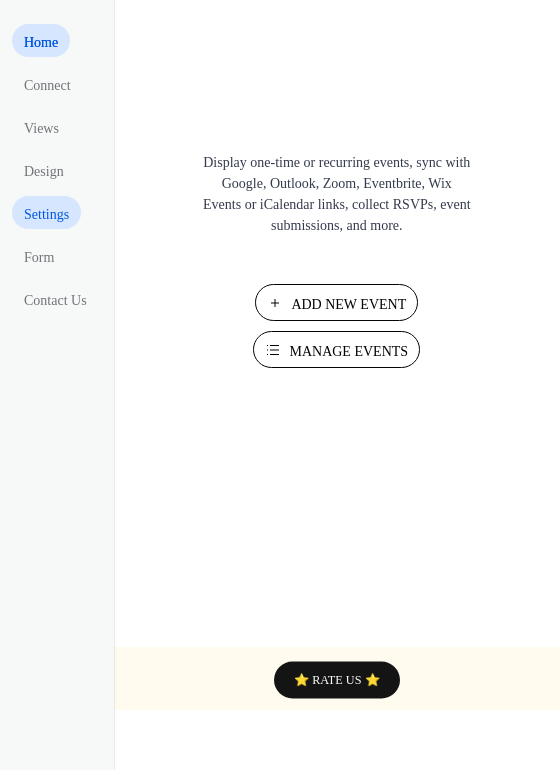 click on "Settings" at bounding box center [46, 214] 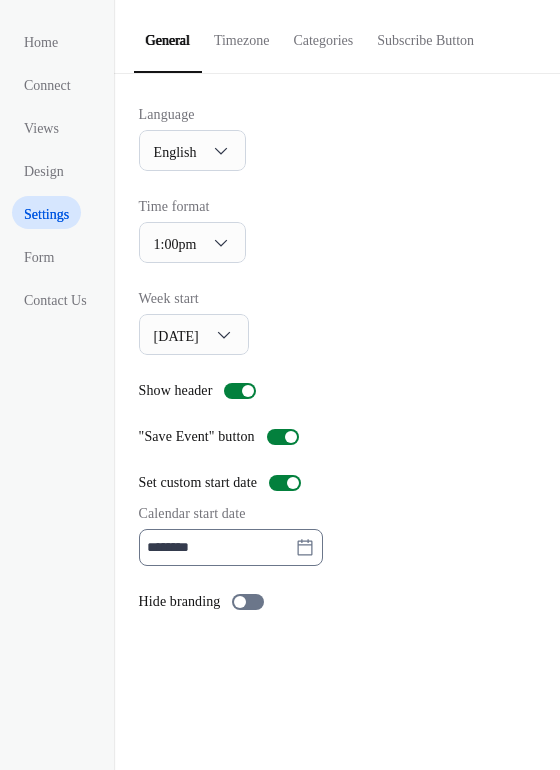 click 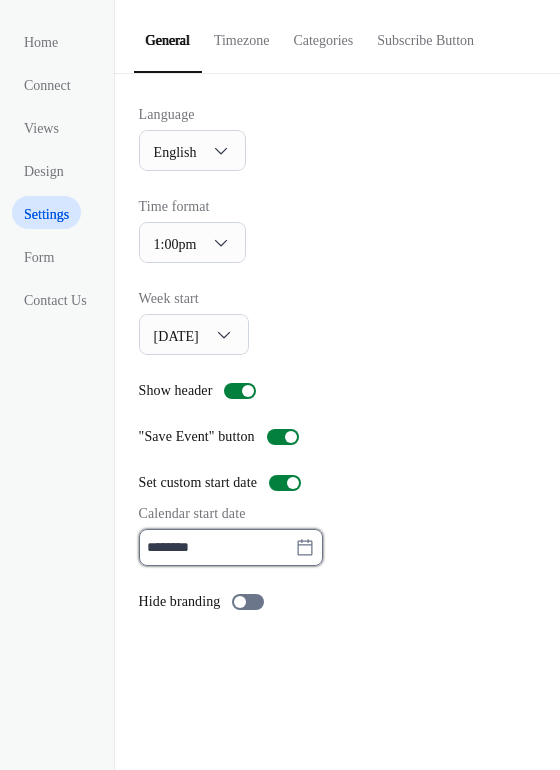 click on "********" at bounding box center [217, 547] 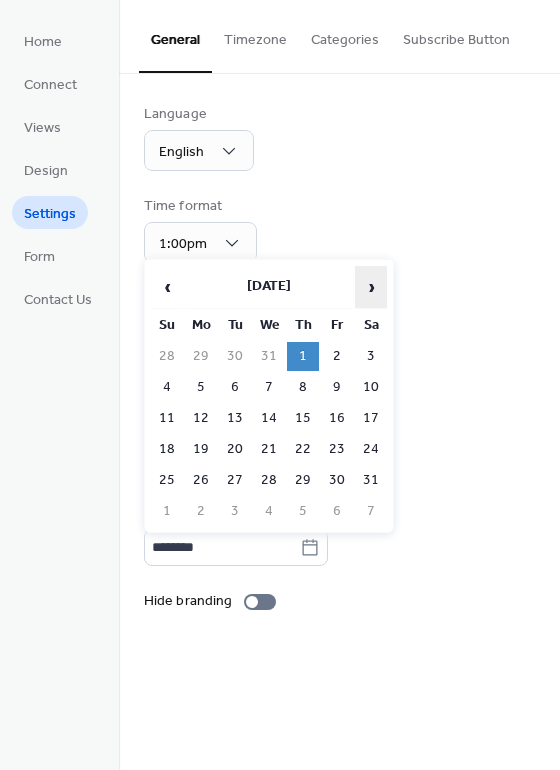 click on "›" at bounding box center (371, 287) 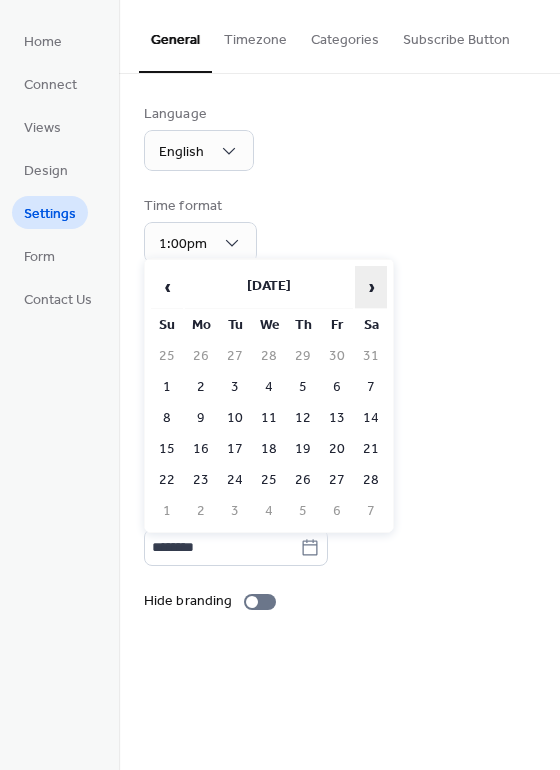 click on "›" at bounding box center (371, 287) 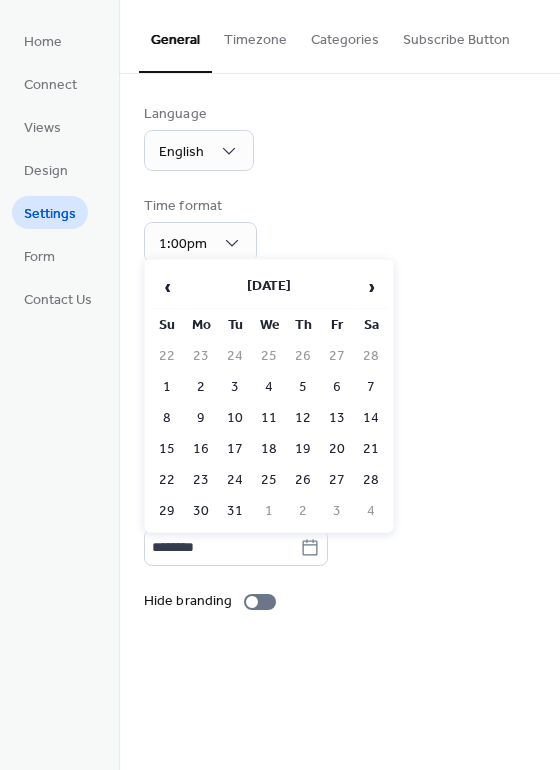 click on "‹ [DATE] › Su Mo Tu We Th Fr Sa 22 23 24 25 26 27 28 1 2 3 4 5 6 7 8 9 10 11 12 13 14 15 16 17 18 19 20 21 22 23 24 25 26 27 28 29 30 31 1 2 3 4" at bounding box center [269, 396] 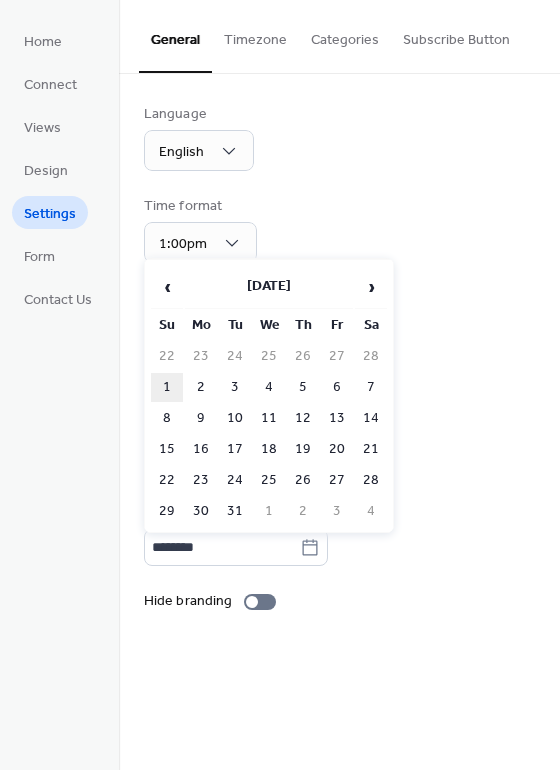 click on "1" at bounding box center [167, 387] 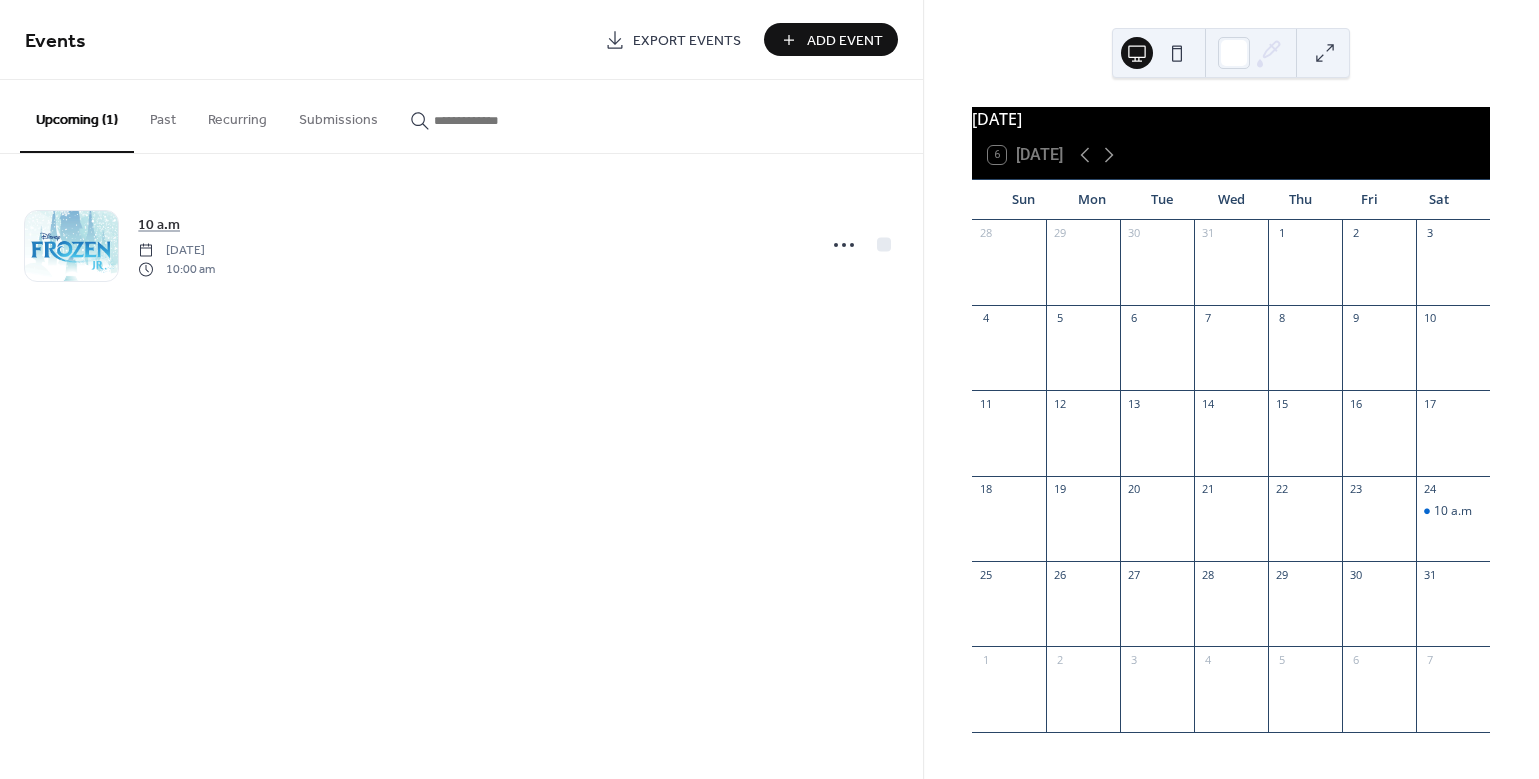 scroll, scrollTop: 0, scrollLeft: 0, axis: both 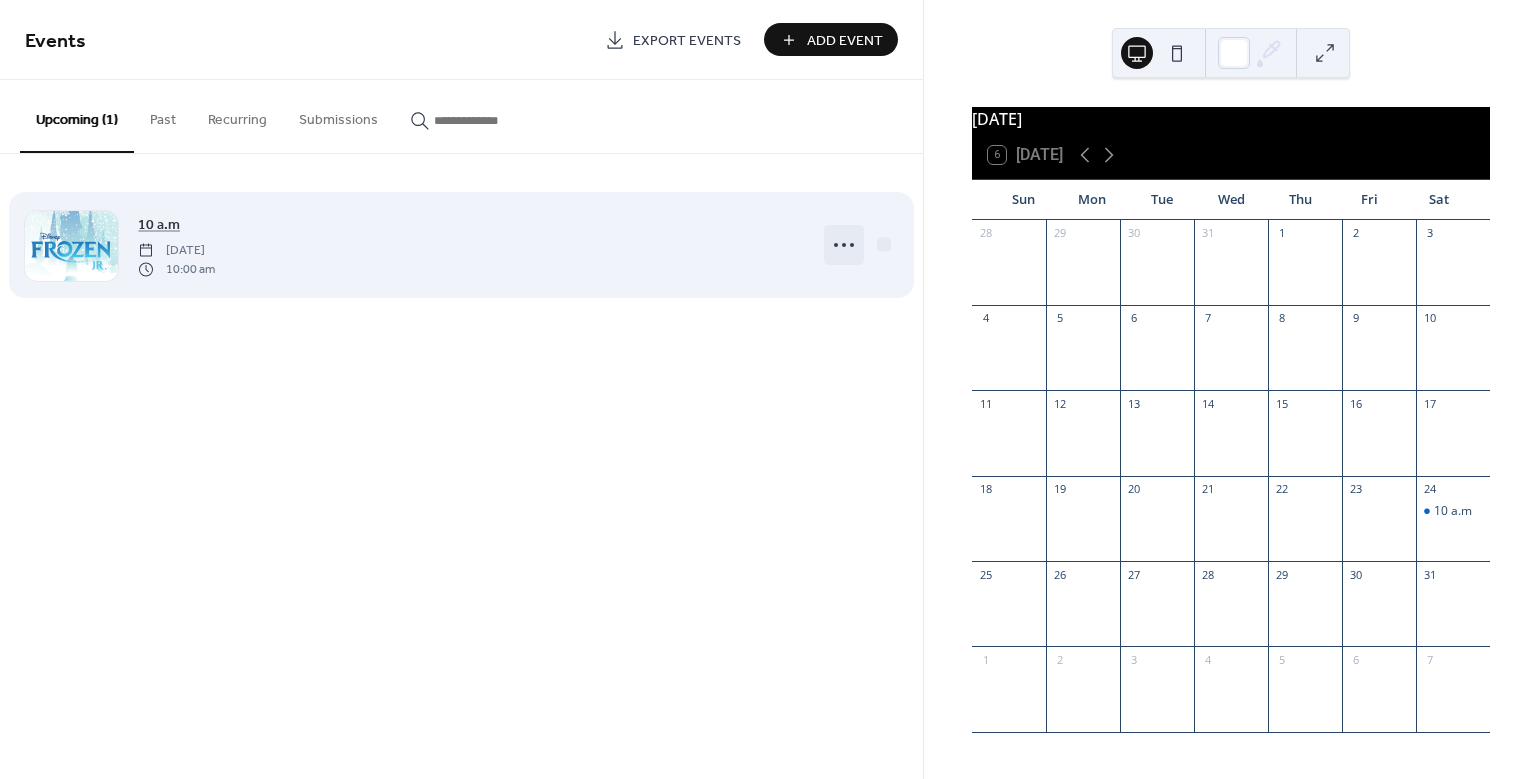 click 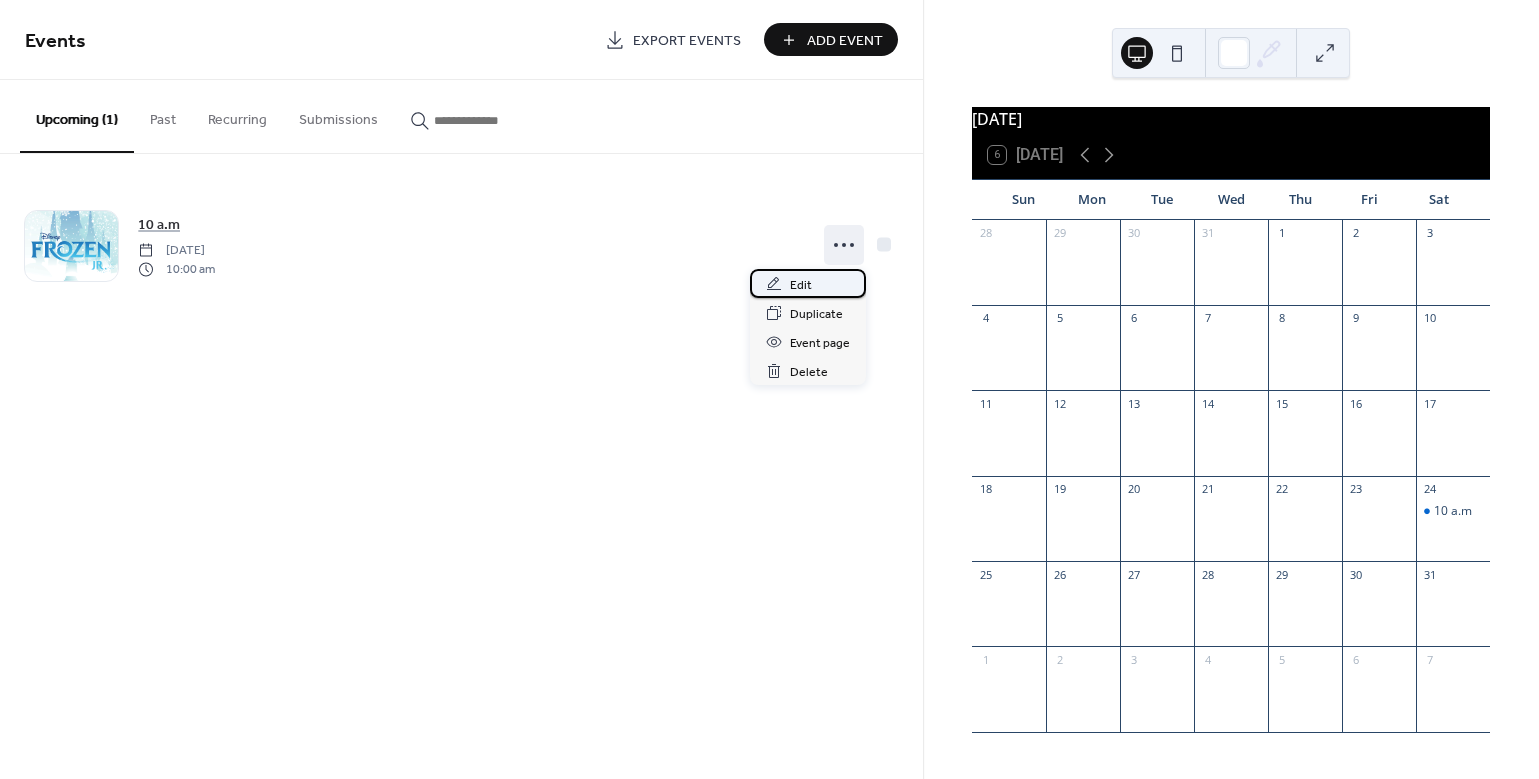click on "Edit" at bounding box center [808, 283] 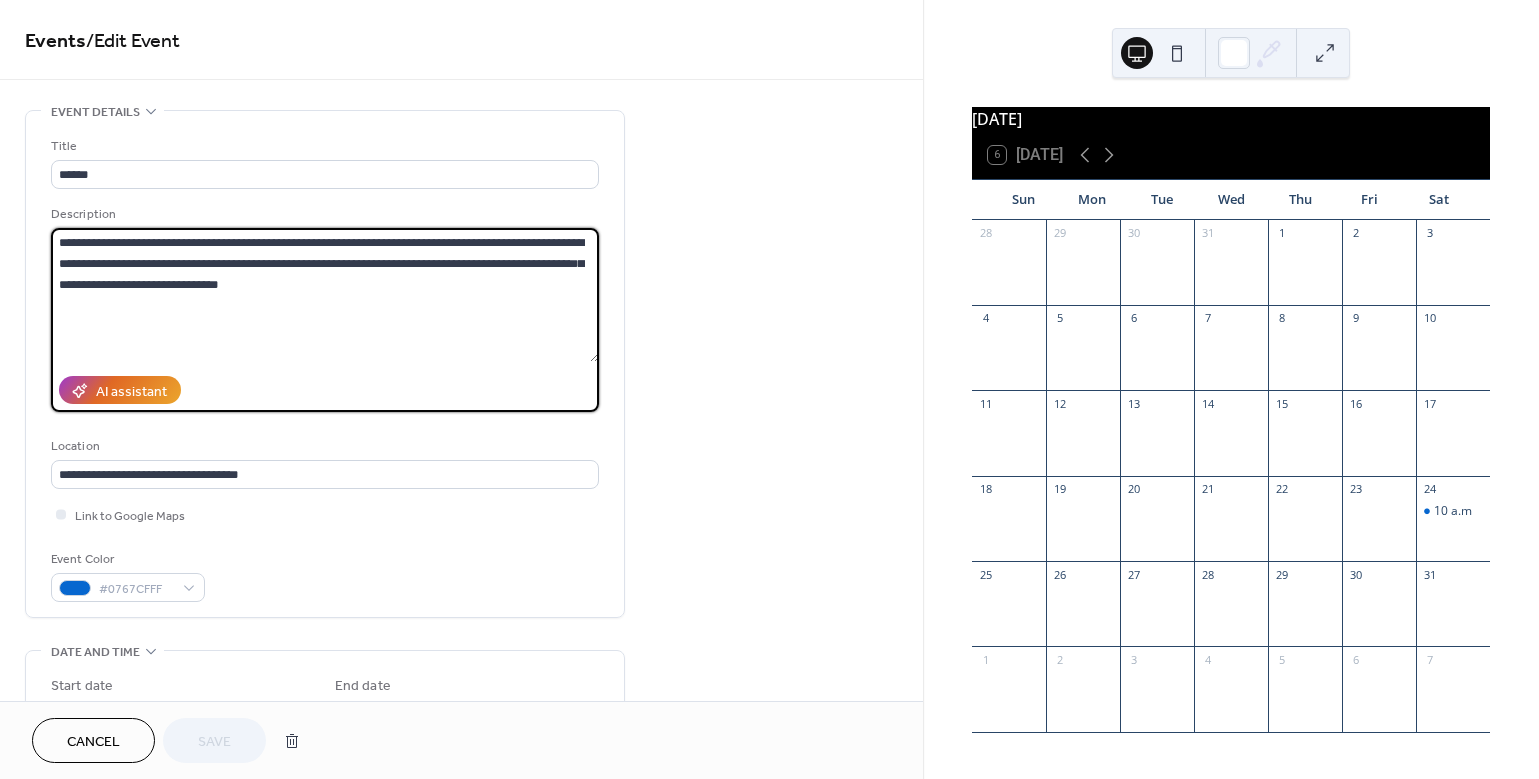 drag, startPoint x: 317, startPoint y: 289, endPoint x: 64, endPoint y: 195, distance: 269.89813 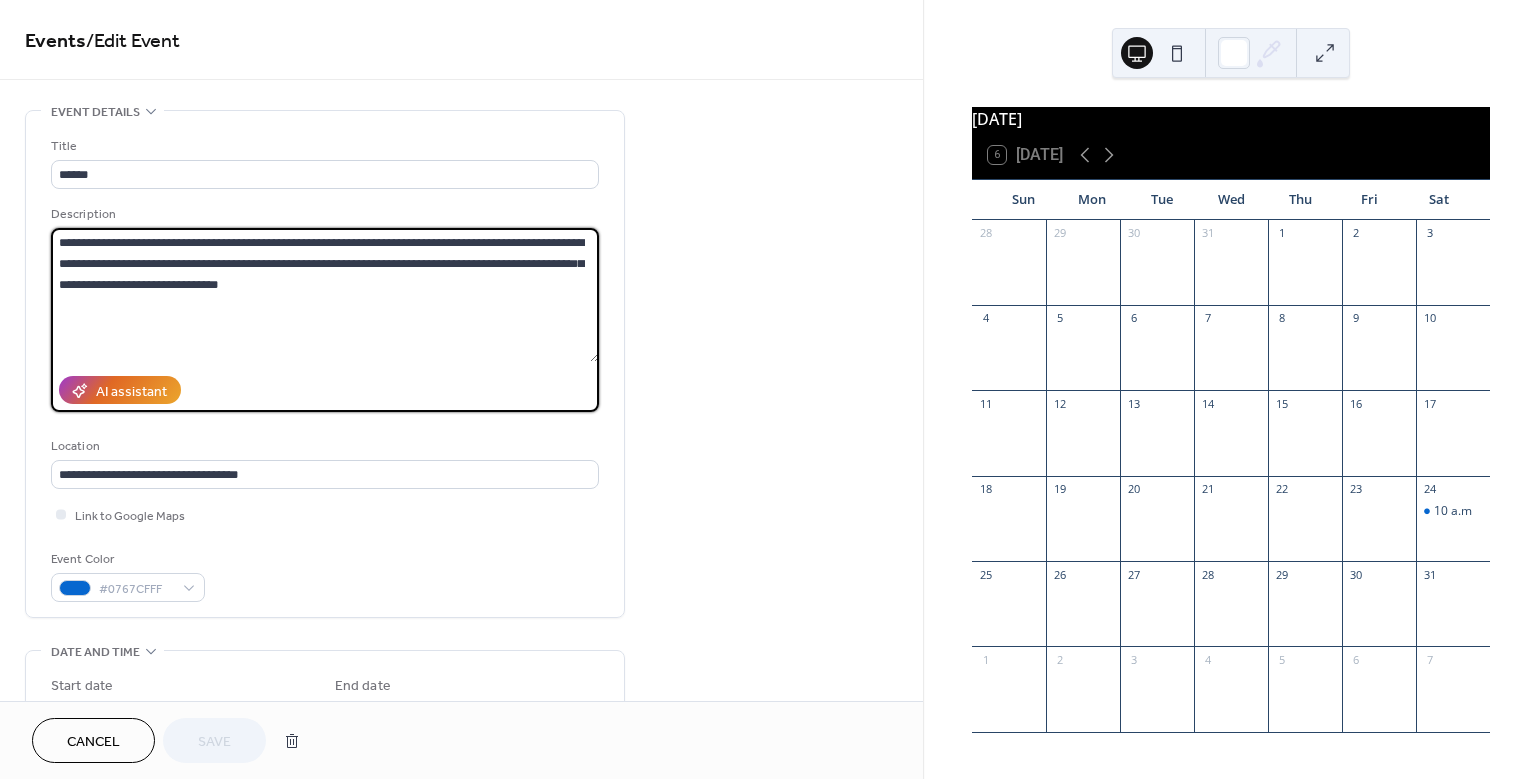 click on "**********" at bounding box center (325, 369) 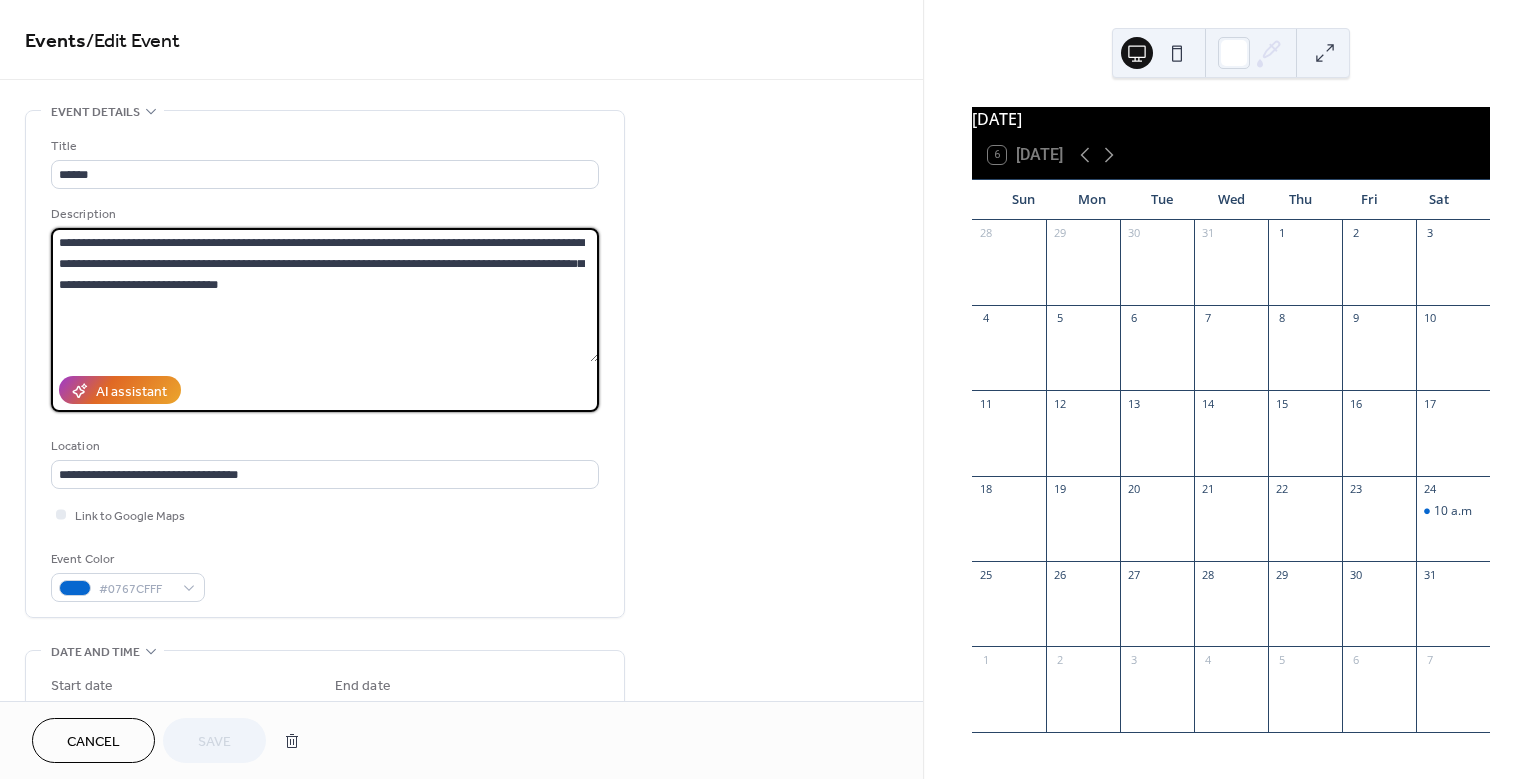 paste on "**********" 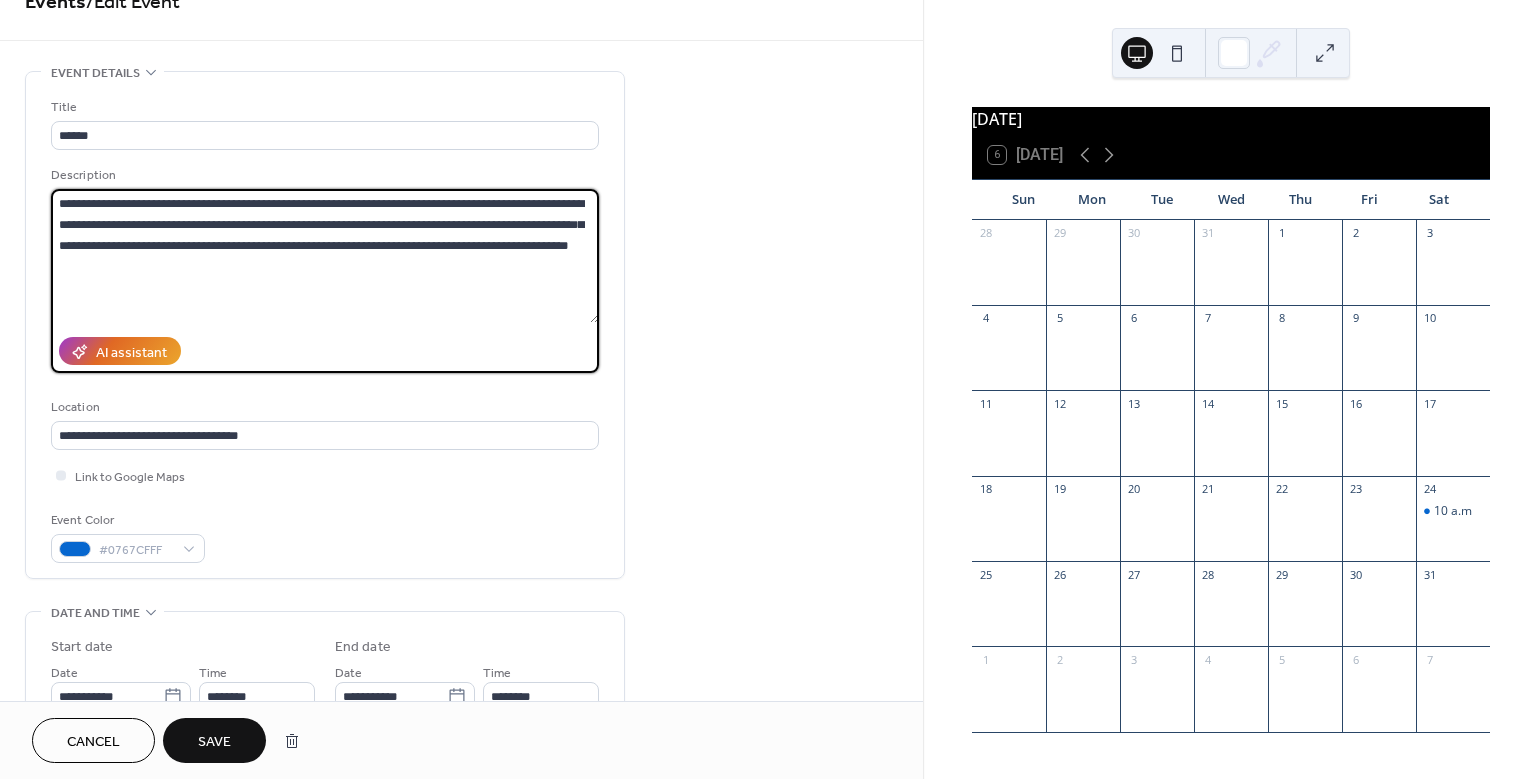 scroll, scrollTop: 143, scrollLeft: 0, axis: vertical 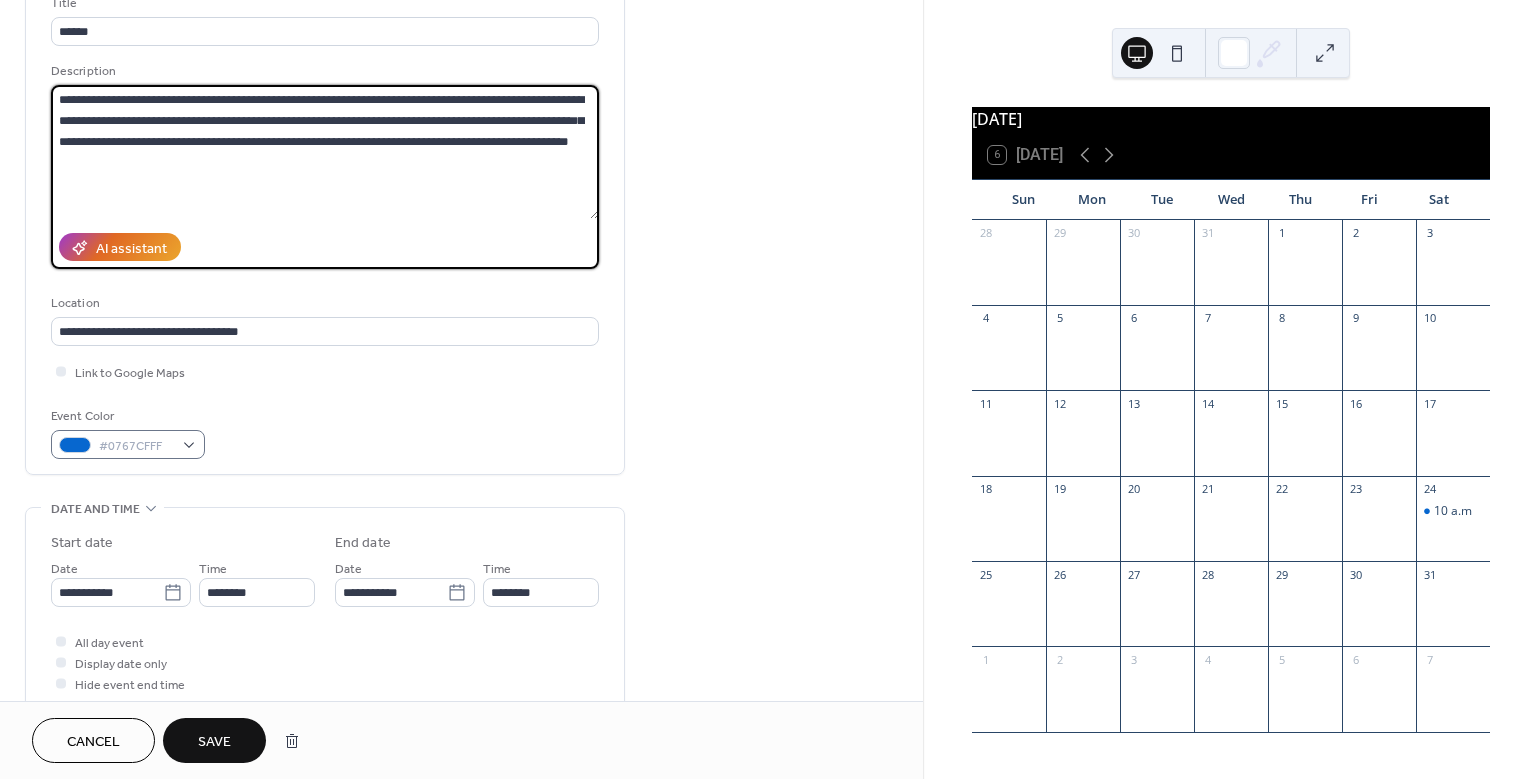 type on "**********" 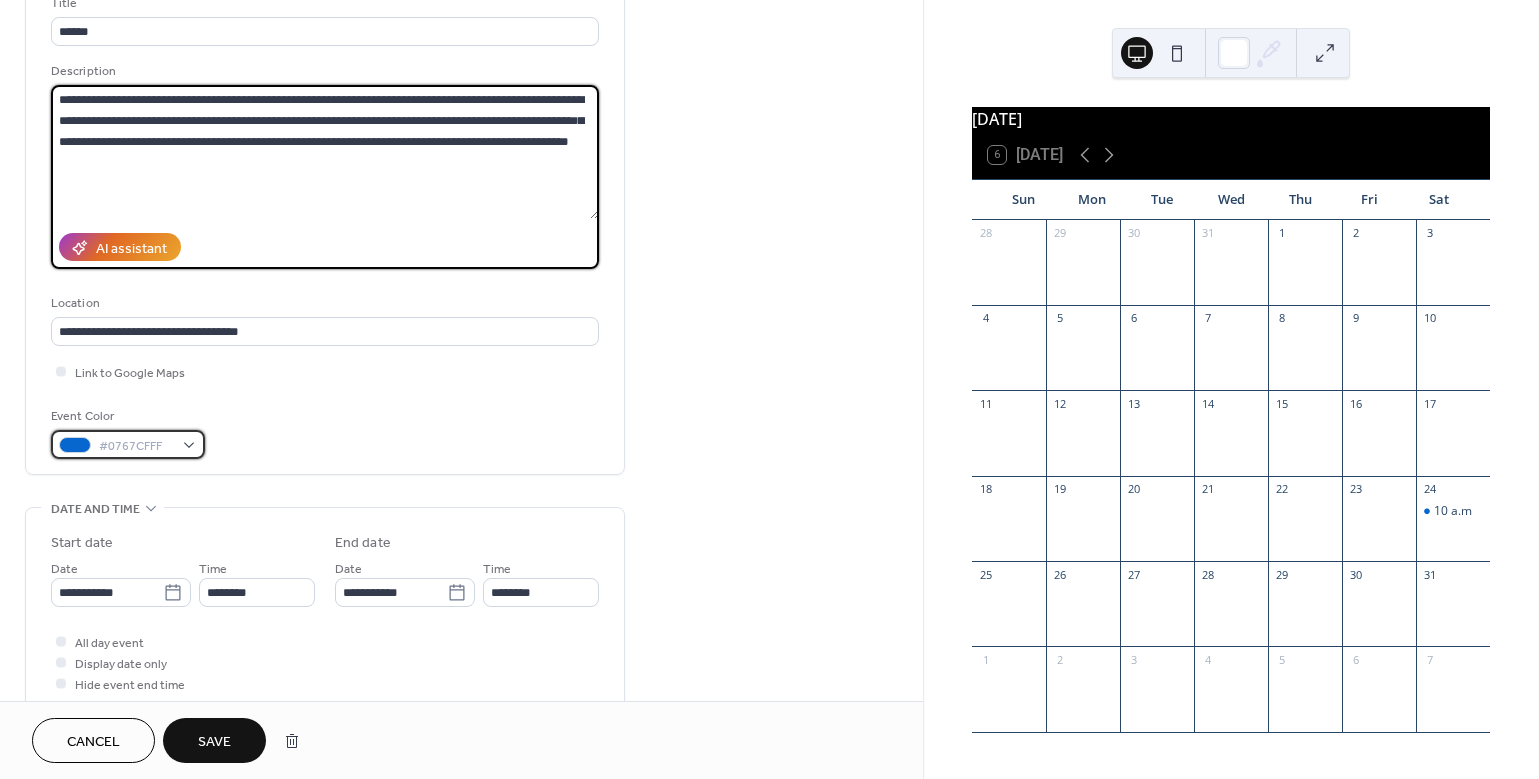 click on "#0767CFFF" at bounding box center (128, 444) 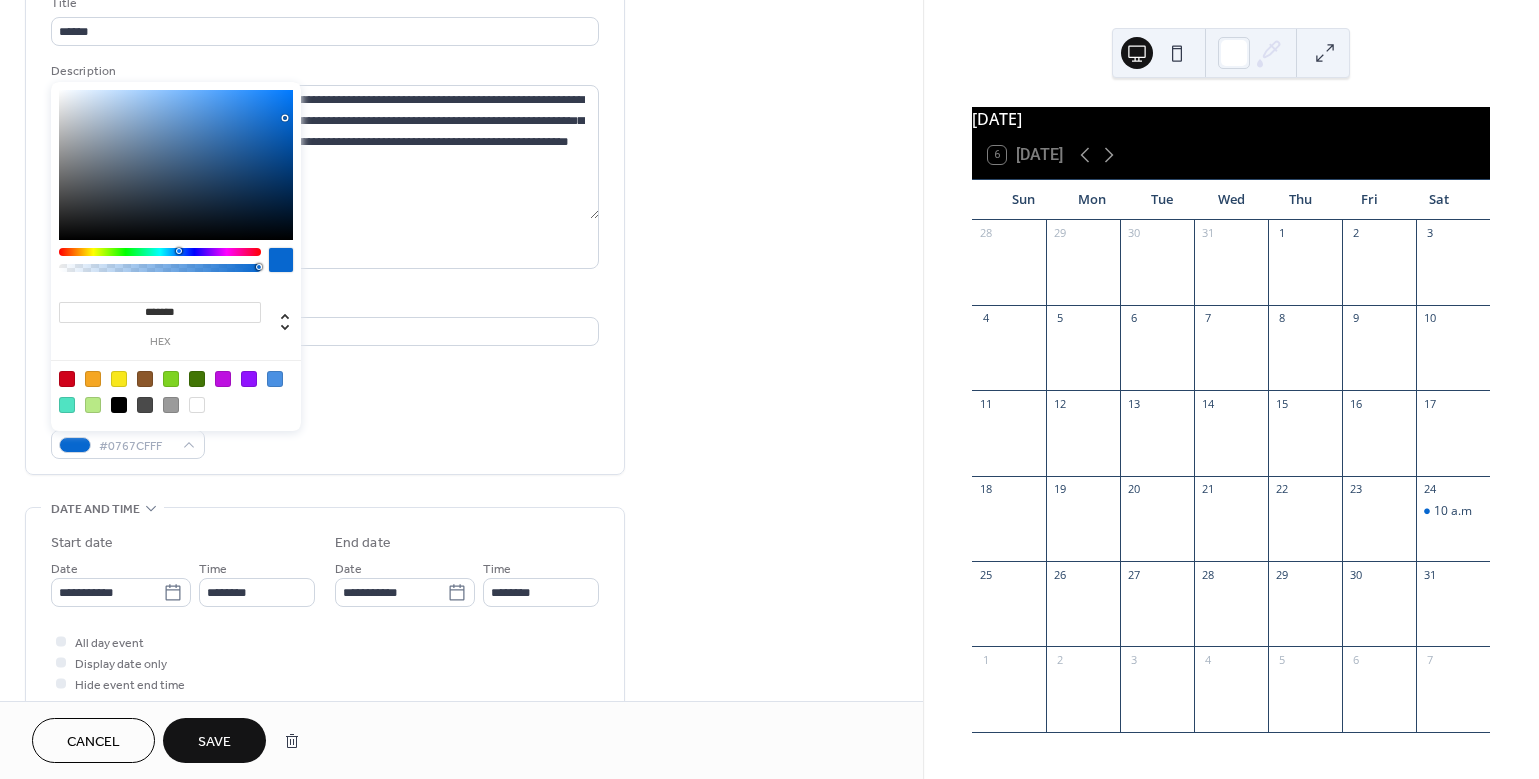click at bounding box center (249, 379) 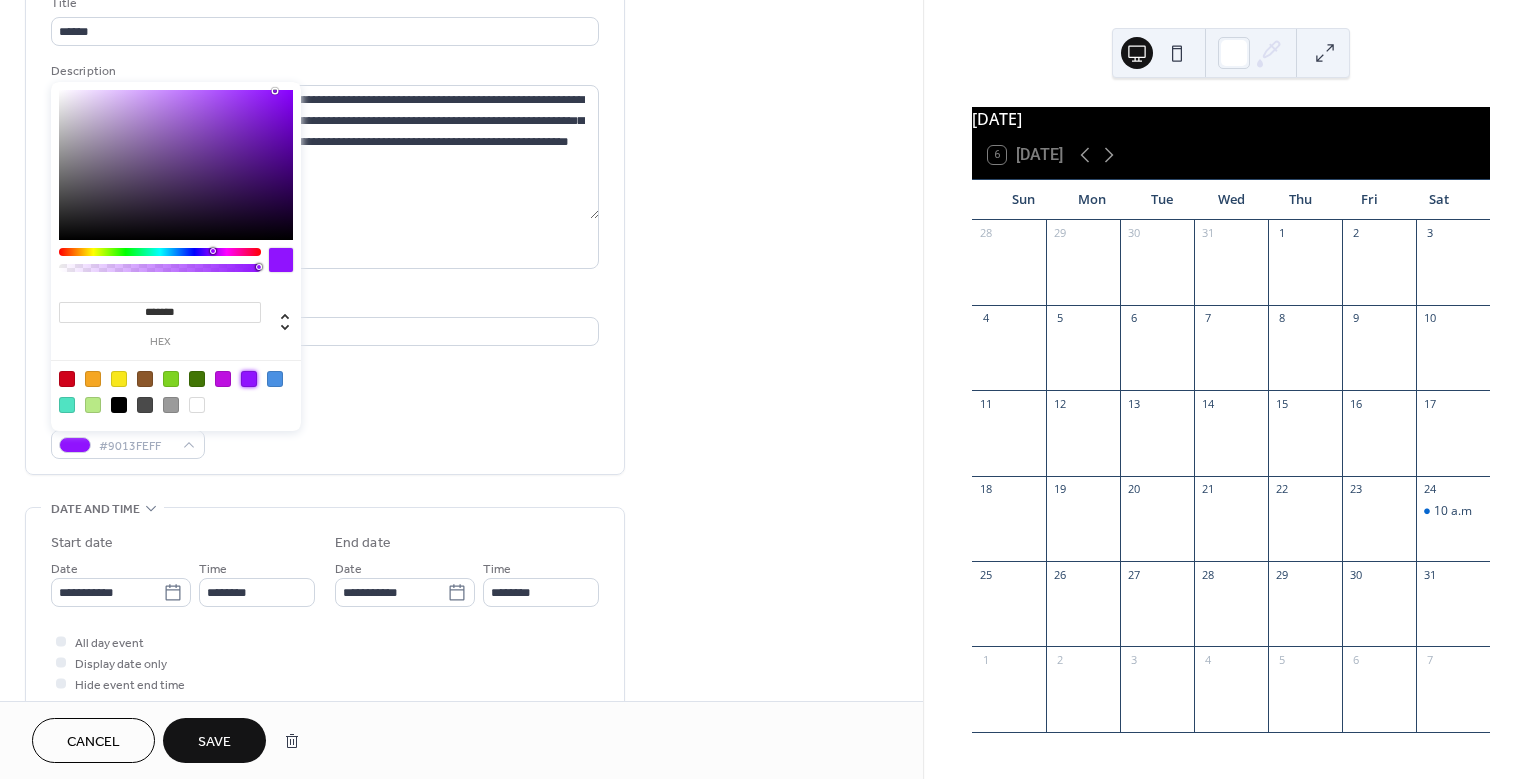 click at bounding box center (176, 165) 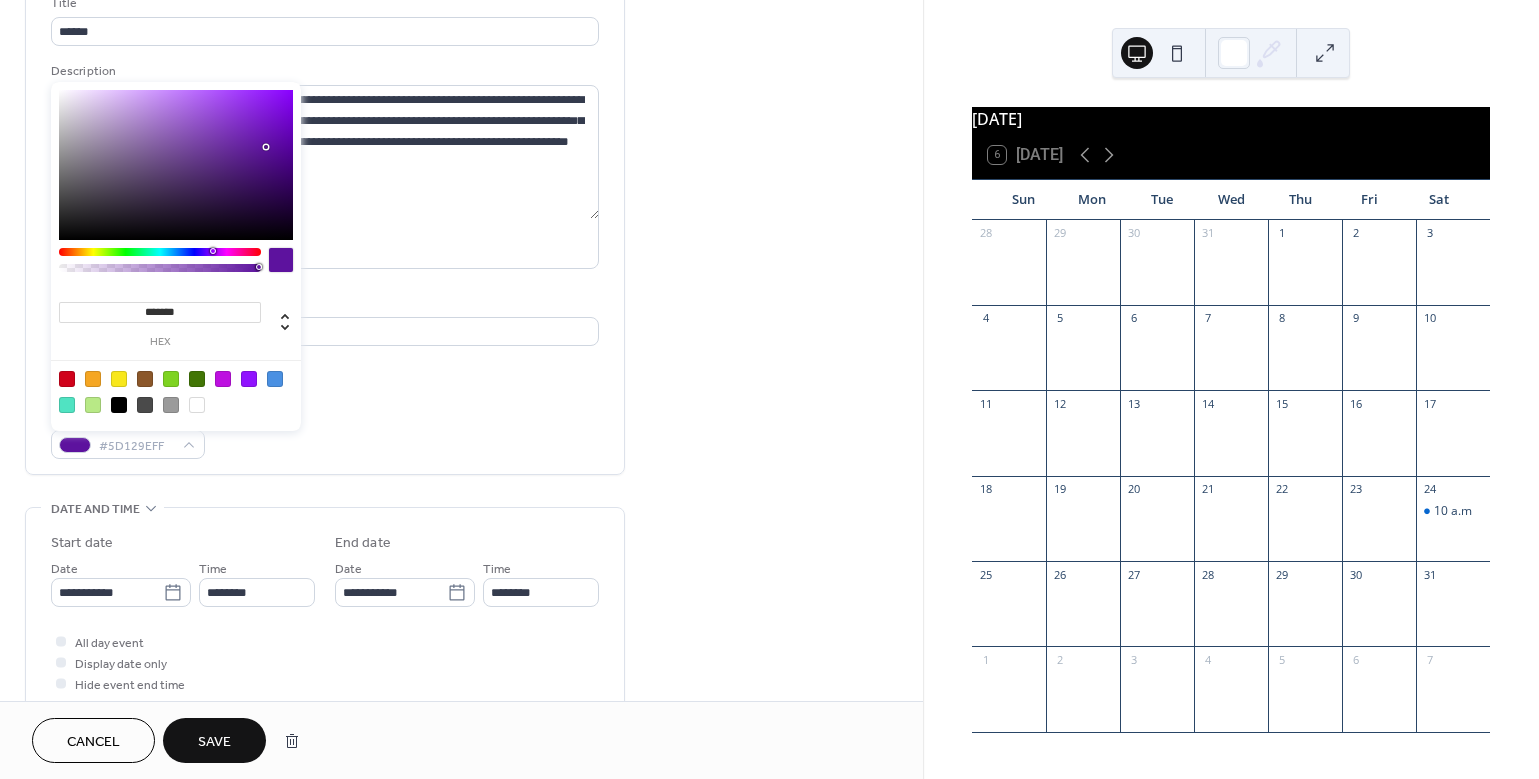click at bounding box center (176, 165) 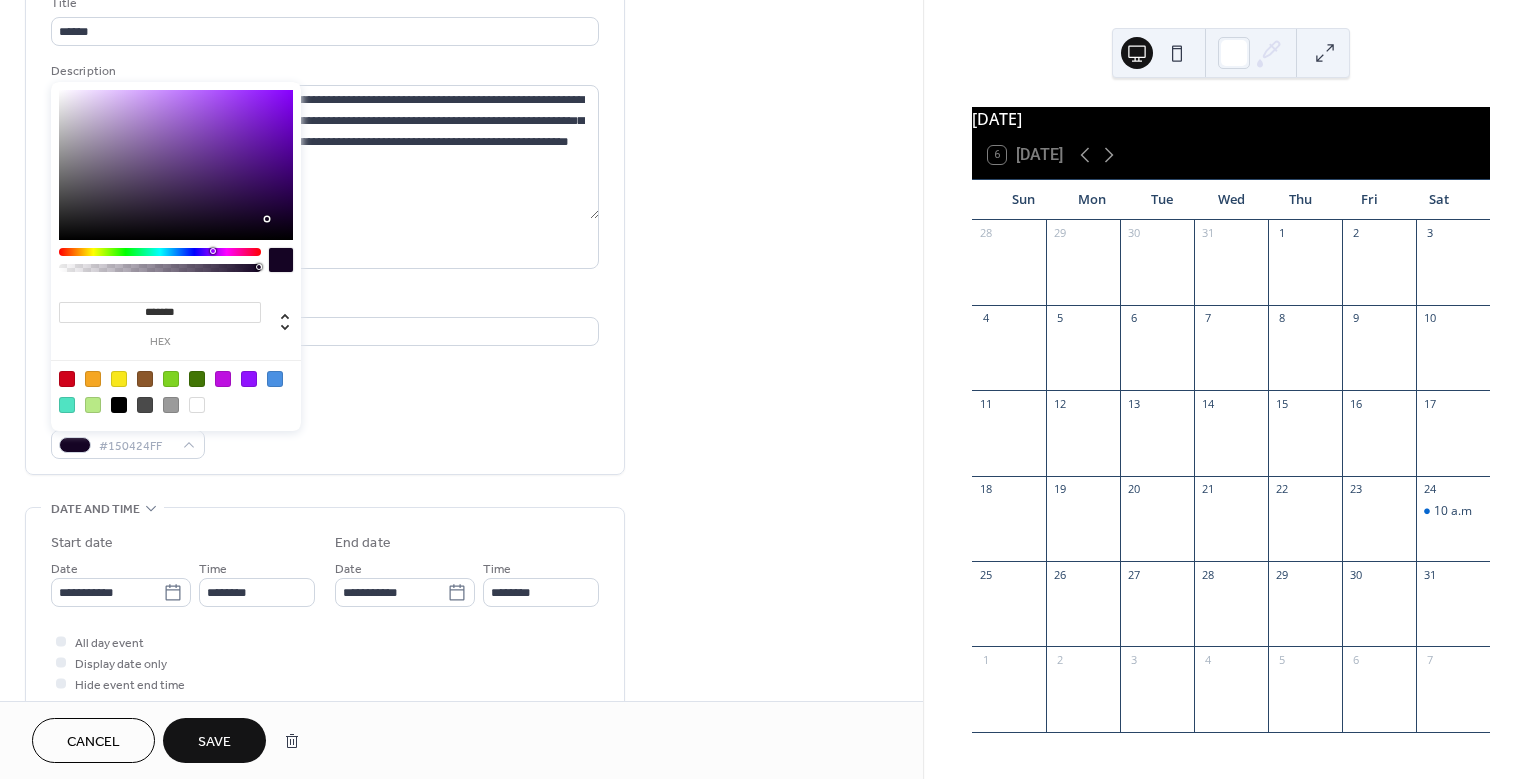 click at bounding box center [176, 165] 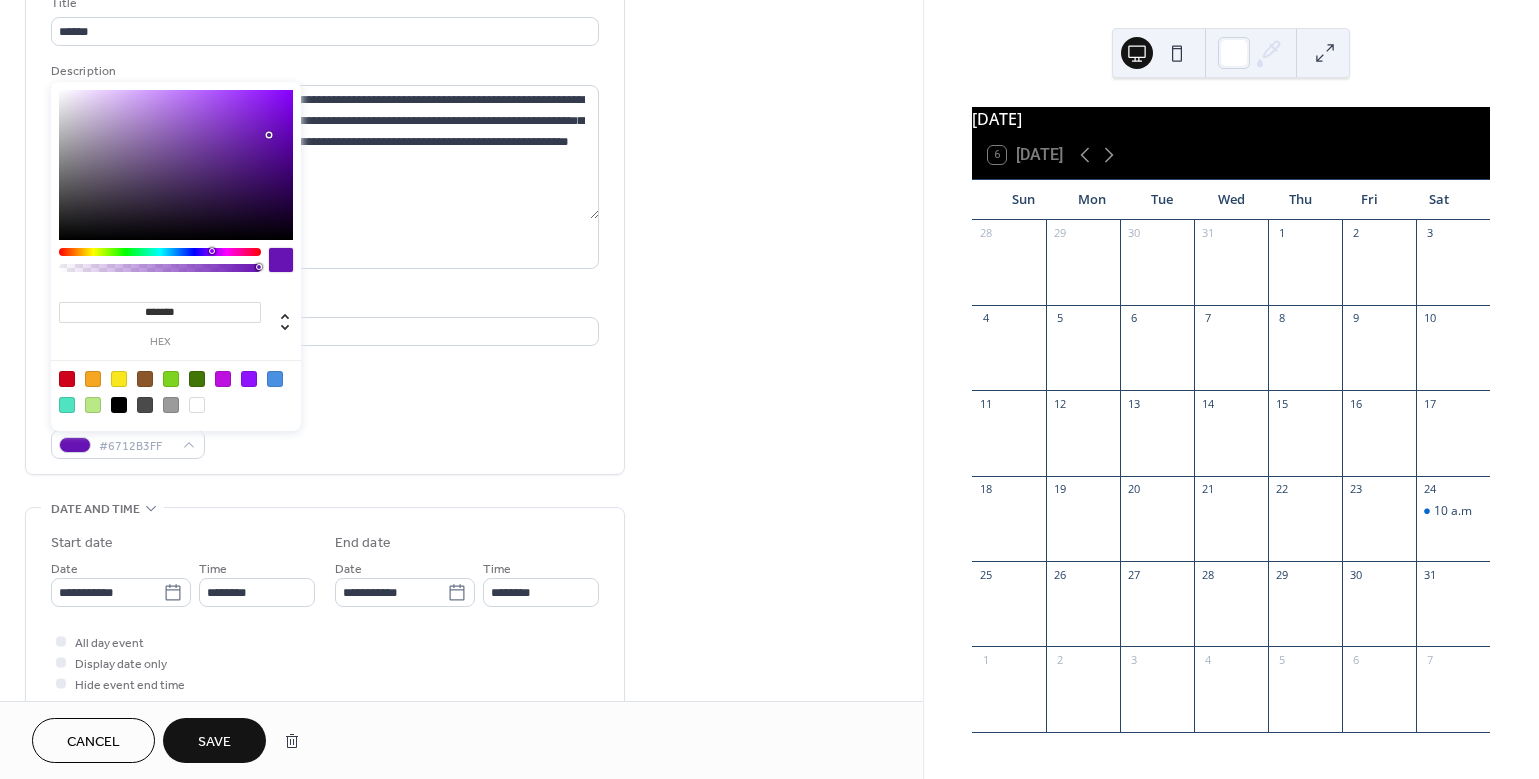click at bounding box center (176, 165) 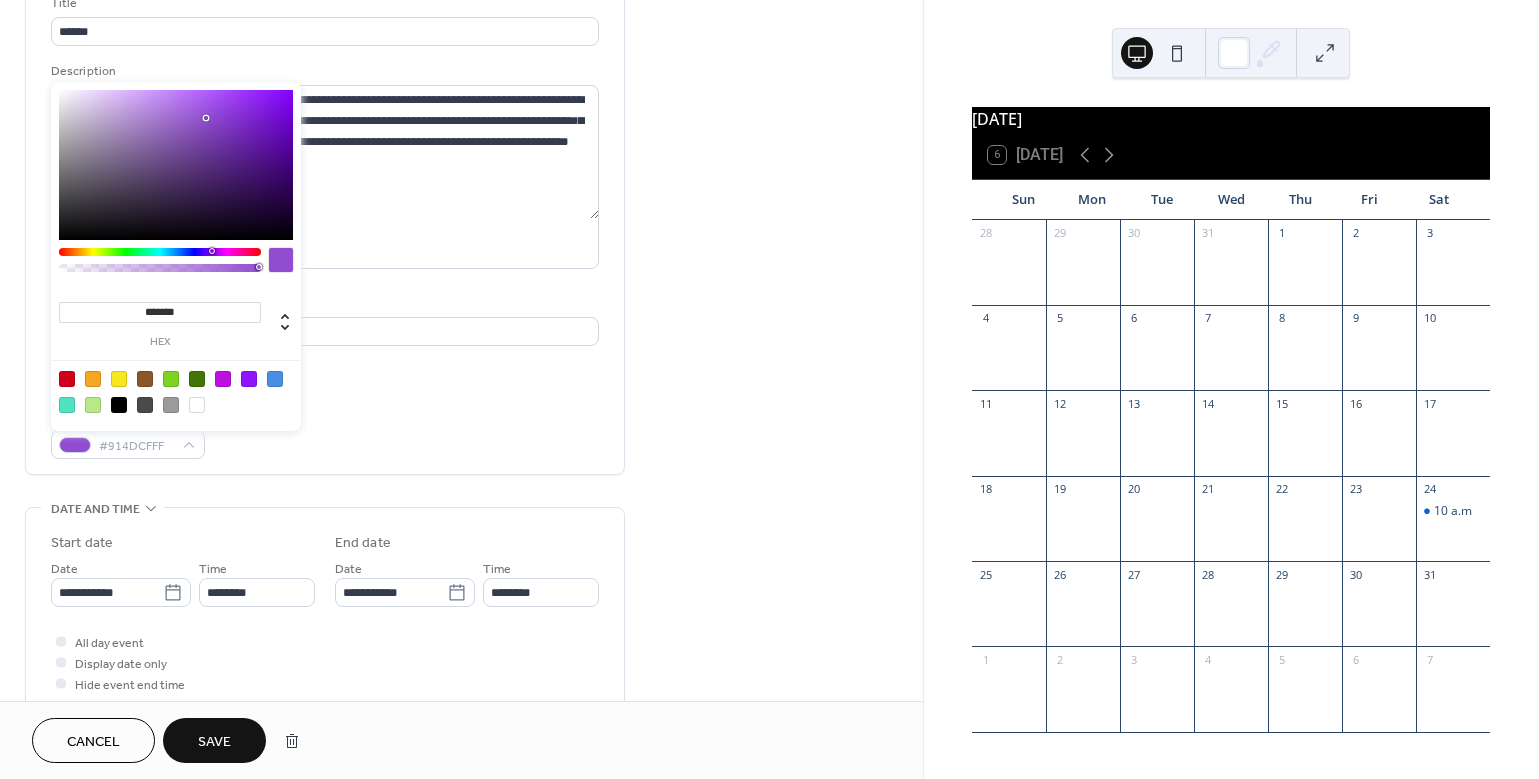 click at bounding box center (176, 165) 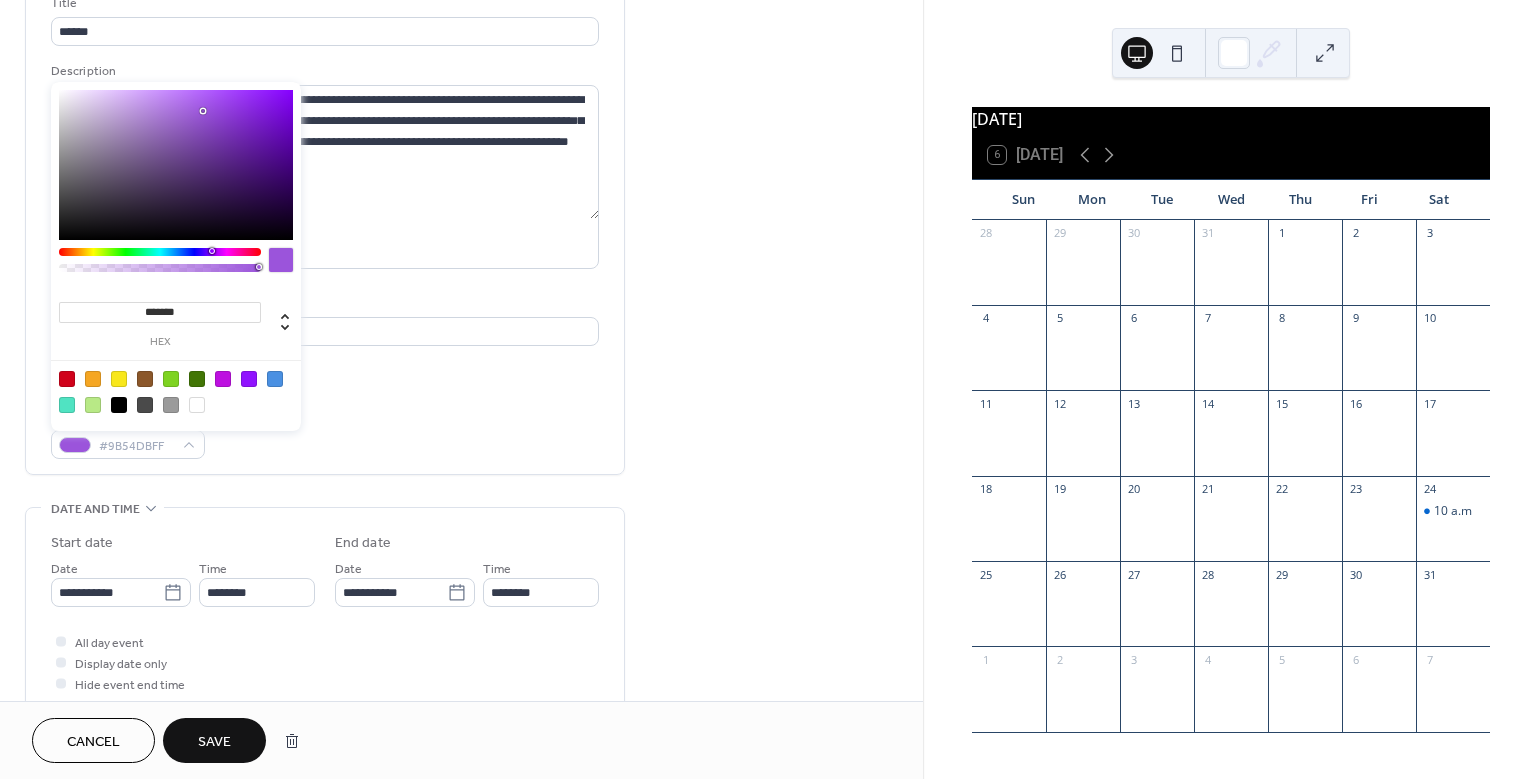 click on "**********" at bounding box center (325, 221) 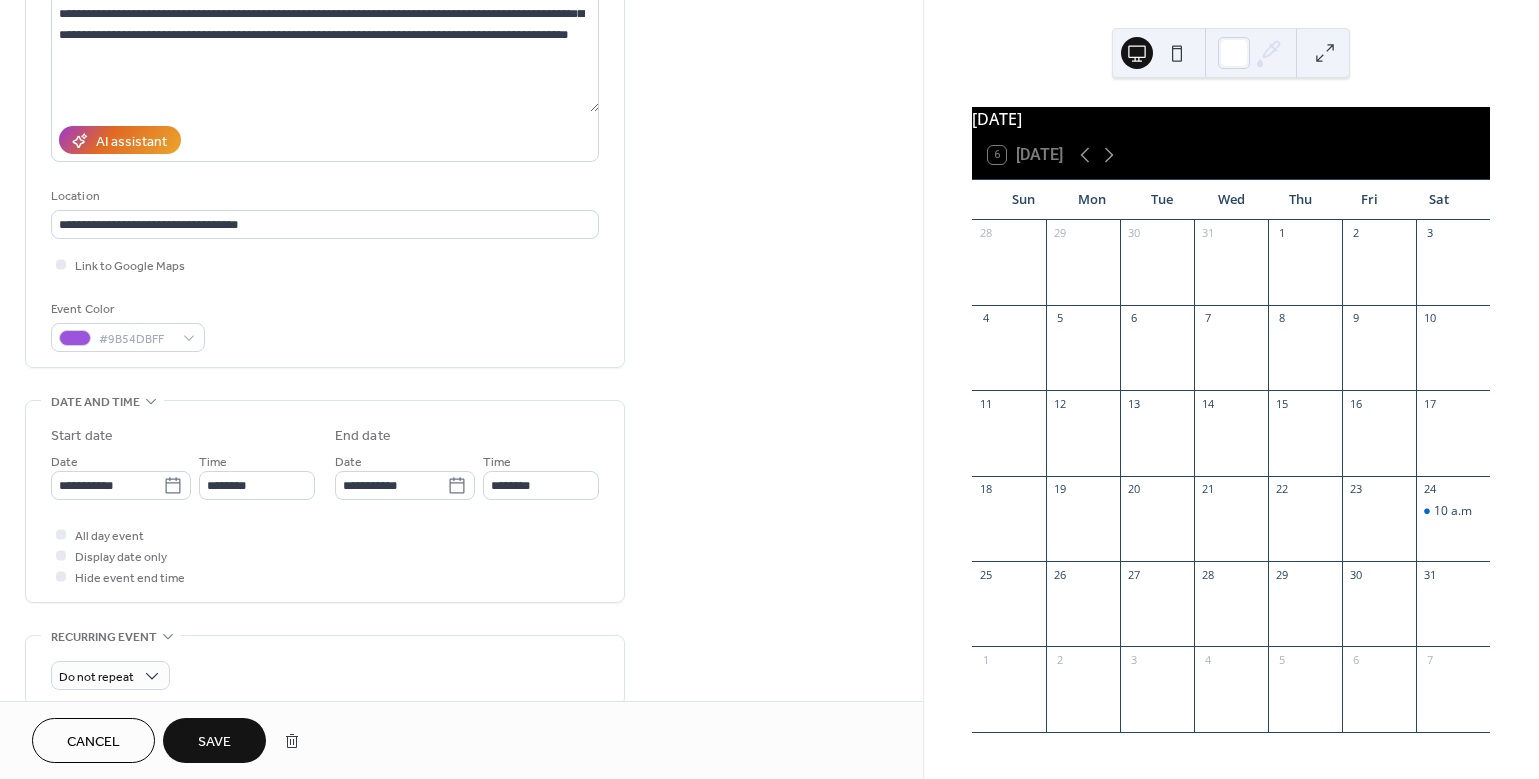 scroll, scrollTop: 275, scrollLeft: 0, axis: vertical 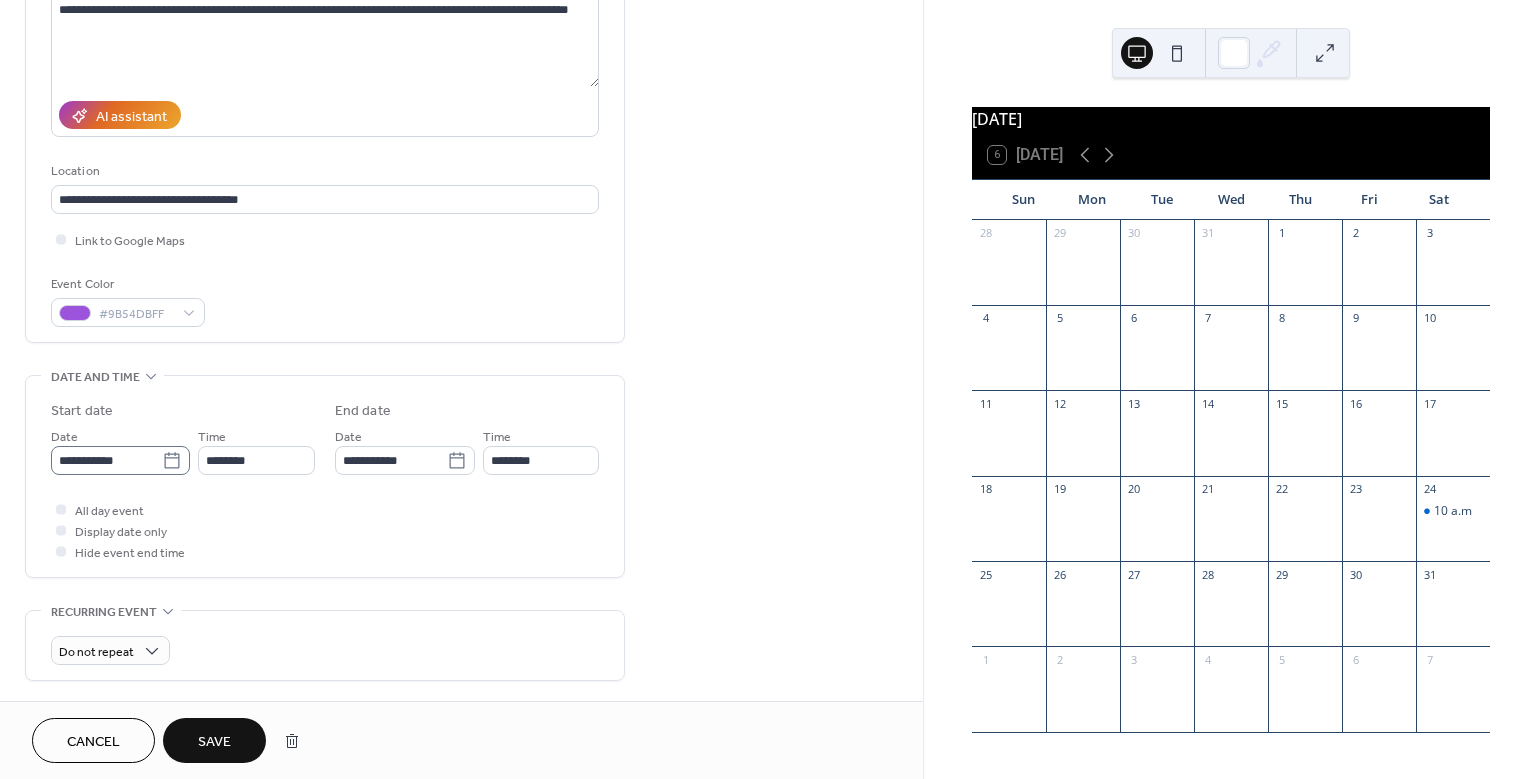 click 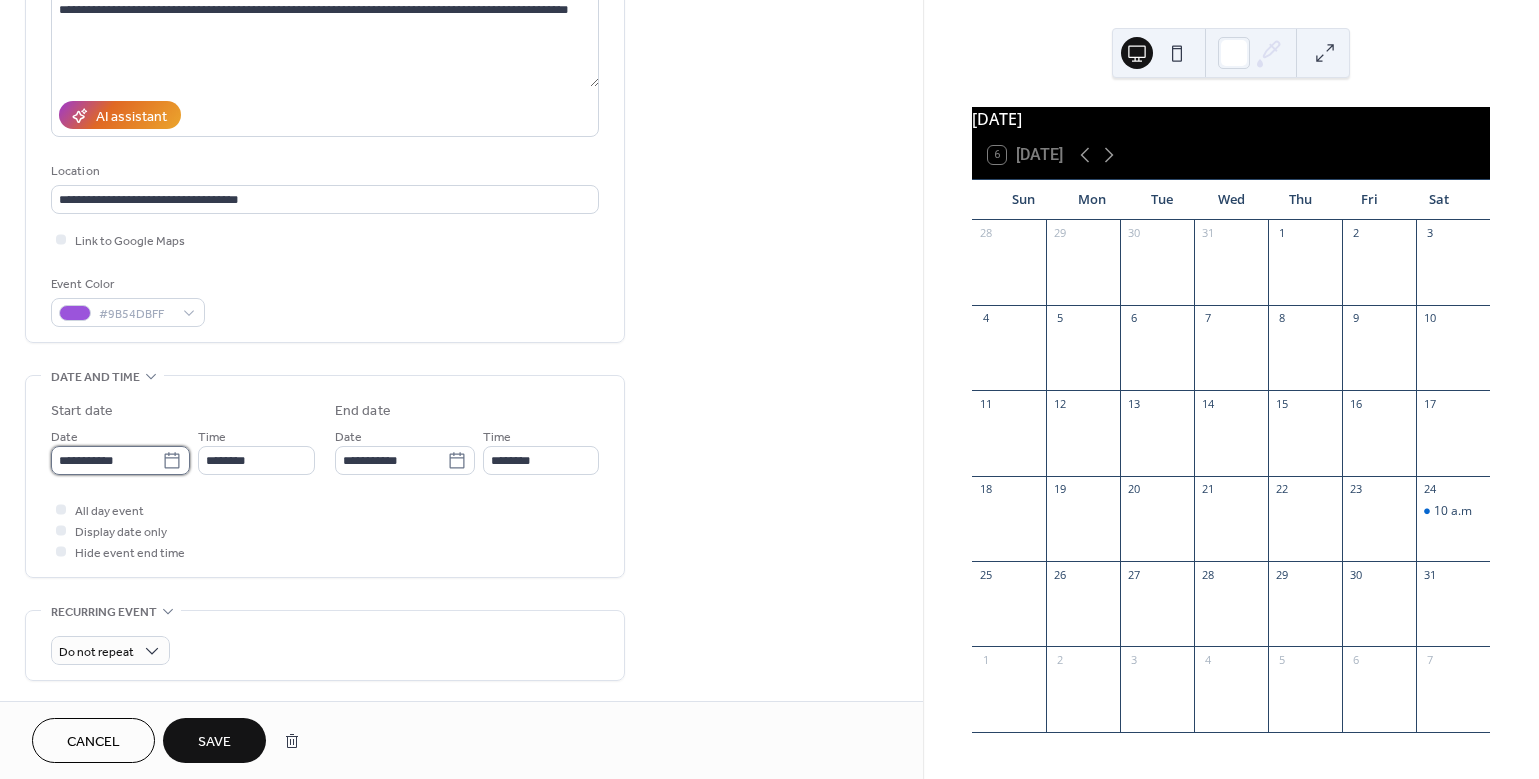 click on "**********" at bounding box center (106, 460) 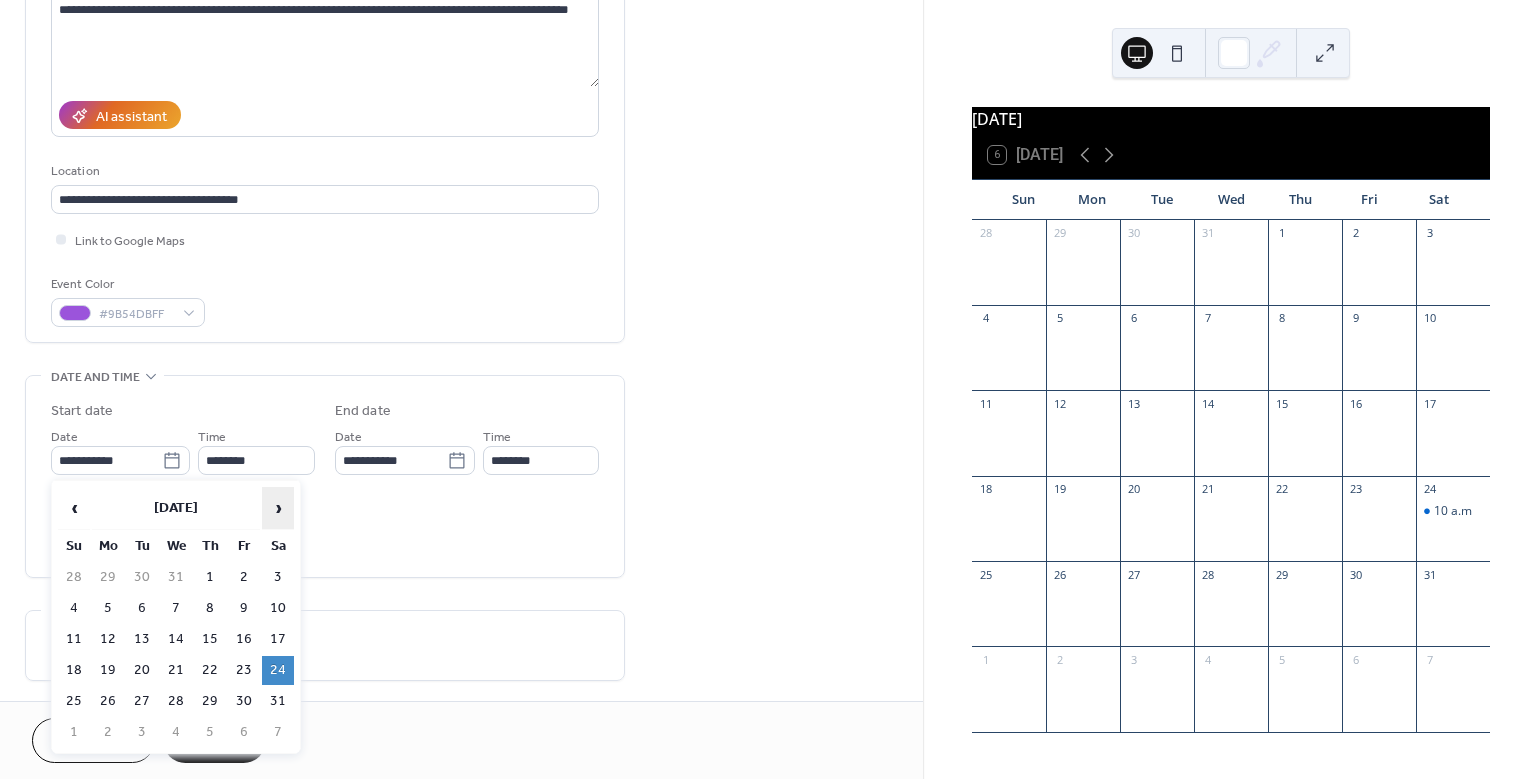 click on "›" at bounding box center (278, 508) 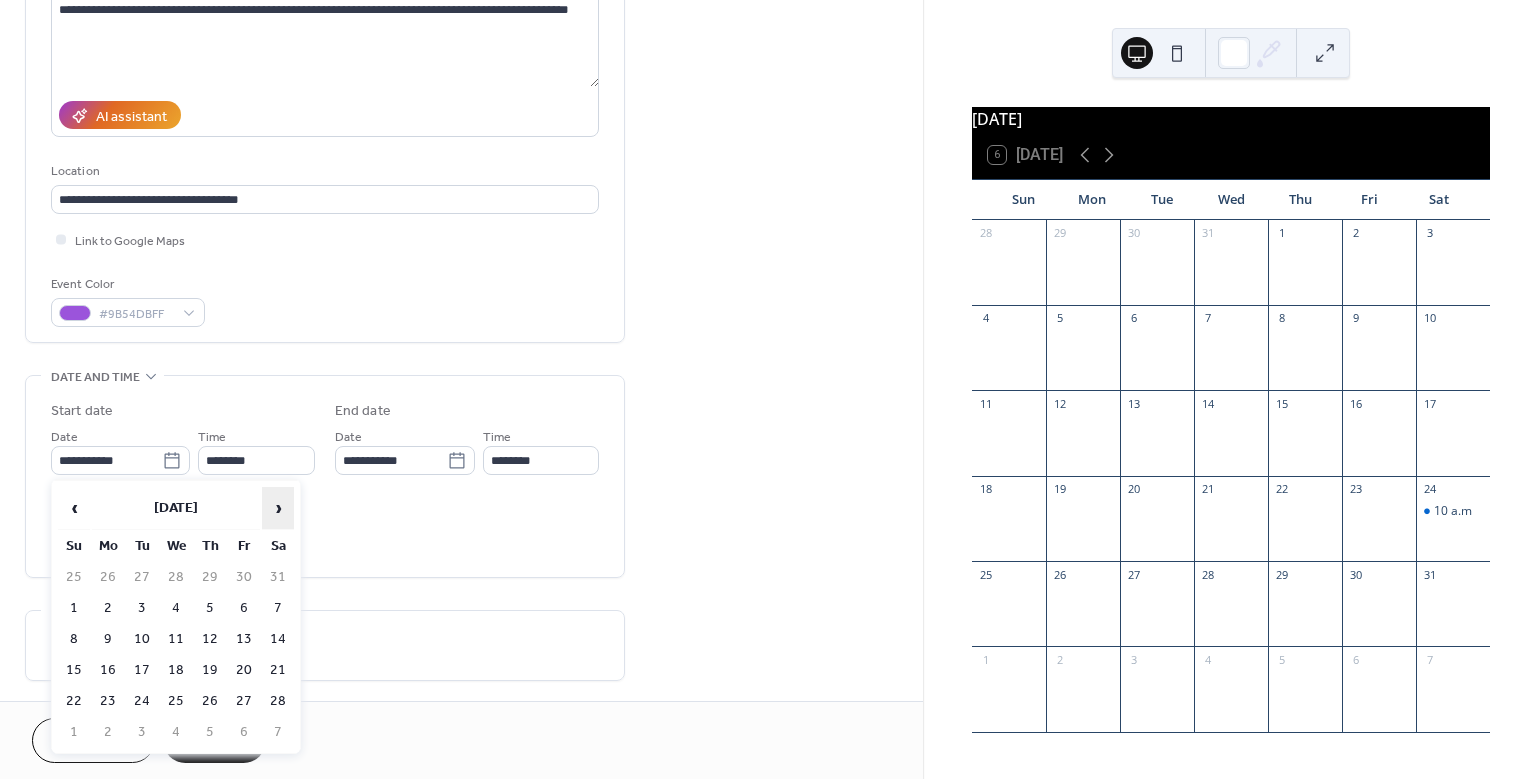 click on "›" at bounding box center [278, 508] 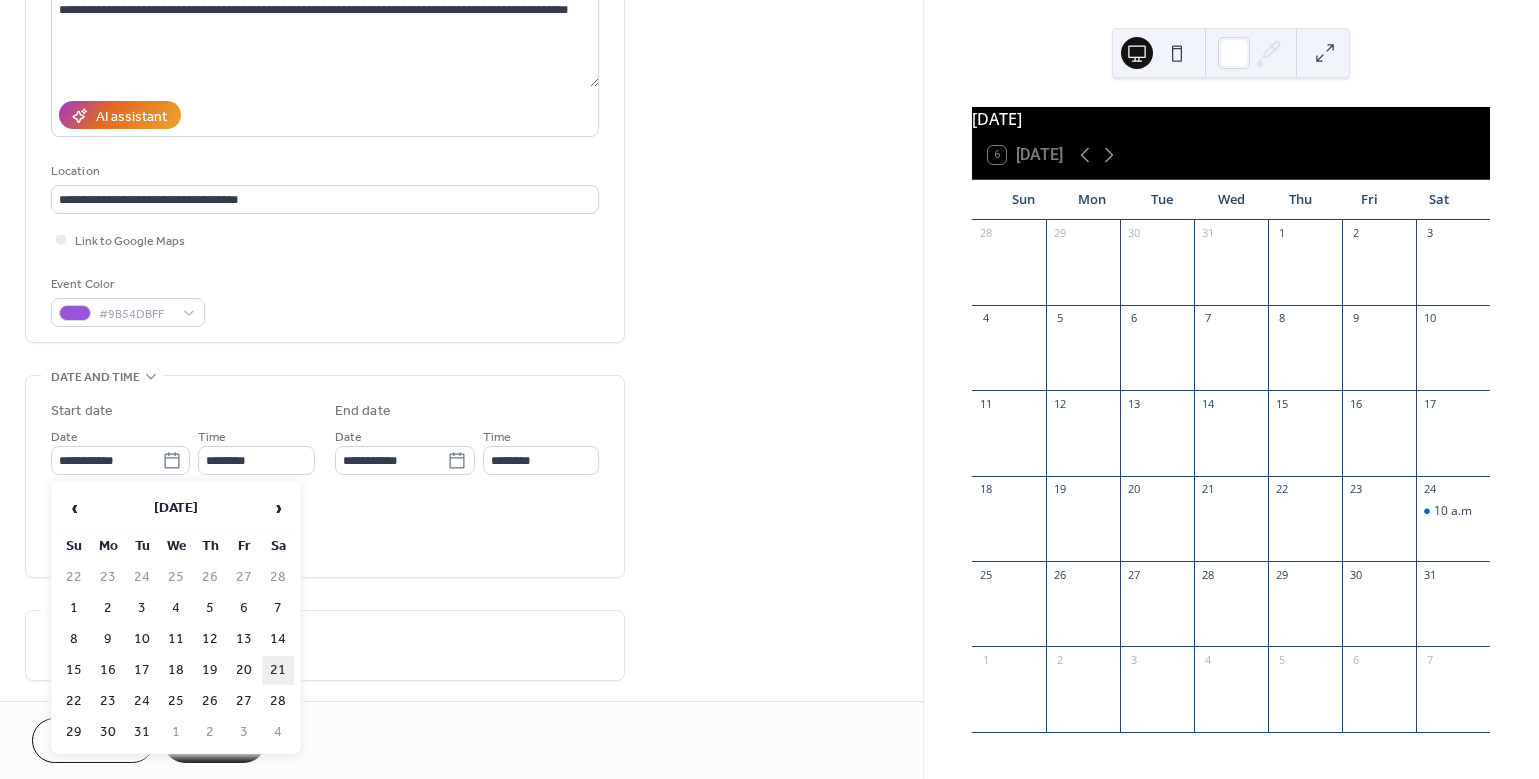click on "21" at bounding box center [278, 670] 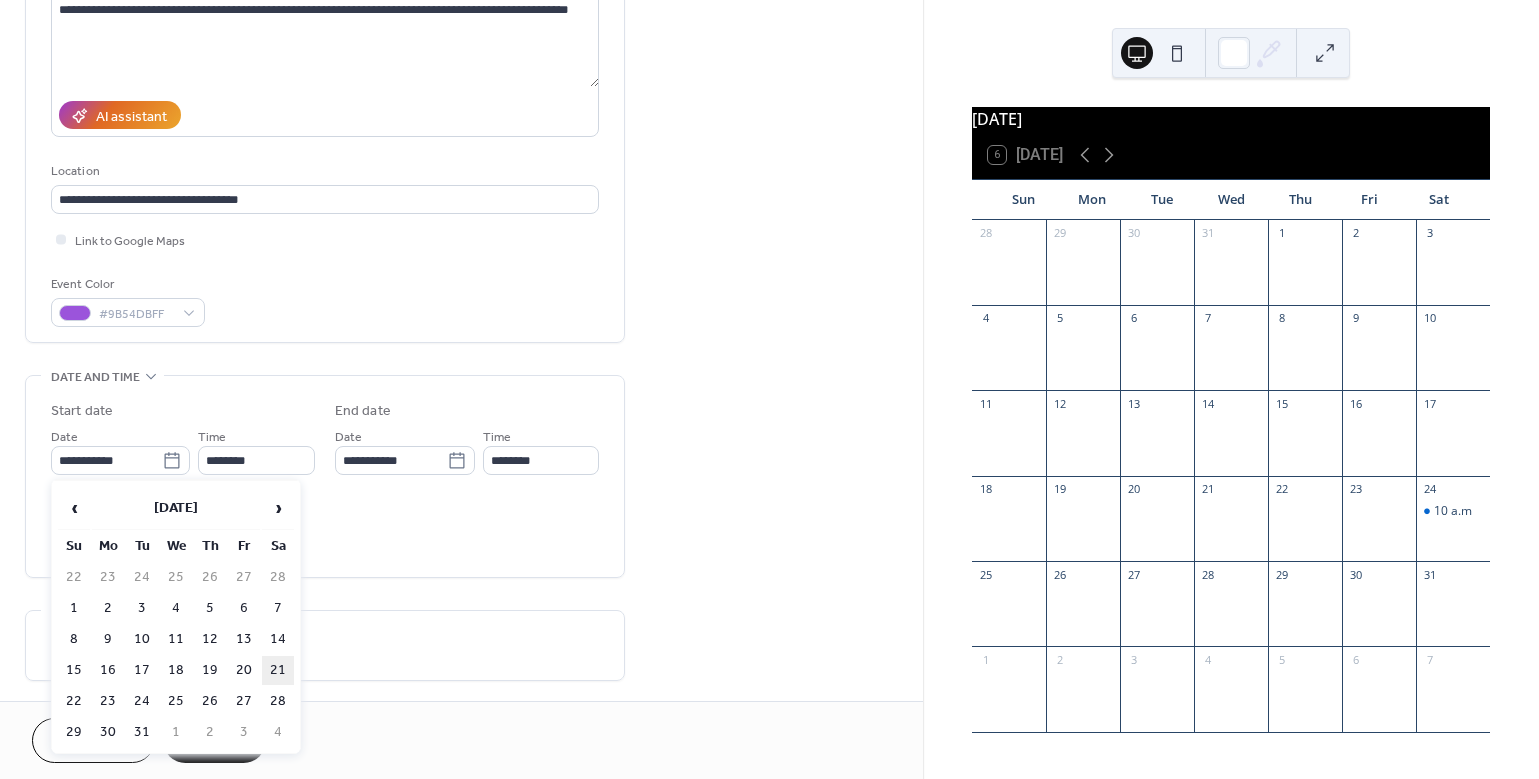 type on "**********" 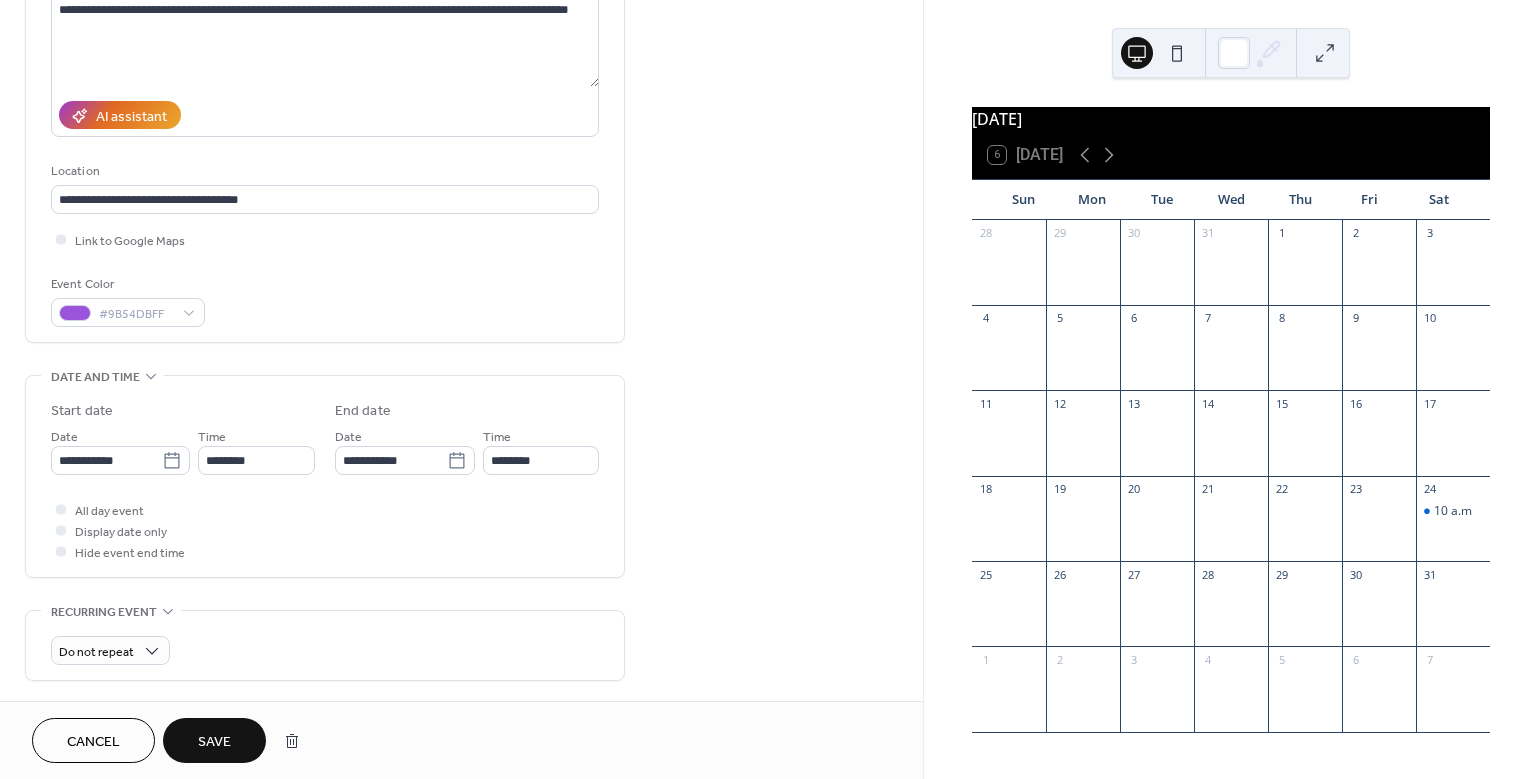 click on "All day event Display date only Hide event end time" at bounding box center (325, 530) 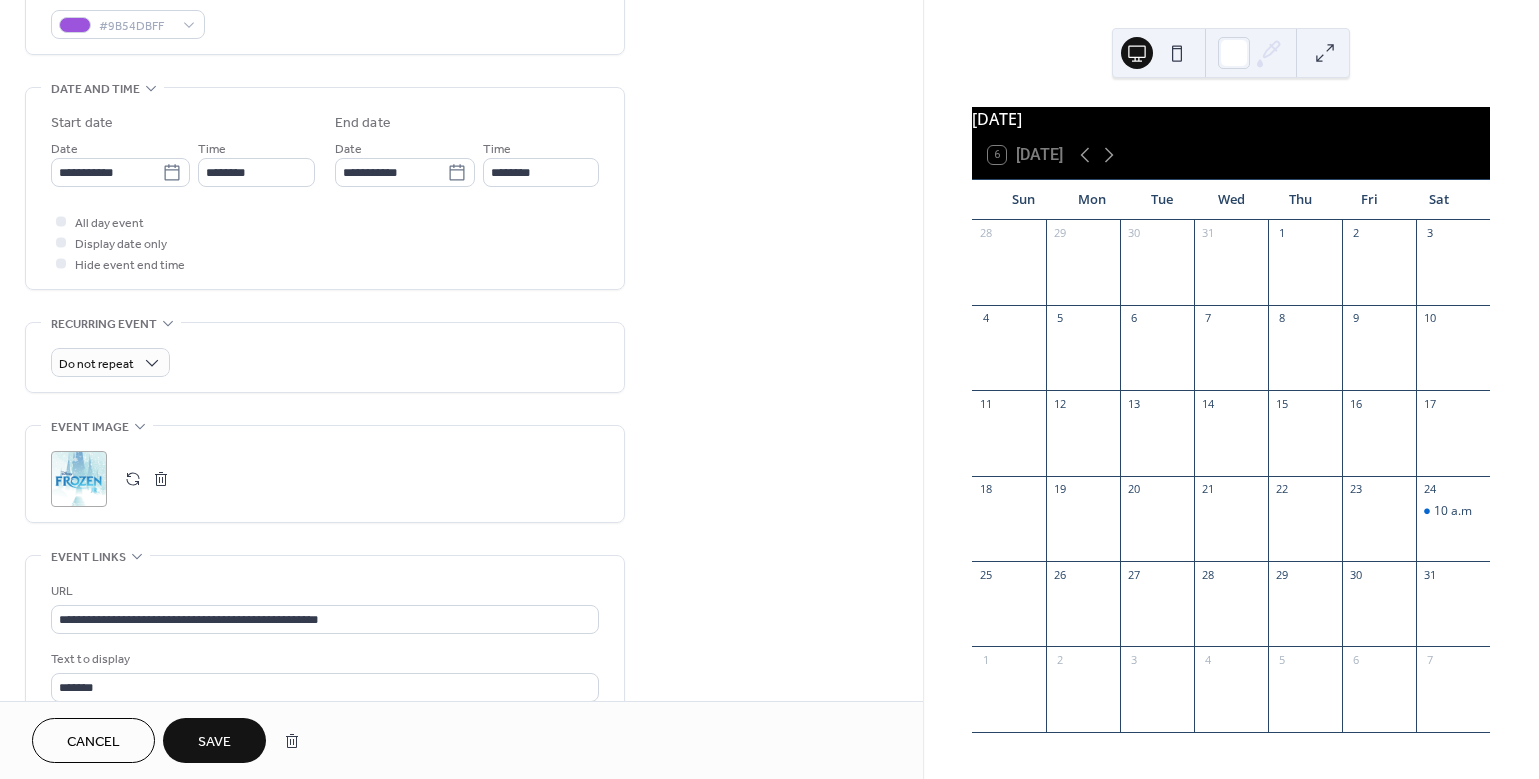 scroll, scrollTop: 582, scrollLeft: 0, axis: vertical 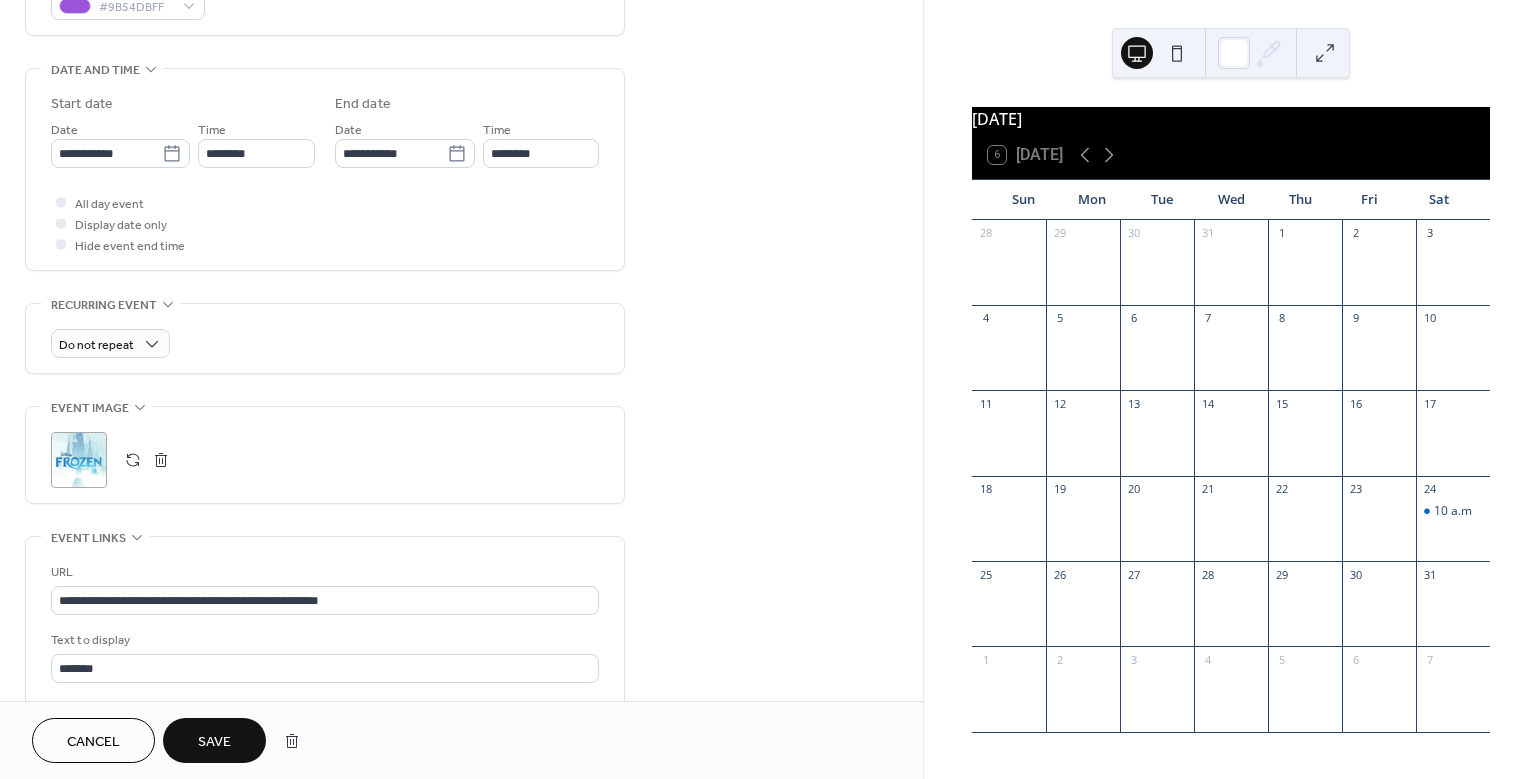 click at bounding box center (161, 460) 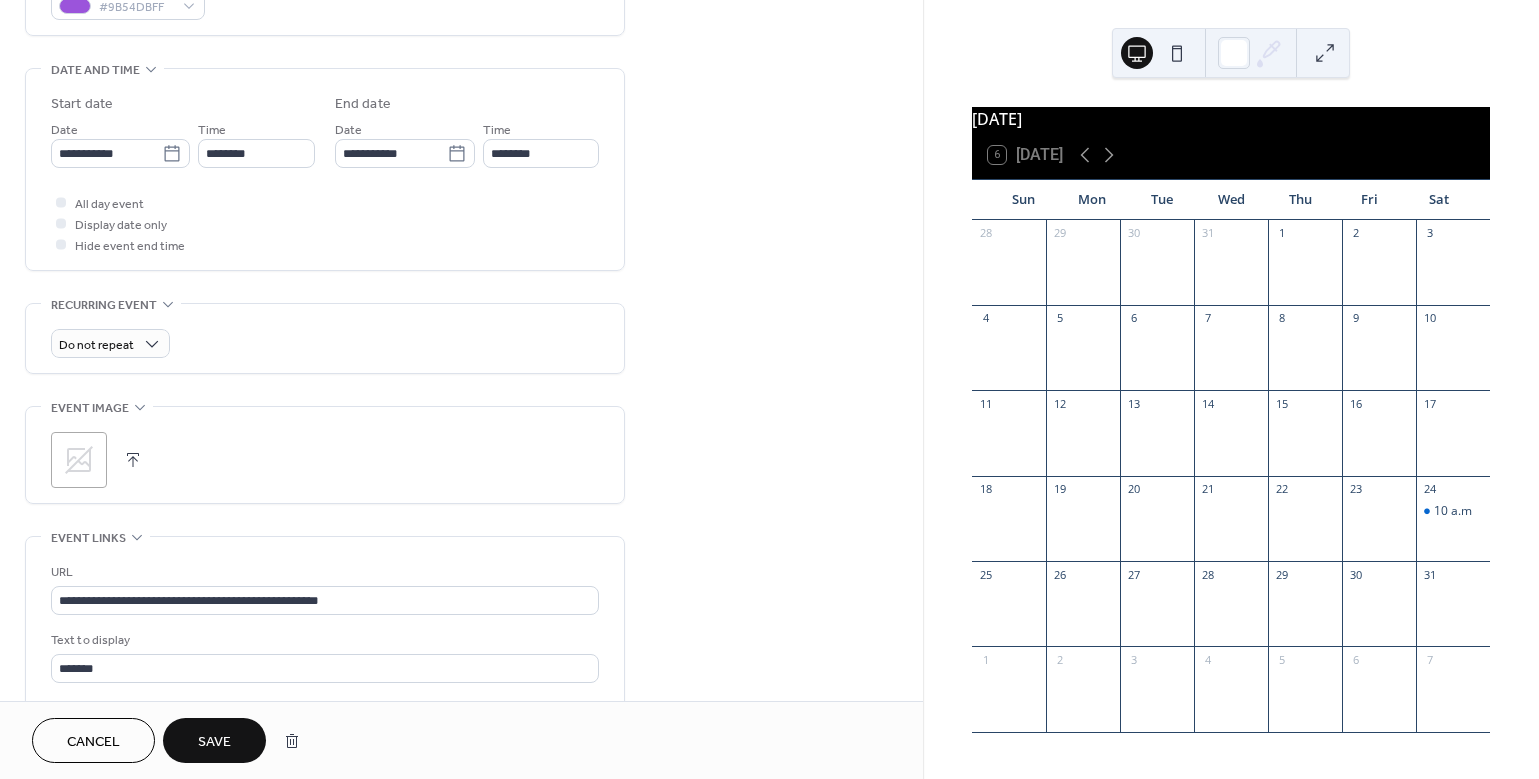 click at bounding box center (133, 460) 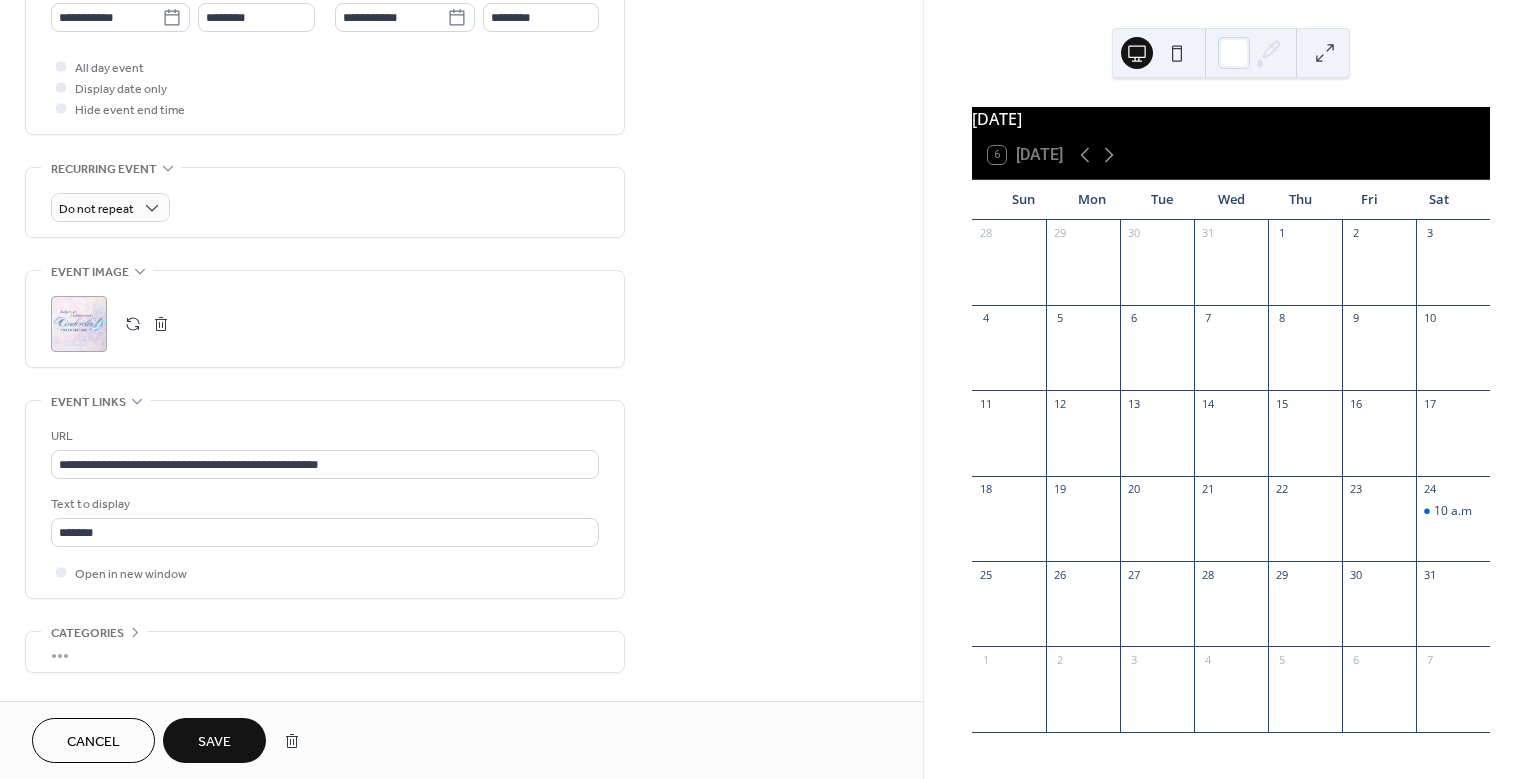 scroll, scrollTop: 751, scrollLeft: 0, axis: vertical 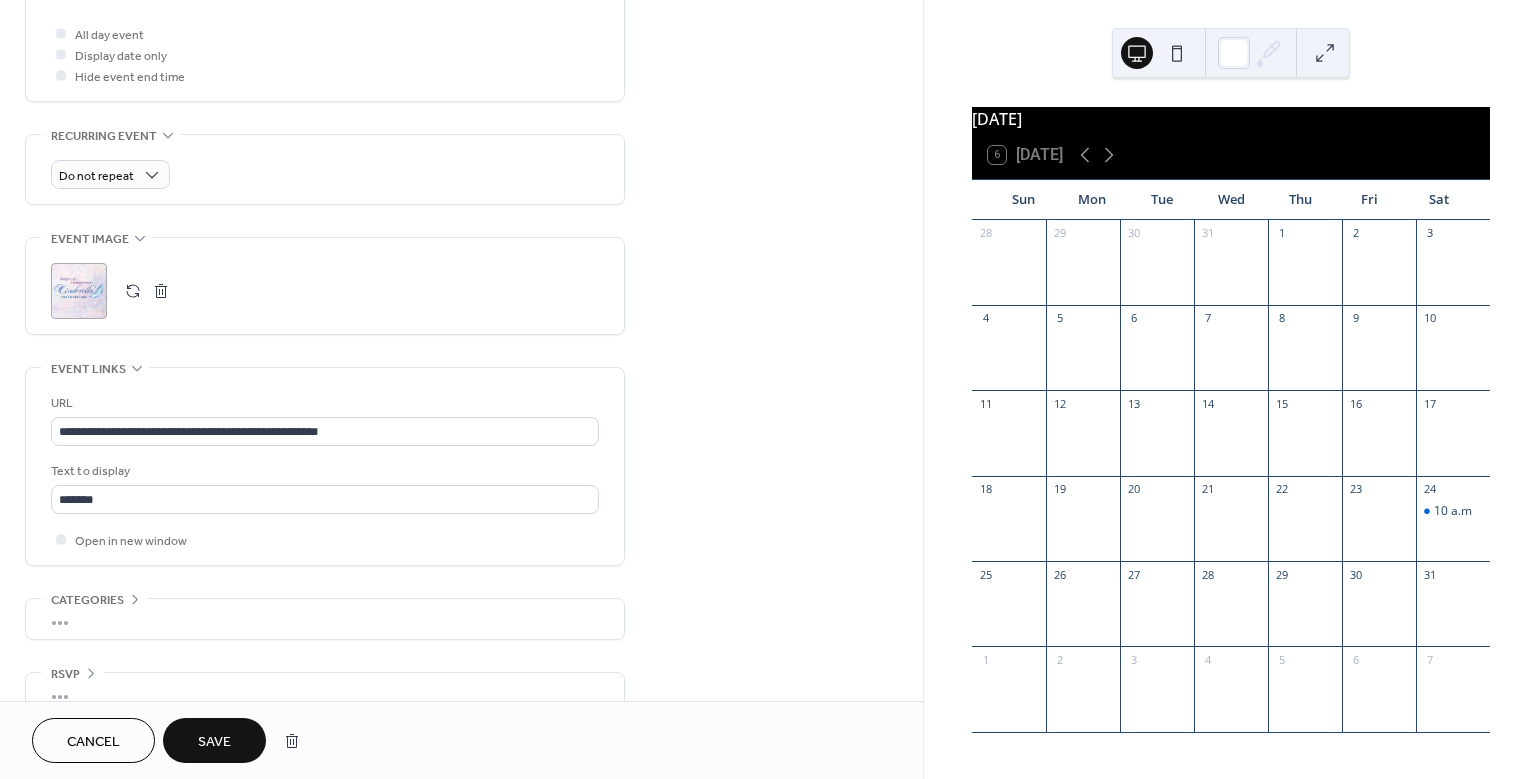 click on "Save" at bounding box center (214, 740) 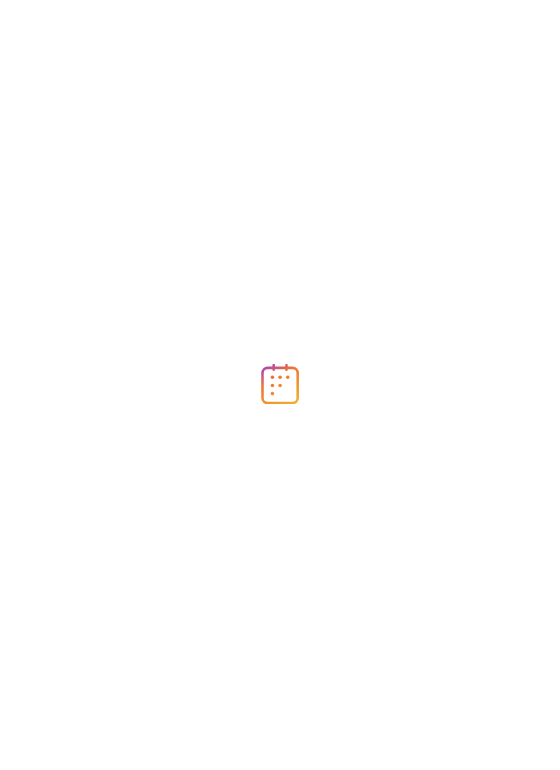 scroll, scrollTop: 0, scrollLeft: 0, axis: both 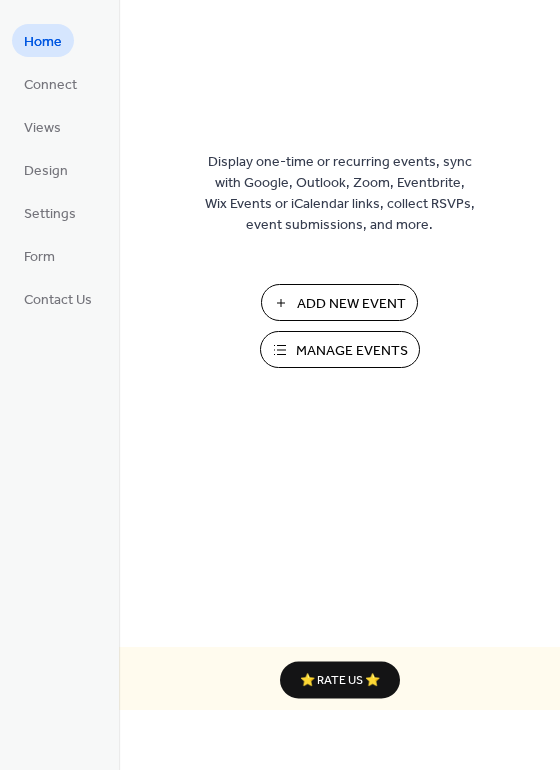 click on "Manage Events" at bounding box center (352, 351) 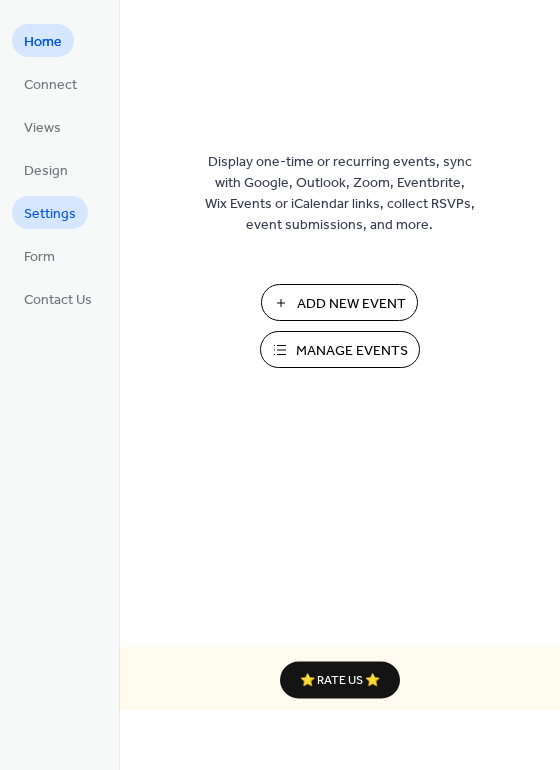 click on "Settings" at bounding box center [50, 214] 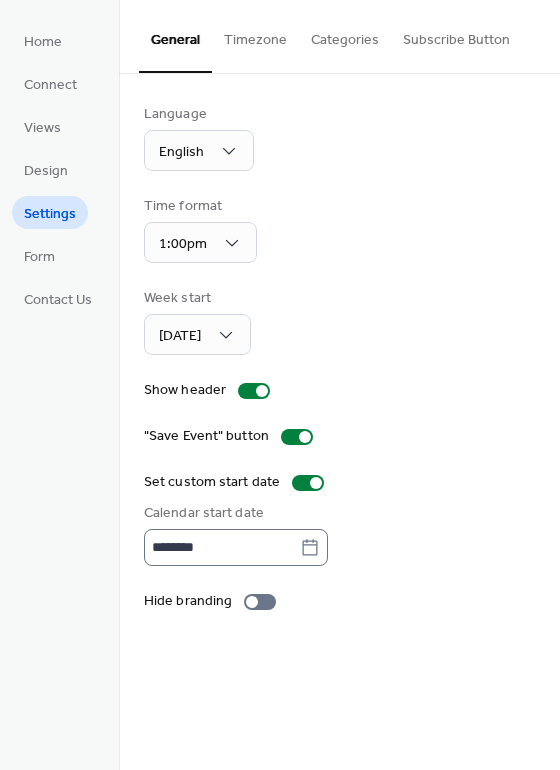 click on "********" at bounding box center [236, 547] 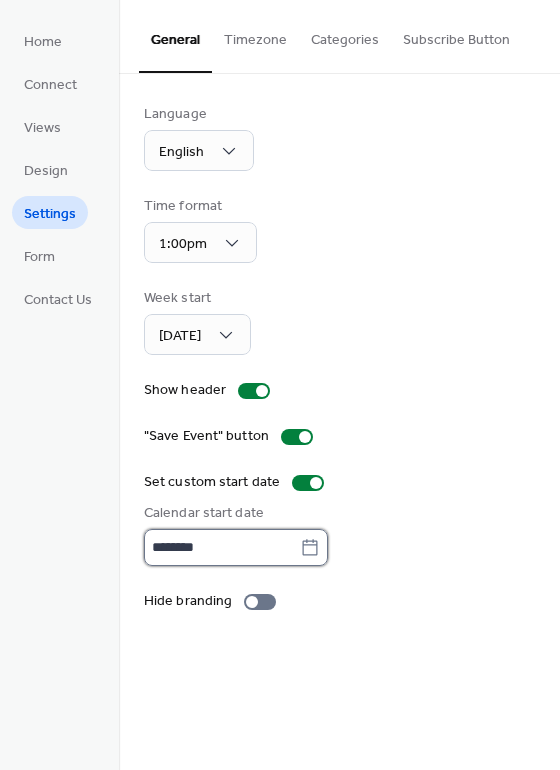 click on "********" at bounding box center [222, 547] 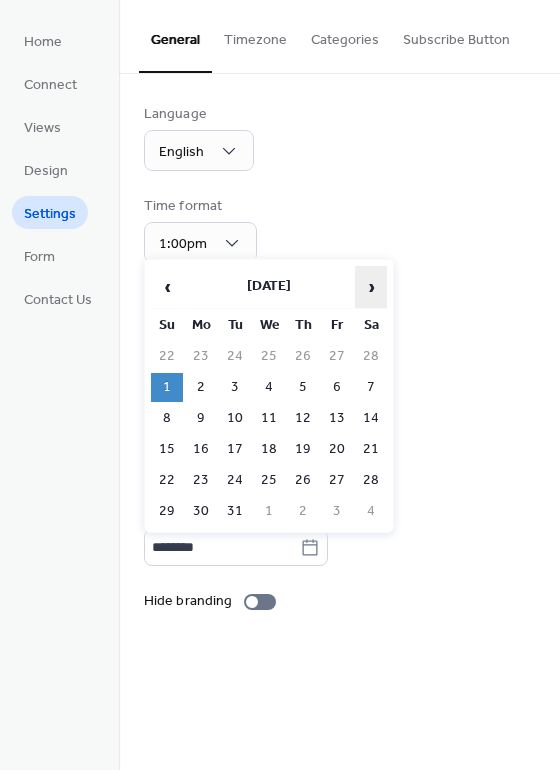 click on "›" at bounding box center (371, 287) 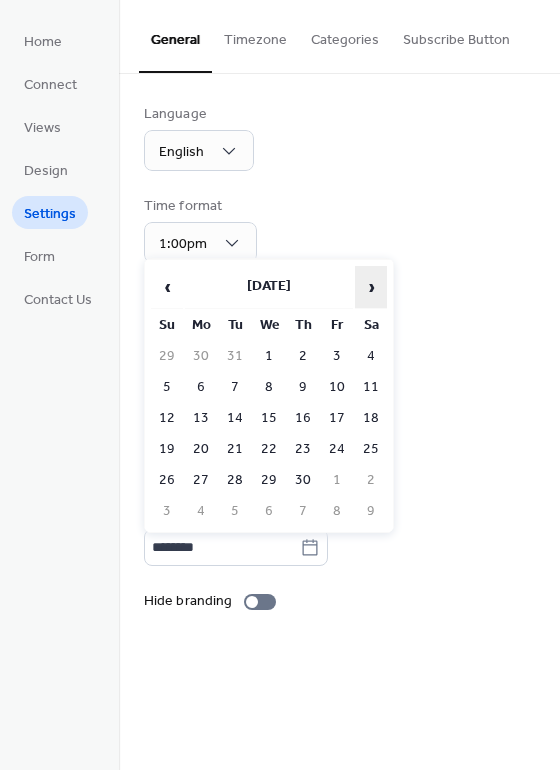 click on "›" at bounding box center [371, 287] 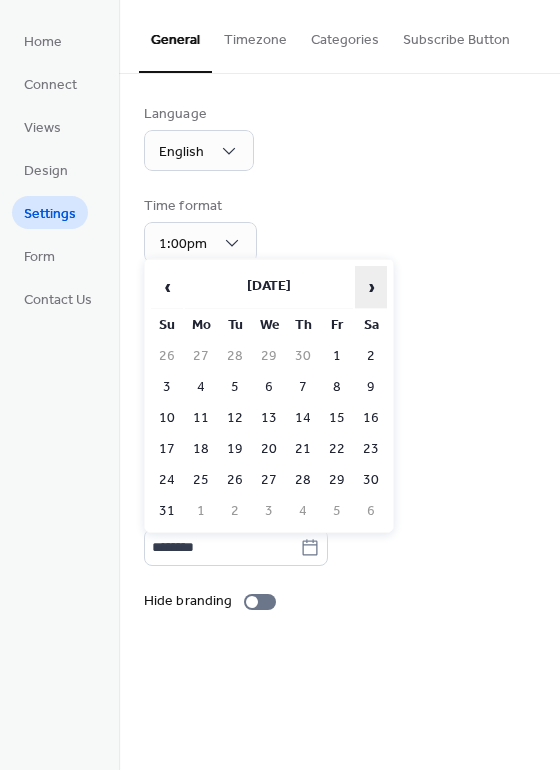 click on "›" at bounding box center [371, 287] 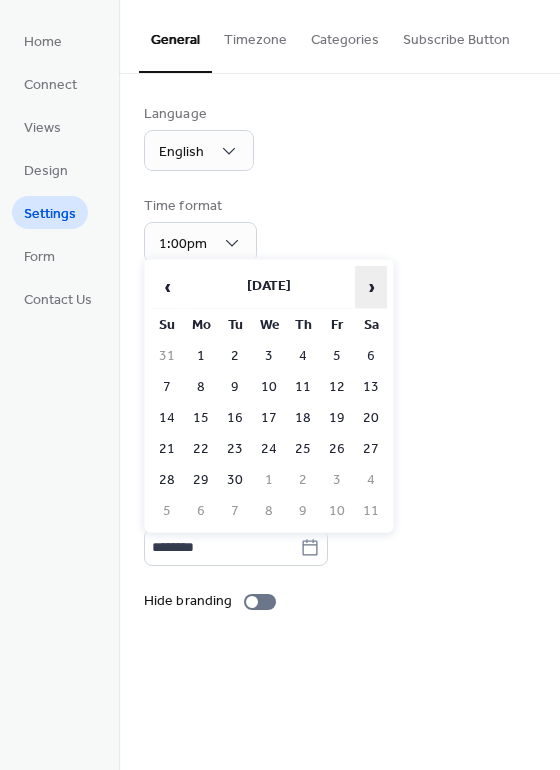 click on "›" at bounding box center [371, 287] 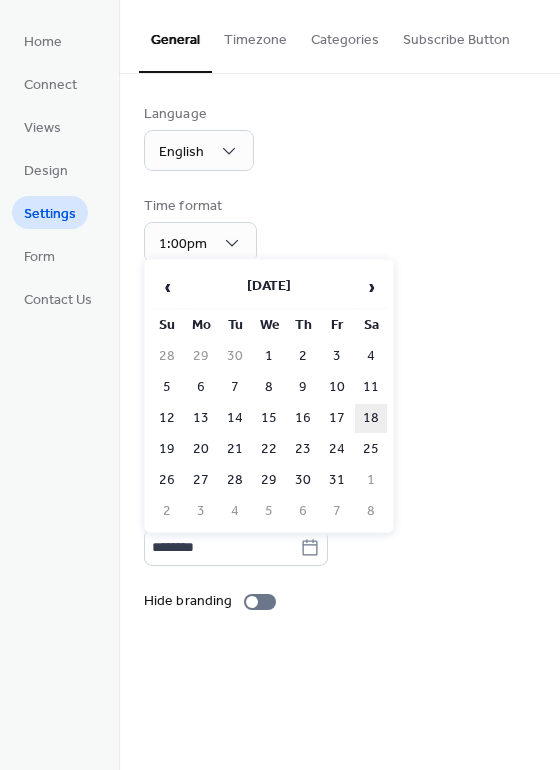 click on "18" at bounding box center [371, 418] 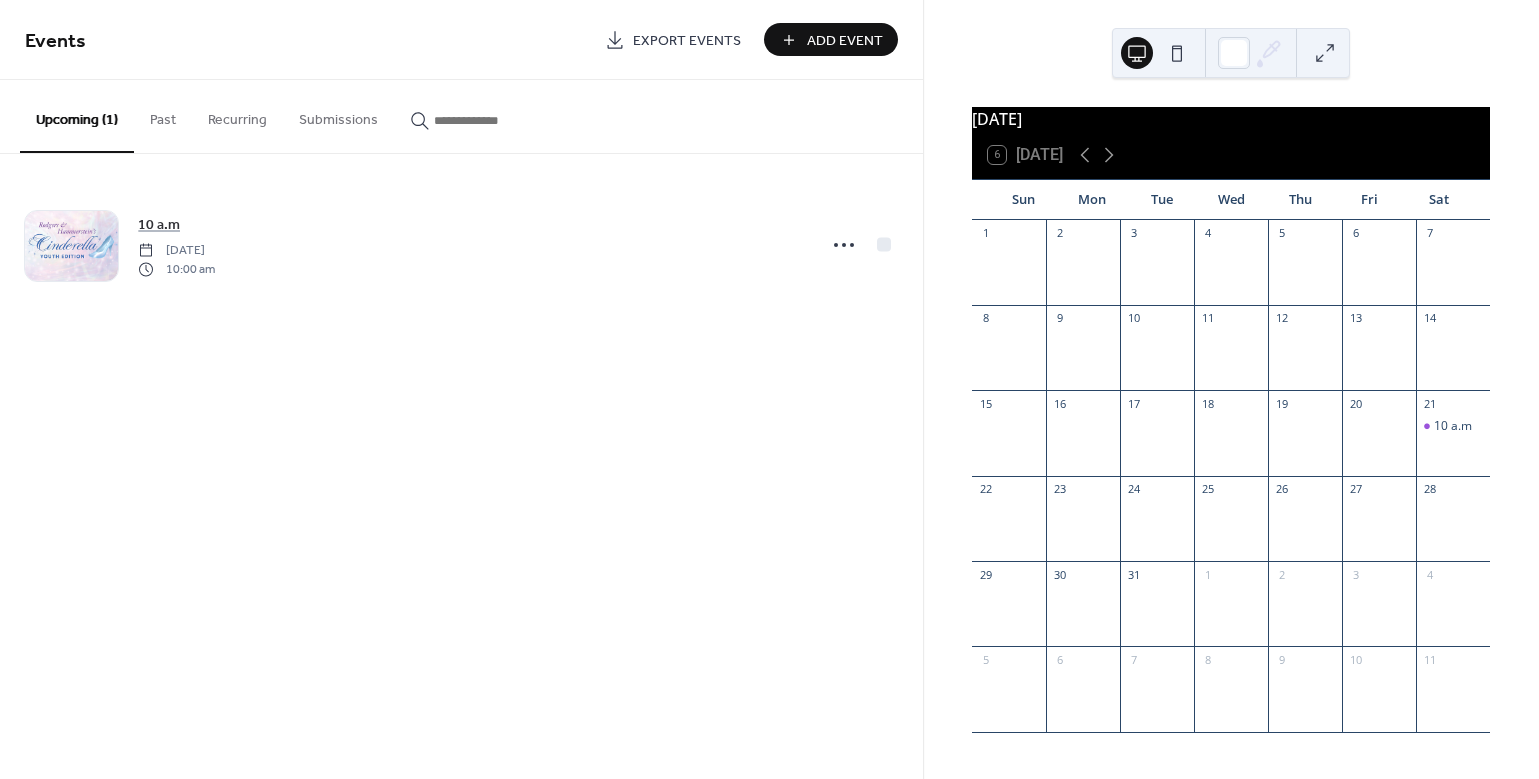 scroll, scrollTop: 0, scrollLeft: 0, axis: both 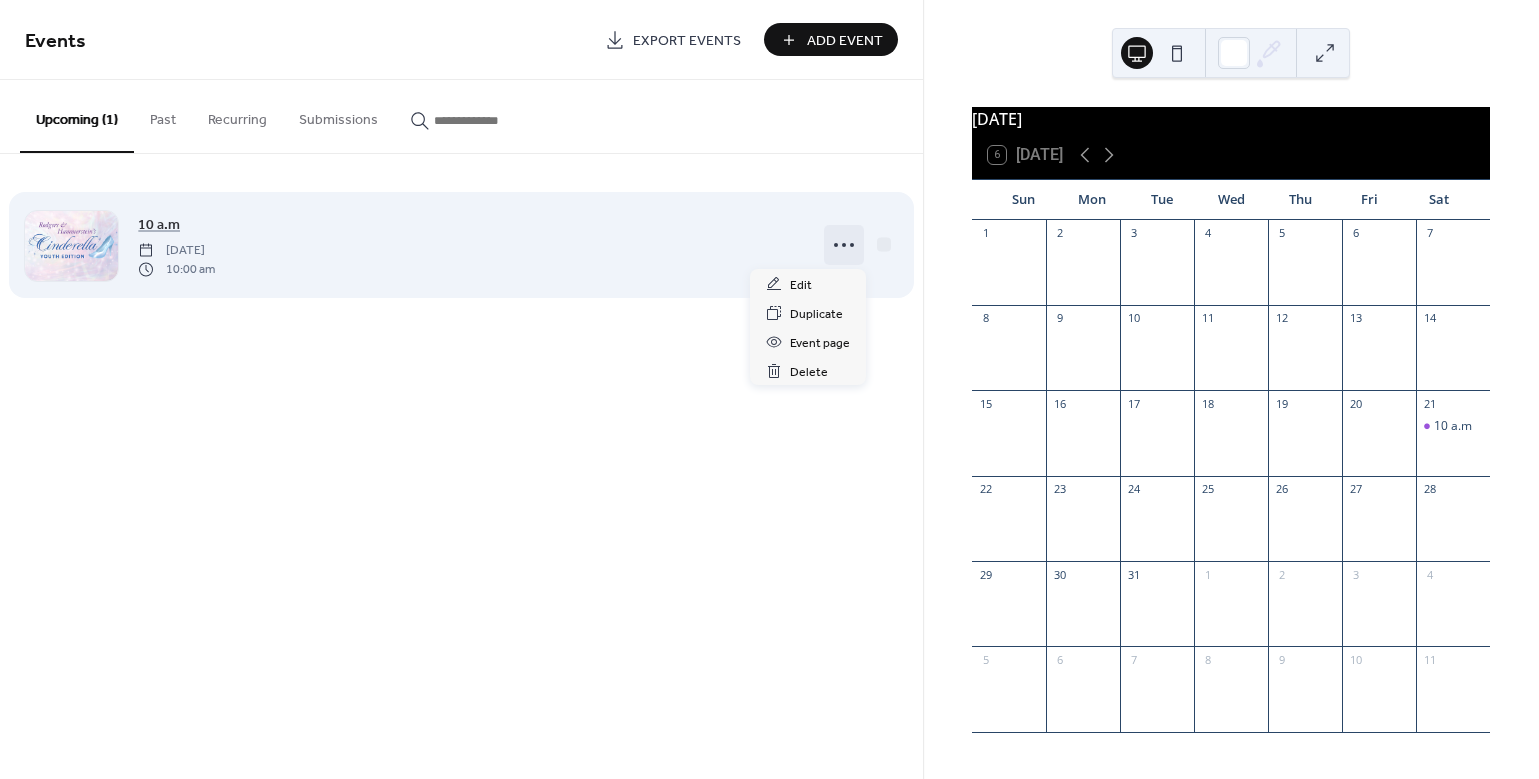 click 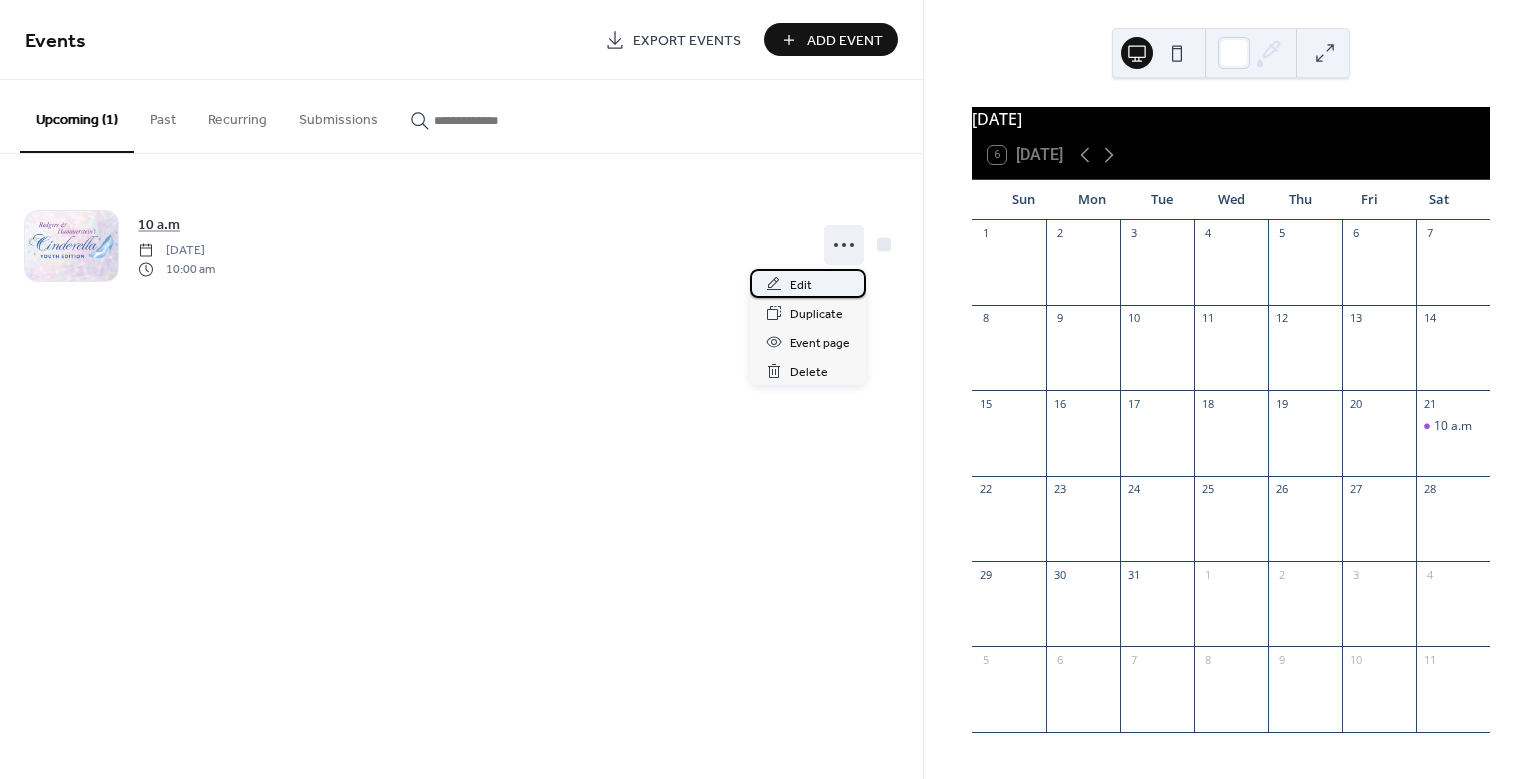 click on "Edit" at bounding box center (801, 285) 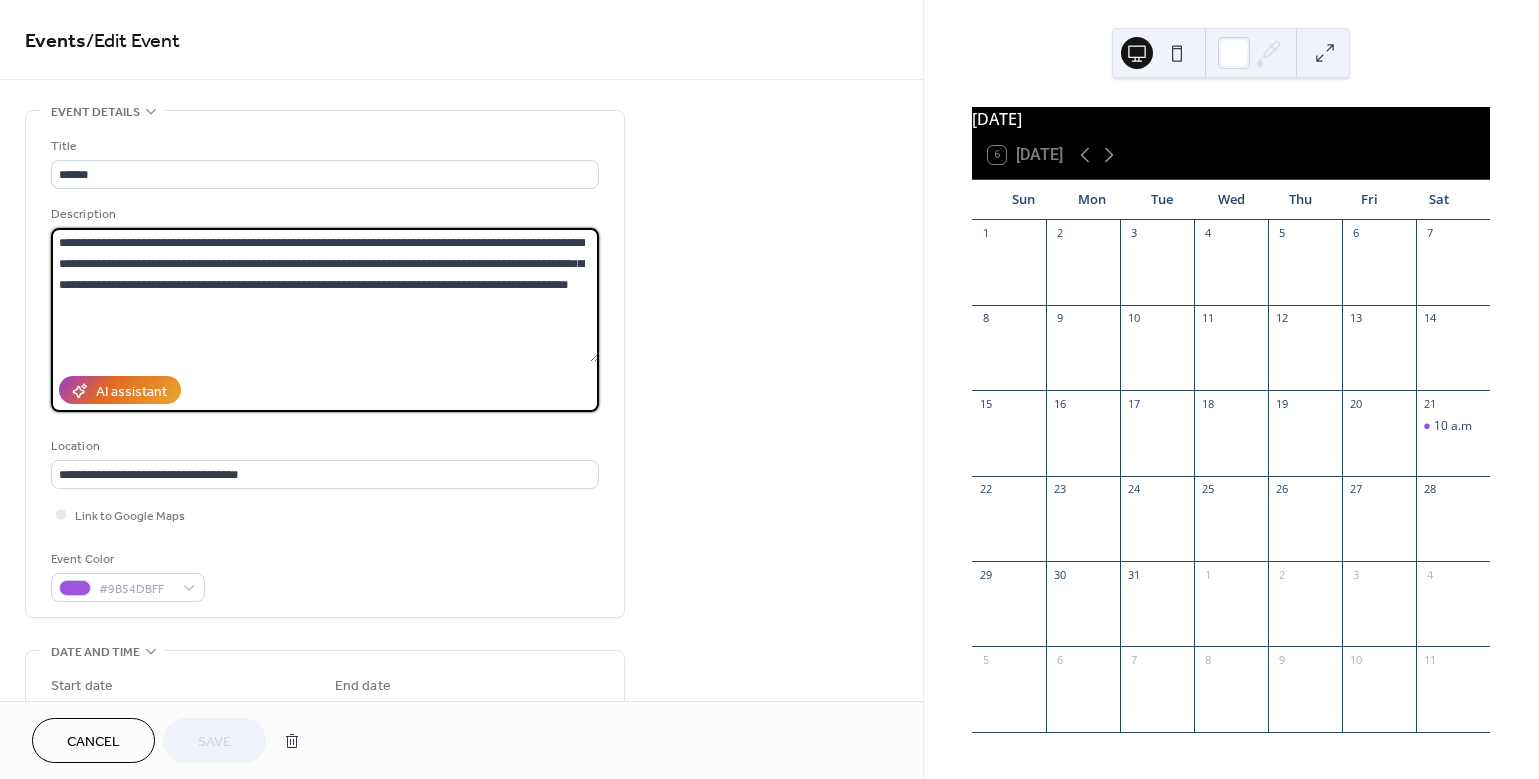 drag, startPoint x: 227, startPoint y: 317, endPoint x: -8, endPoint y: 194, distance: 265.2433 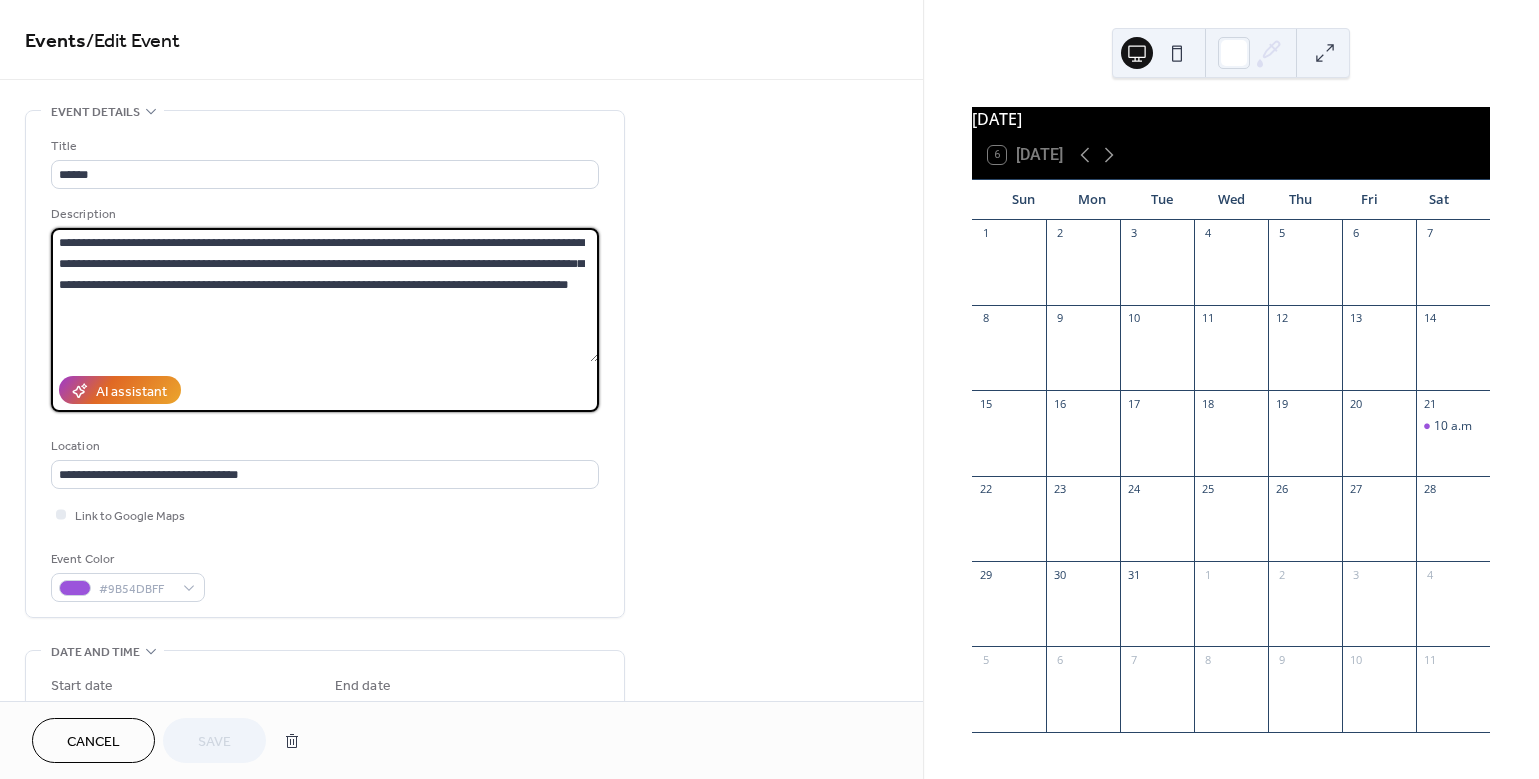 click on "**********" at bounding box center (769, 389) 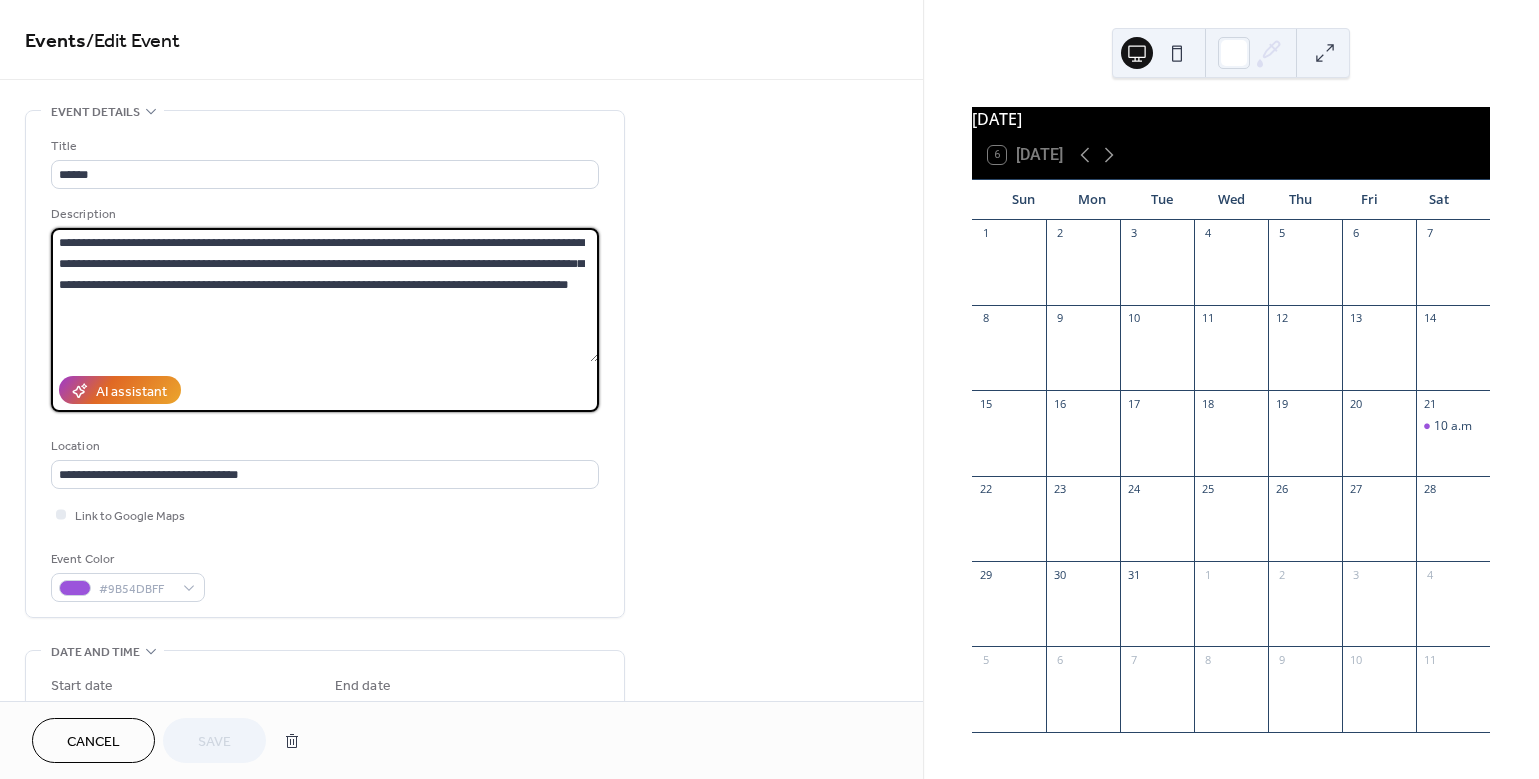 paste 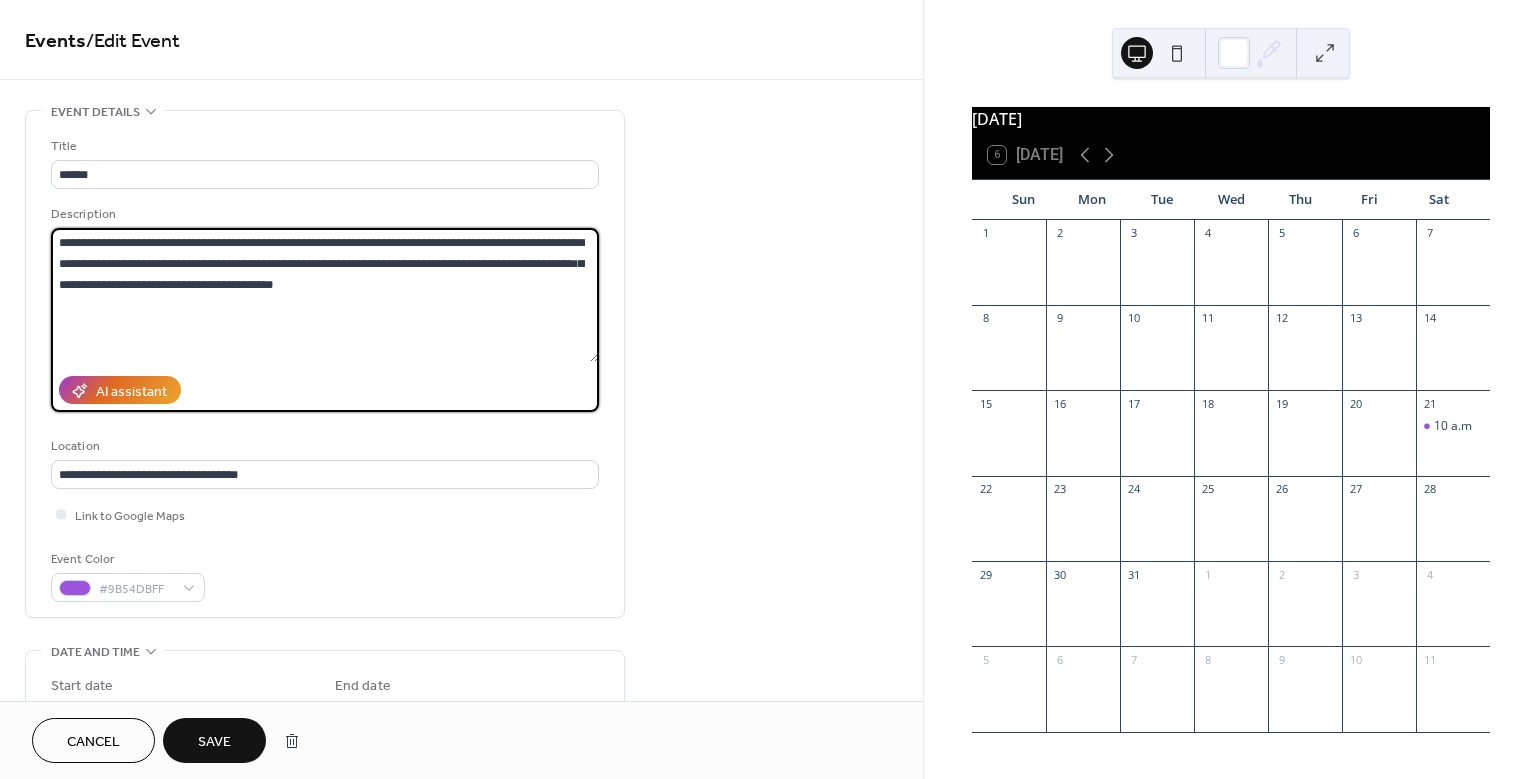 scroll, scrollTop: 77, scrollLeft: 0, axis: vertical 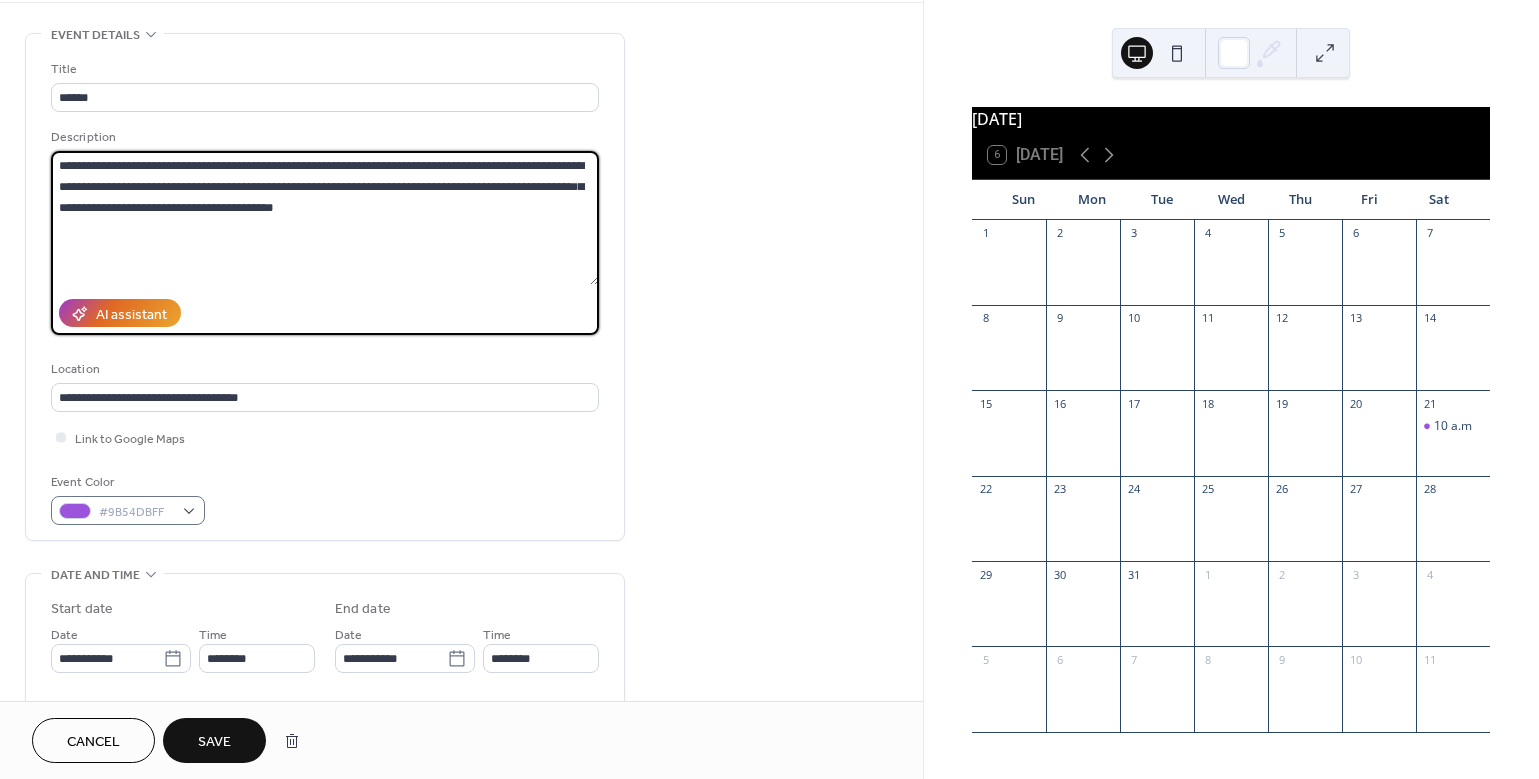 type on "**********" 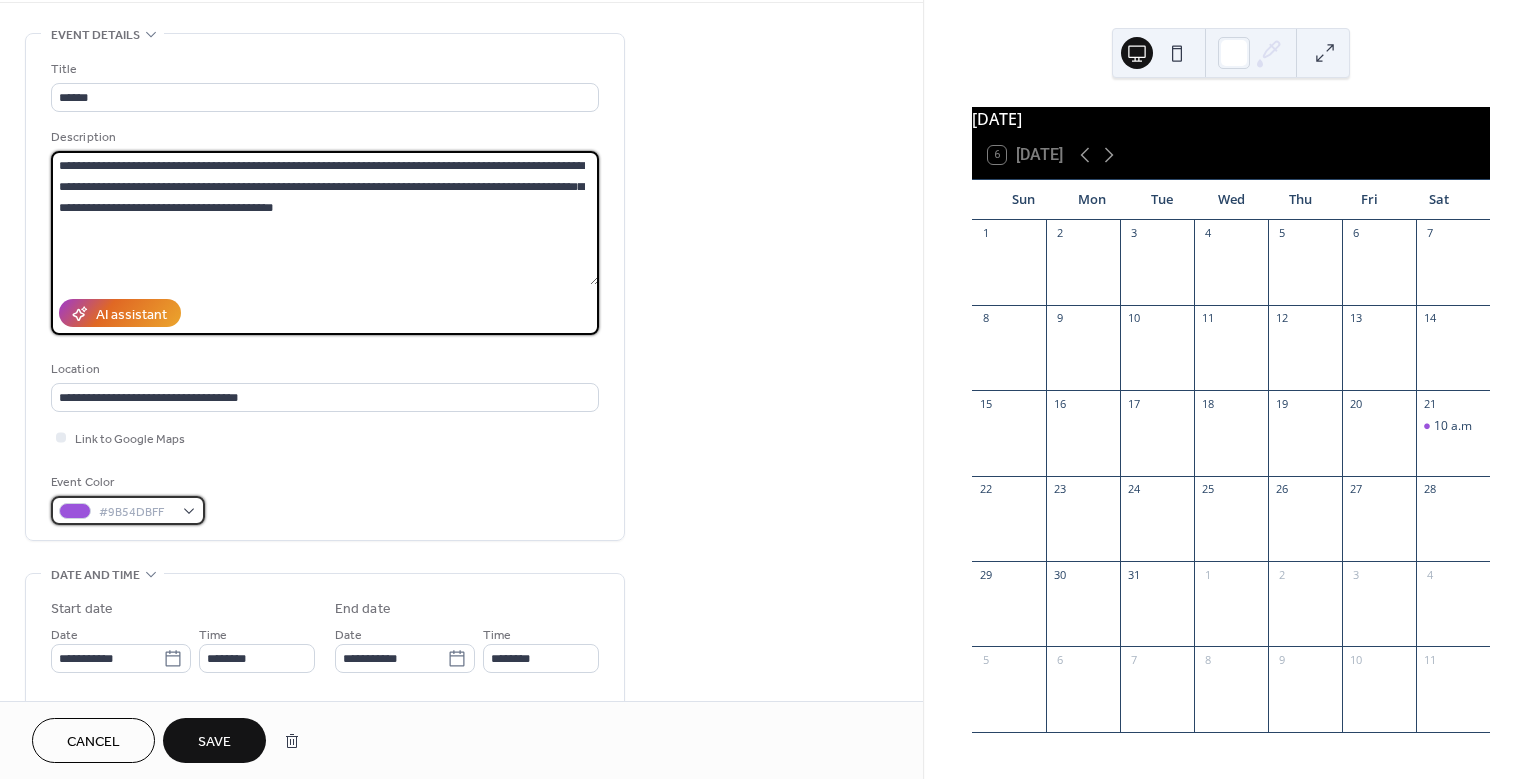 click on "#9B54DBFF" at bounding box center (128, 510) 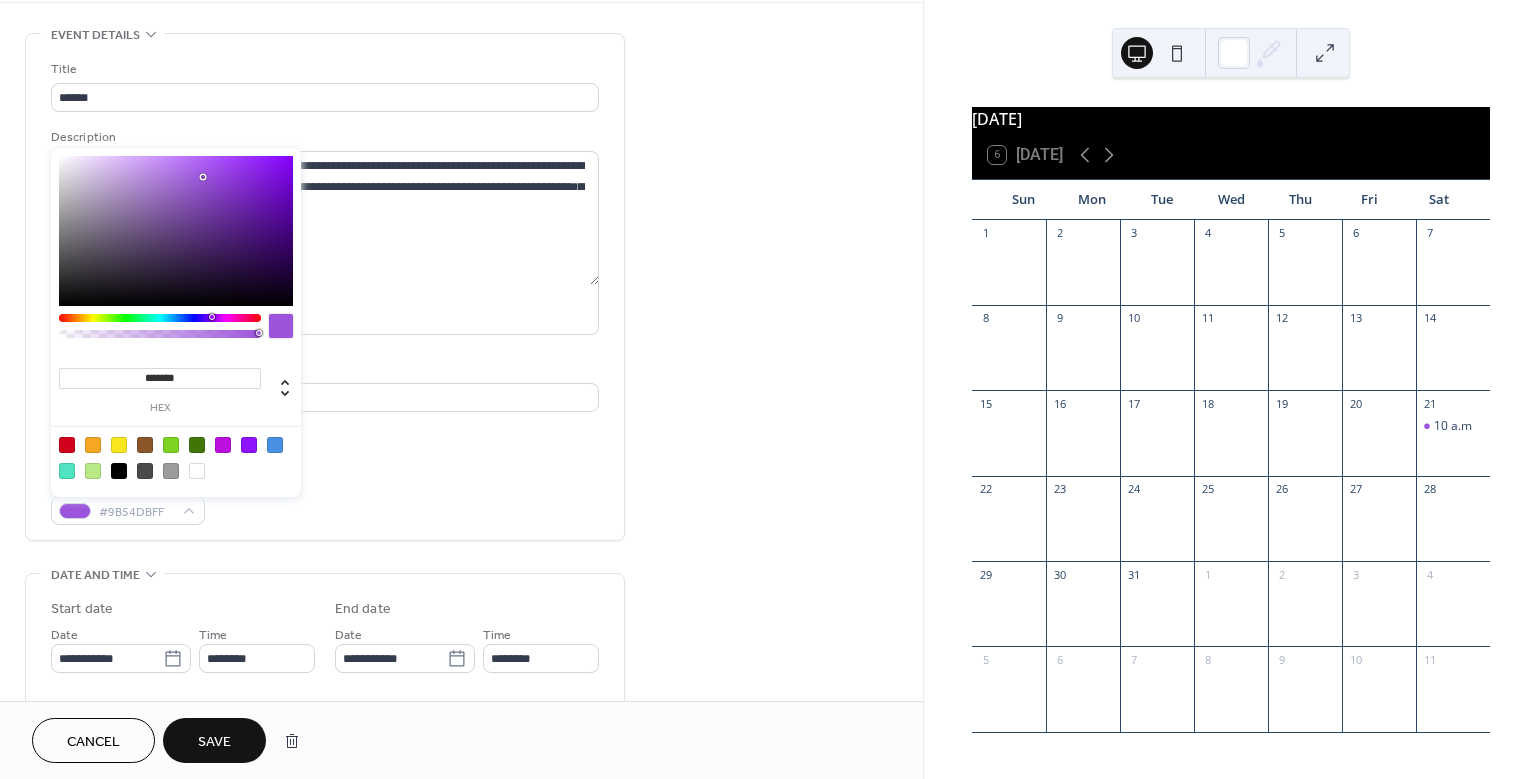 click at bounding box center (93, 471) 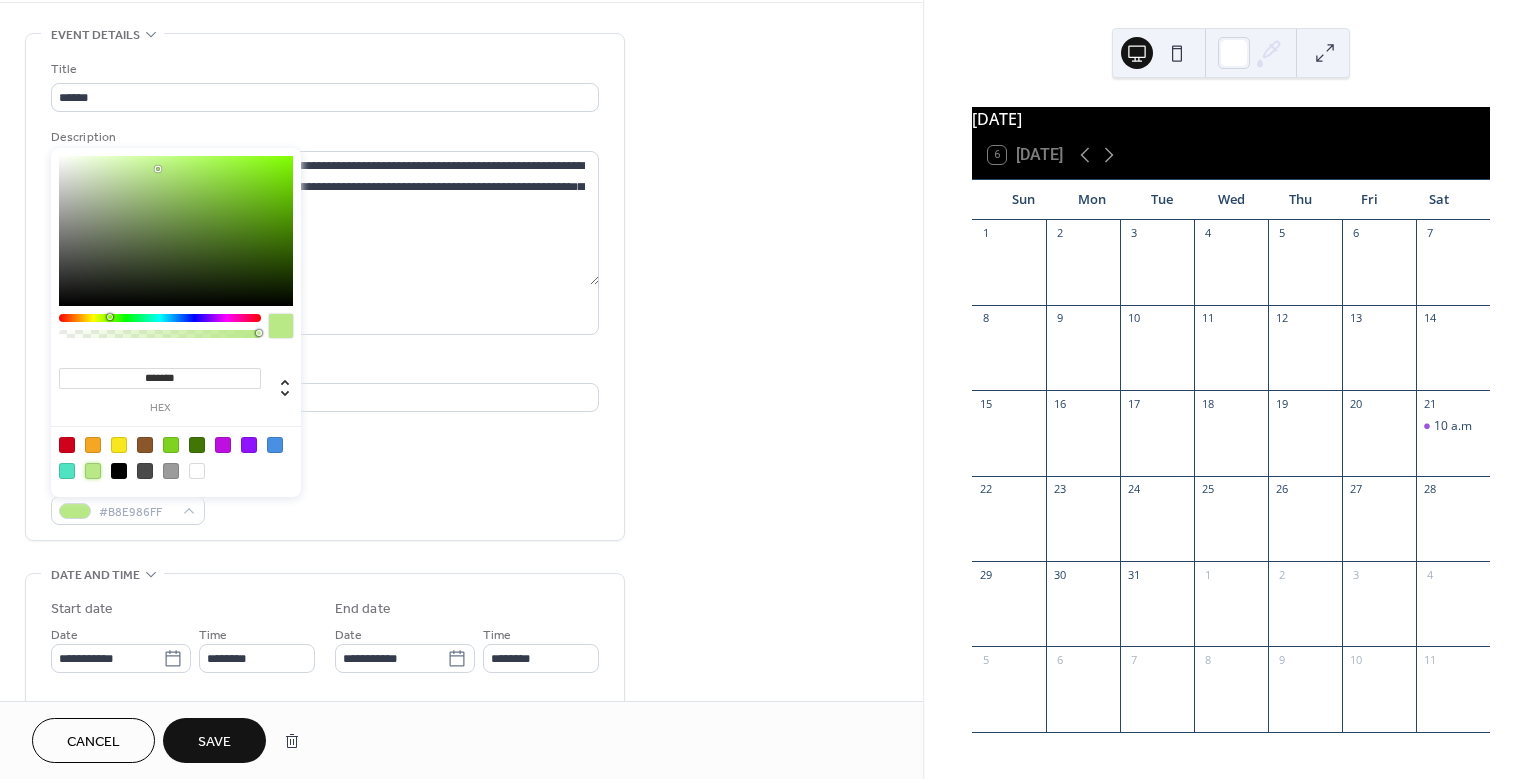 click at bounding box center [197, 445] 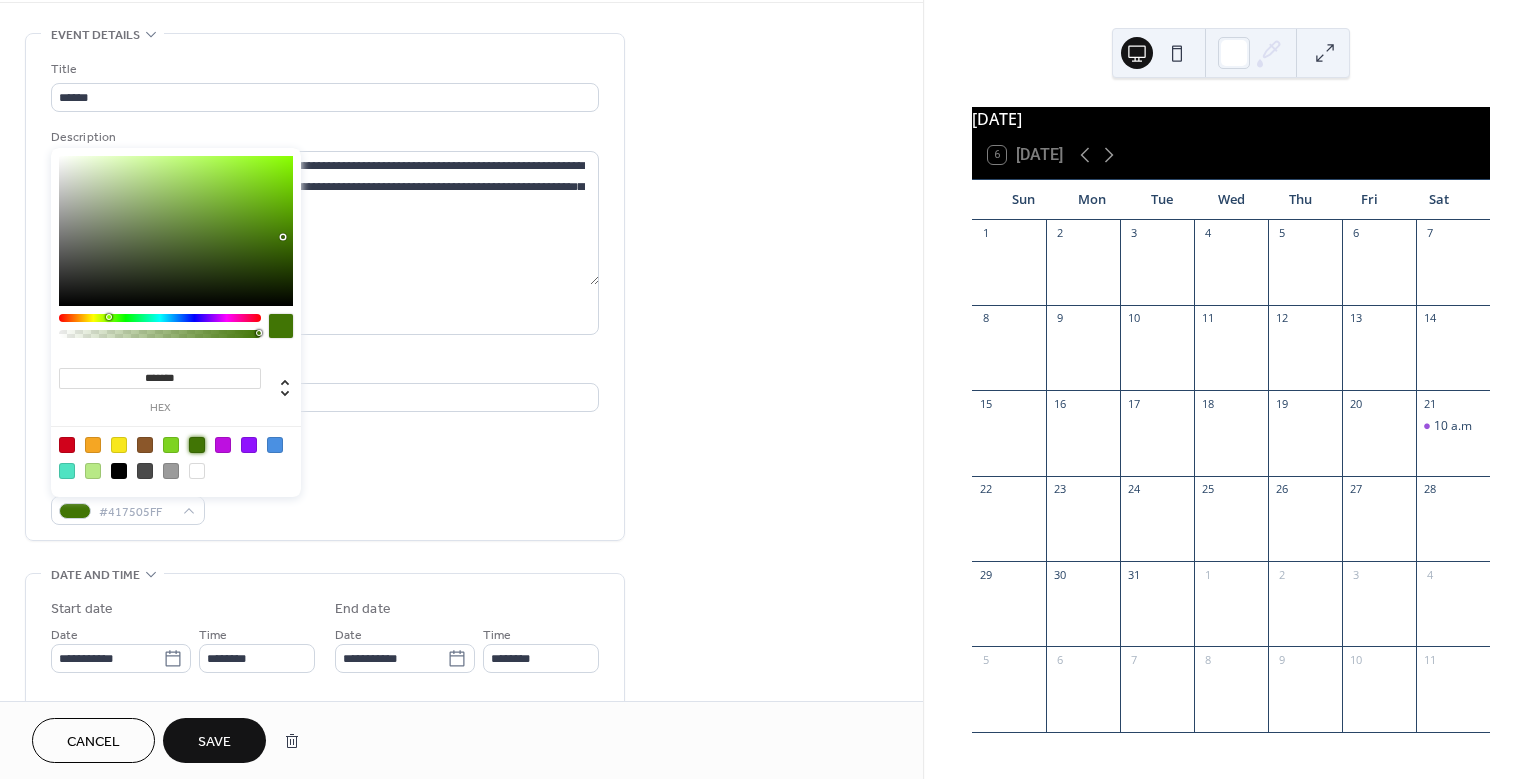 click at bounding box center [171, 445] 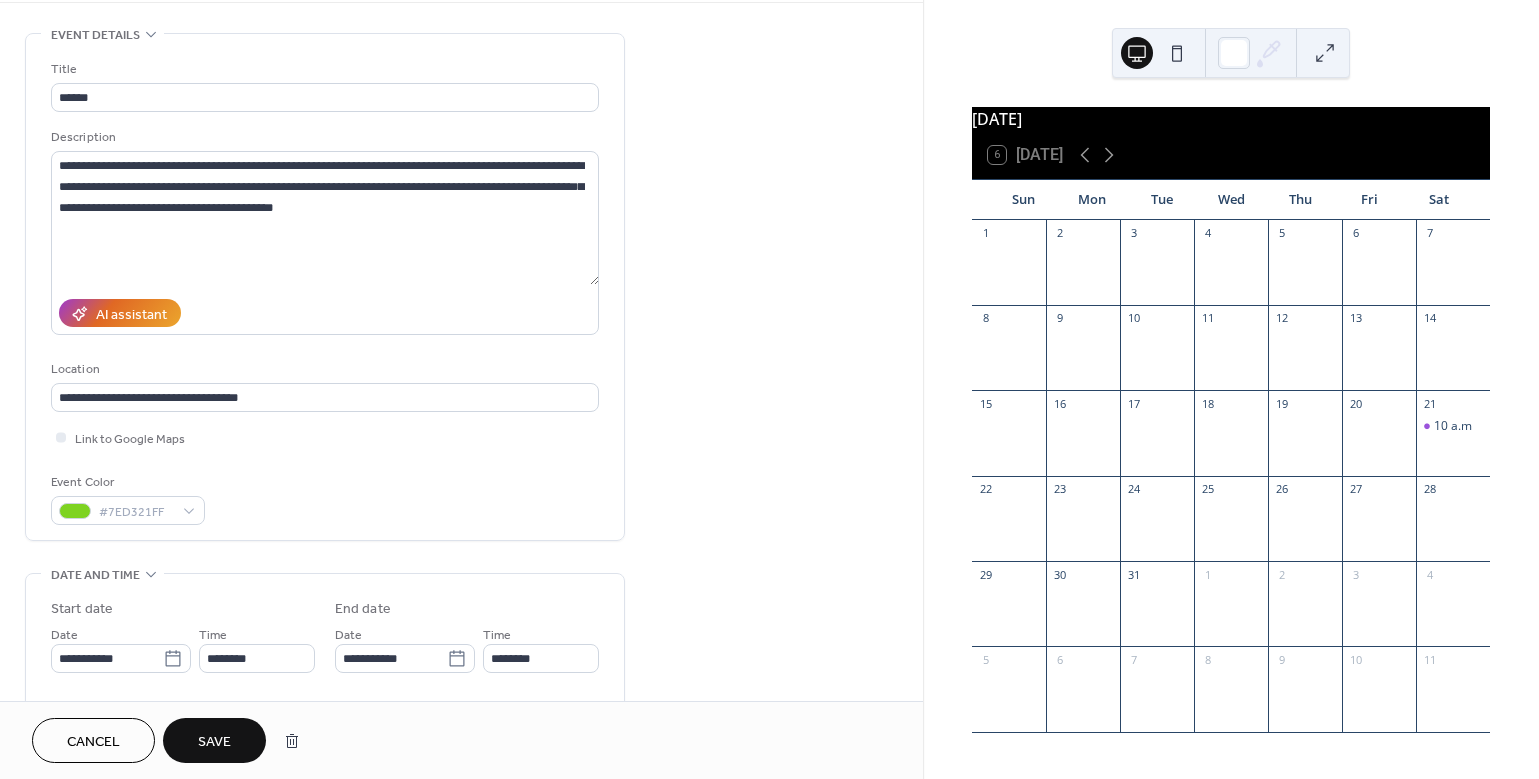 click on "Link to Google Maps" at bounding box center [325, 437] 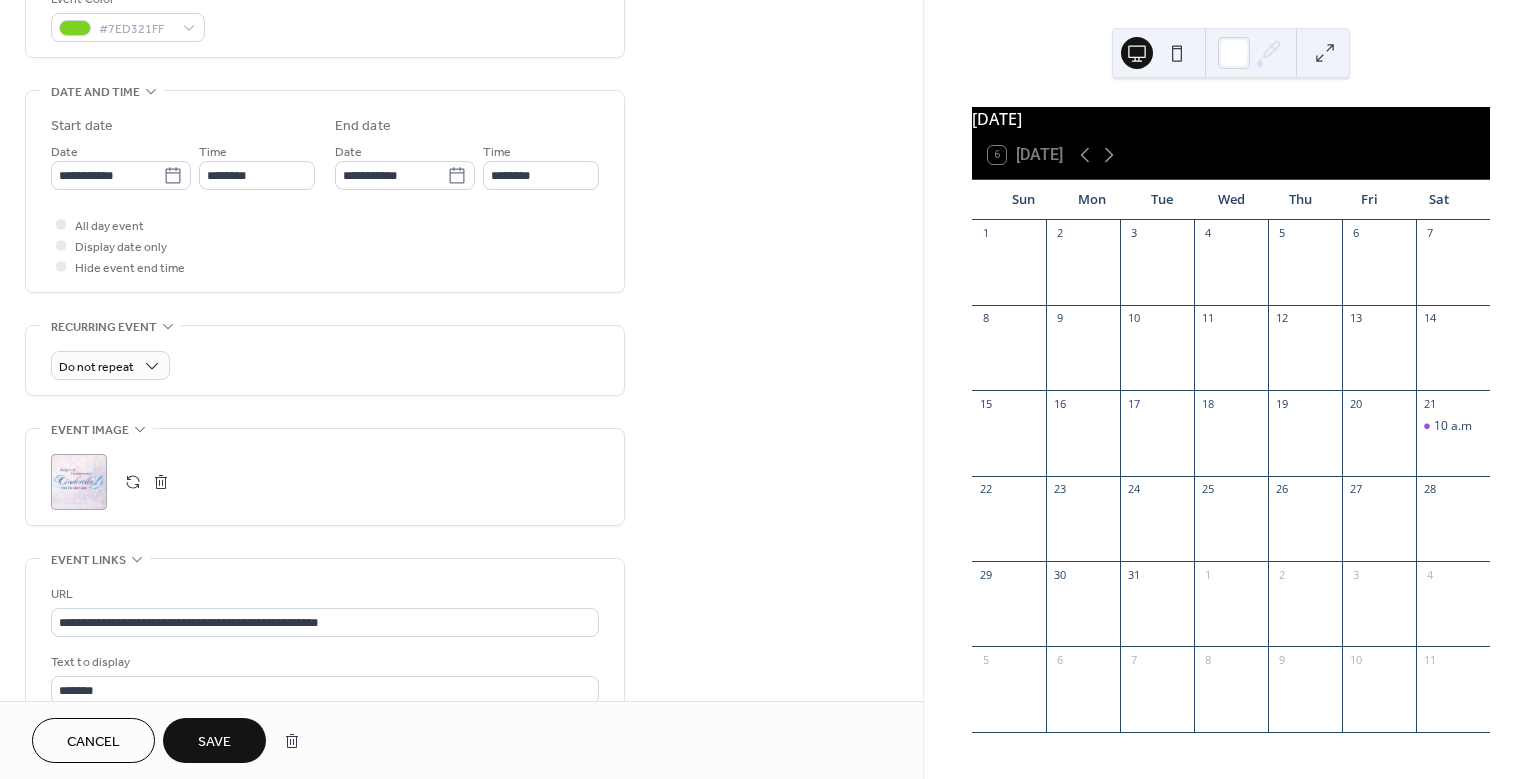 scroll, scrollTop: 590, scrollLeft: 0, axis: vertical 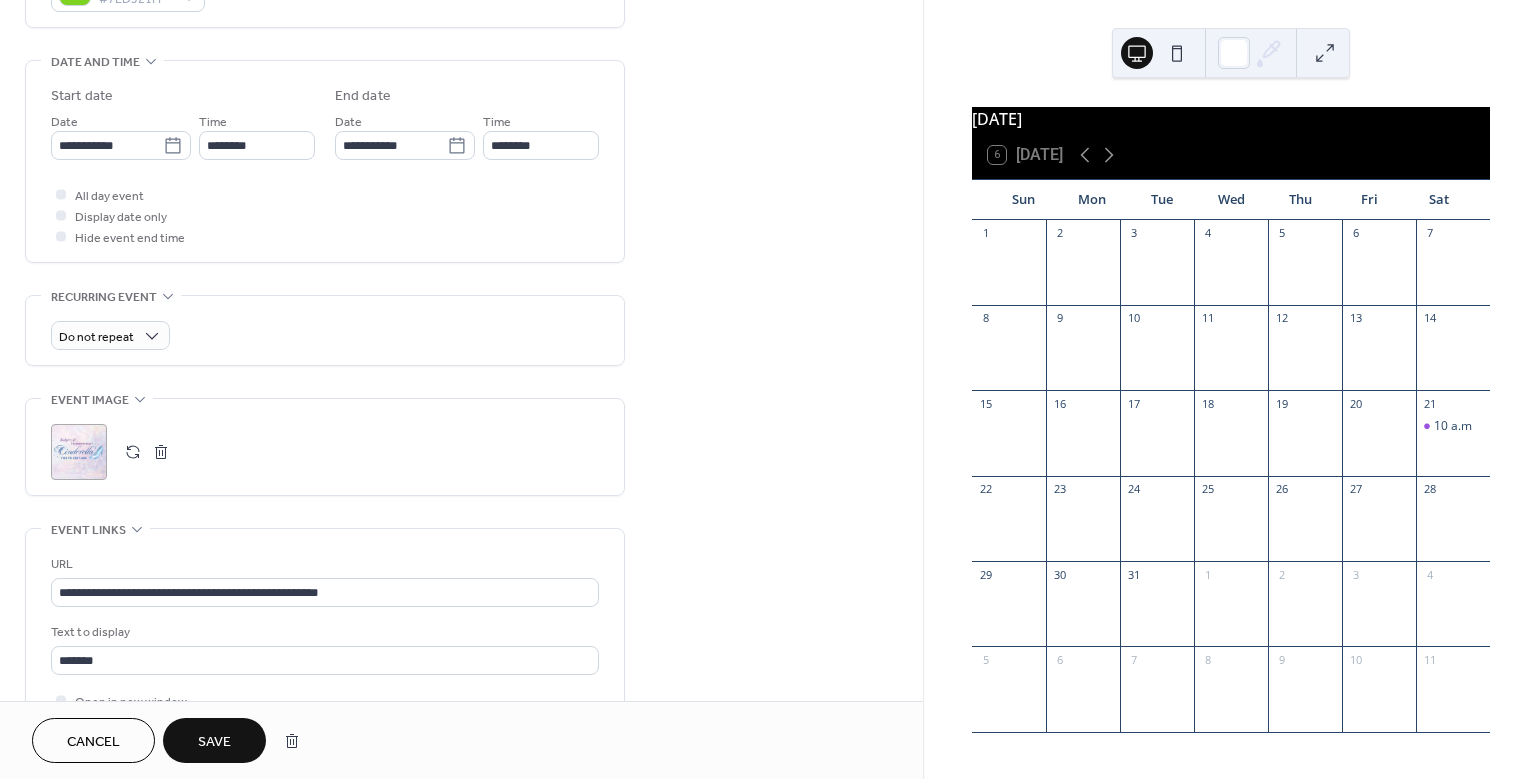 click at bounding box center [147, 452] 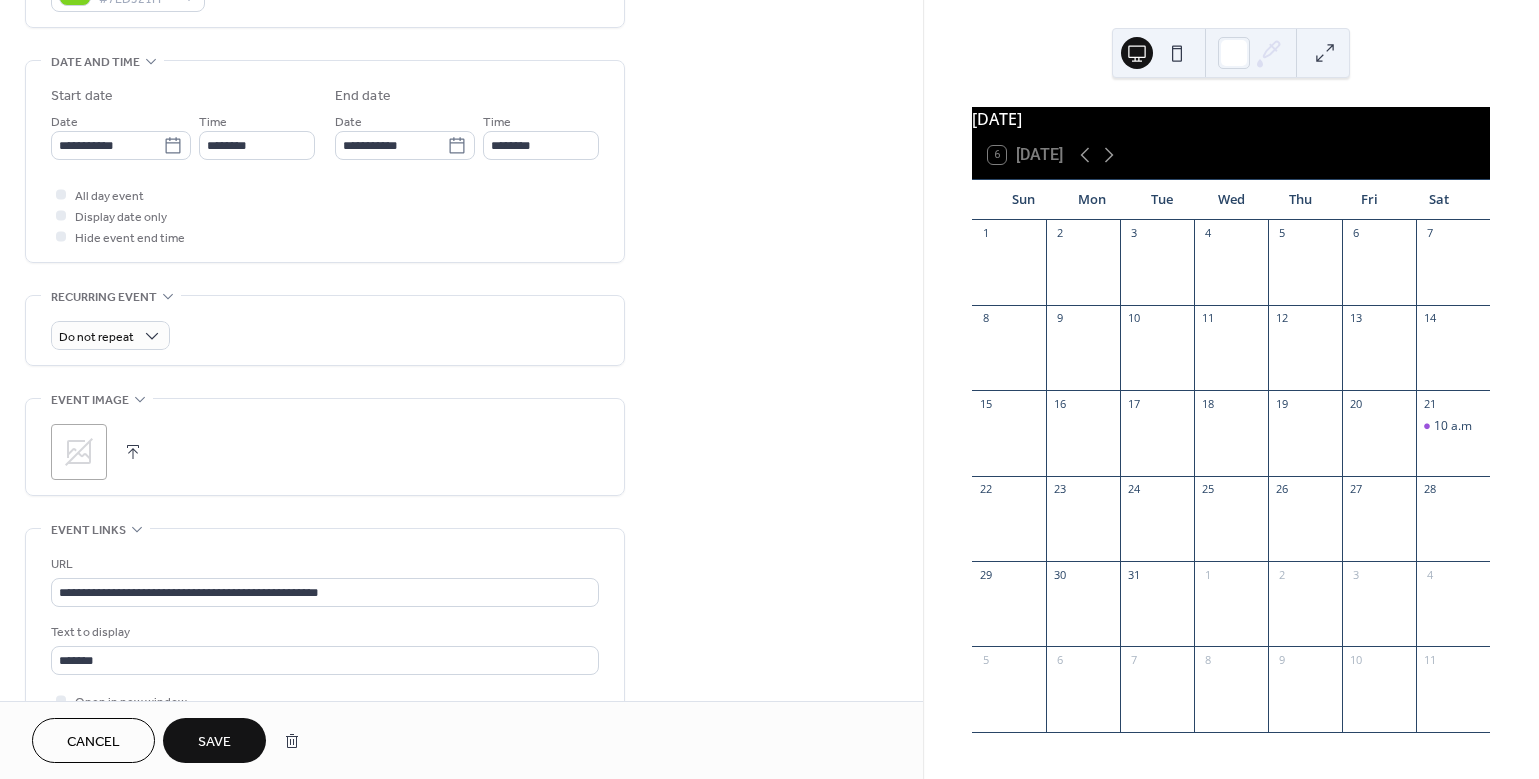 click at bounding box center [133, 452] 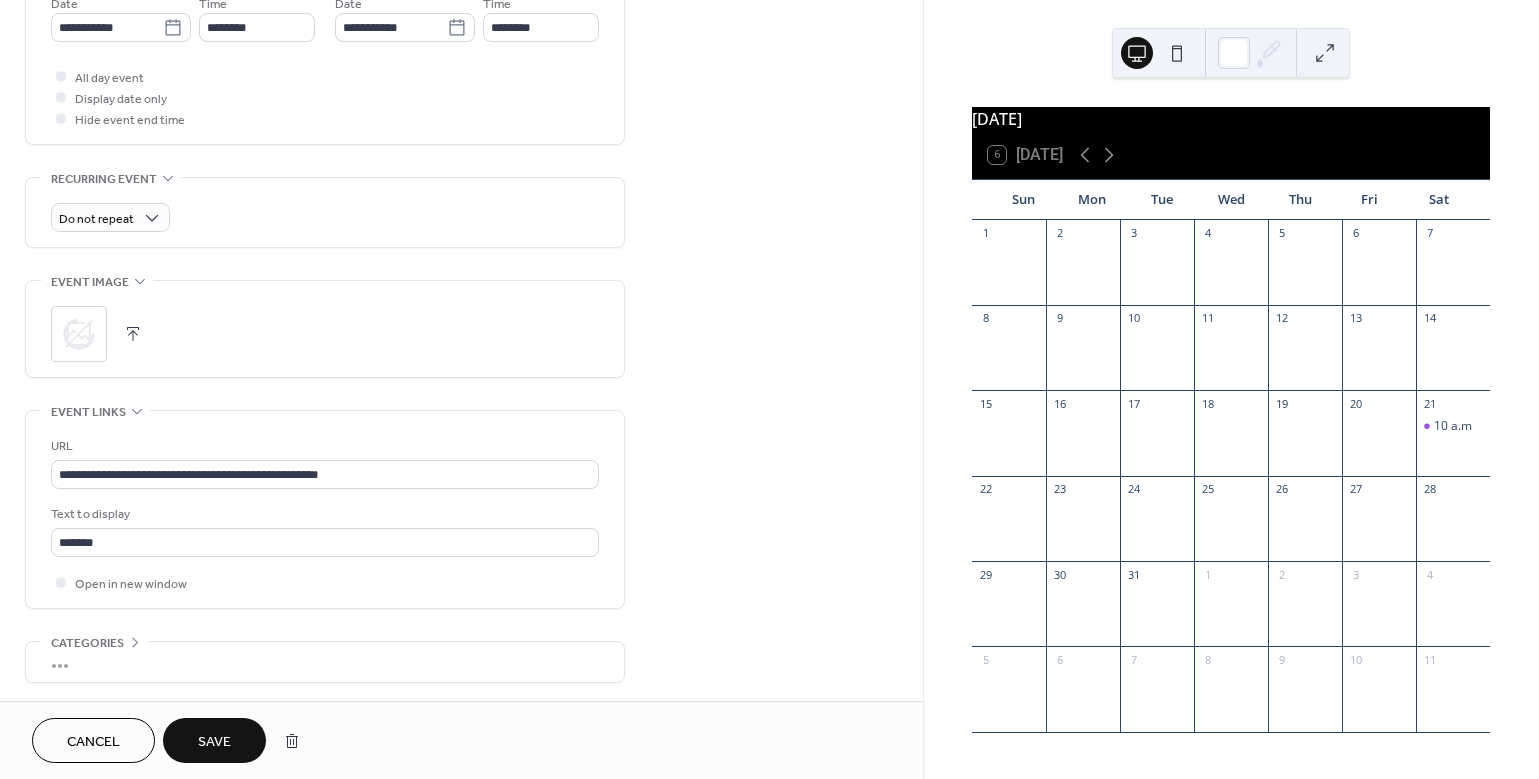 scroll, scrollTop: 754, scrollLeft: 0, axis: vertical 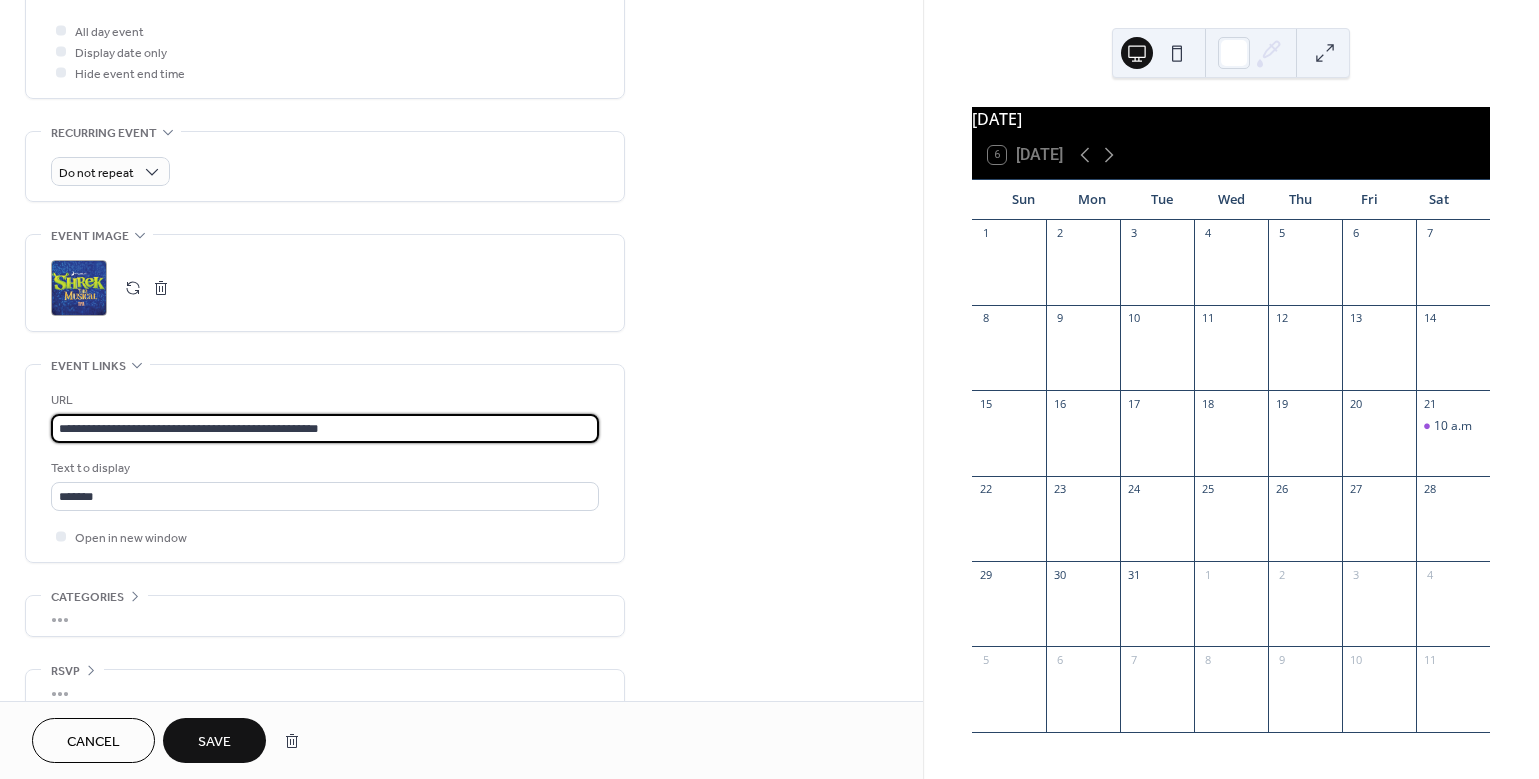 drag, startPoint x: 399, startPoint y: 424, endPoint x: -29, endPoint y: 420, distance: 428.01868 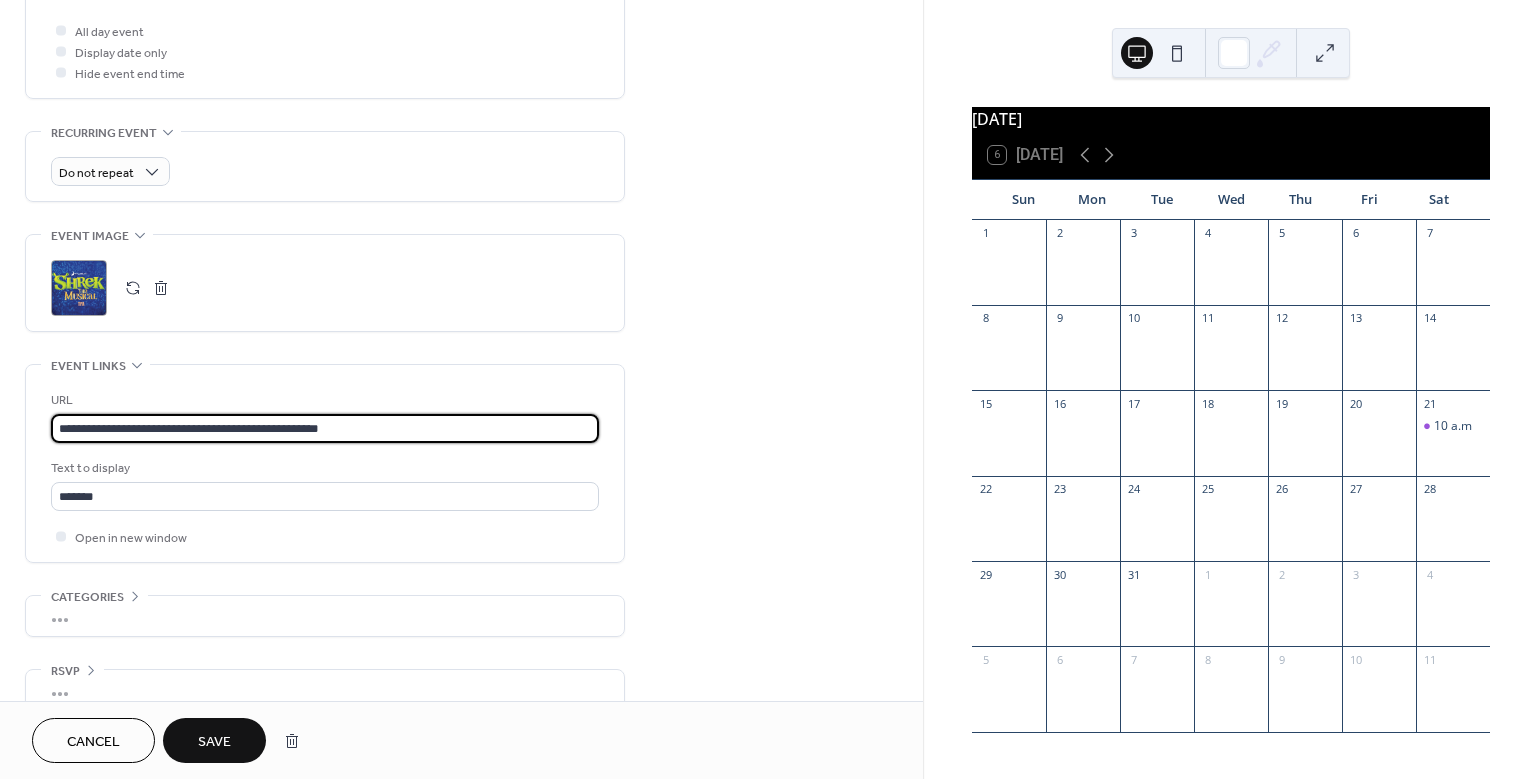 click on "**********" at bounding box center [769, 389] 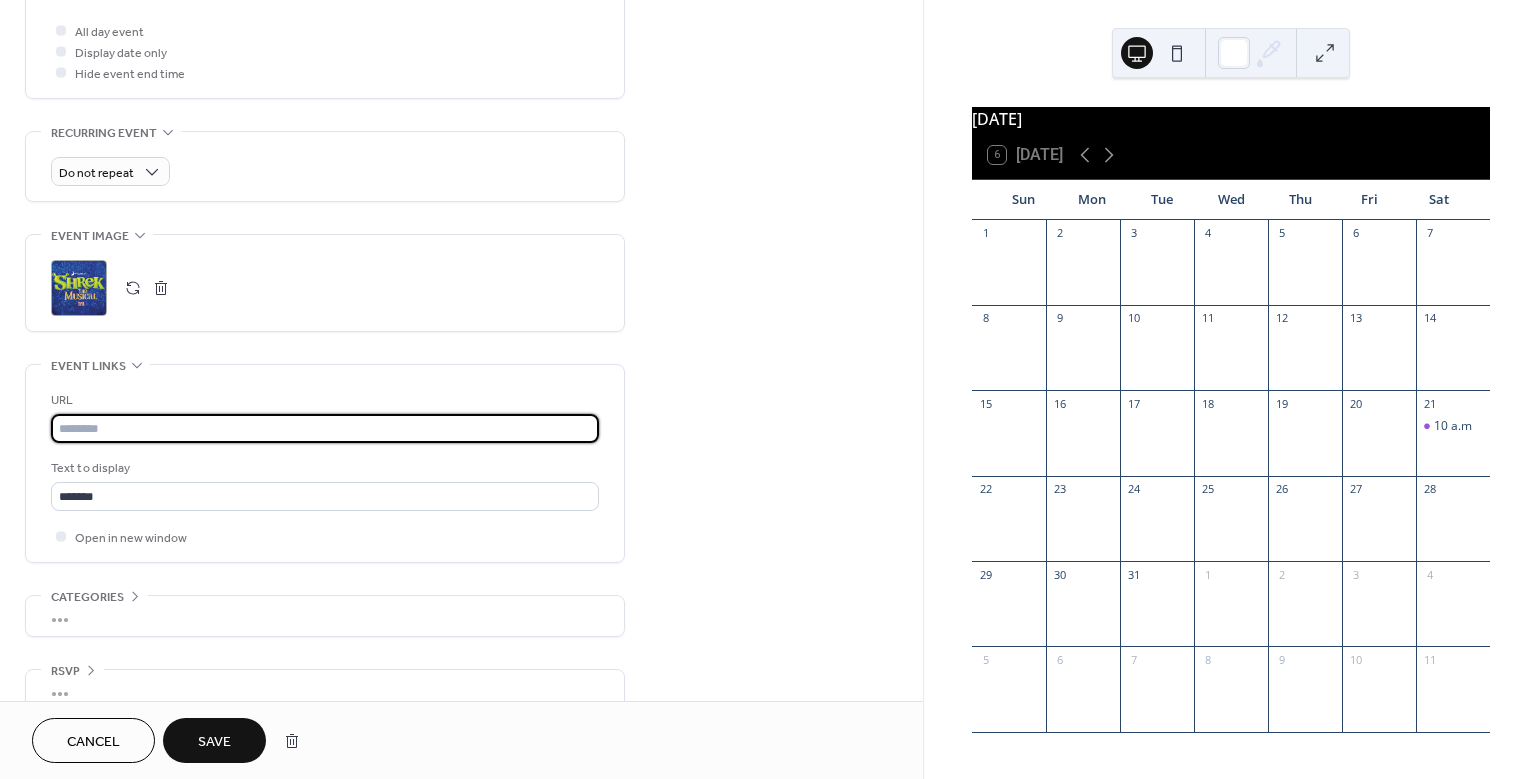 paste on "**********" 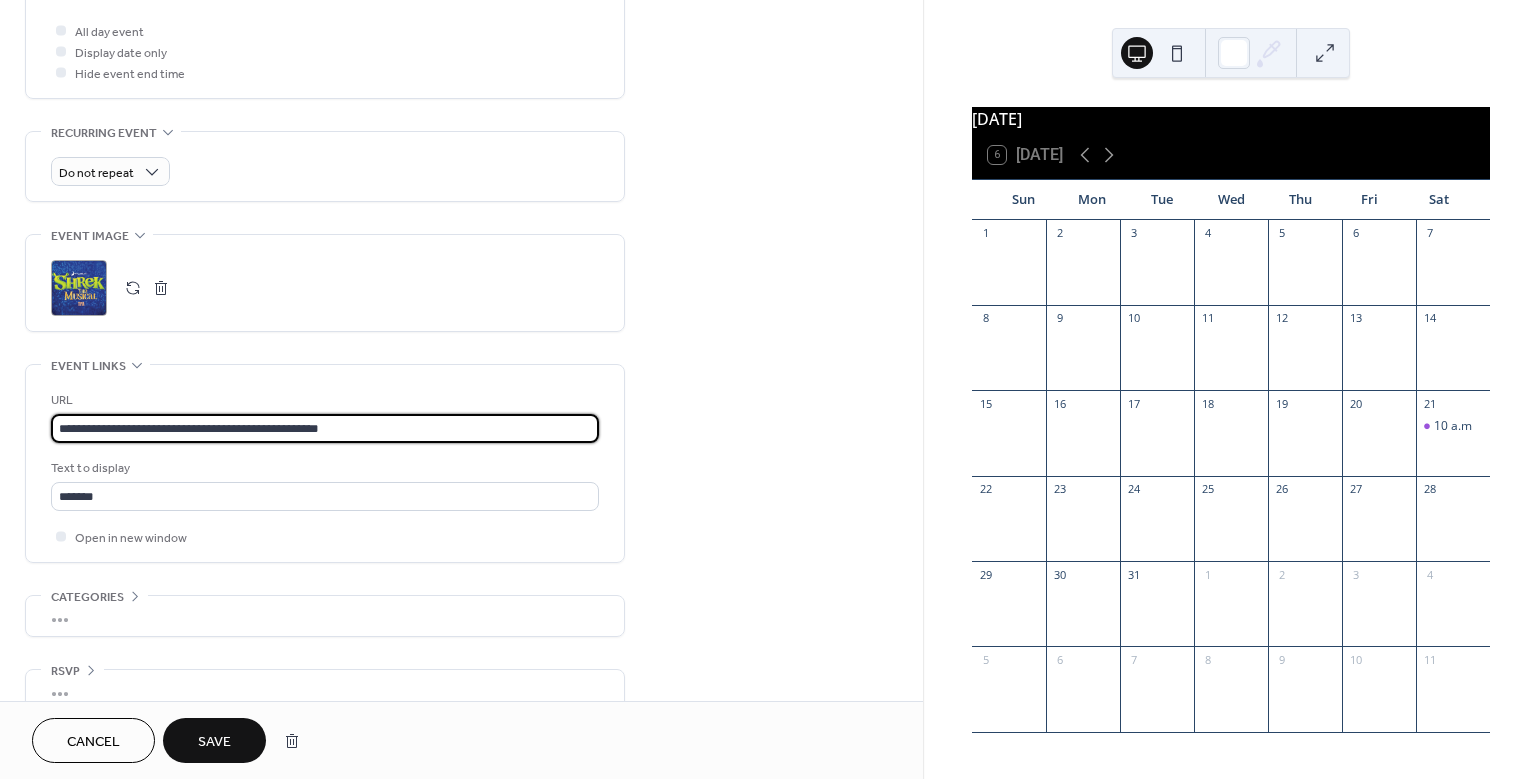 scroll, scrollTop: 784, scrollLeft: 0, axis: vertical 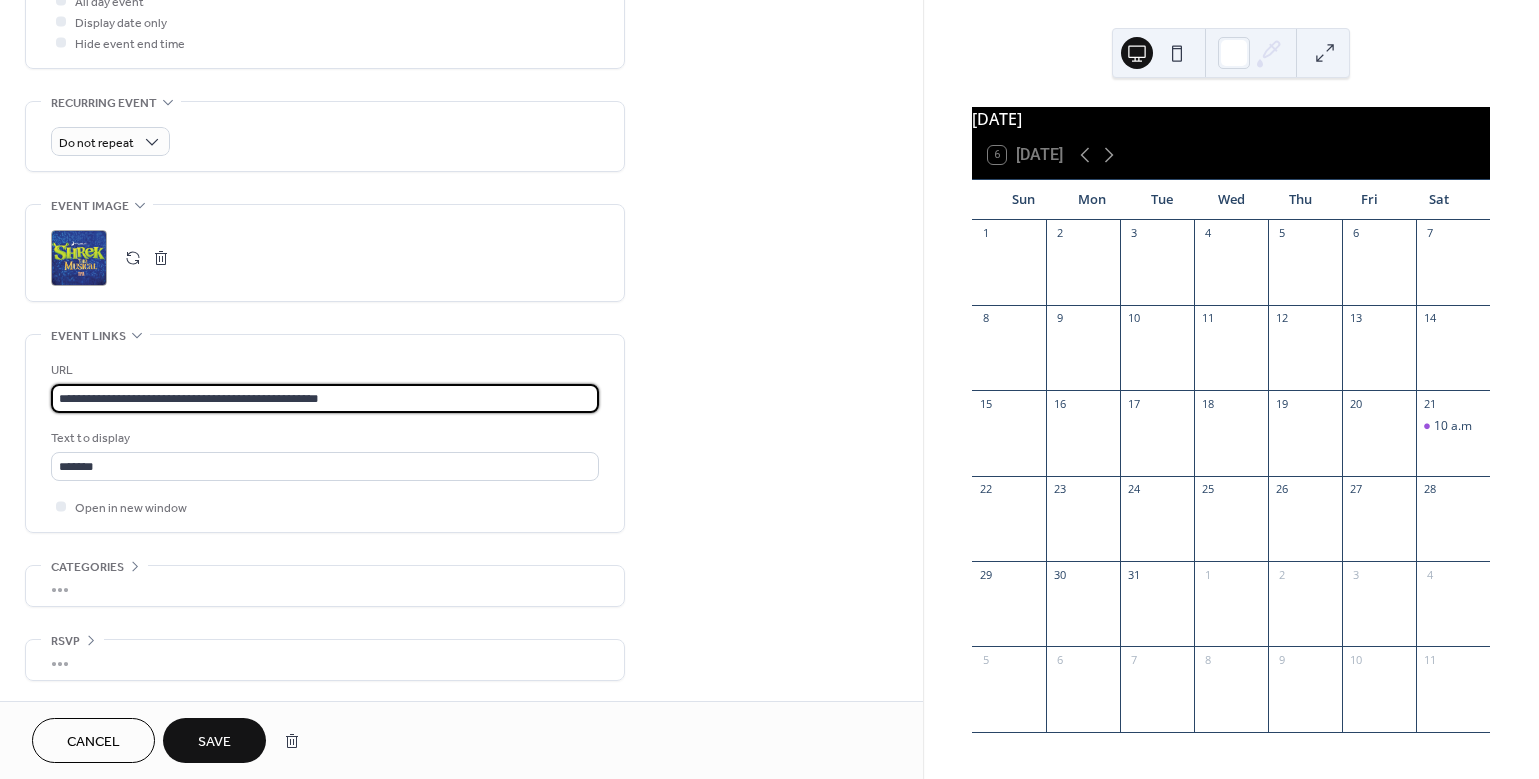 type on "**********" 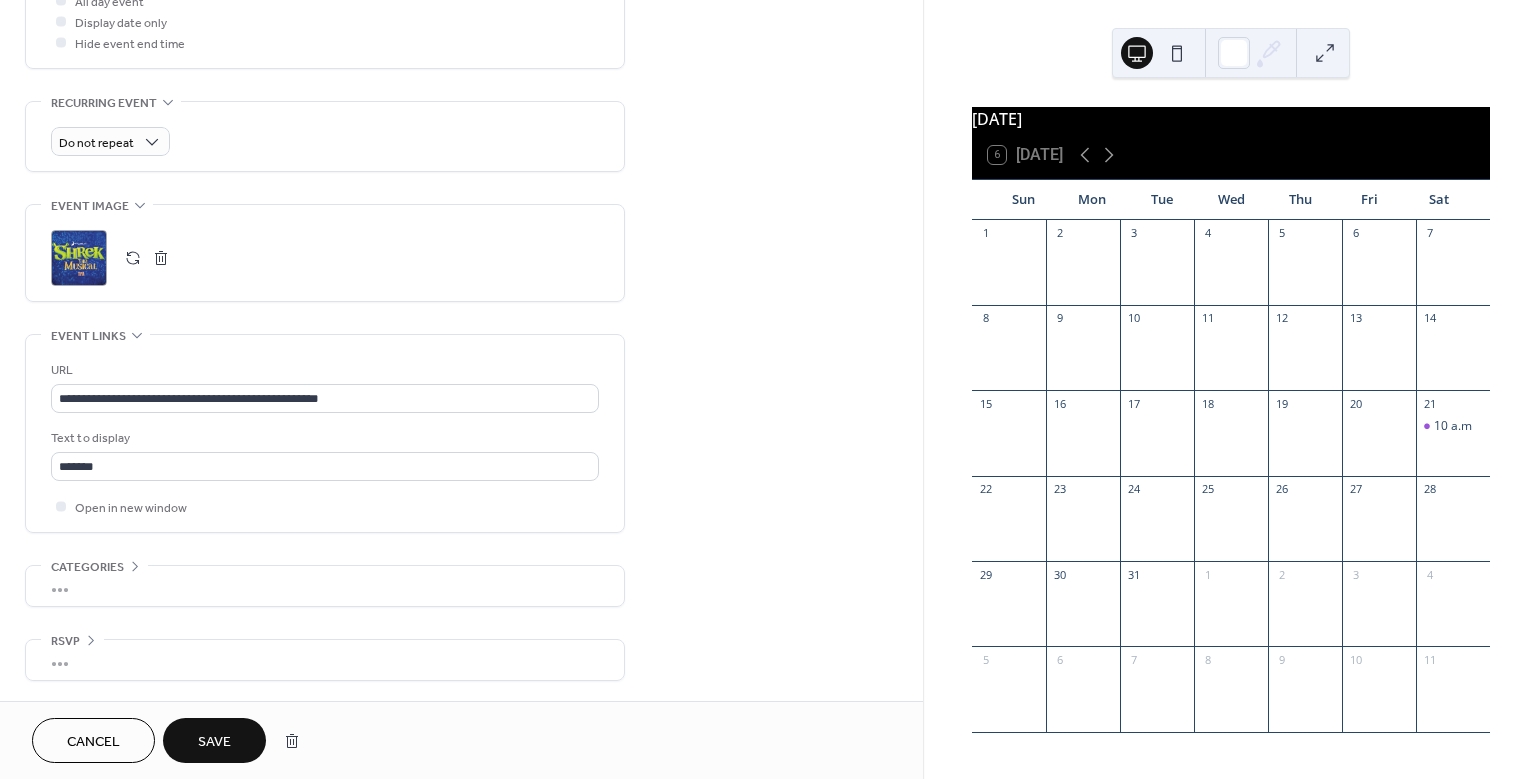 click on "Cancel Save" at bounding box center (461, 740) 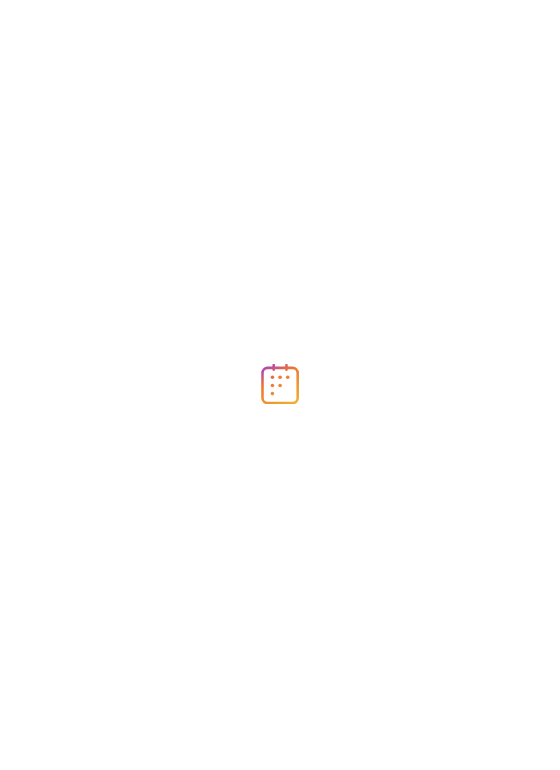 scroll, scrollTop: 0, scrollLeft: 0, axis: both 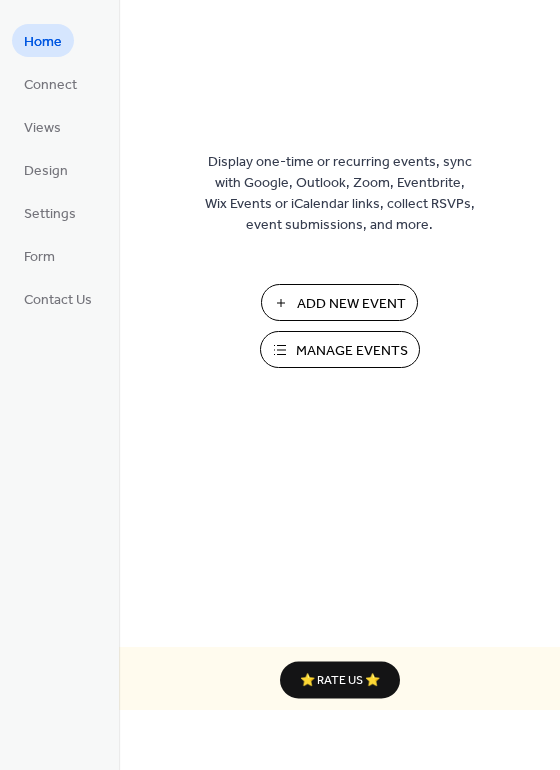 click on "Manage Events" at bounding box center [352, 351] 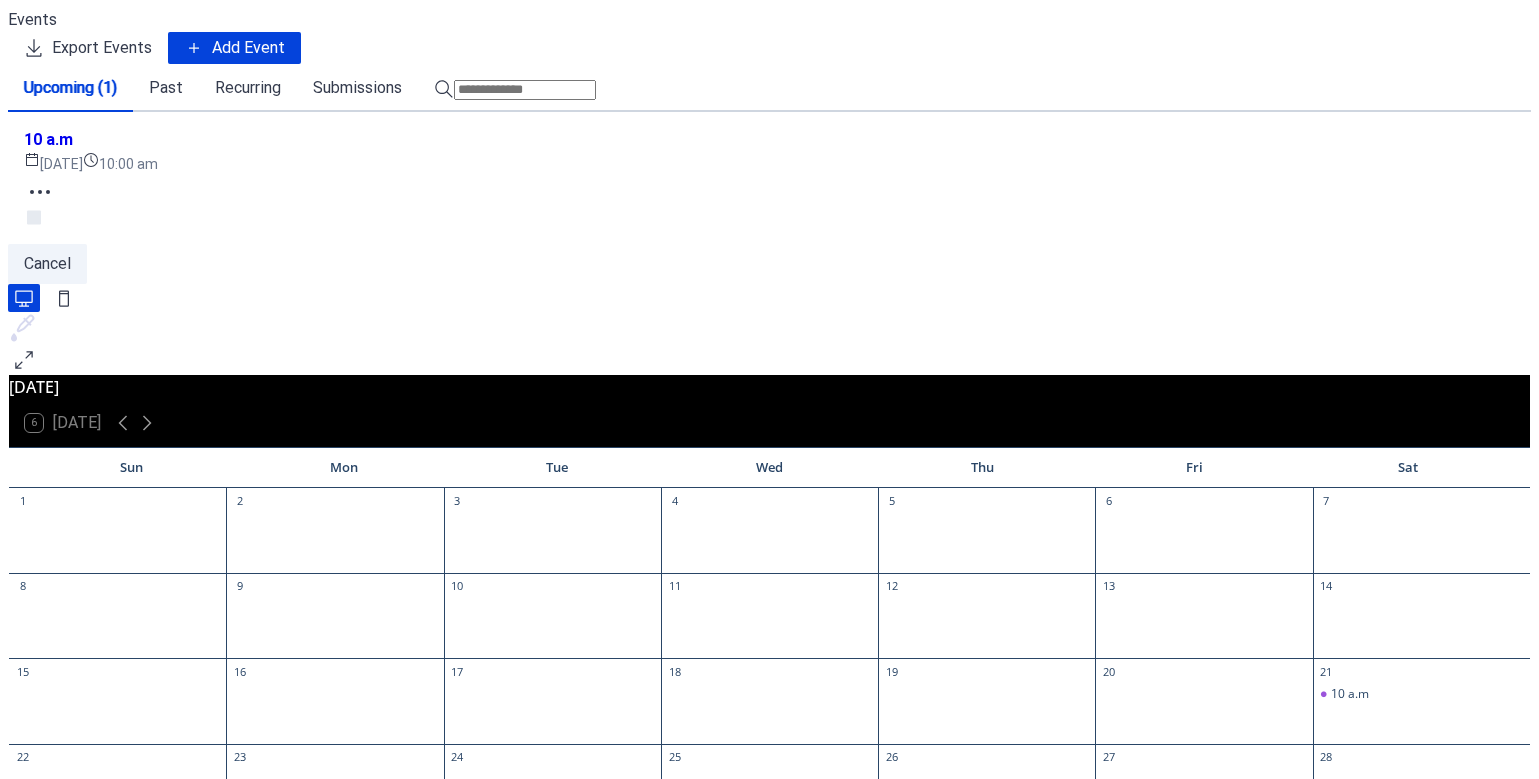 scroll, scrollTop: 0, scrollLeft: 0, axis: both 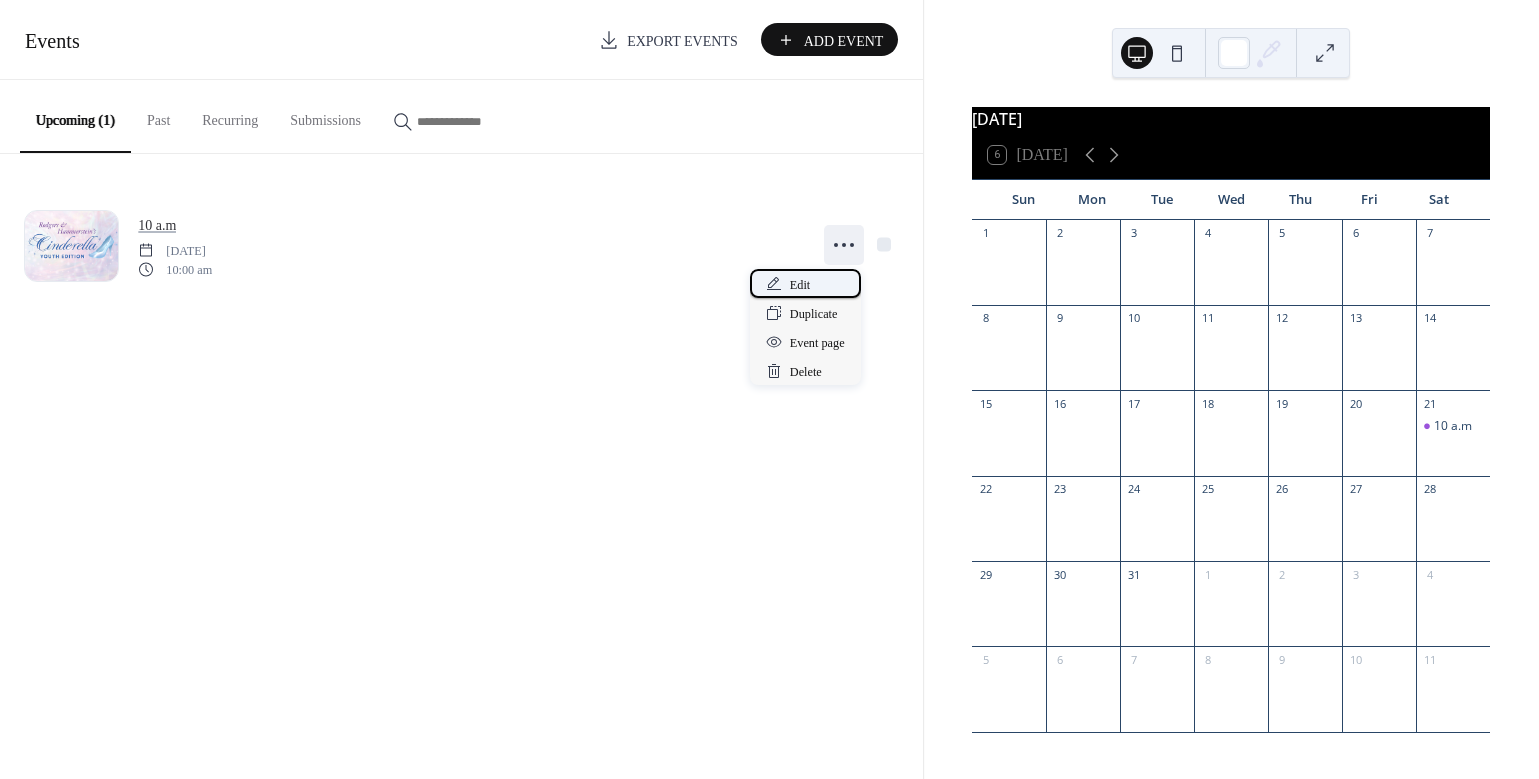click on "Edit" at bounding box center [800, 285] 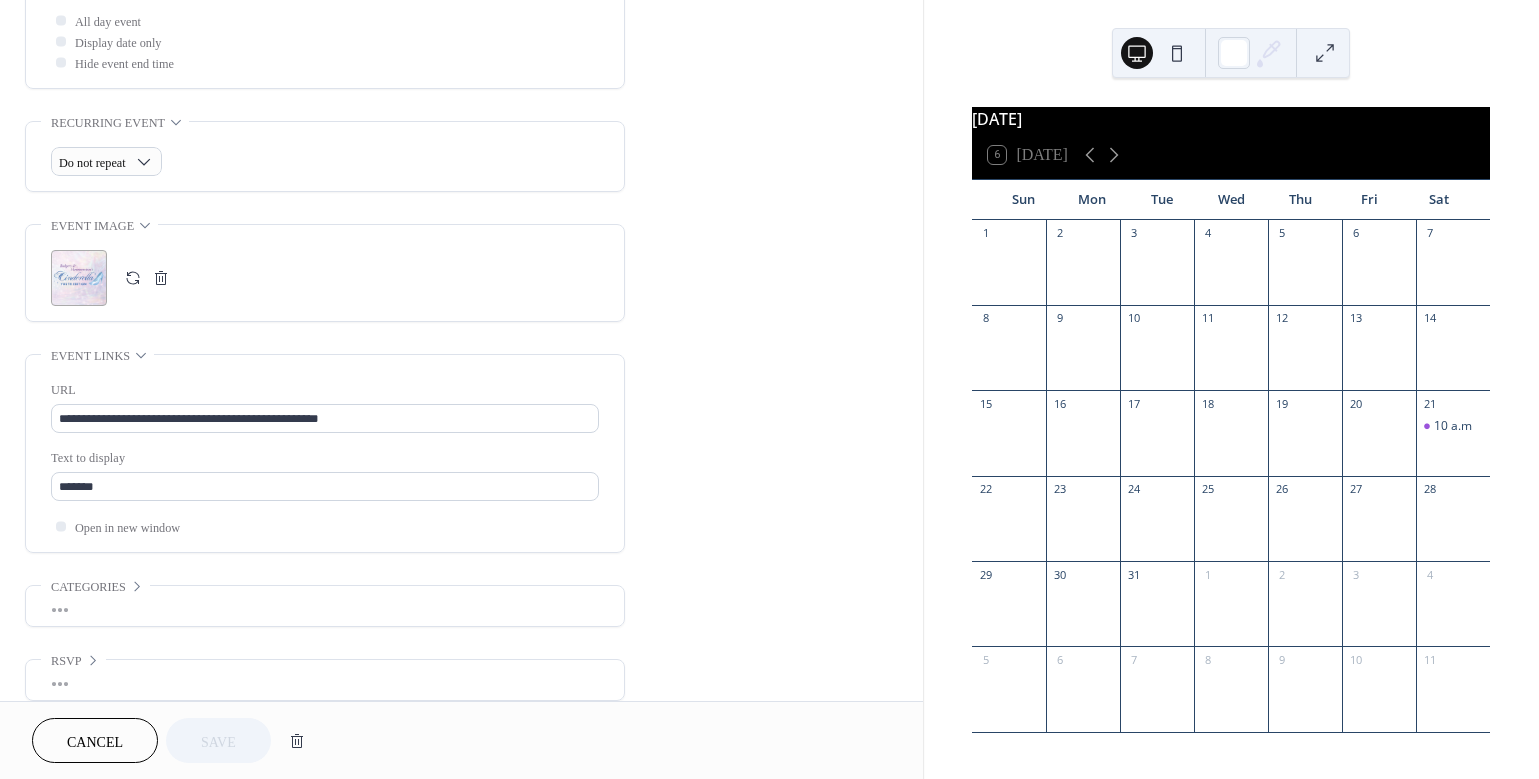 scroll, scrollTop: 776, scrollLeft: 0, axis: vertical 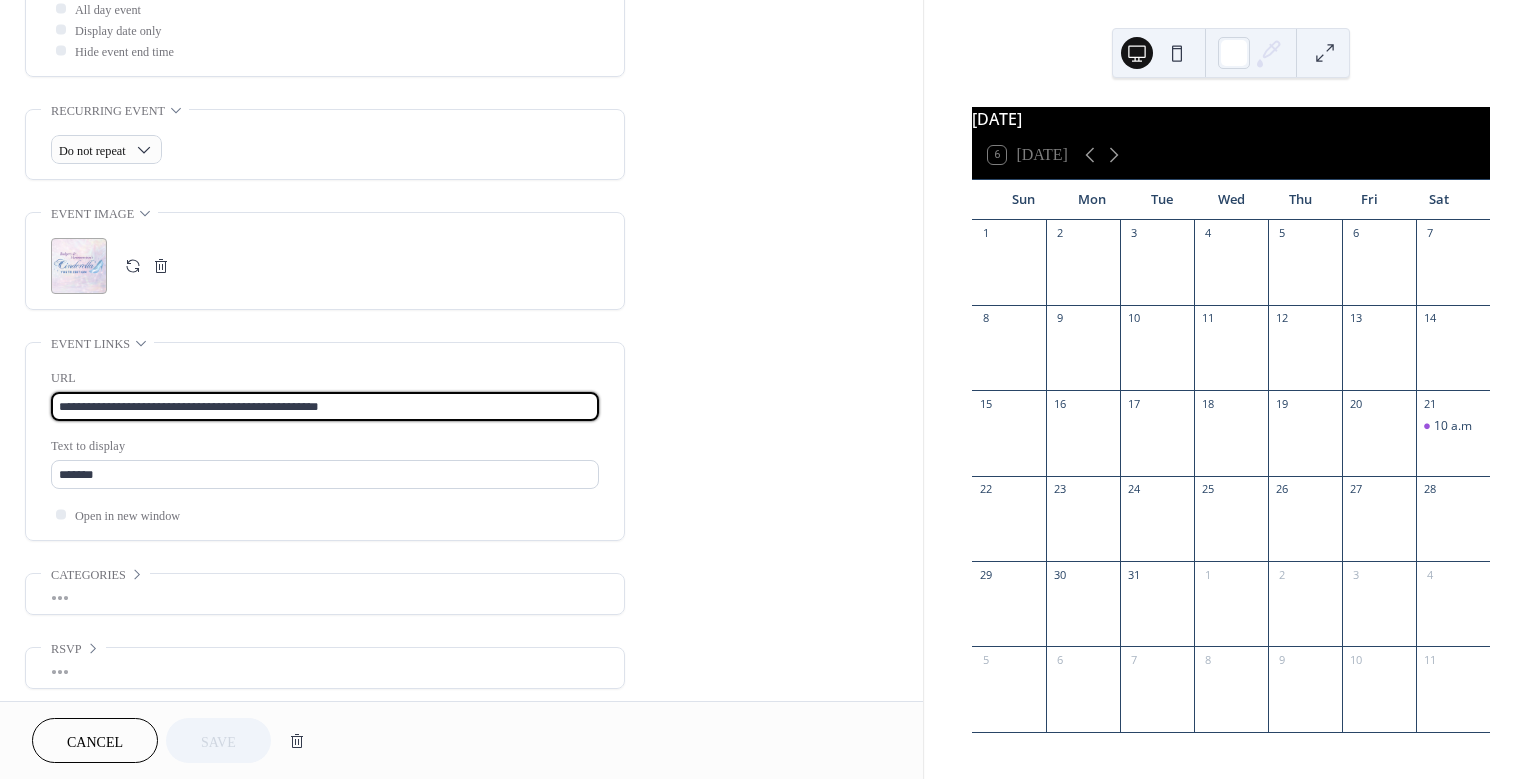 drag, startPoint x: 369, startPoint y: 400, endPoint x: 46, endPoint y: 378, distance: 323.74835 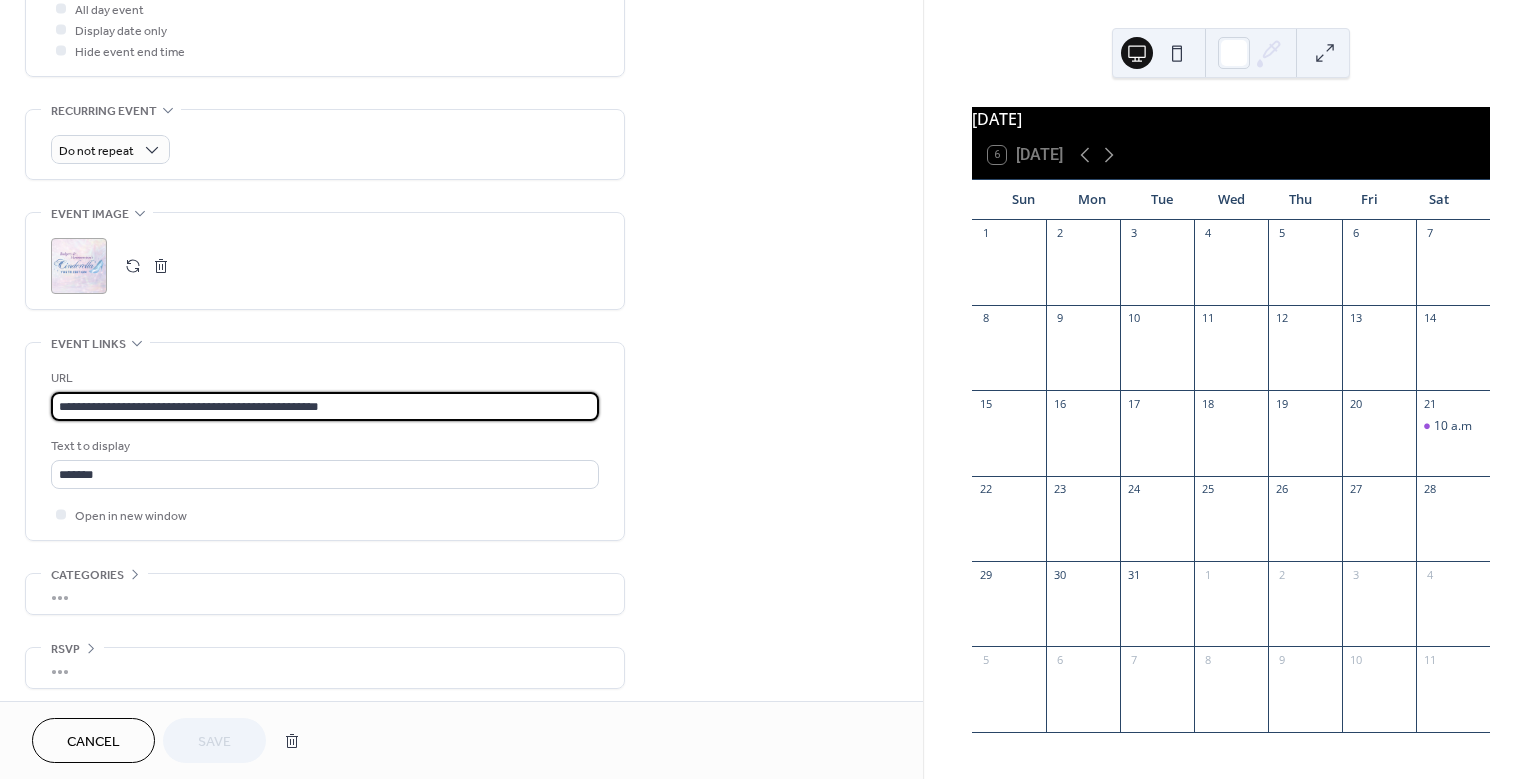 click on "**********" at bounding box center (325, 441) 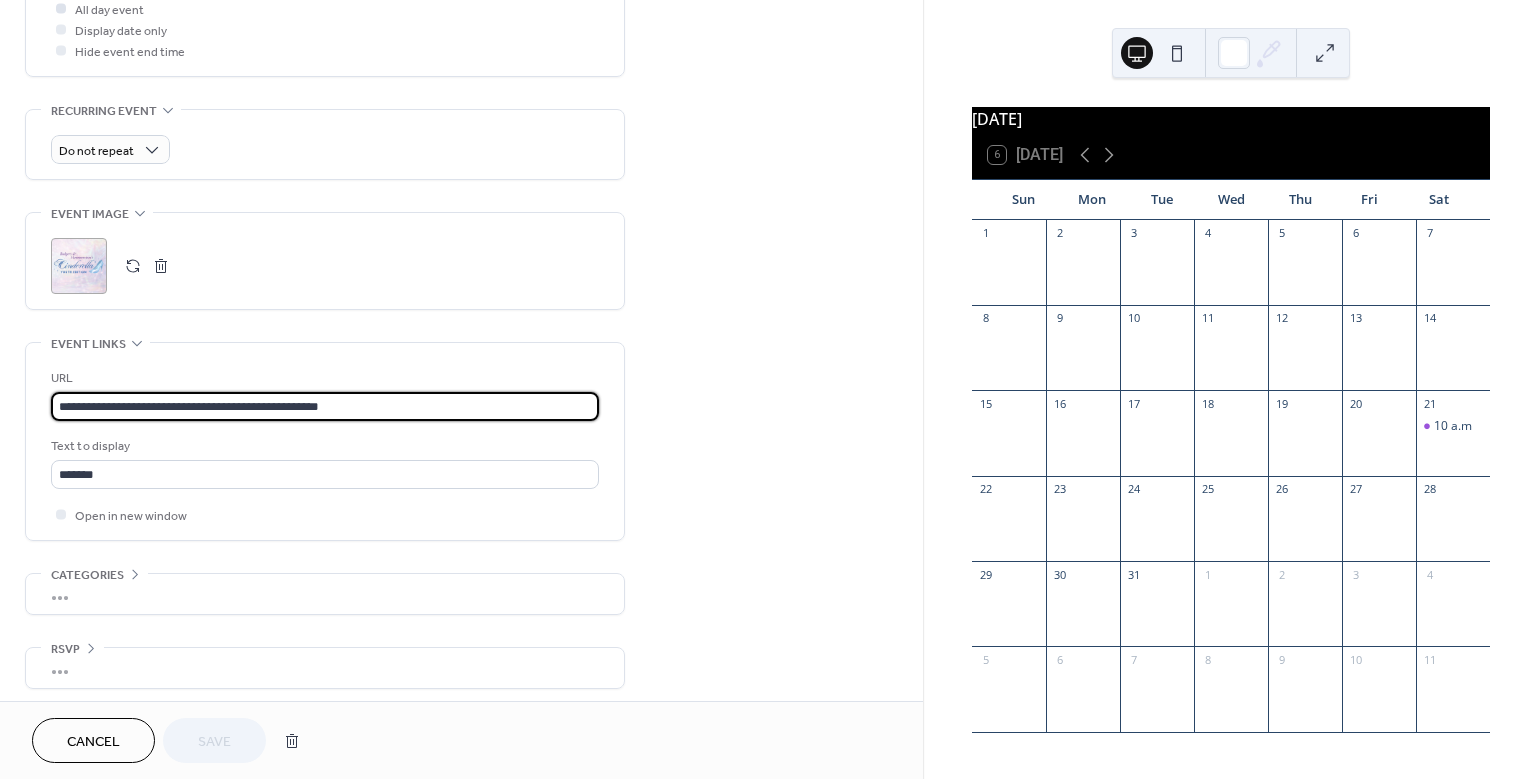 paste 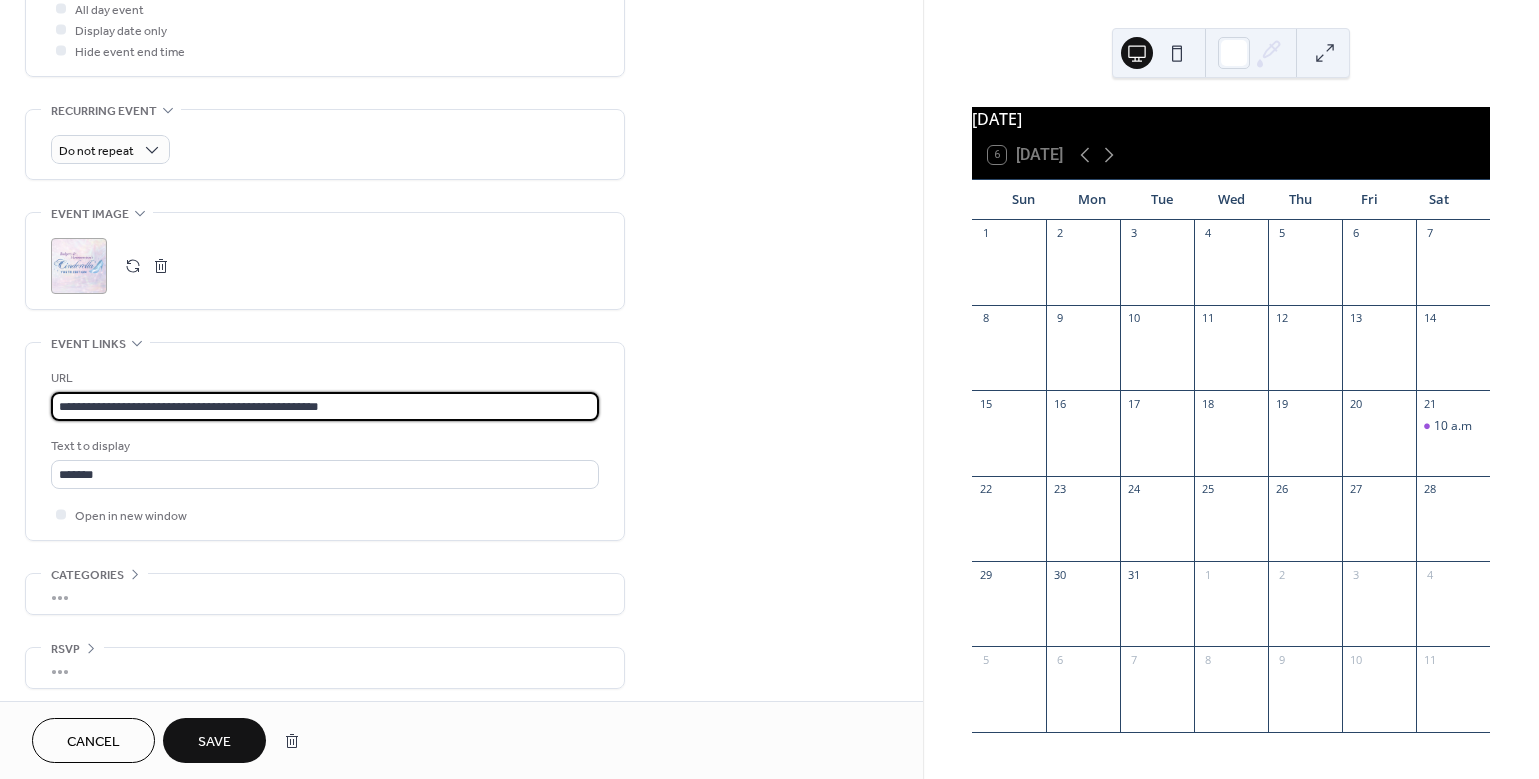 type on "**********" 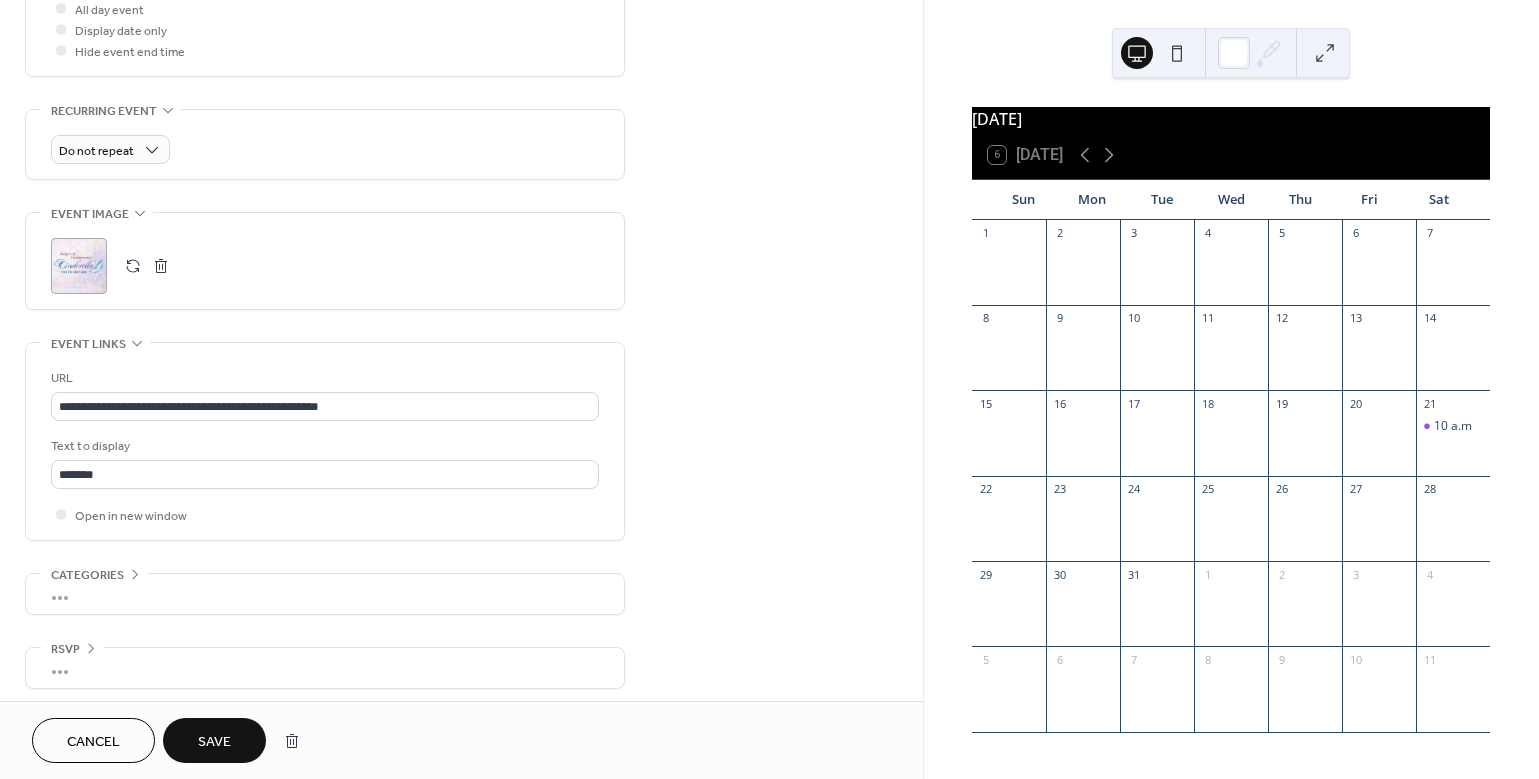 click on "Save" at bounding box center (214, 742) 